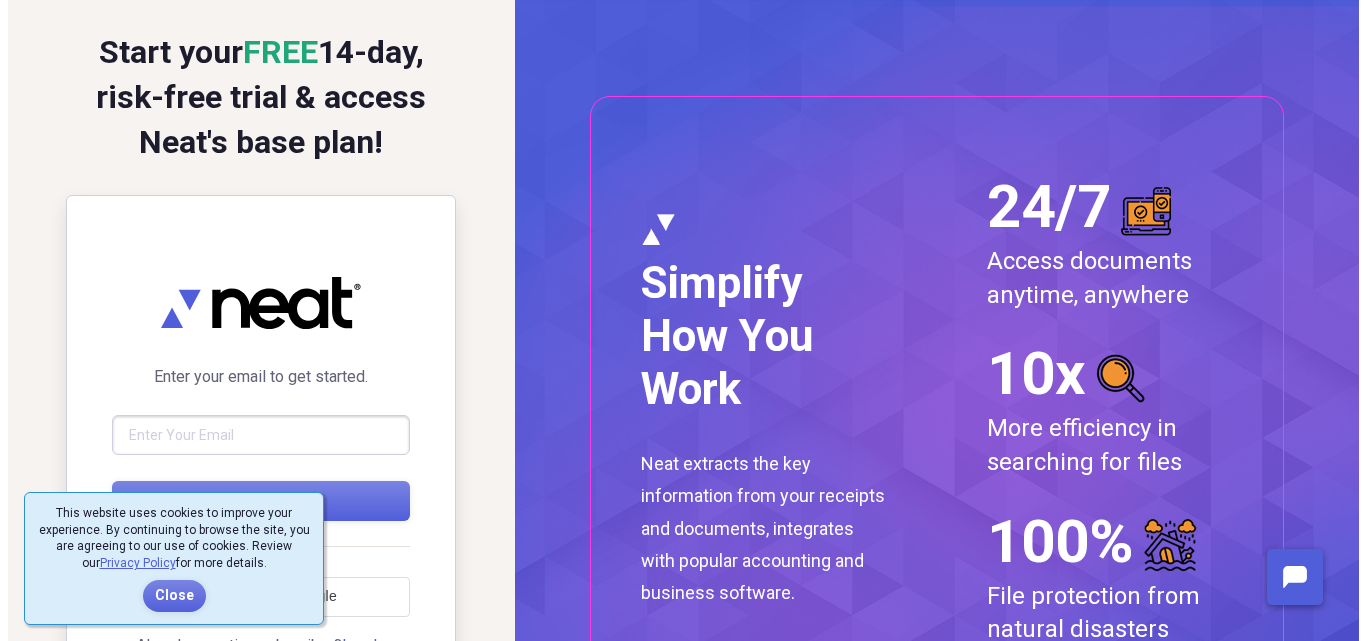 scroll, scrollTop: 0, scrollLeft: 0, axis: both 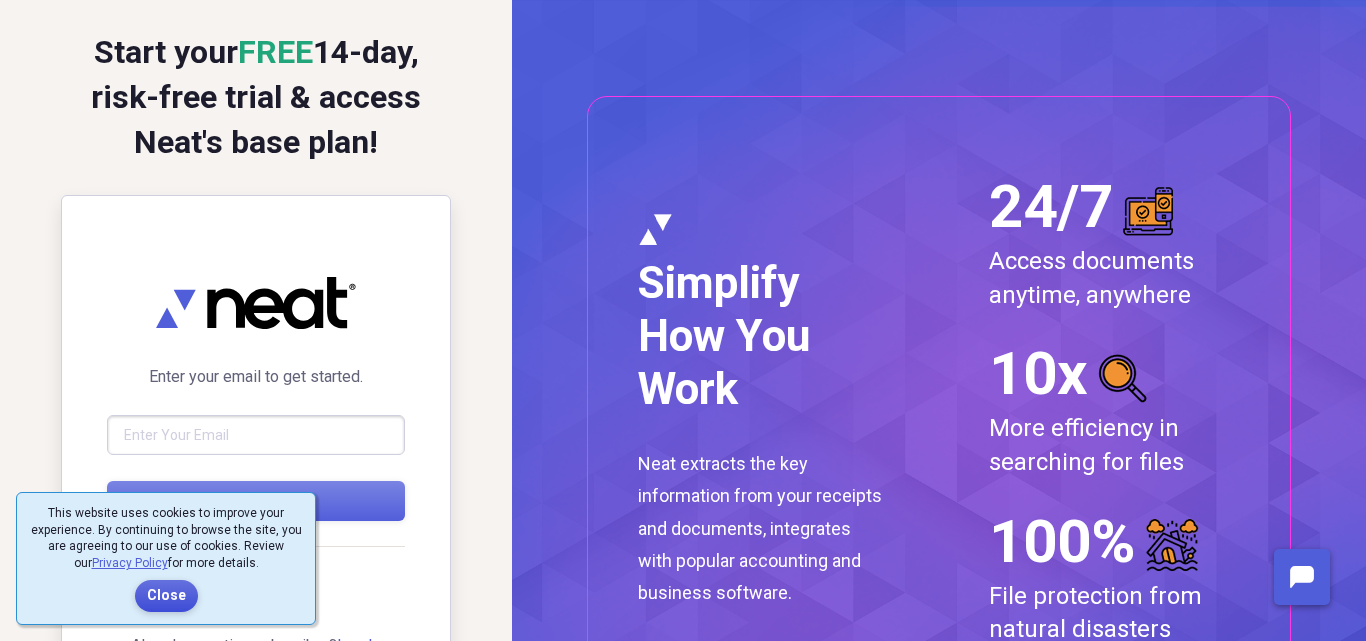 click on "Close" at bounding box center (166, 596) 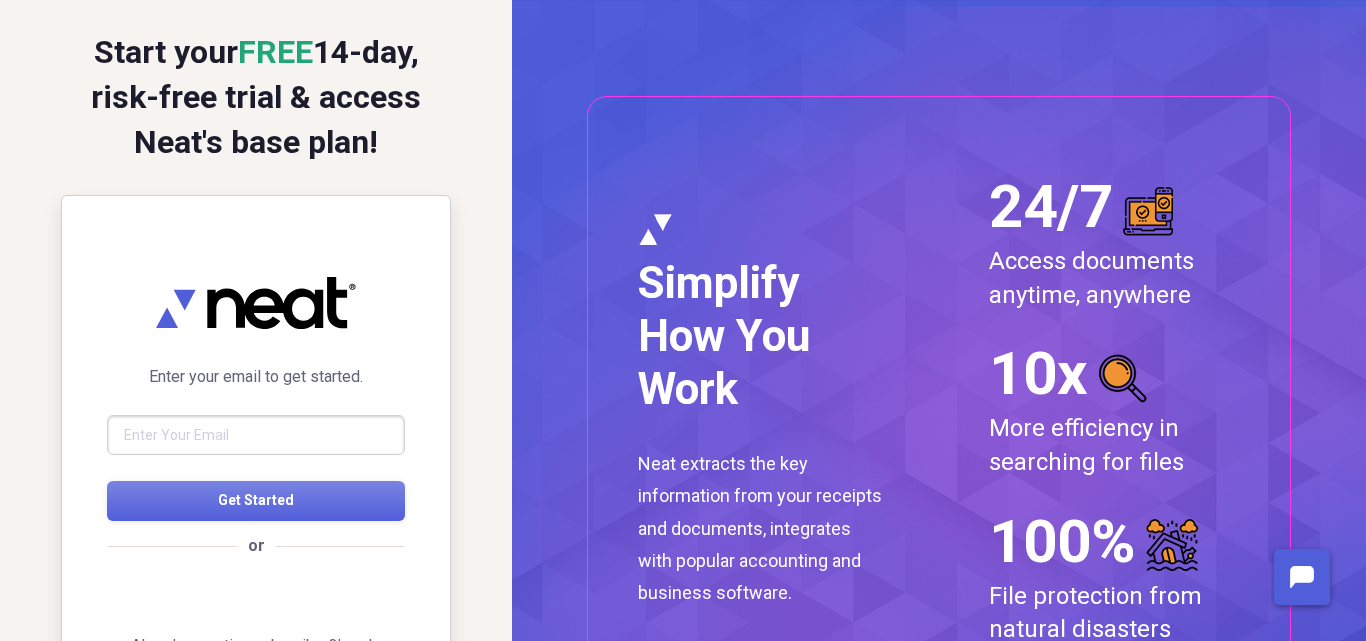 click at bounding box center (256, 443) 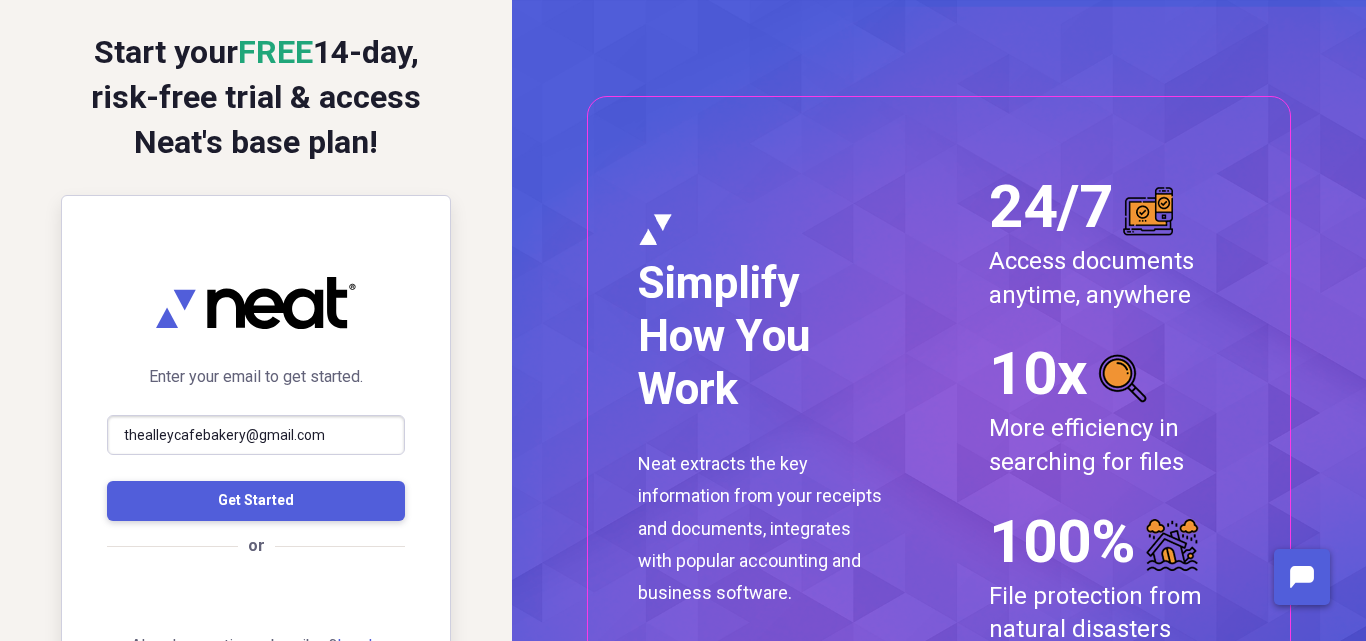 type on "thealleycafebakery@gmail.com" 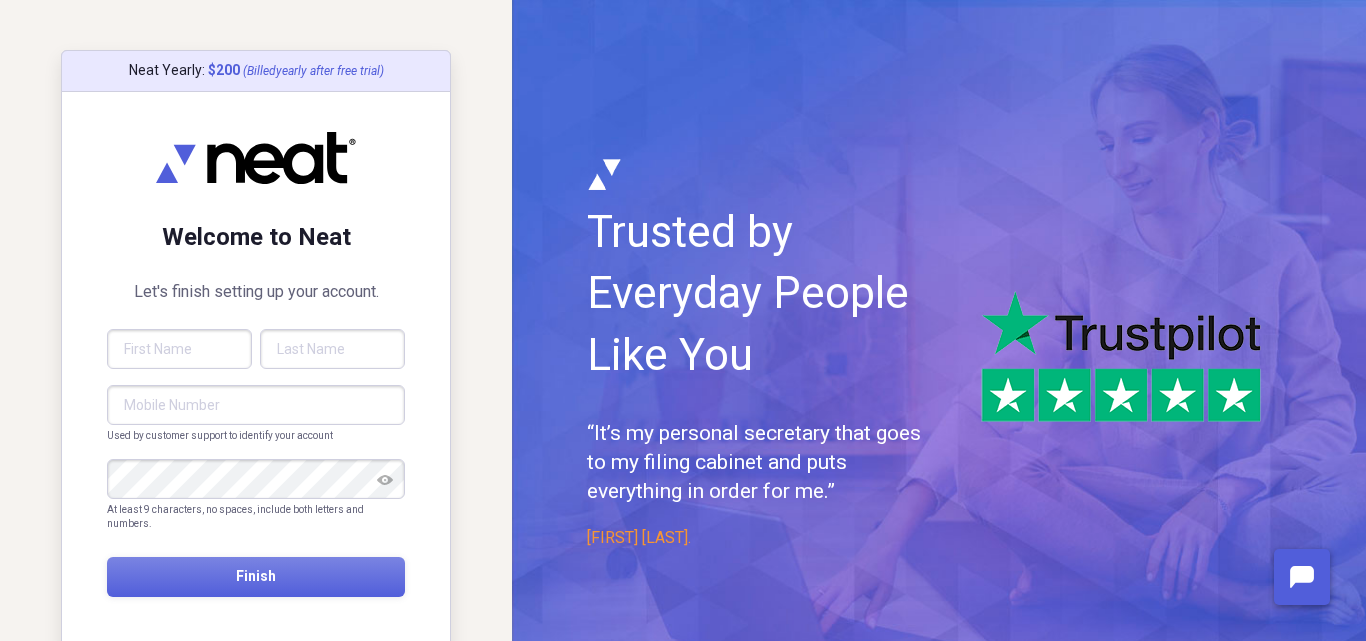 click at bounding box center [179, 349] 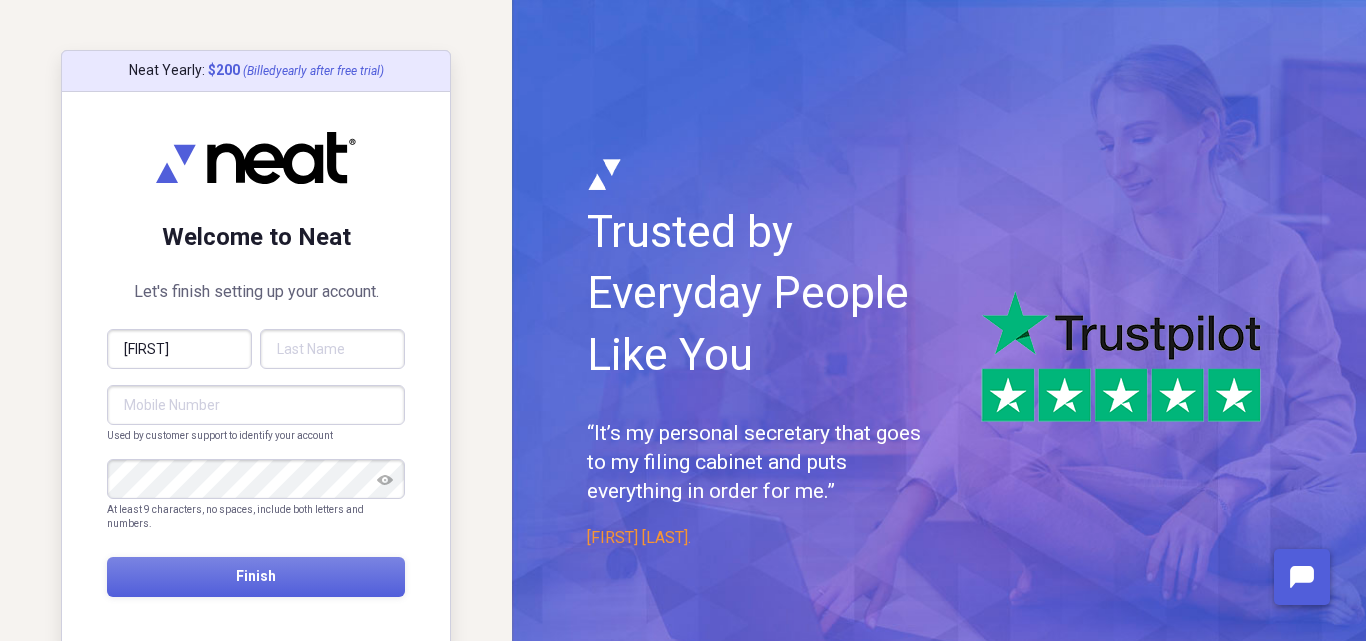 type on "[FIRST]" 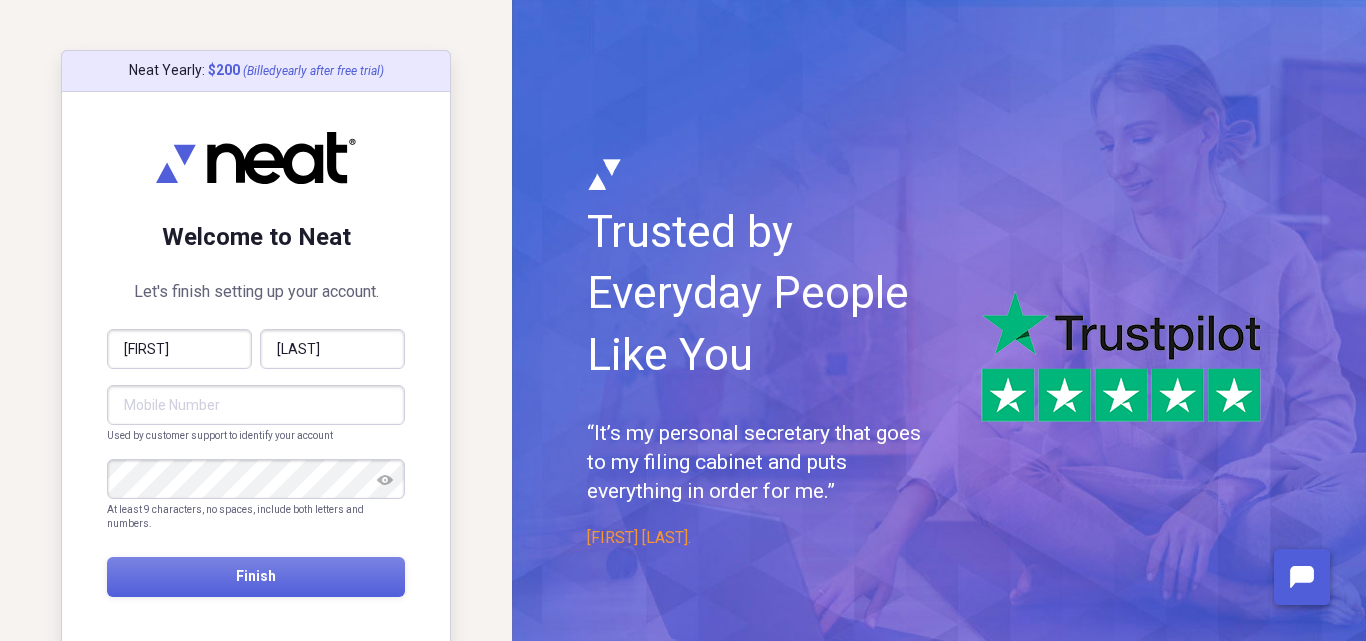 type on "Probst" 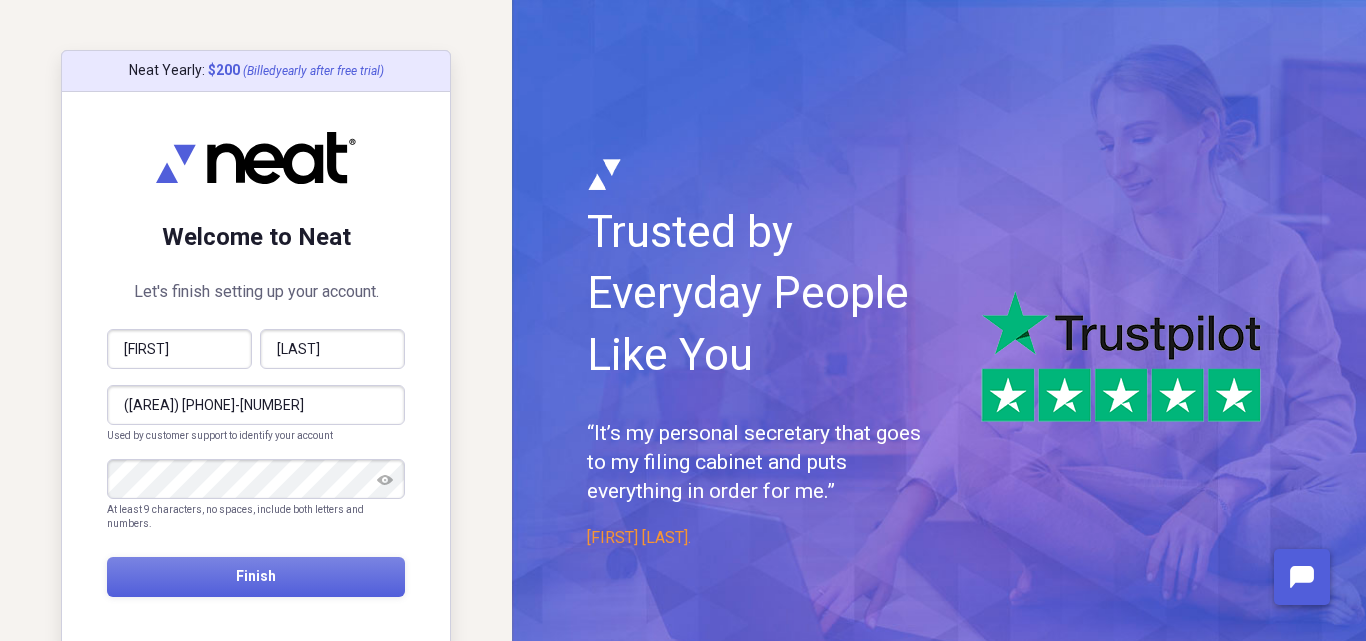 type on "(234) 757-6222" 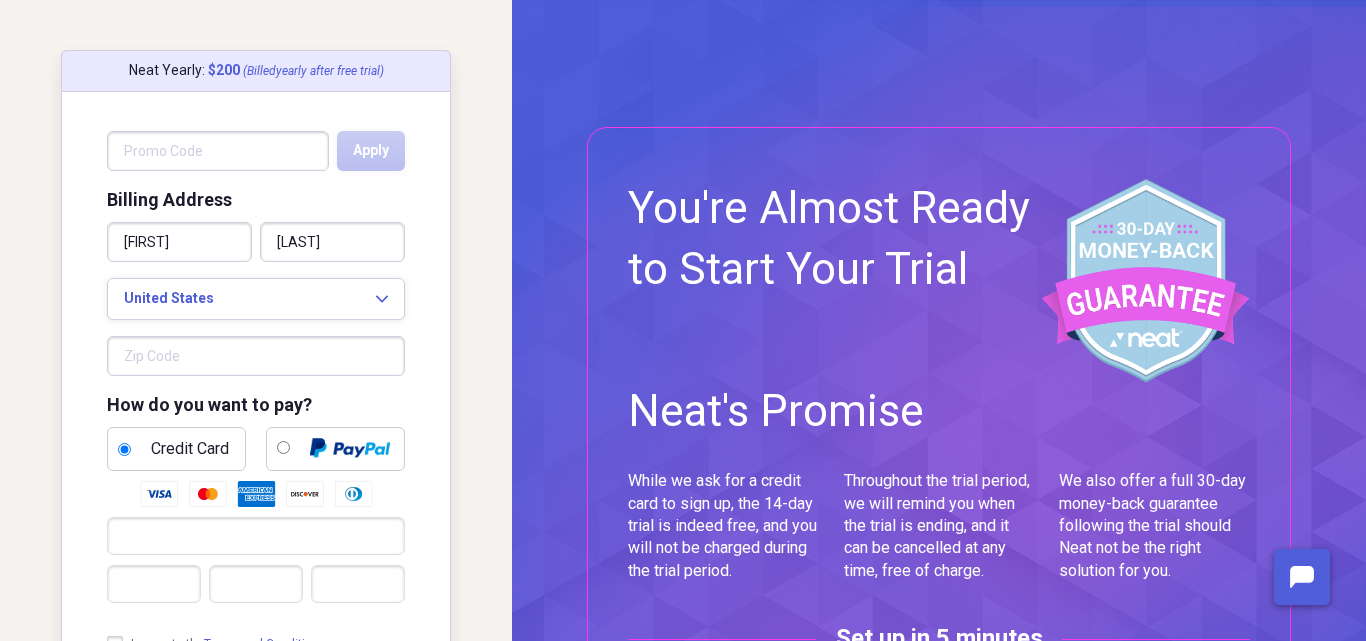 click at bounding box center [256, 356] 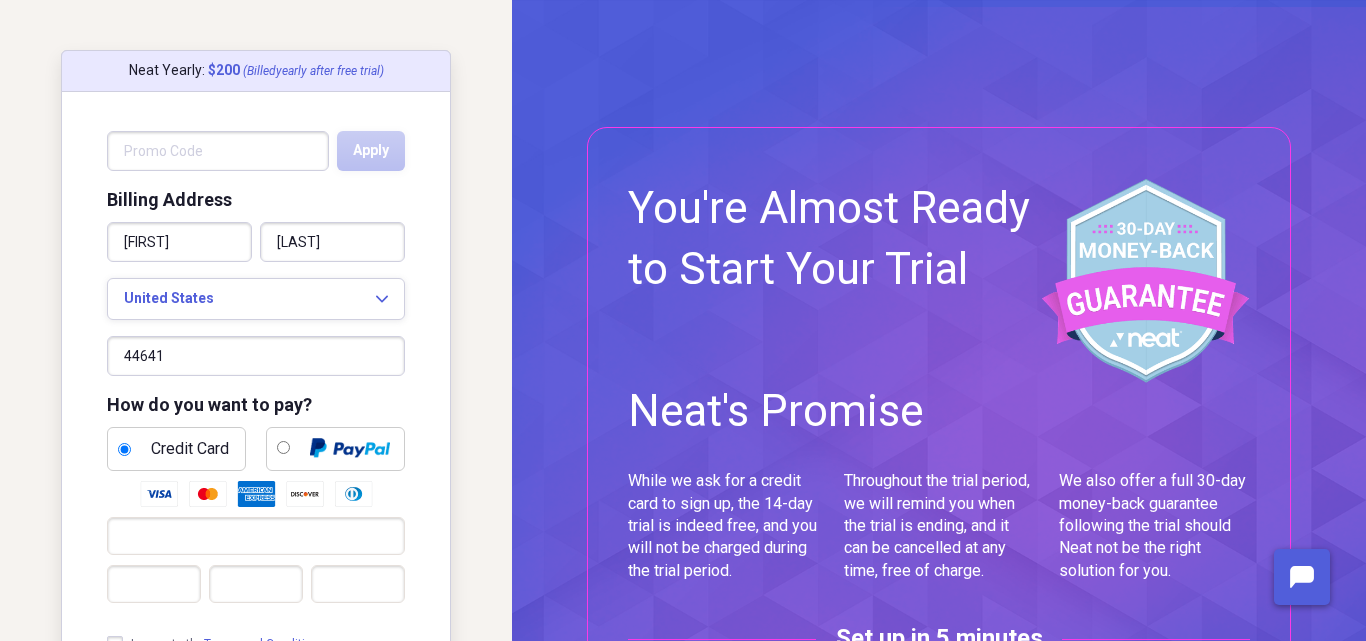 type on "44641" 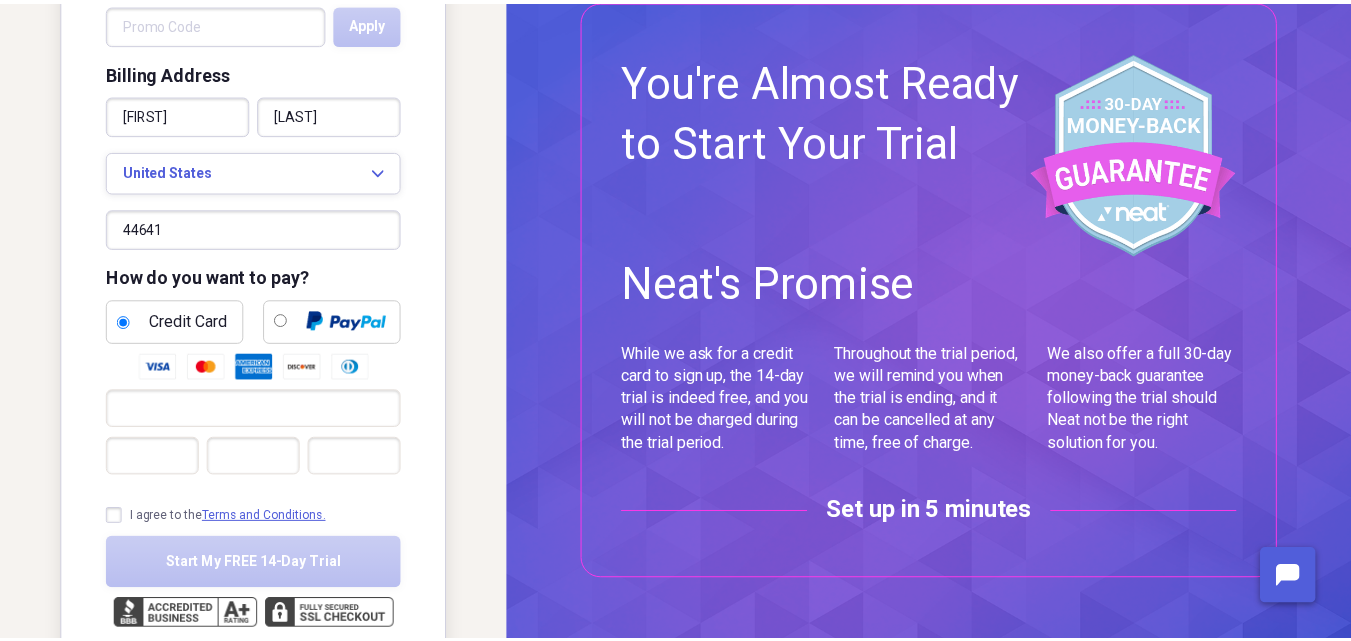 scroll, scrollTop: 128, scrollLeft: 0, axis: vertical 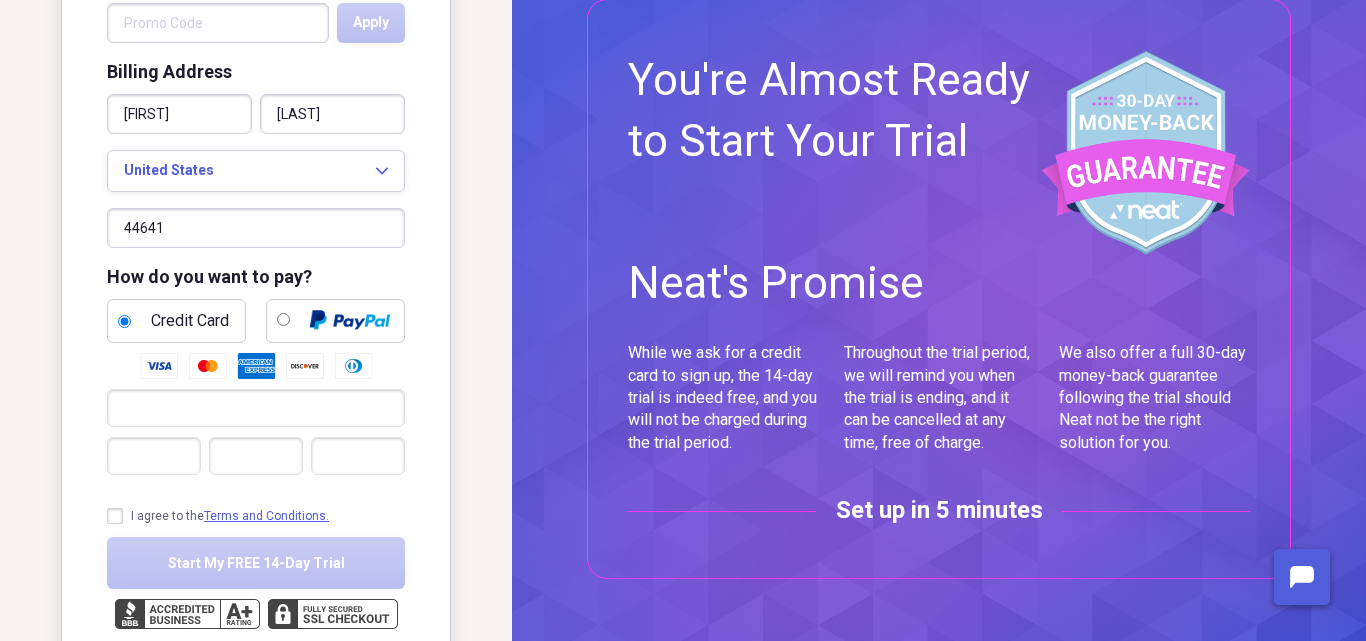 click on "I agree to the  Terms and Conditions." at bounding box center (218, 516) 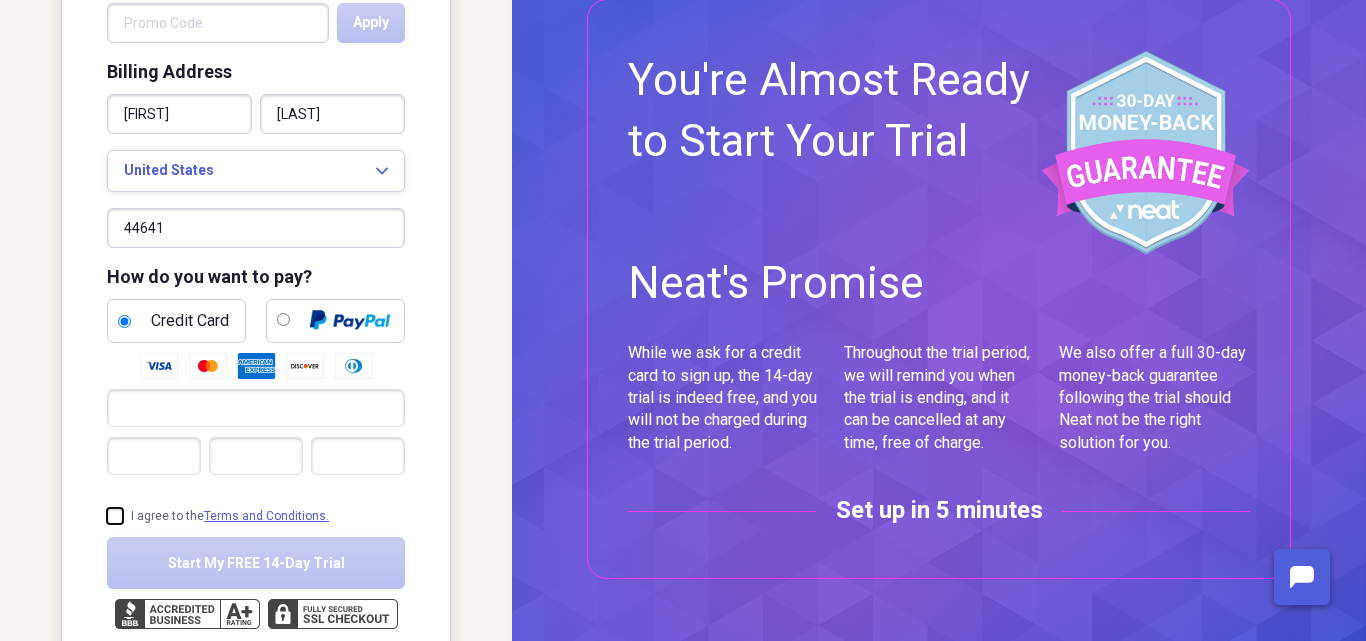 click on "I agree to the  Terms and Conditions." at bounding box center [107, 516] 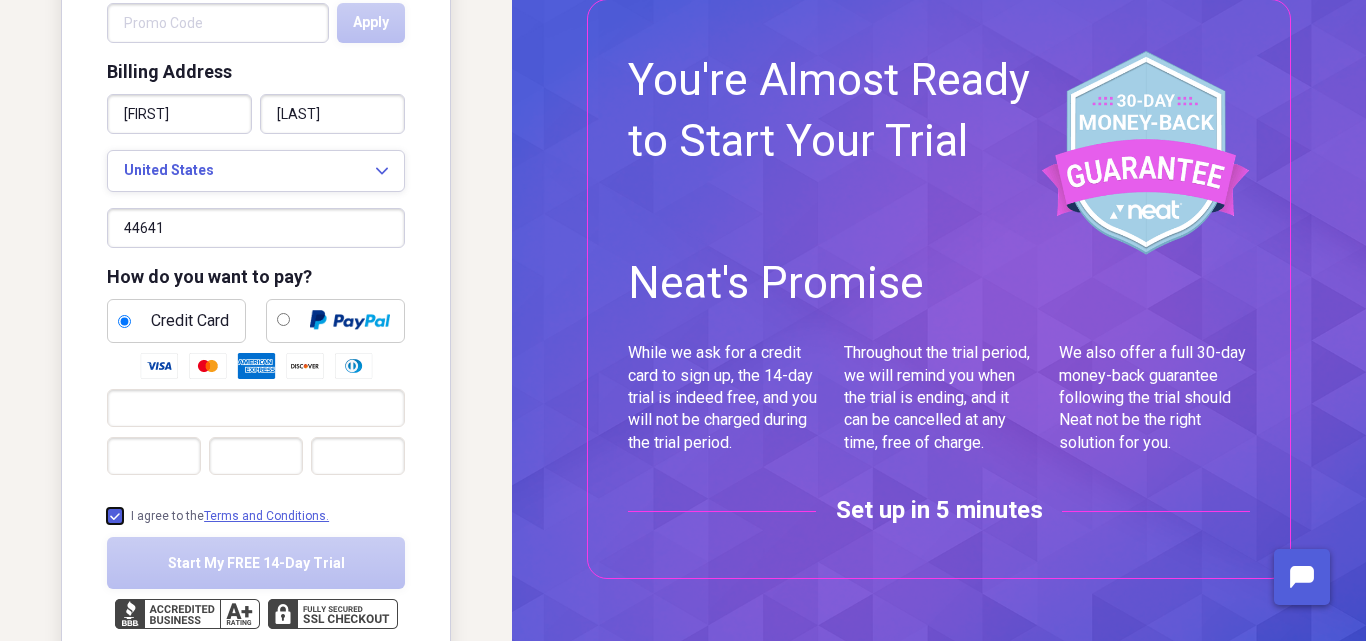 checkbox on "true" 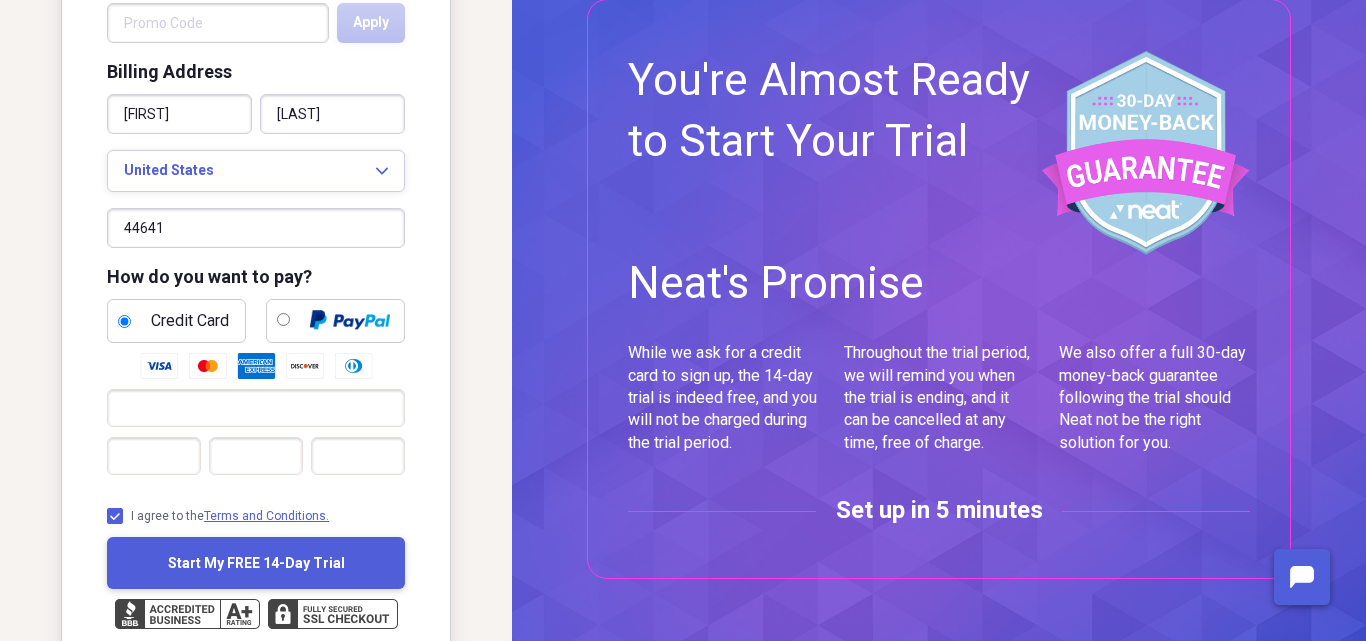 click on "Start My FREE 14-Day Trial" at bounding box center [256, 563] 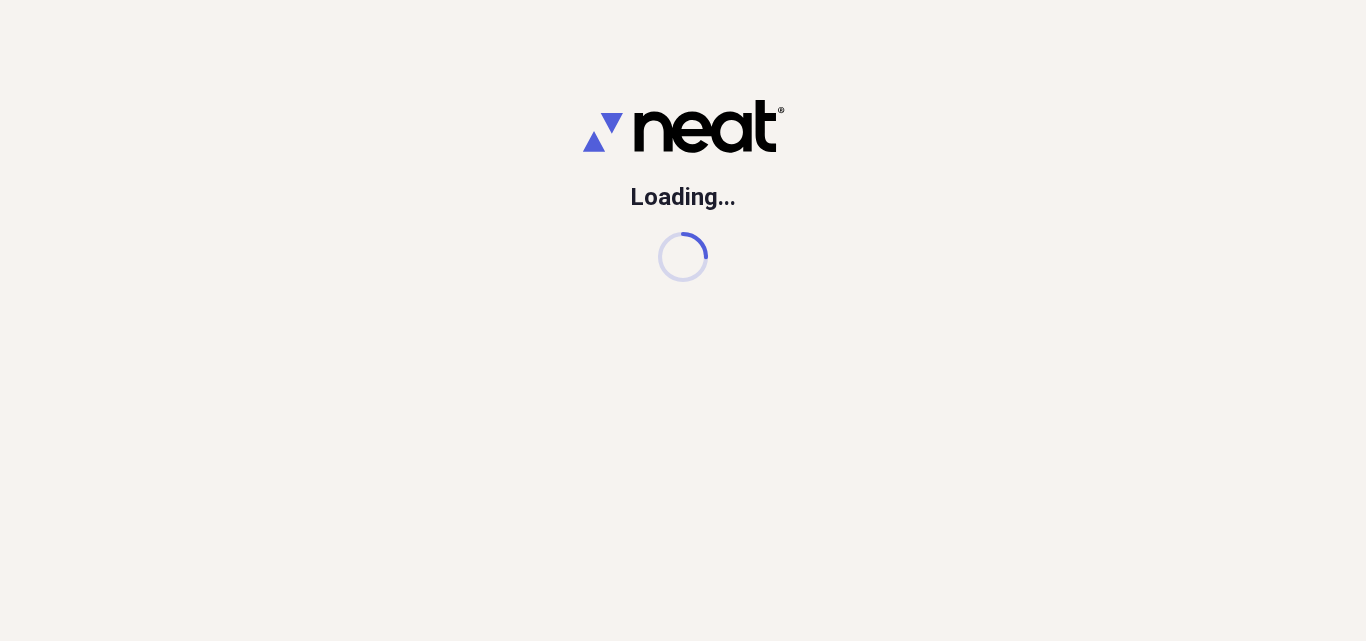 scroll, scrollTop: 0, scrollLeft: 0, axis: both 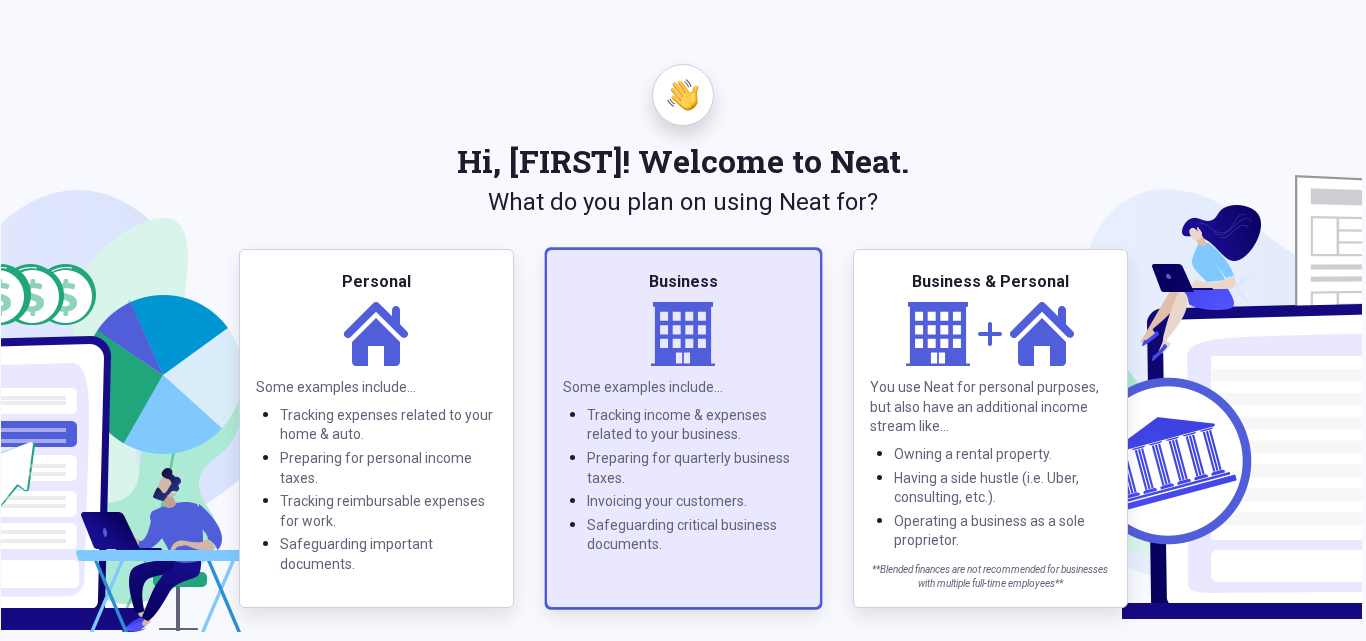 click on "Business" at bounding box center [683, 282] 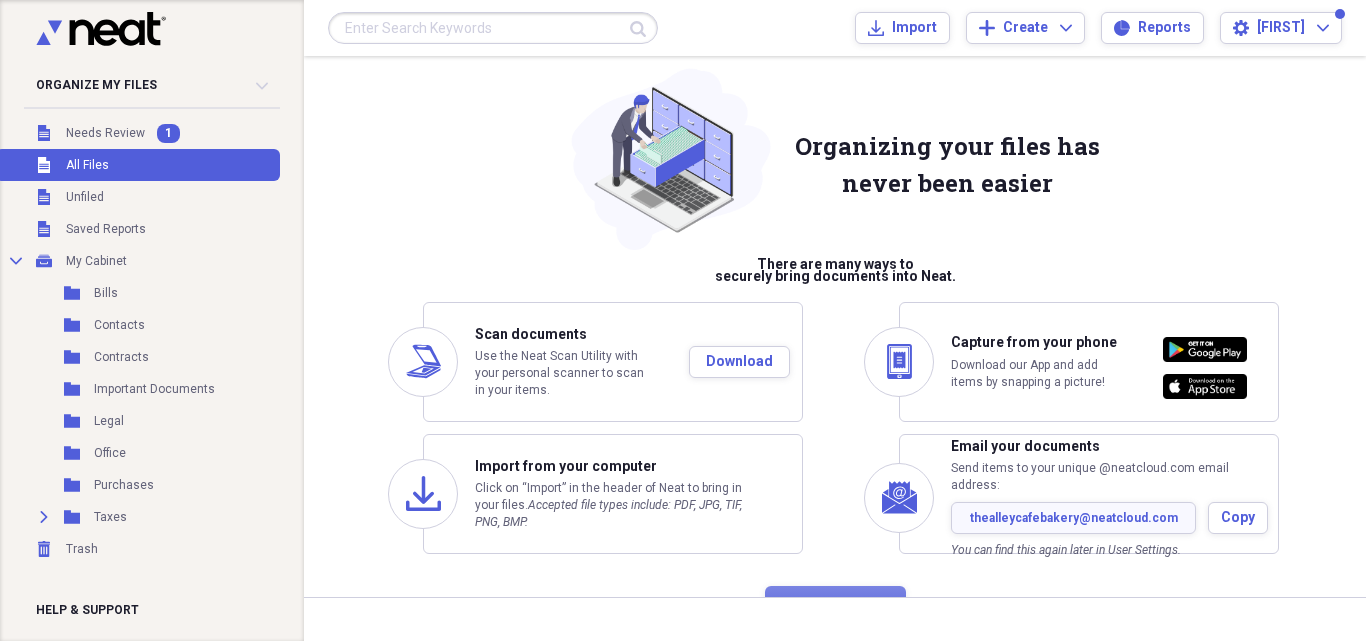 click on "import" at bounding box center (423, 494) 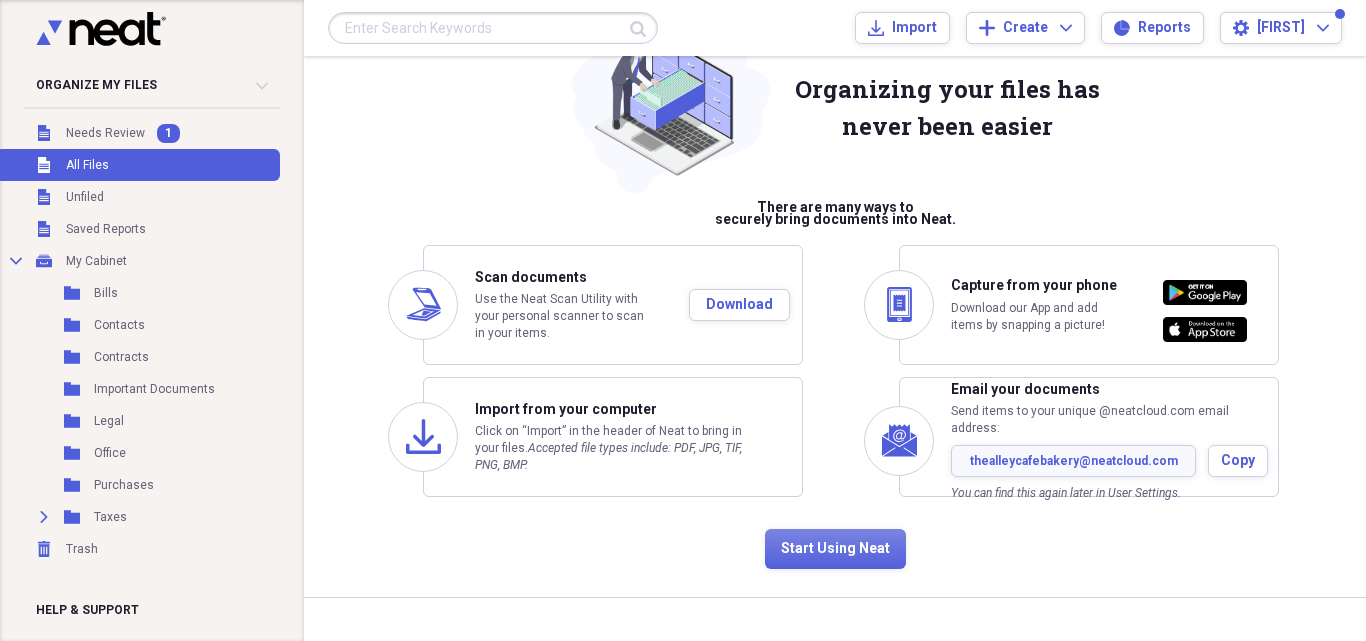 scroll, scrollTop: 66, scrollLeft: 0, axis: vertical 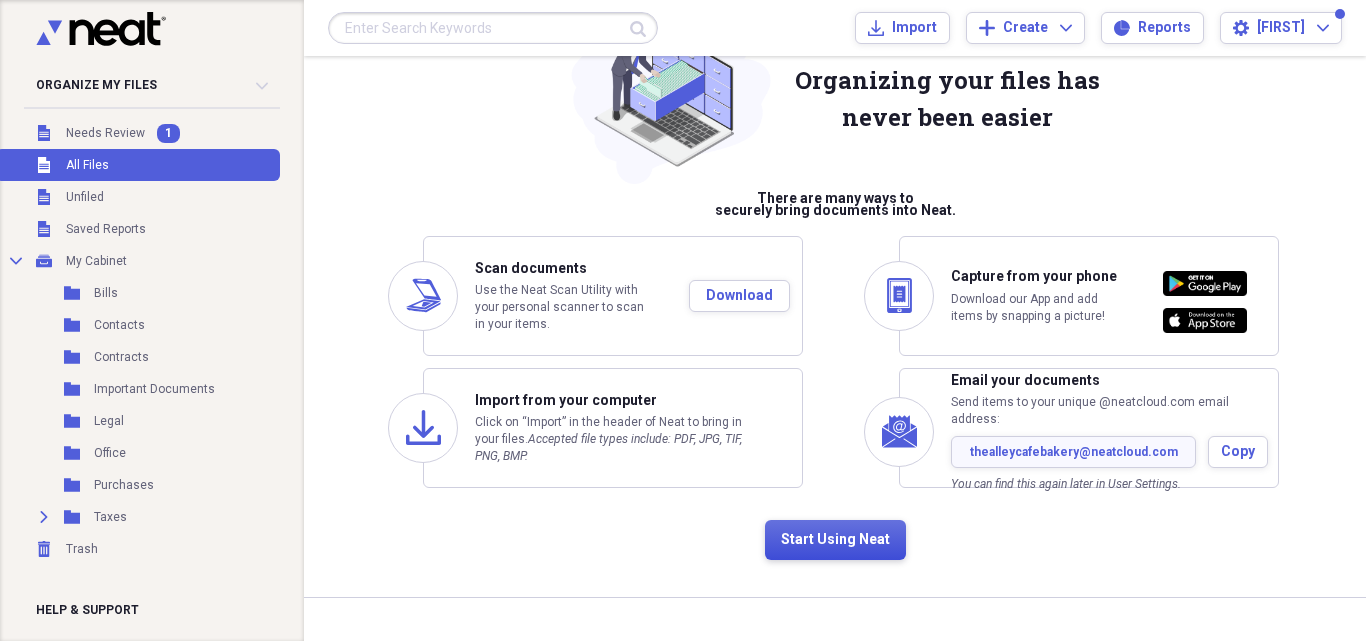 click on "Start Using Neat" at bounding box center (835, 540) 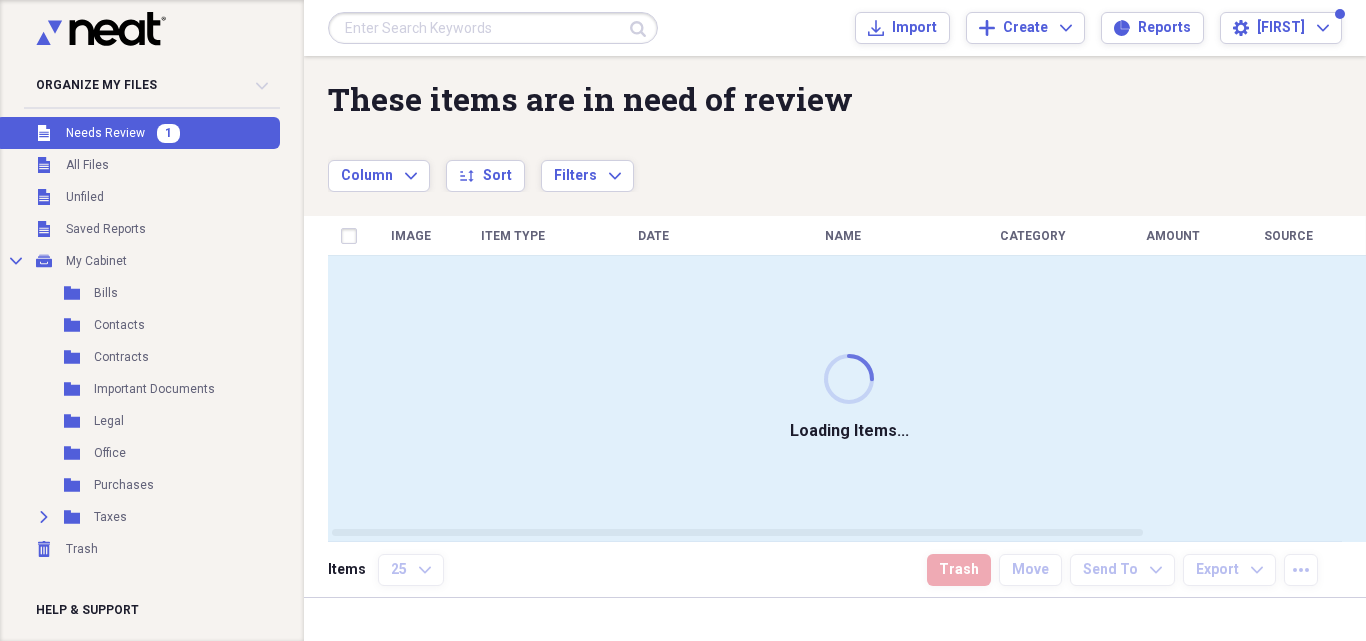 scroll, scrollTop: 0, scrollLeft: 0, axis: both 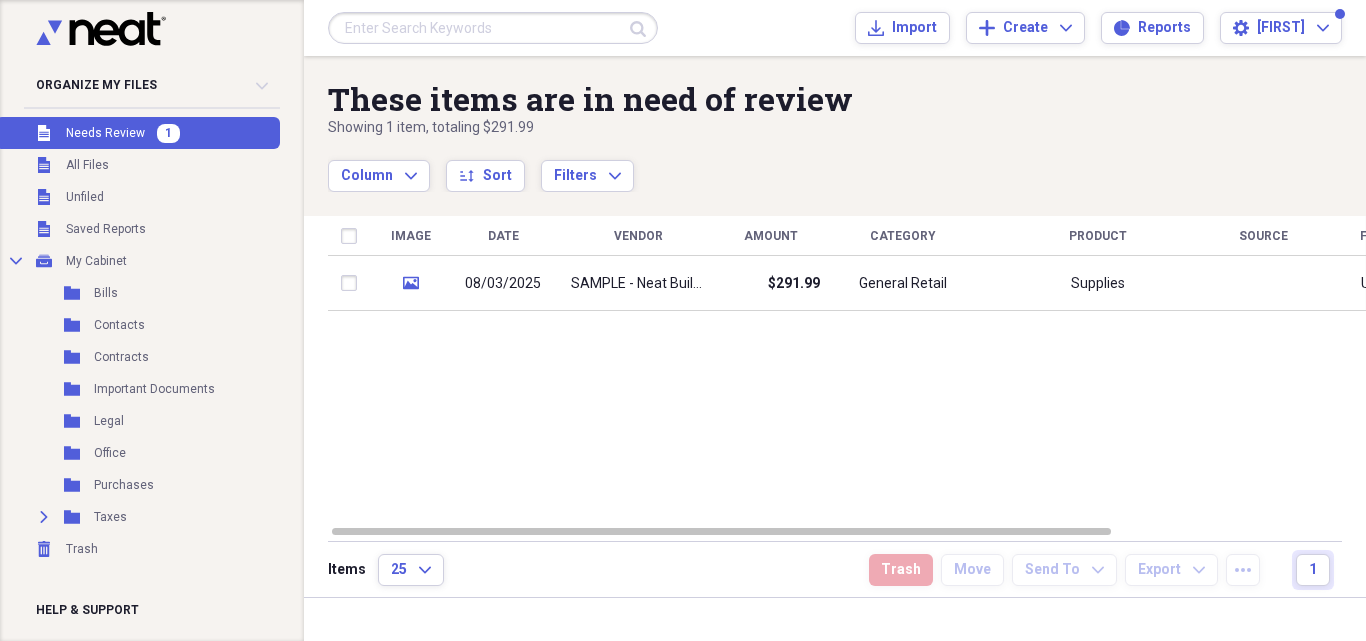 click on "Image Date Vendor Amount Category Product Source Folder Billable Reimbursable media [DATE] SAMPLE - Neat Building Supply $[PRICE] General Retail Supplies Unfiled" at bounding box center (849, 370) 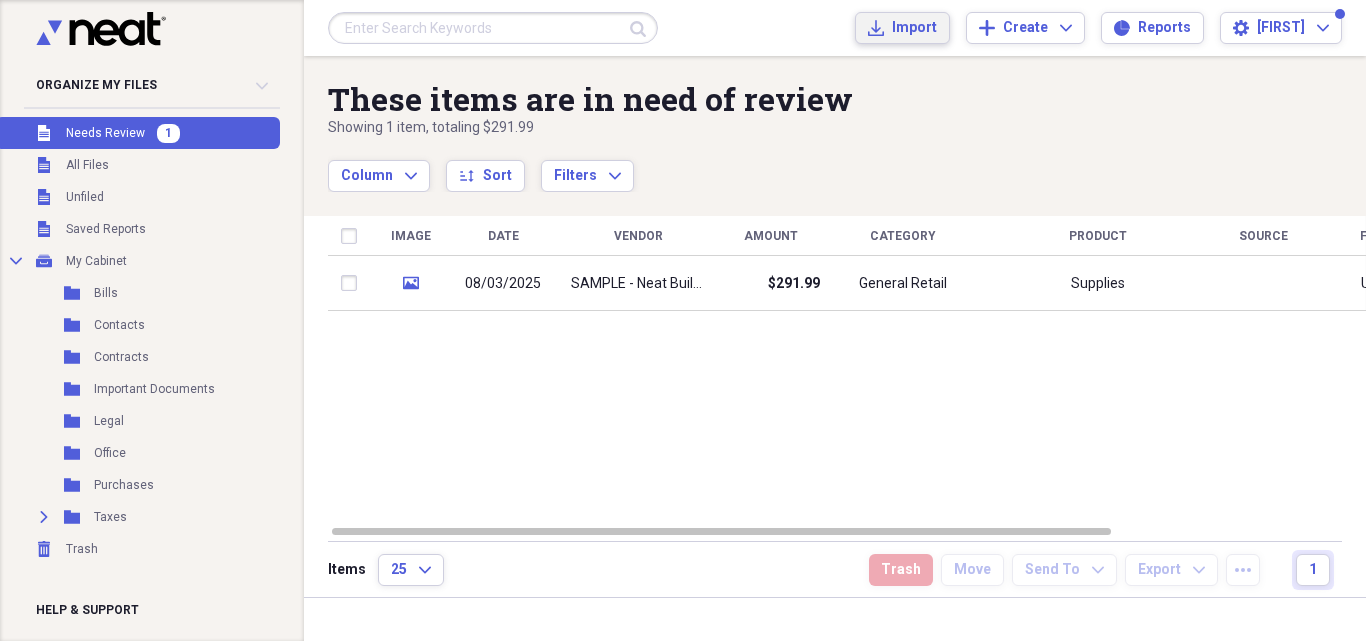 click on "Import" at bounding box center (914, 28) 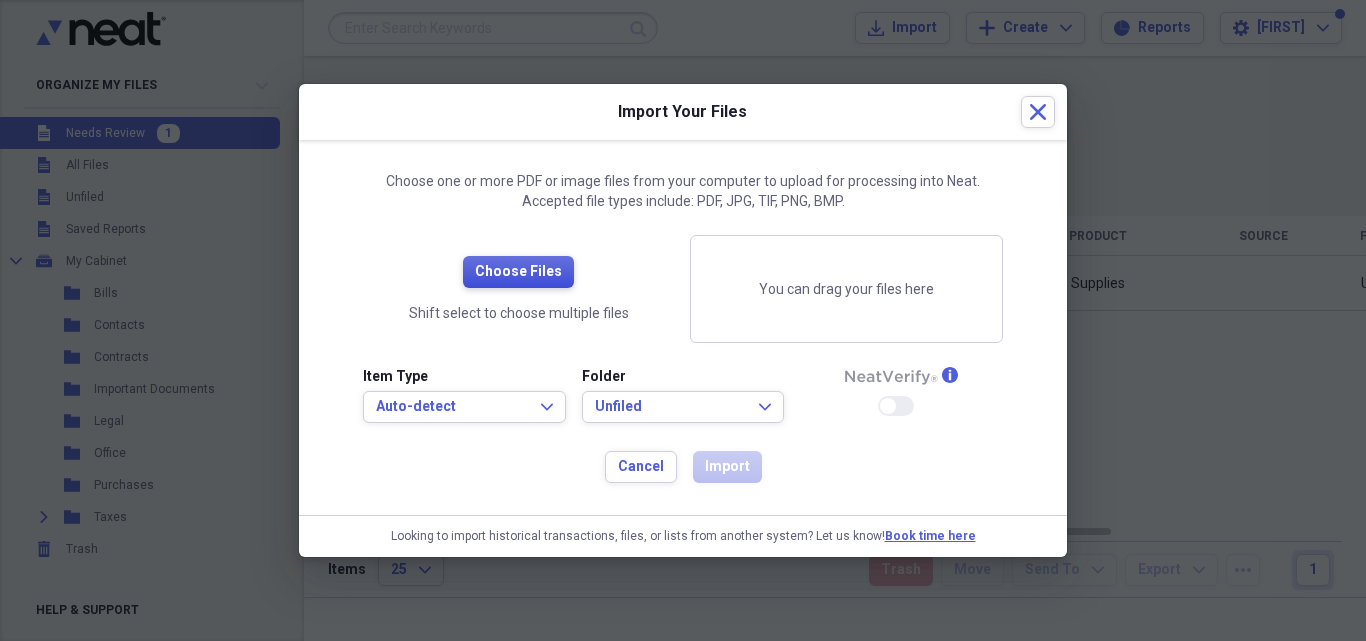 click on "Choose Files" at bounding box center (518, 272) 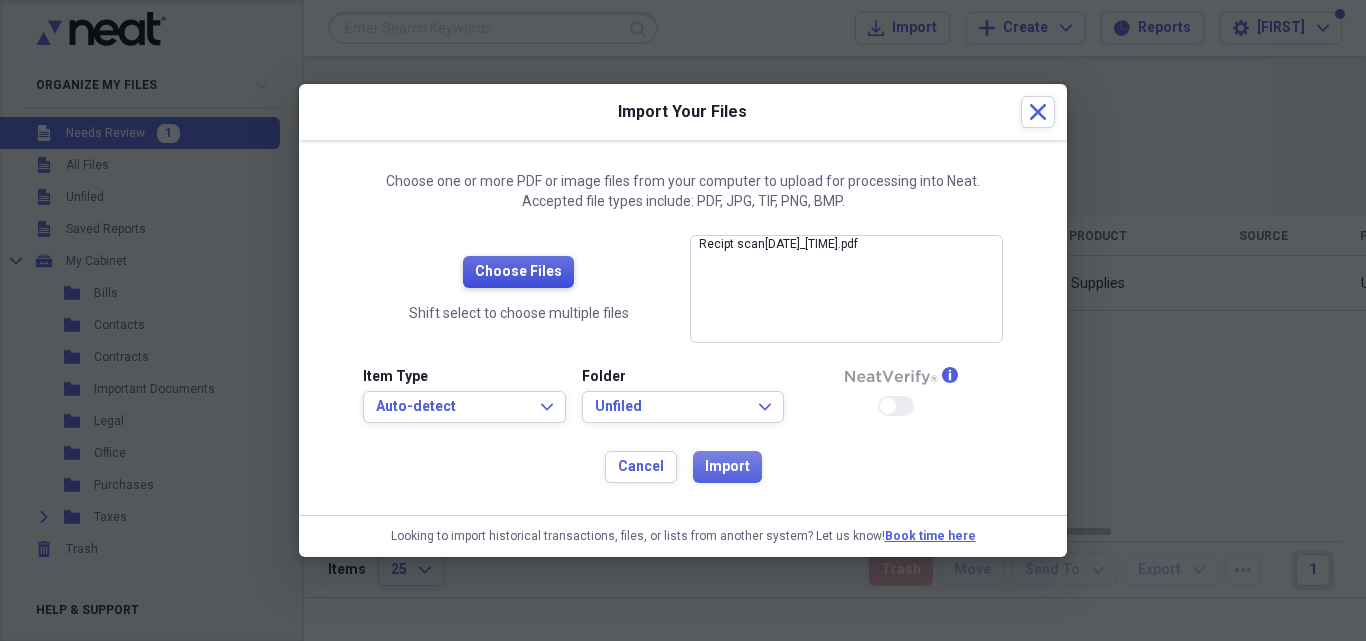 click on "Choose Files" at bounding box center (518, 272) 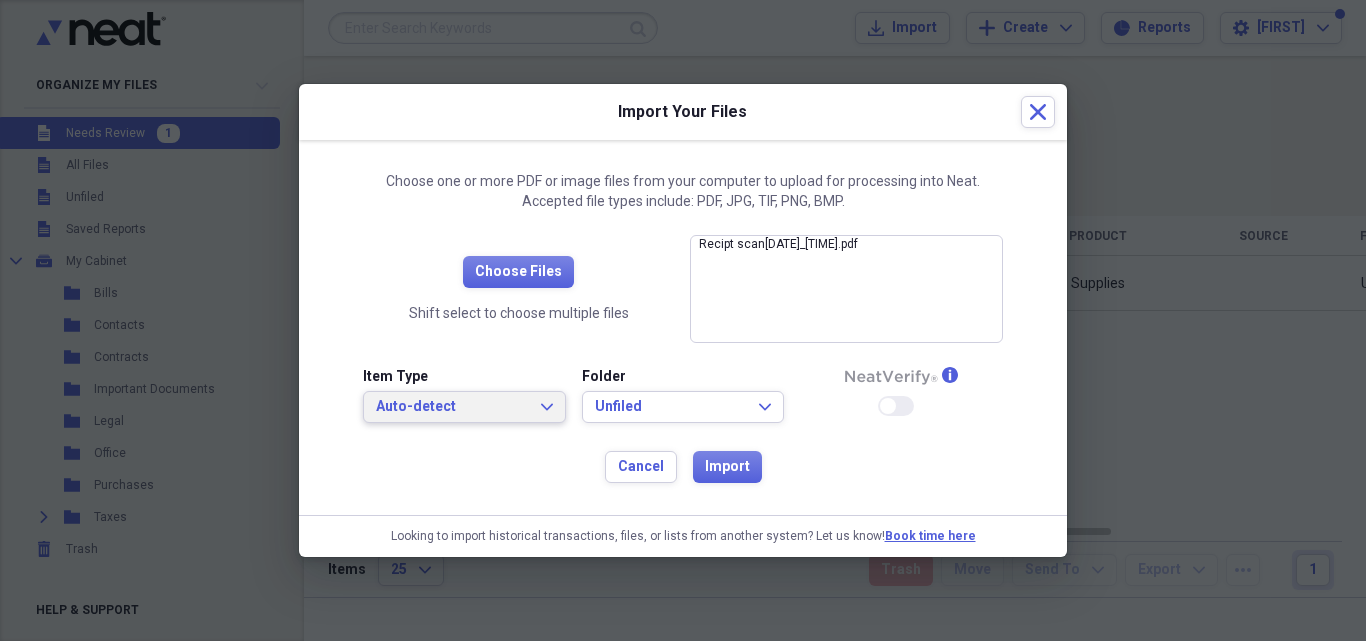click on "Auto-detect Expand" at bounding box center [464, 407] 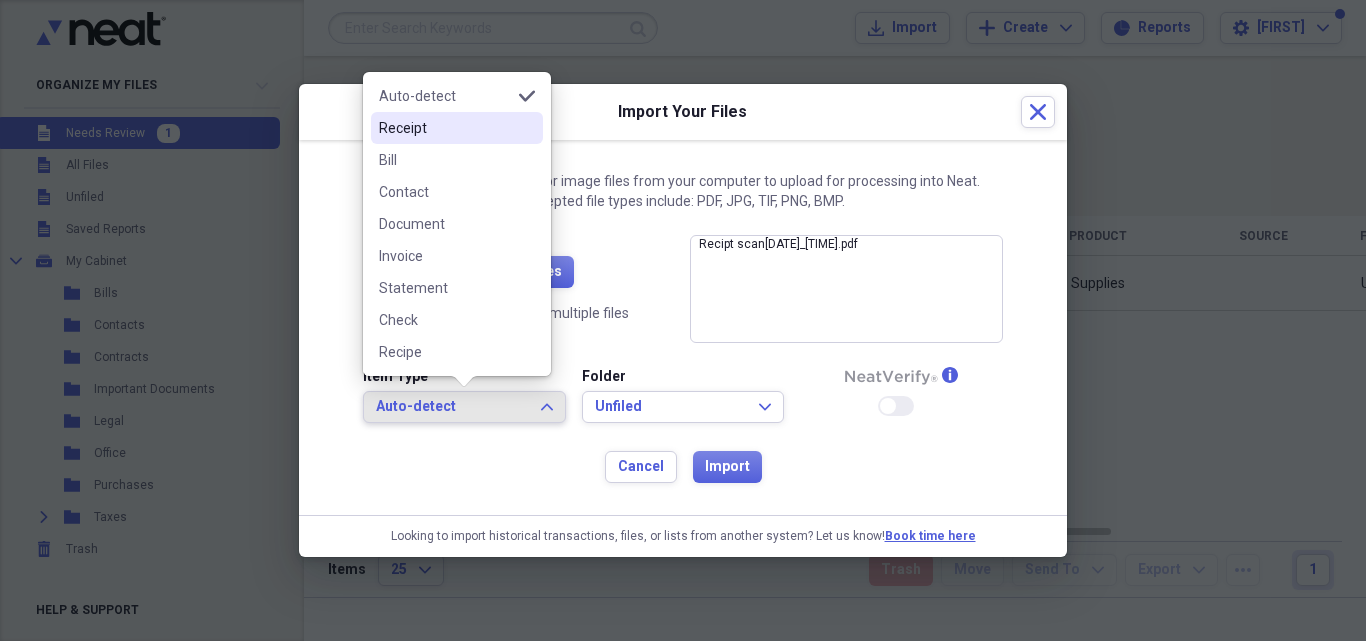 click on "Receipt" at bounding box center (445, 128) 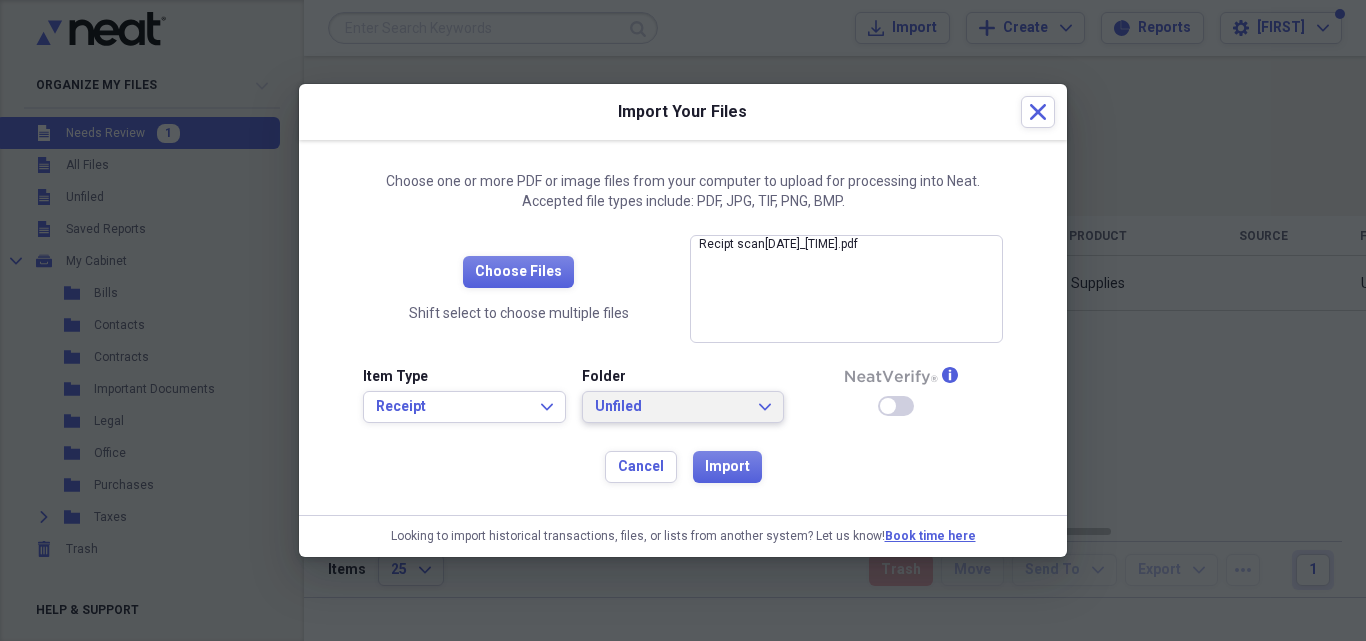 click on "Unfiled" at bounding box center [671, 407] 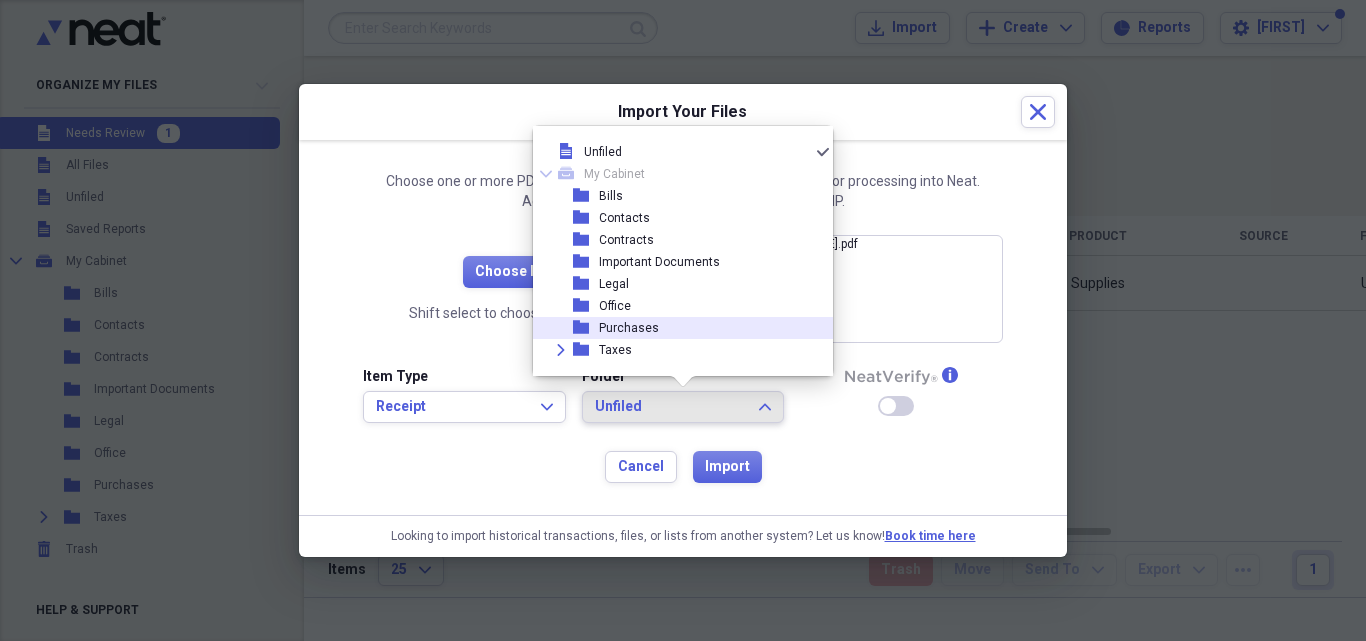 click on "folder Purchases" at bounding box center (675, 328) 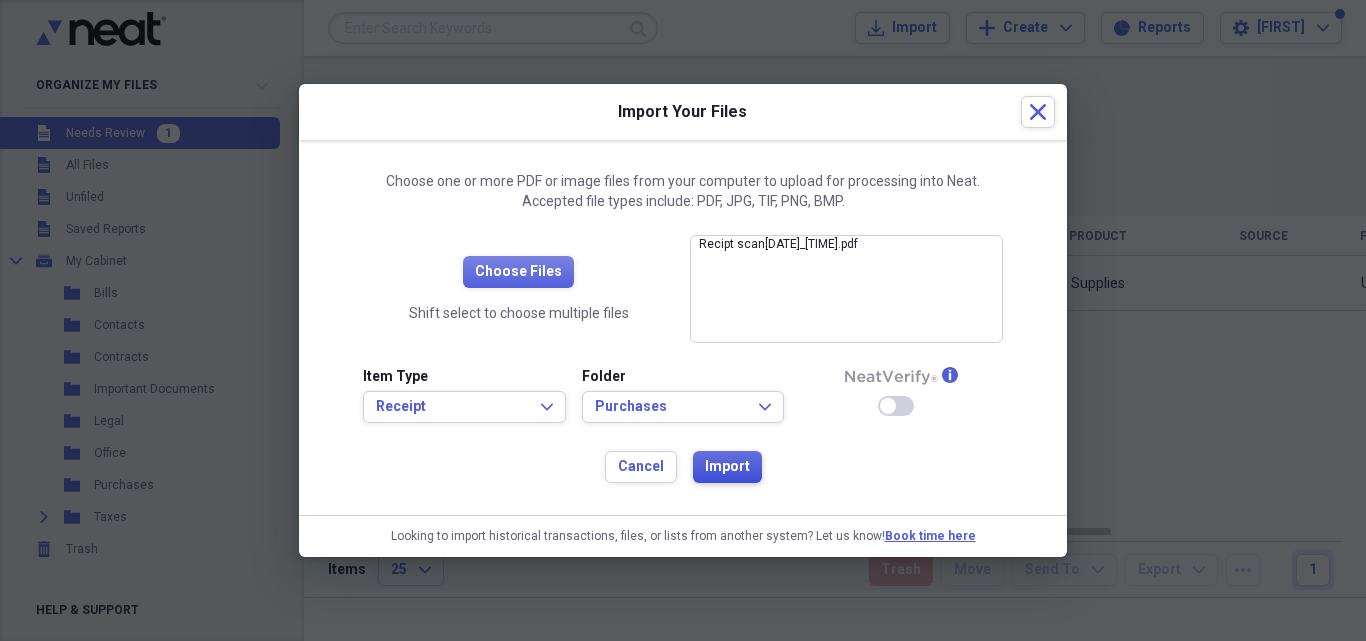 click on "Import" at bounding box center (727, 467) 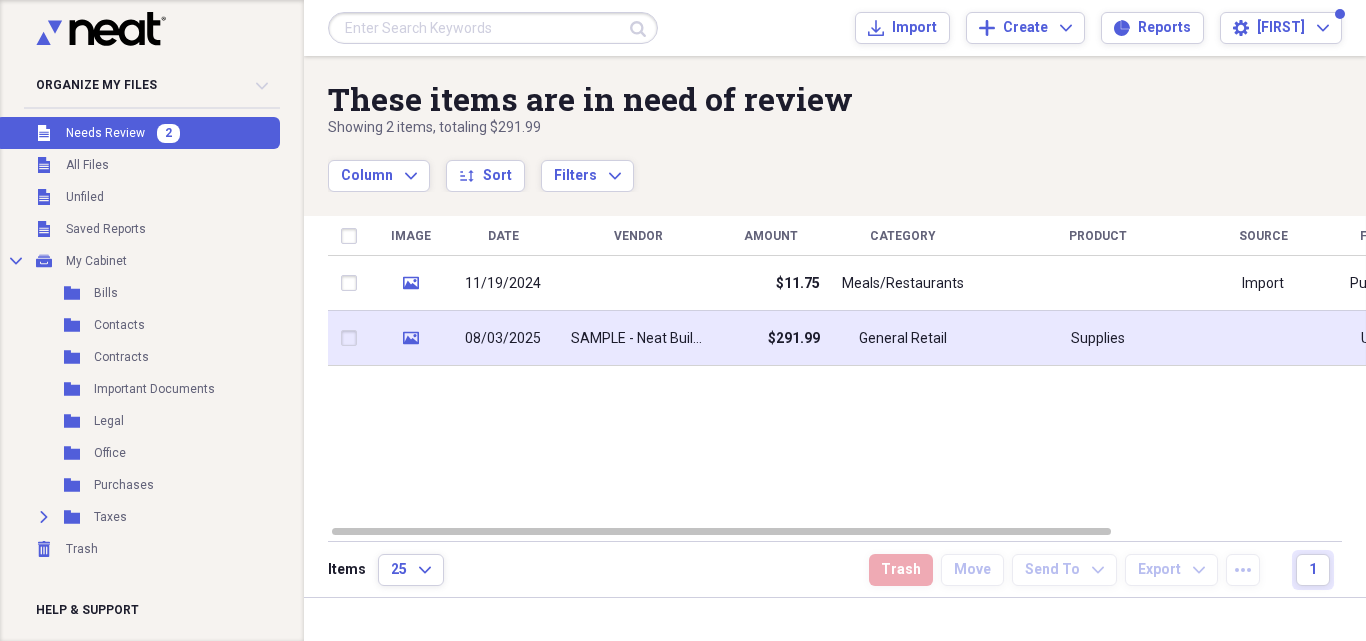 click at bounding box center [353, 338] 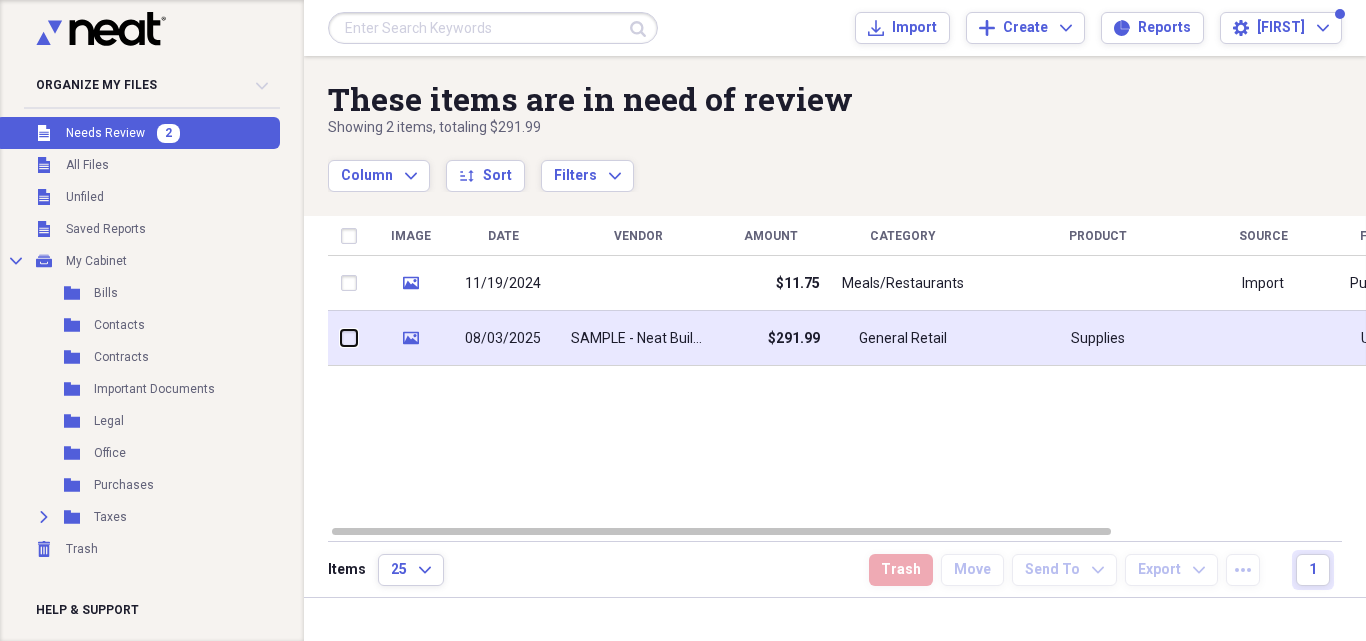 click at bounding box center (341, 338) 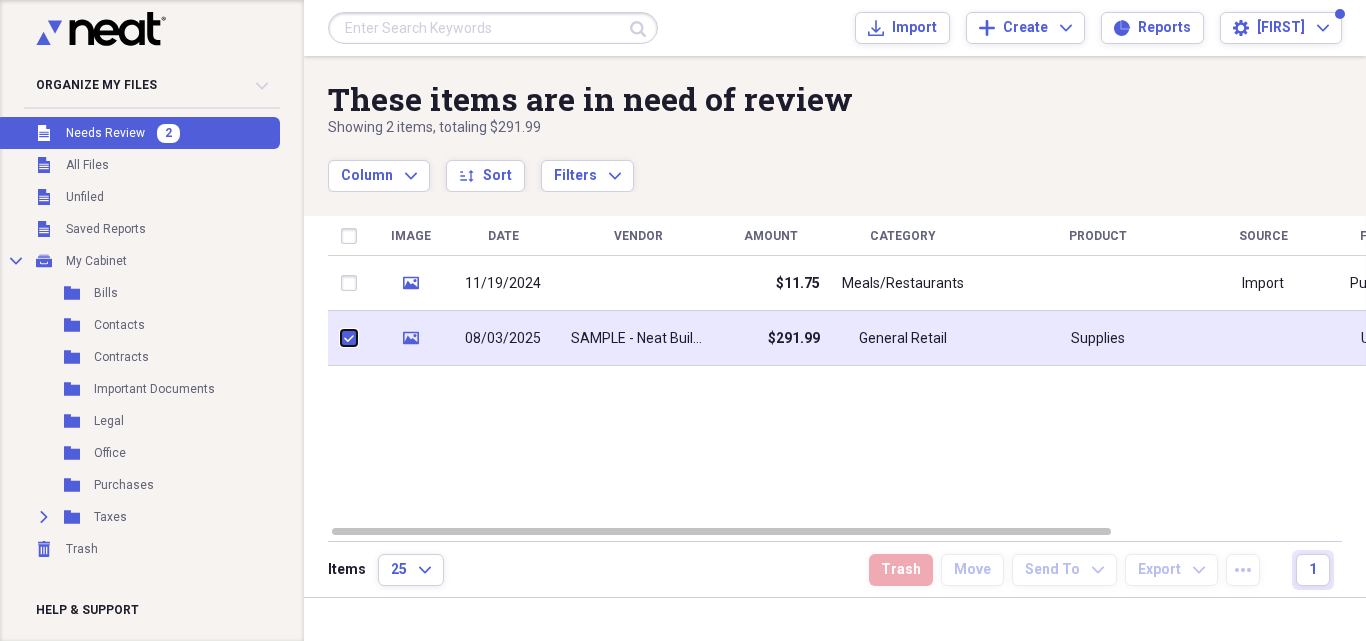 checkbox on "true" 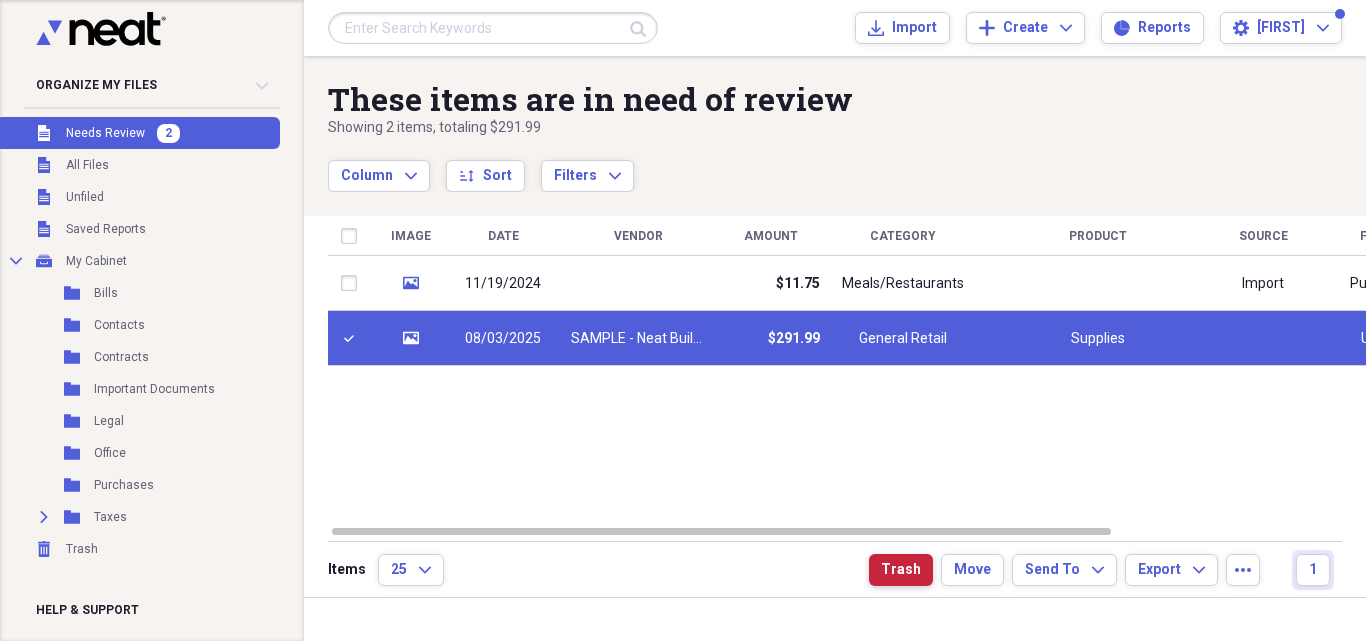 click on "Trash" at bounding box center (901, 570) 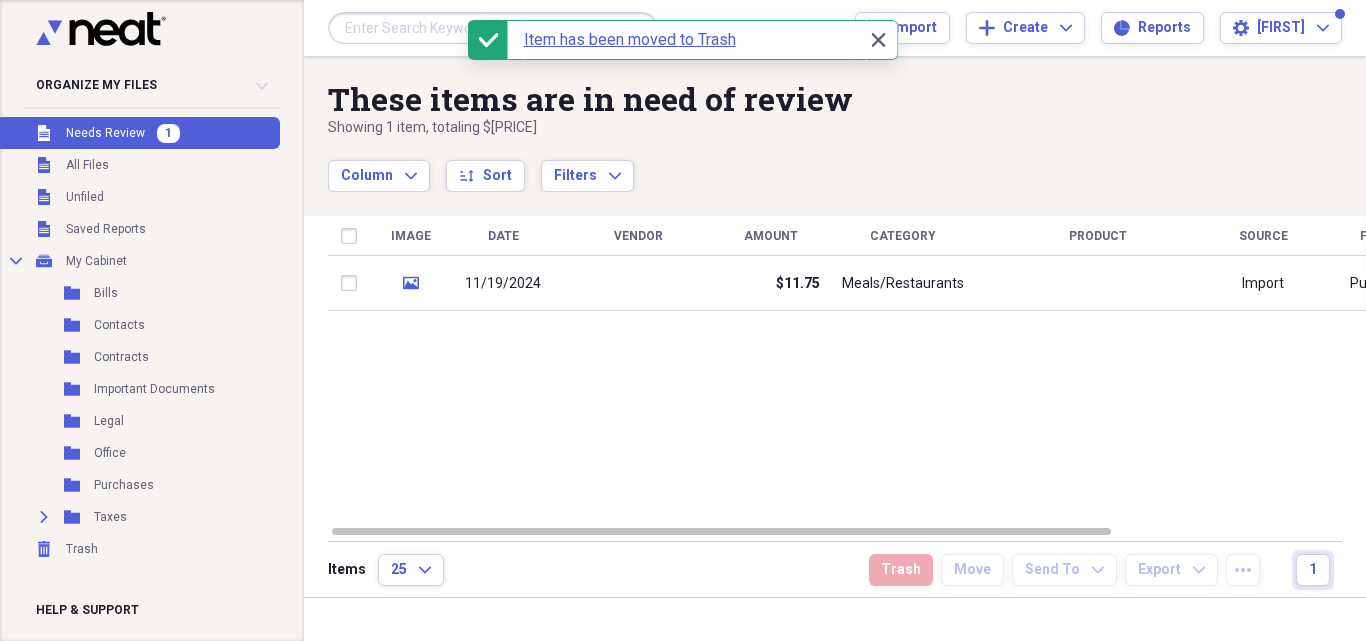 click on "Image Date Vendor Amount Category Product Source Folder Billable Reimbursable media [DATE] $[PRICE] Meals/Restaurants Import Purchases" at bounding box center (849, 370) 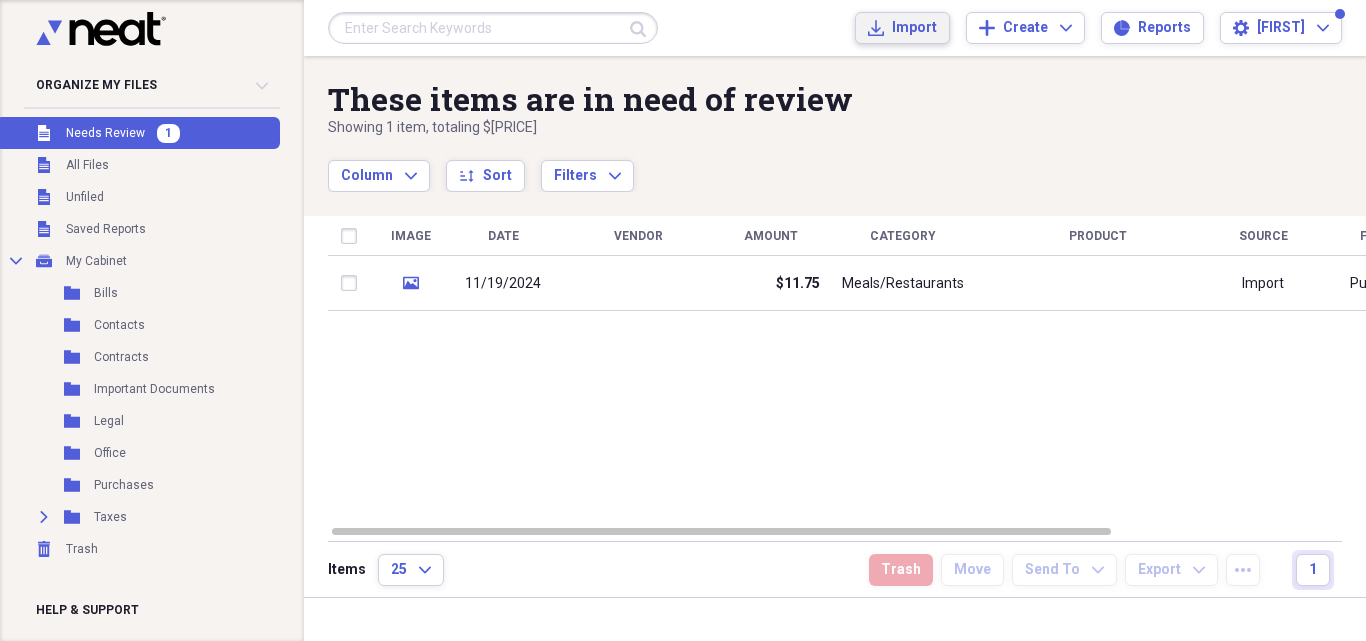 click on "Import Import" at bounding box center (902, 28) 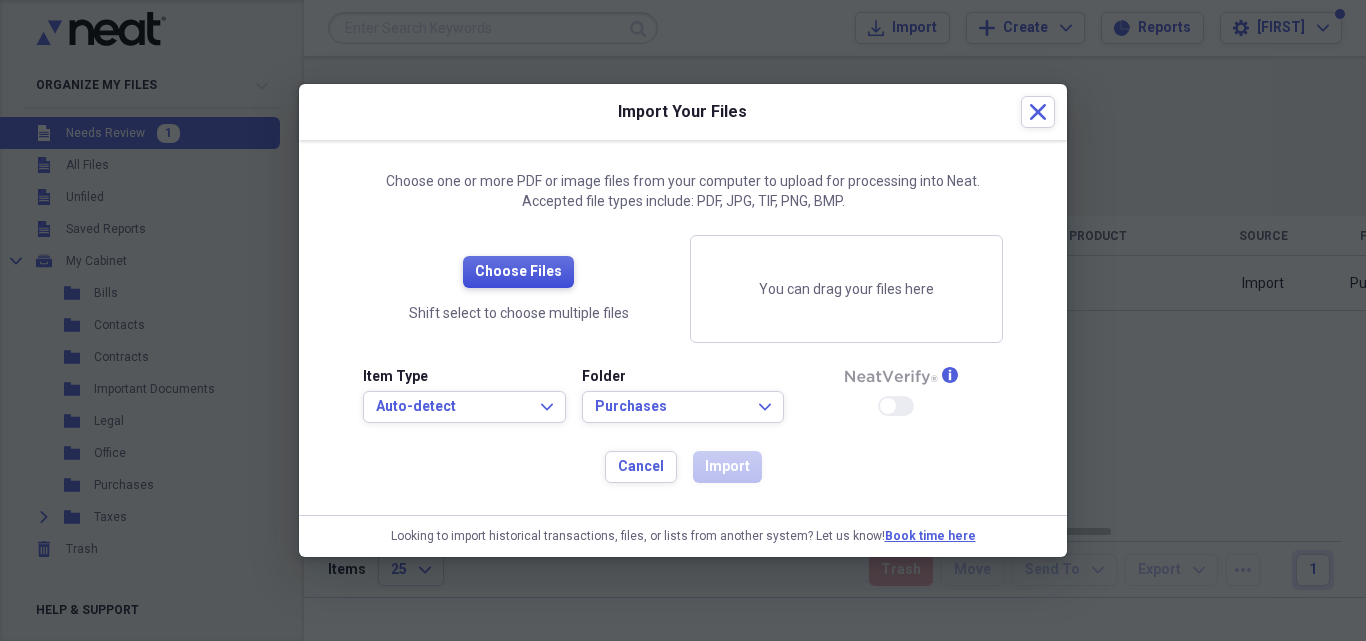 click on "Choose Files" at bounding box center [518, 272] 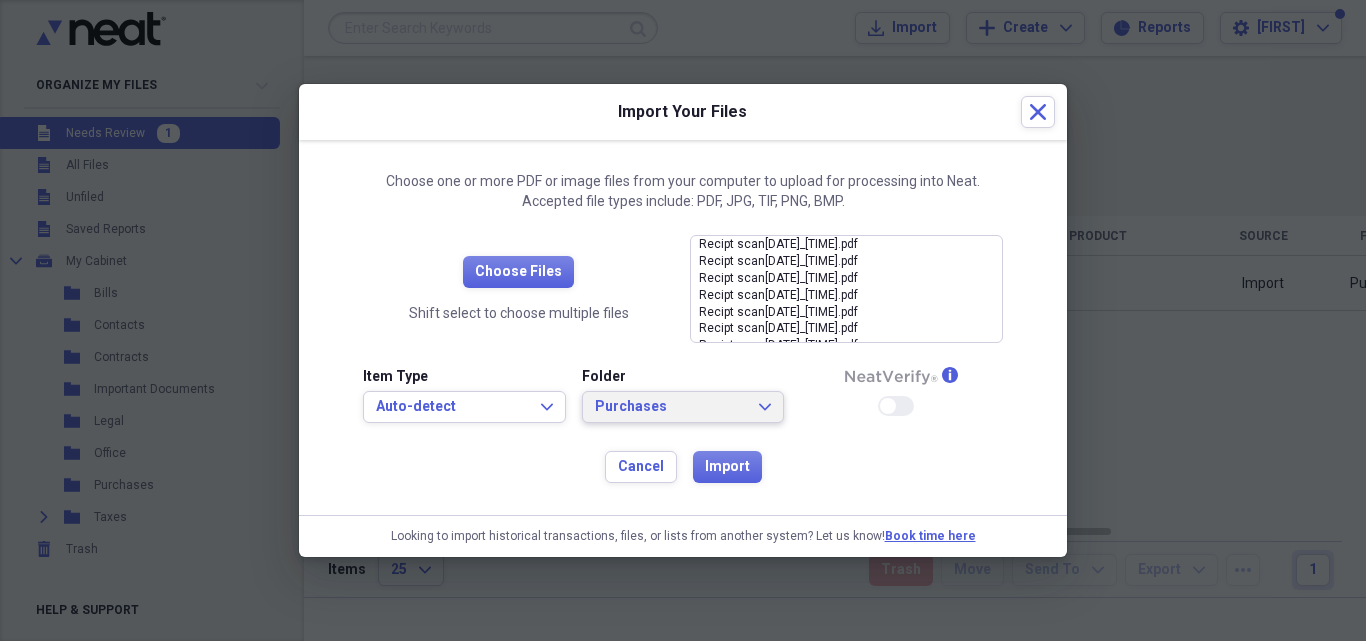 click on "Purchases" at bounding box center (671, 407) 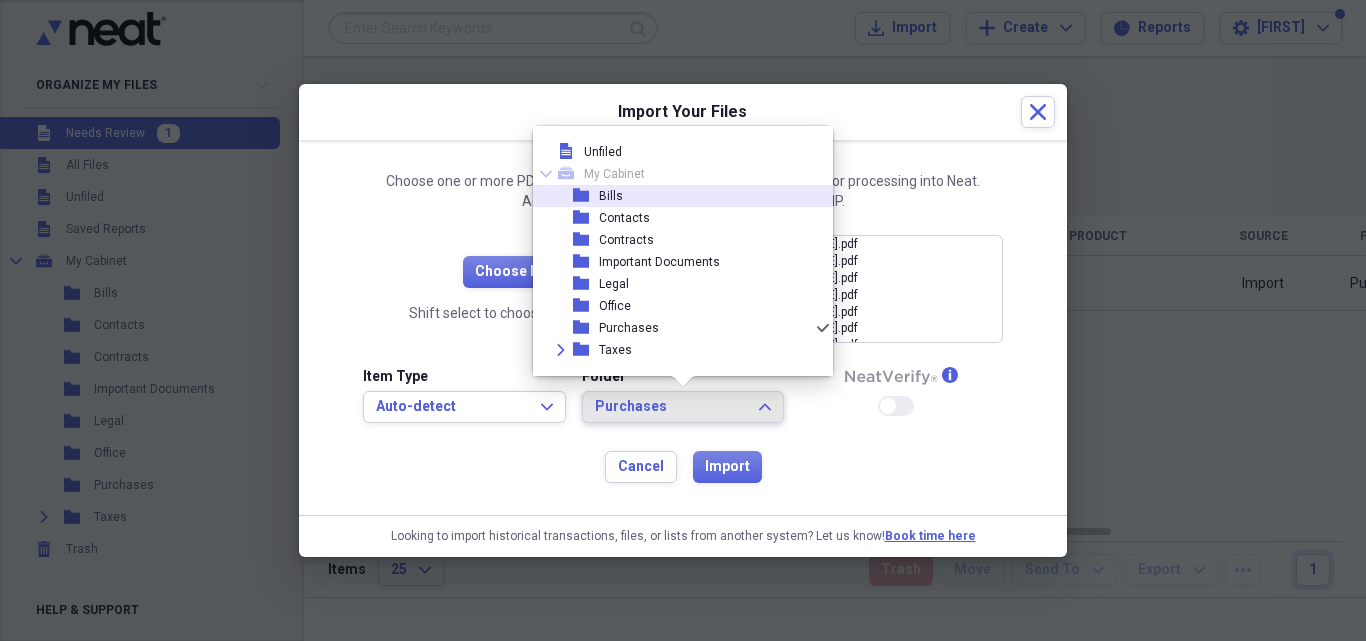 click on "folder Bills" at bounding box center (675, 196) 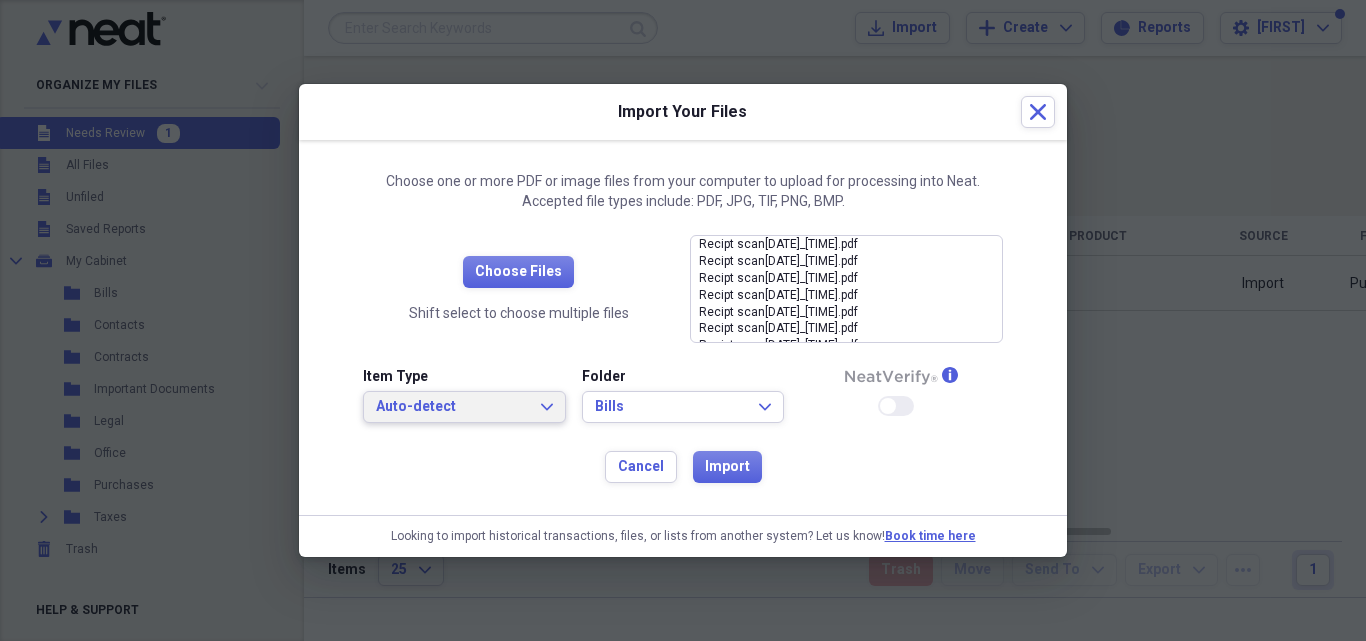 click on "Expand" 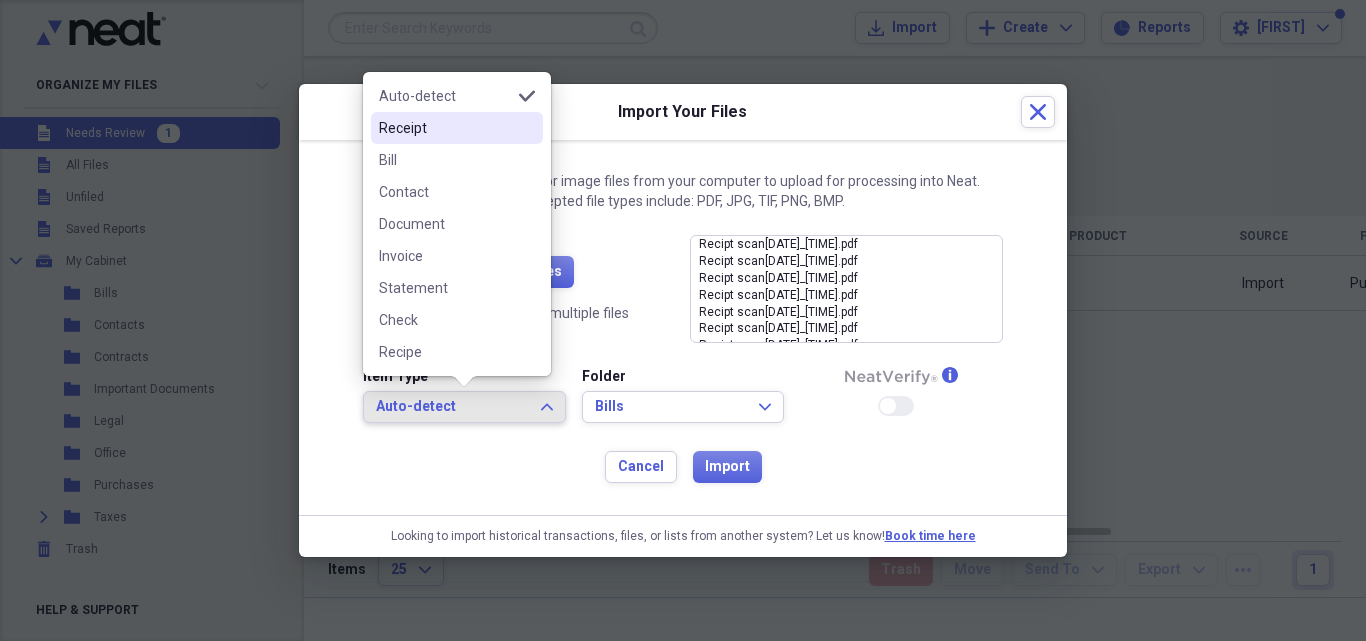 click on "Receipt" at bounding box center (445, 128) 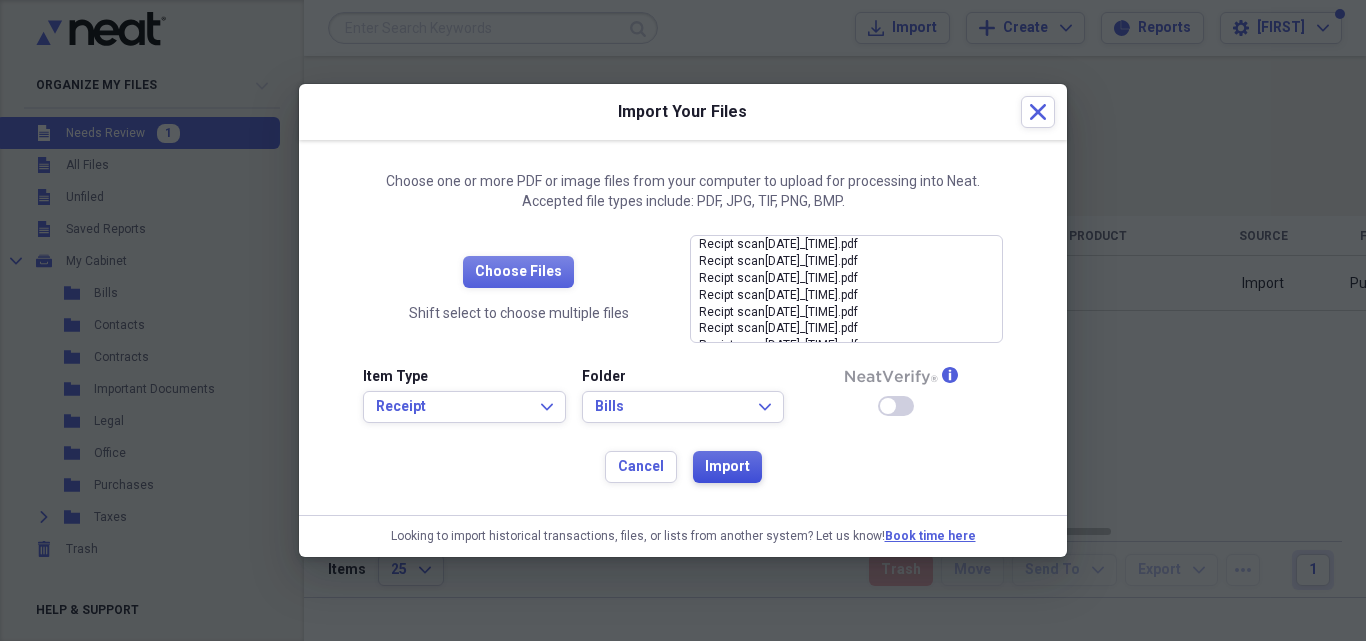 click on "Import" at bounding box center [727, 467] 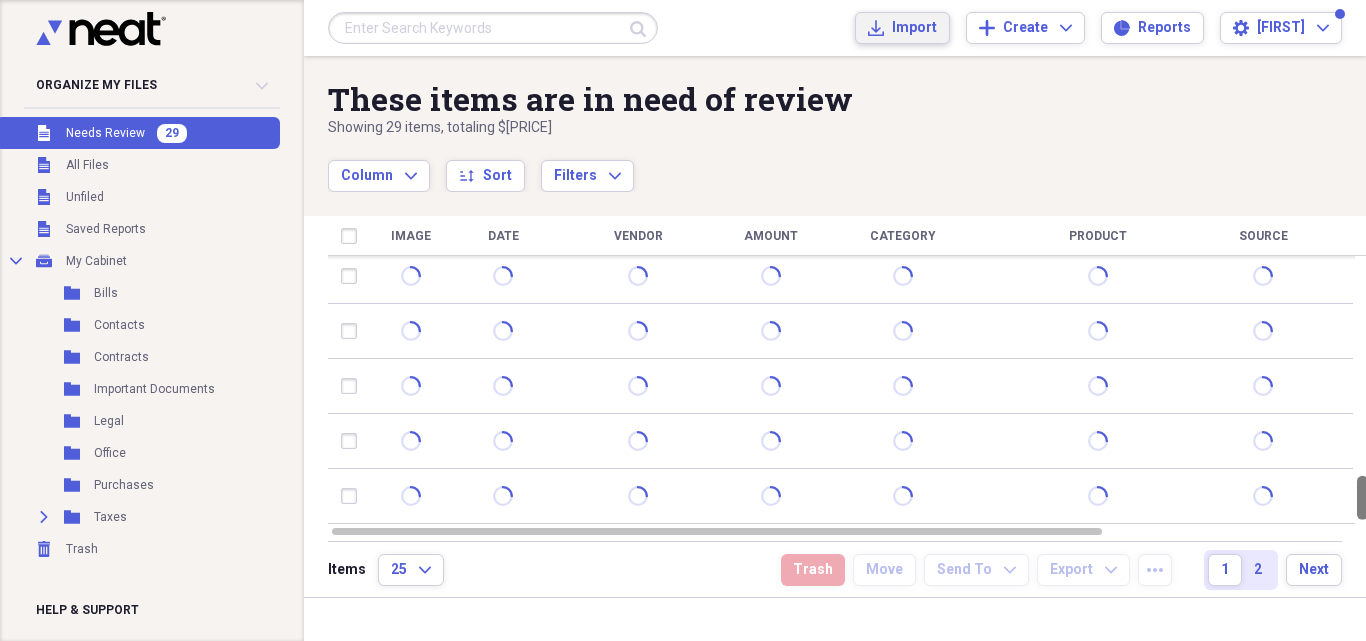 drag, startPoint x: 1361, startPoint y: 284, endPoint x: 1360, endPoint y: 507, distance: 223.00224 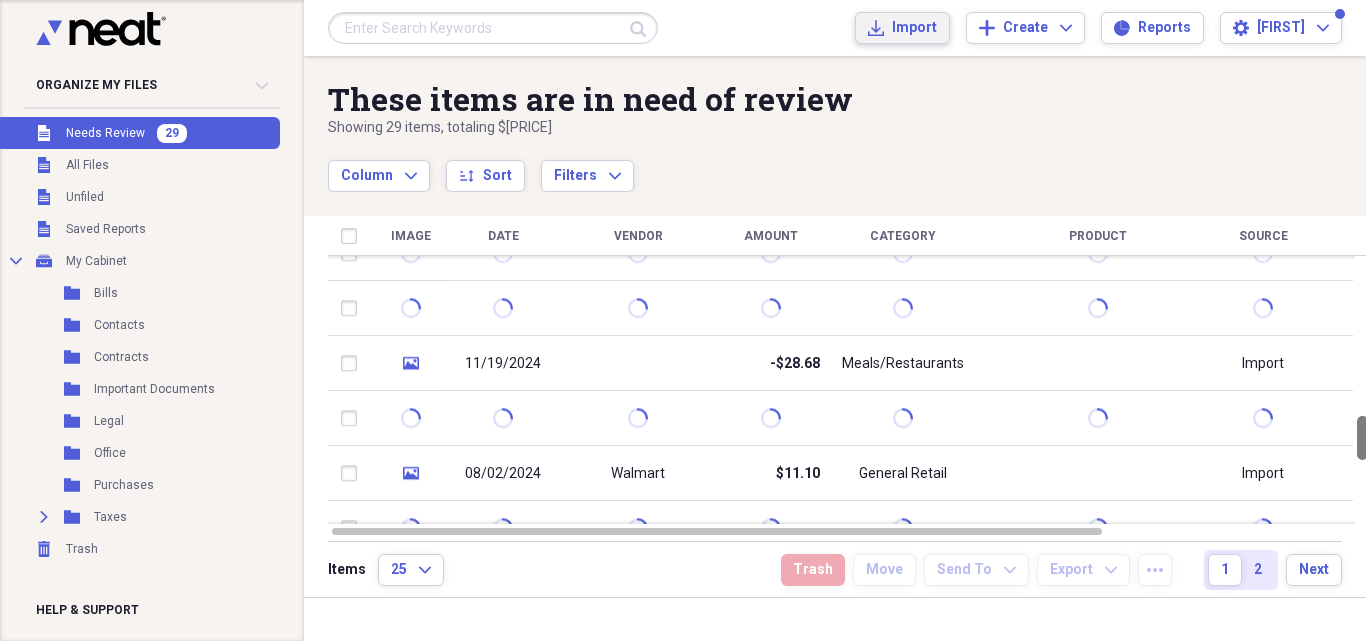click at bounding box center (1362, 438) 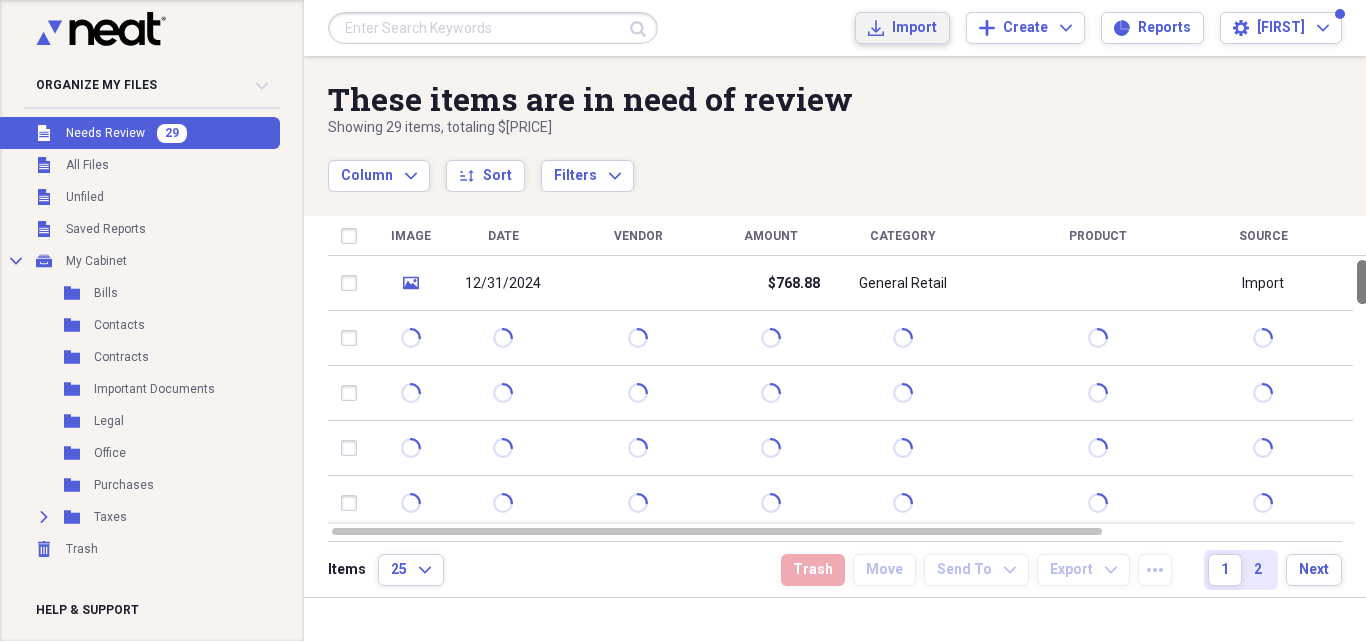 drag, startPoint x: 1360, startPoint y: 450, endPoint x: 1351, endPoint y: 273, distance: 177.22867 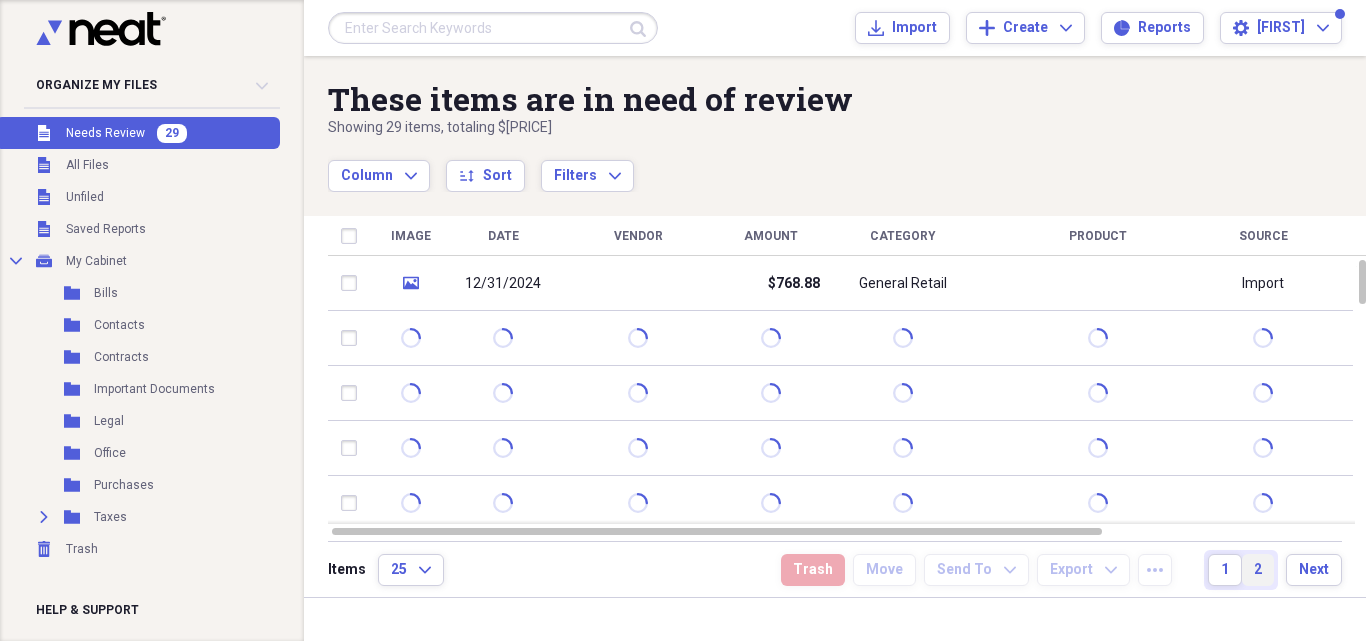 click on "2" at bounding box center (1258, 570) 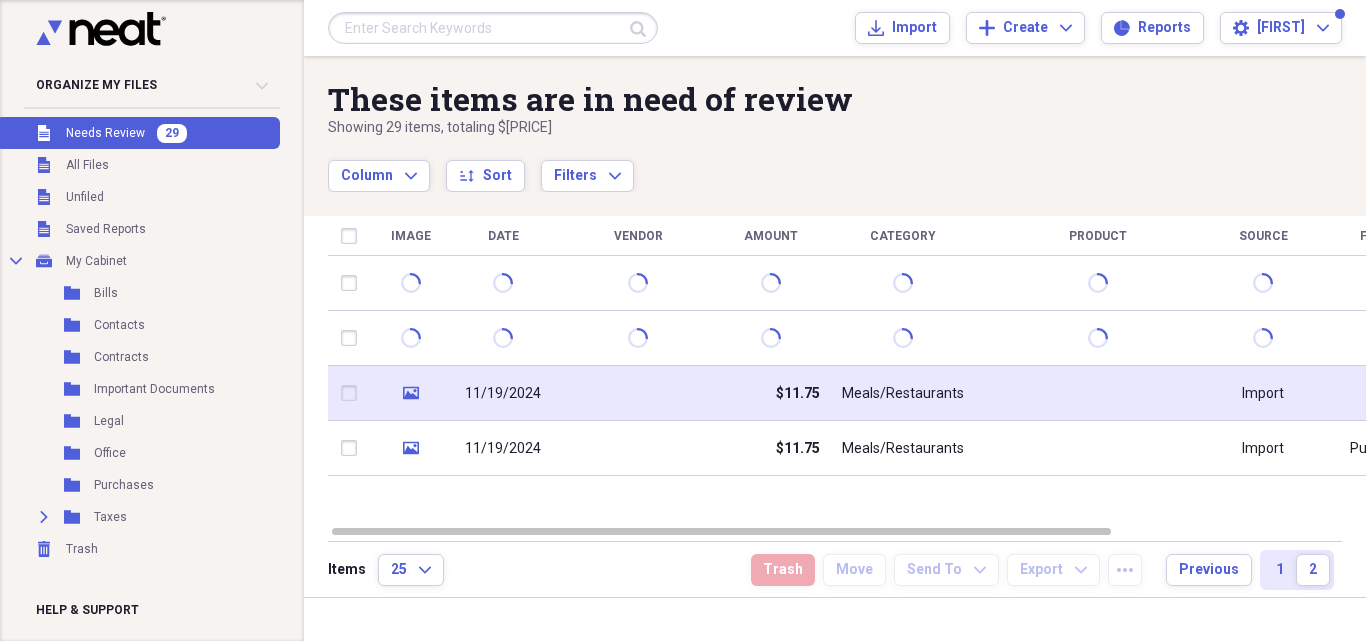 click at bounding box center [353, 393] 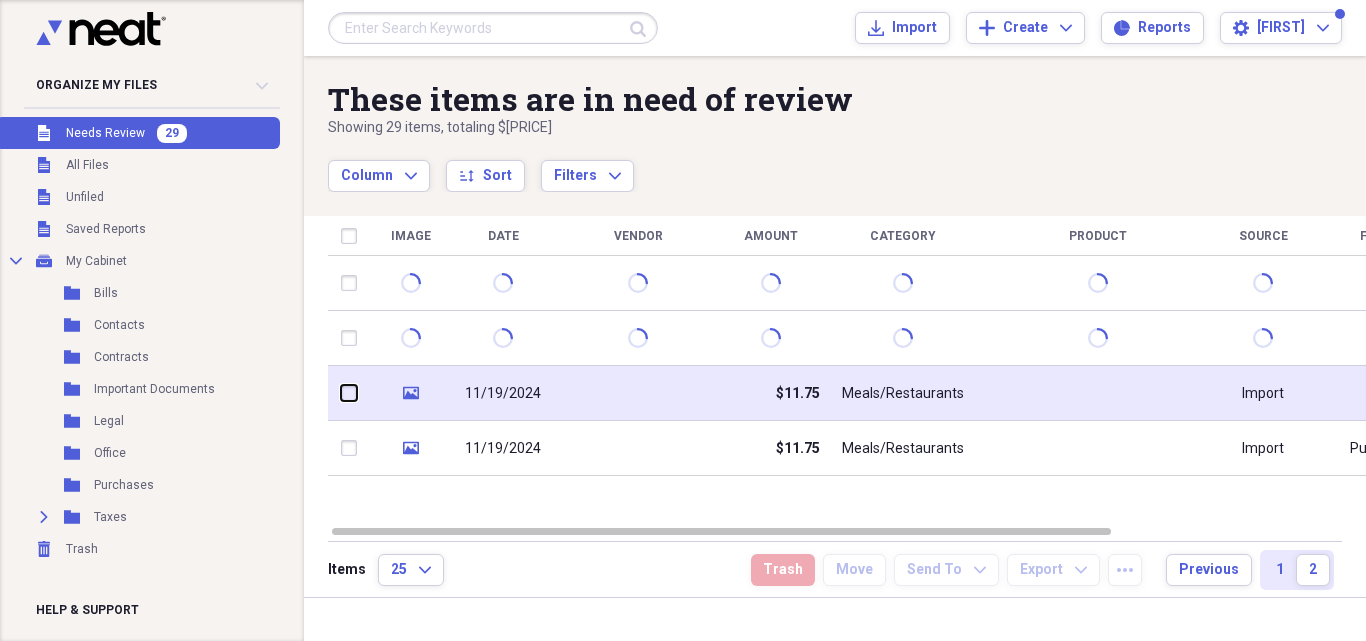 click at bounding box center (341, 393) 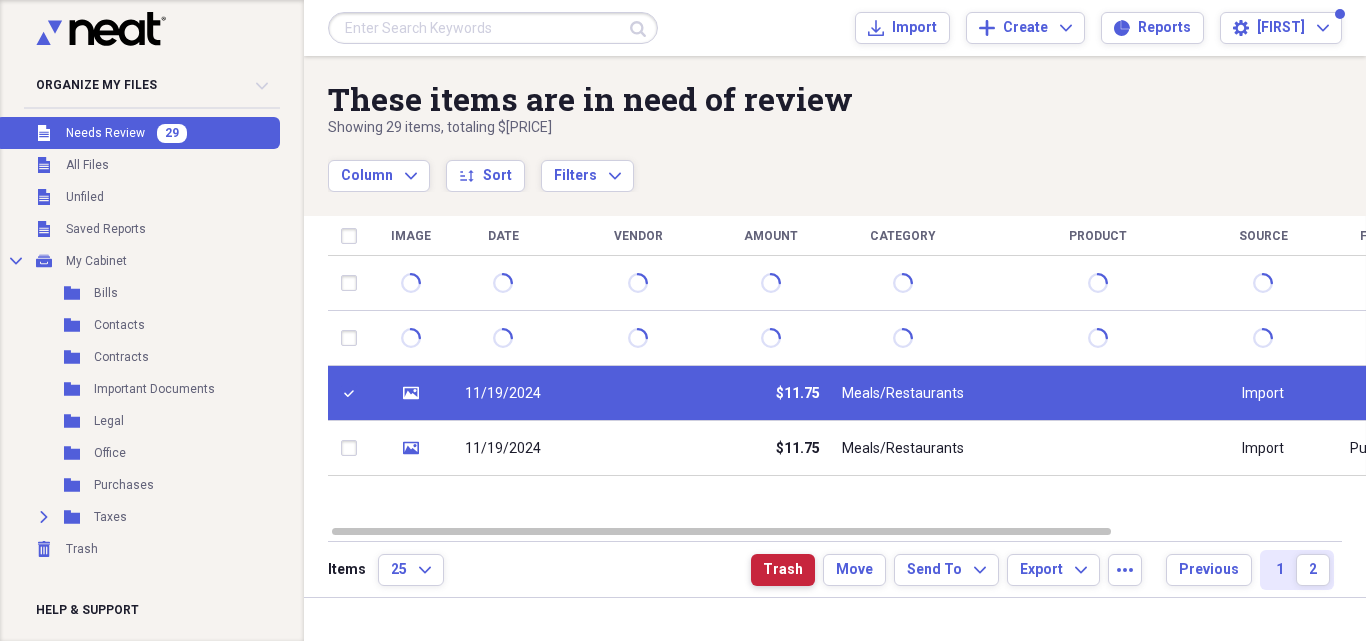 click on "Trash" at bounding box center [783, 570] 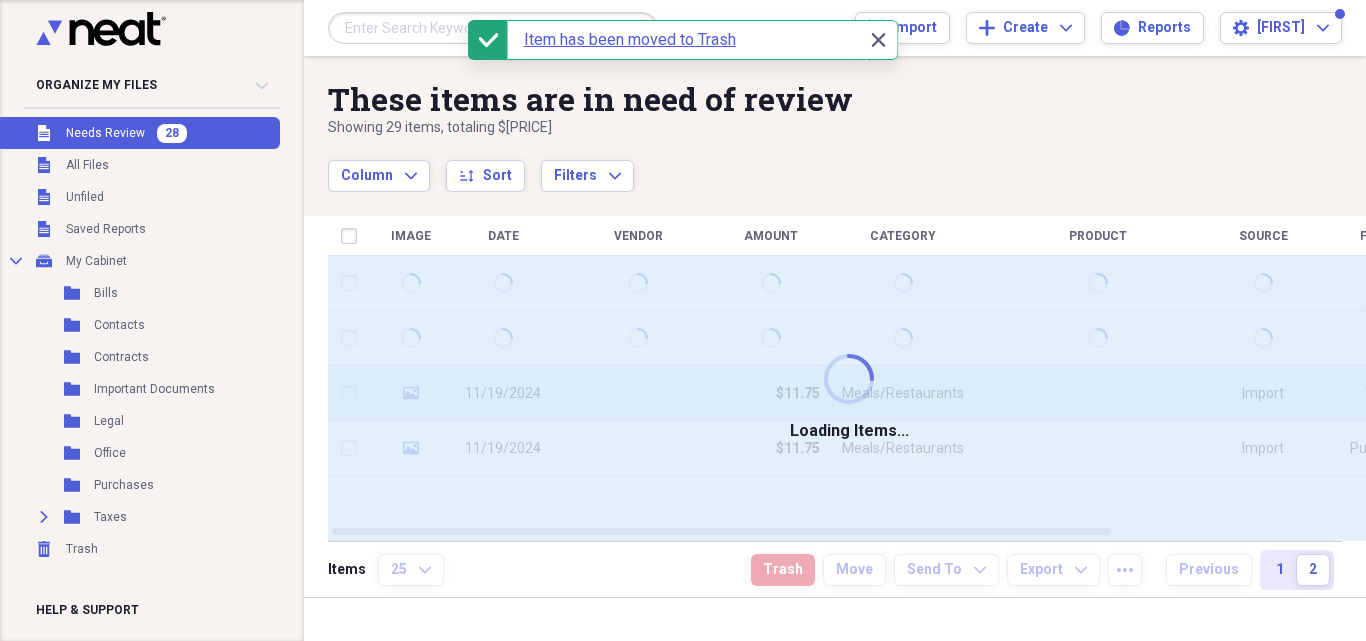 checkbox on "false" 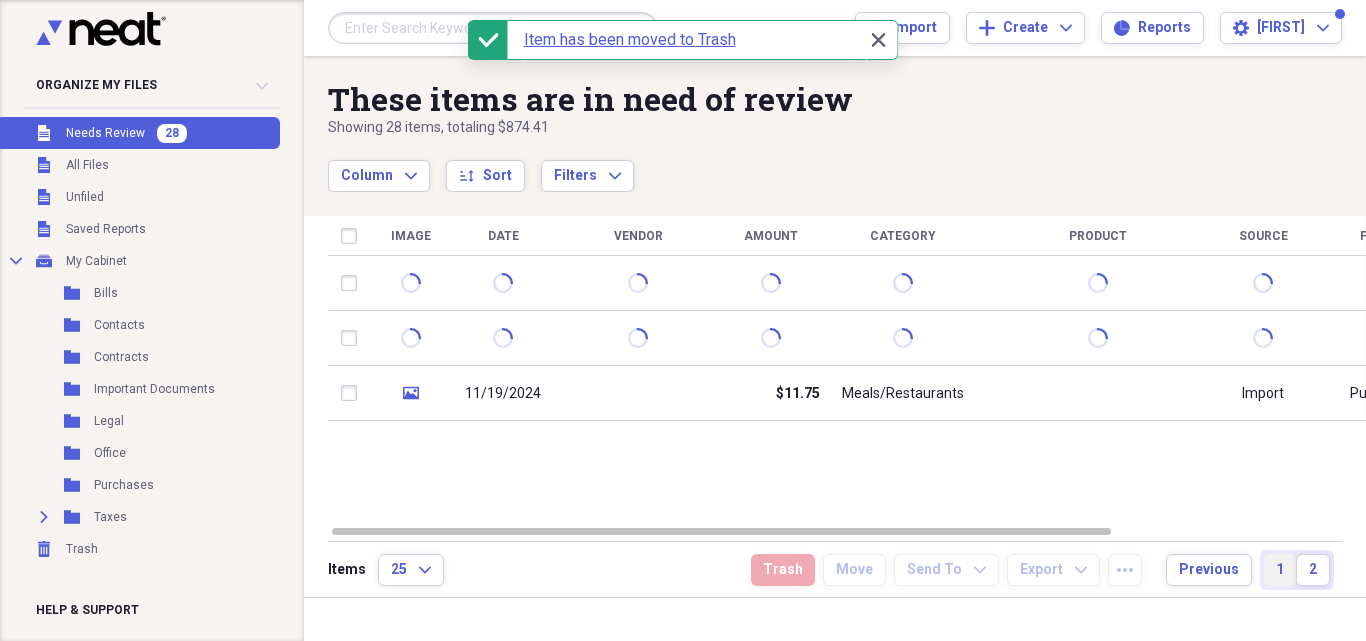 click on "1" at bounding box center [1280, 570] 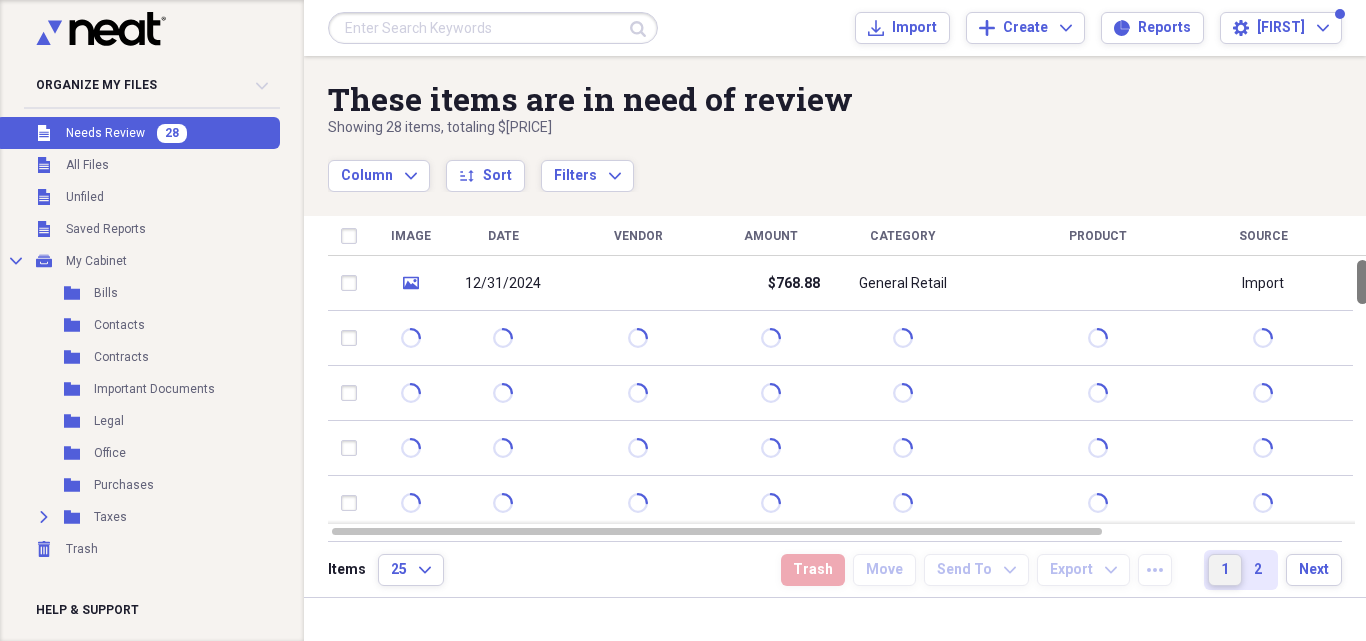 drag, startPoint x: 1360, startPoint y: 282, endPoint x: 1341, endPoint y: 279, distance: 19.235384 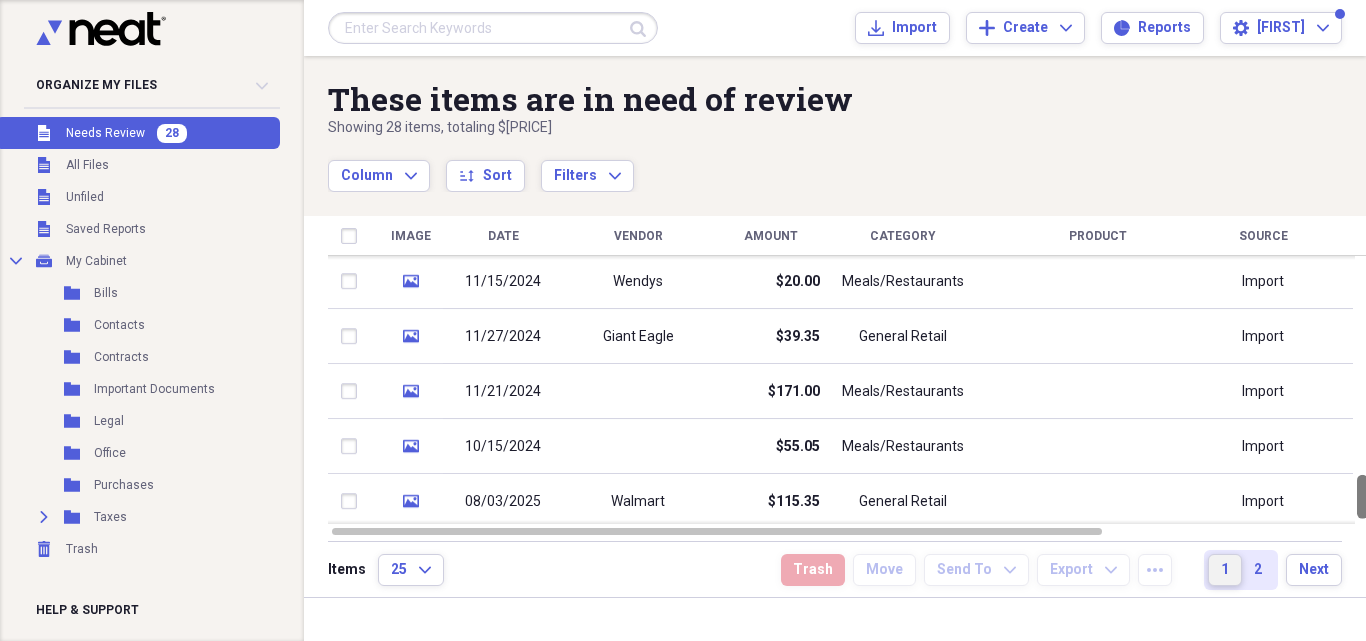 drag, startPoint x: 1356, startPoint y: 284, endPoint x: 1362, endPoint y: 629, distance: 345.0522 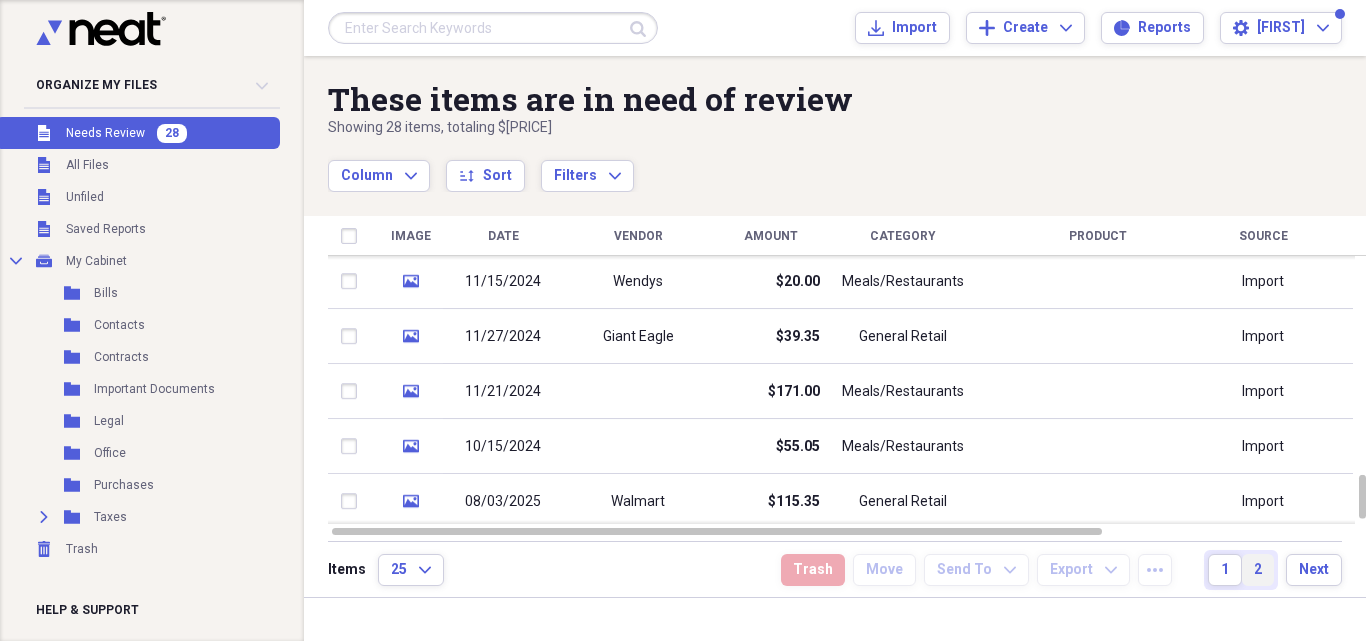 click on "2" at bounding box center [1258, 570] 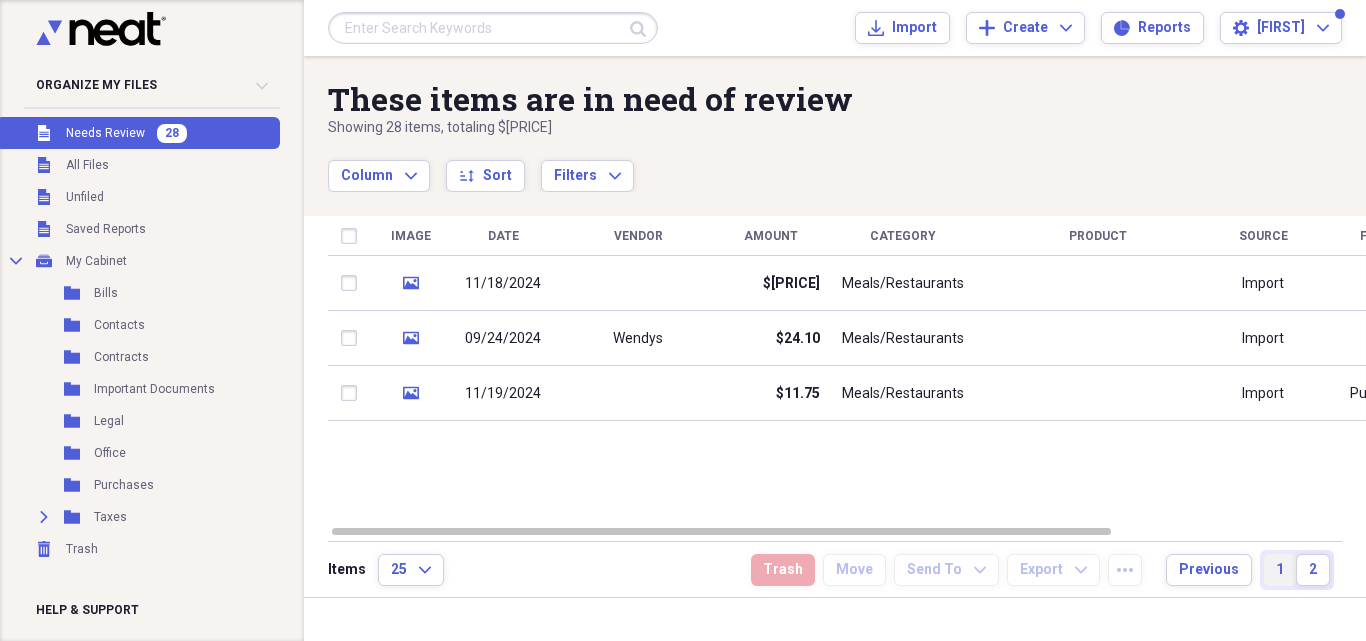 click on "1" at bounding box center [1280, 570] 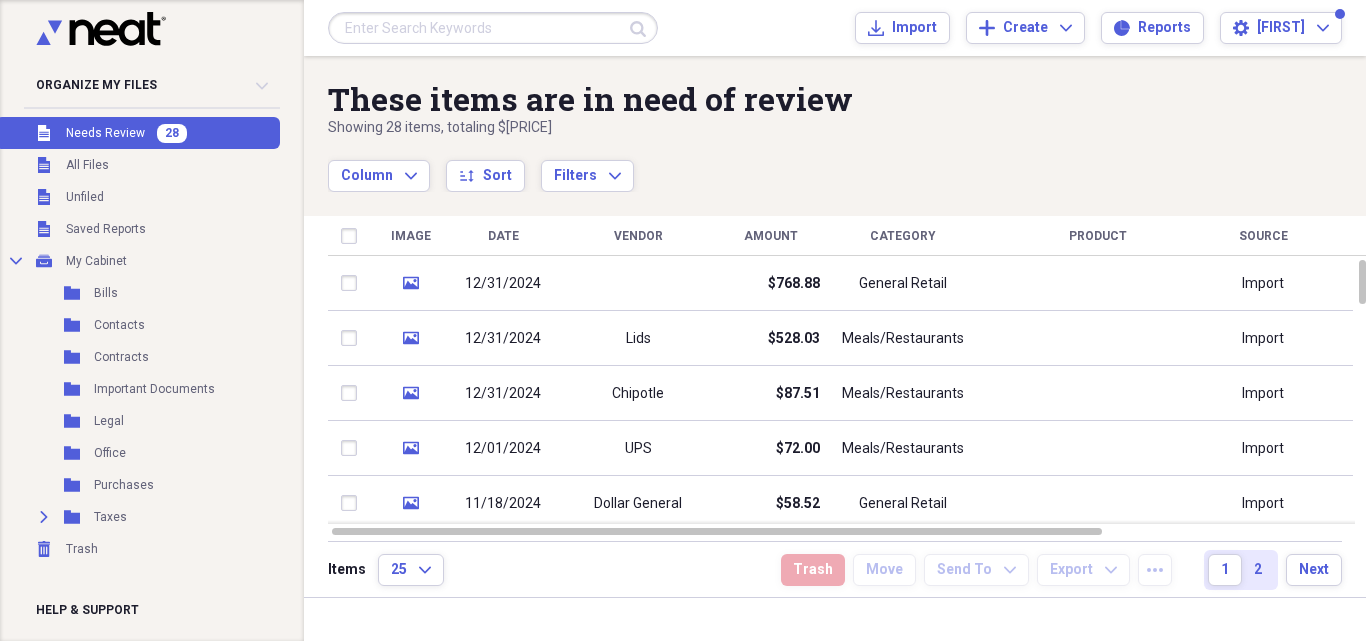 click on "Date" at bounding box center (503, 236) 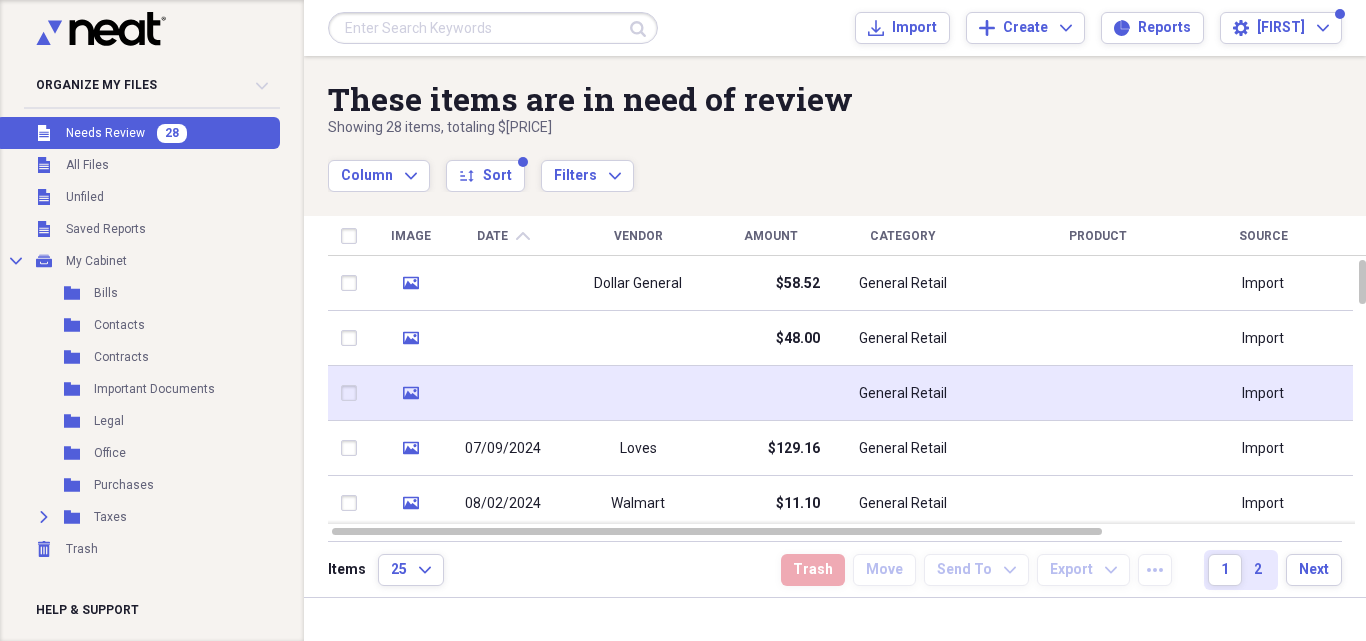 click 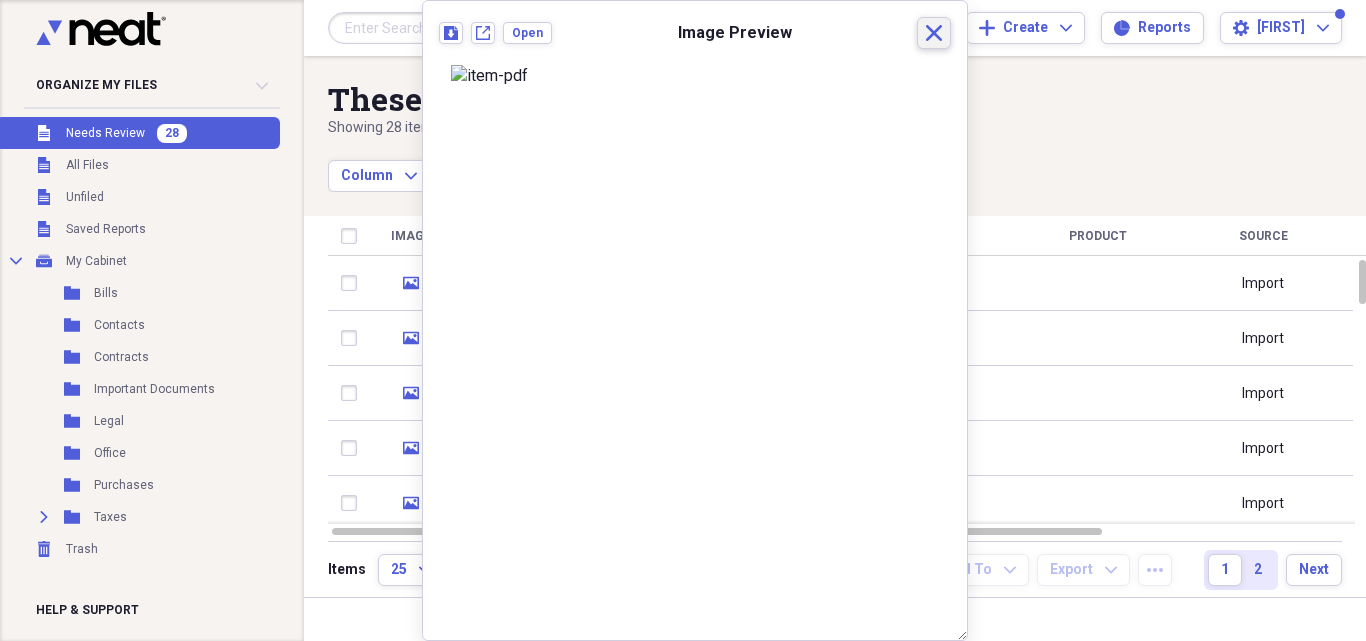 click 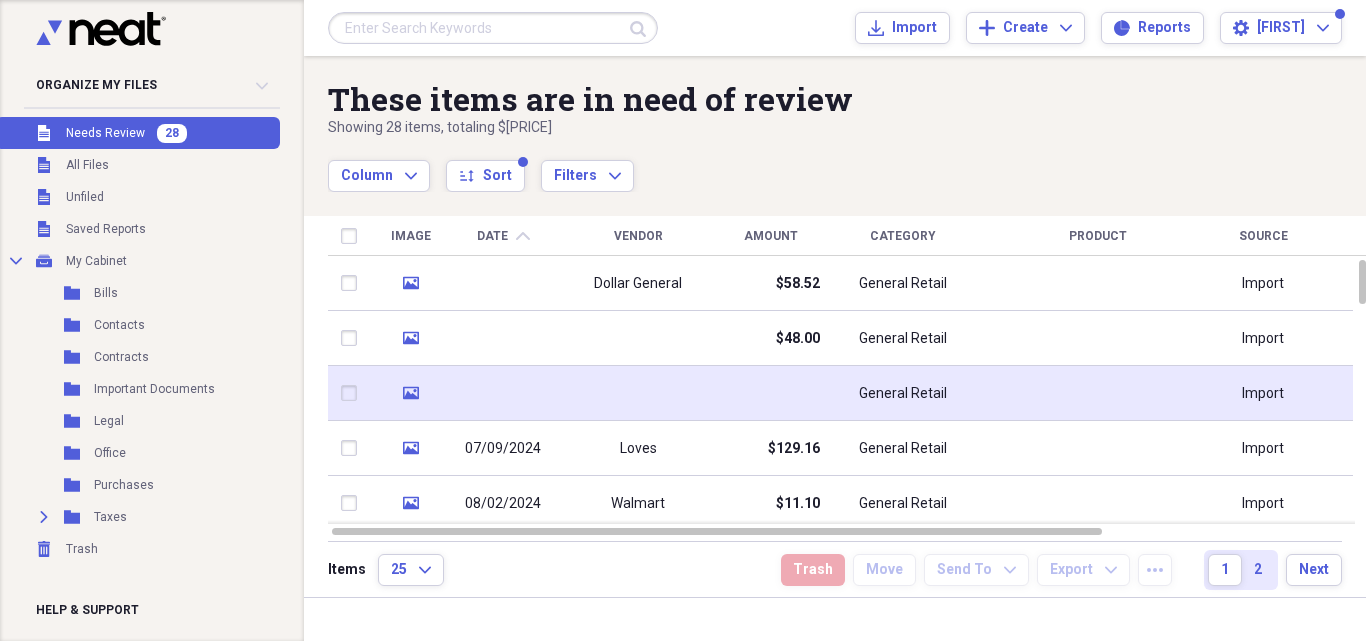 click at bounding box center [353, 393] 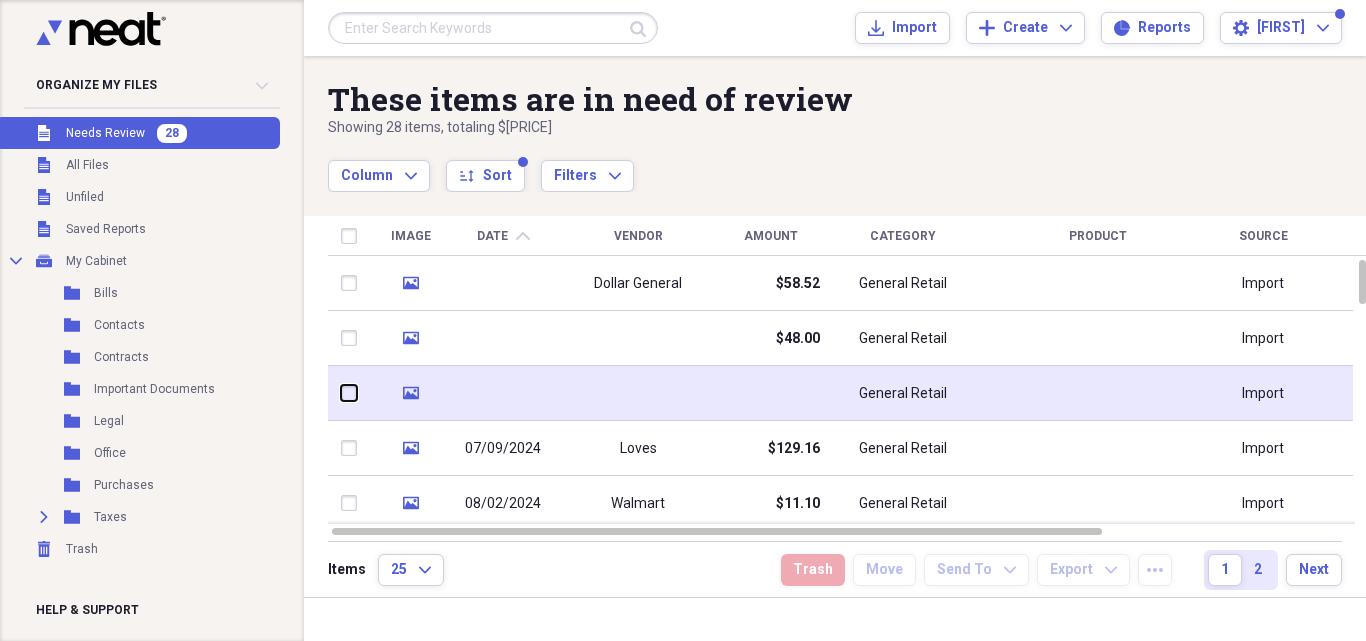 click at bounding box center (341, 393) 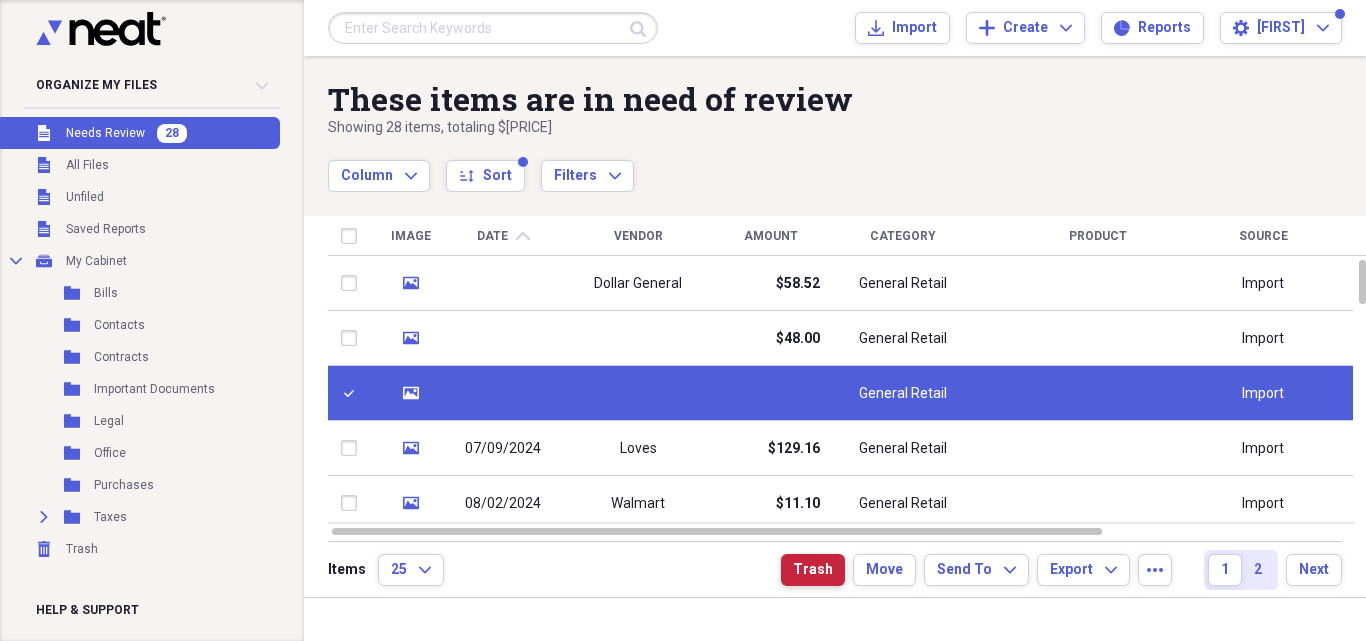 click on "Trash" at bounding box center [813, 570] 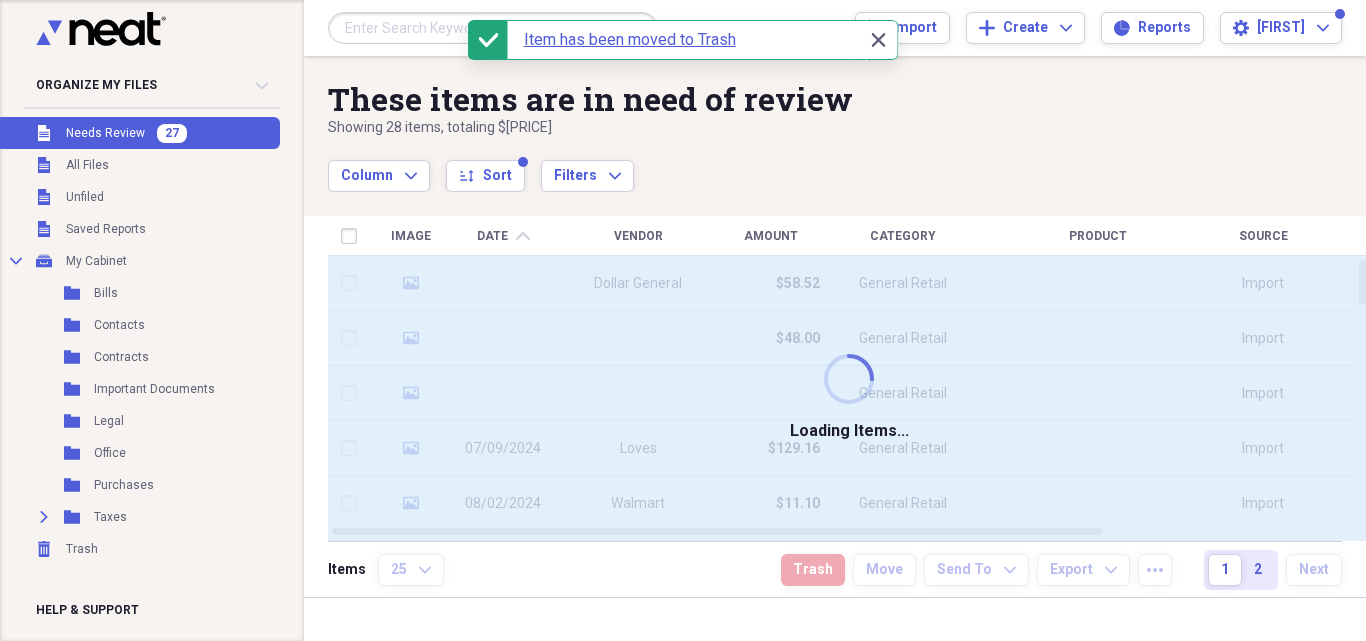 checkbox on "false" 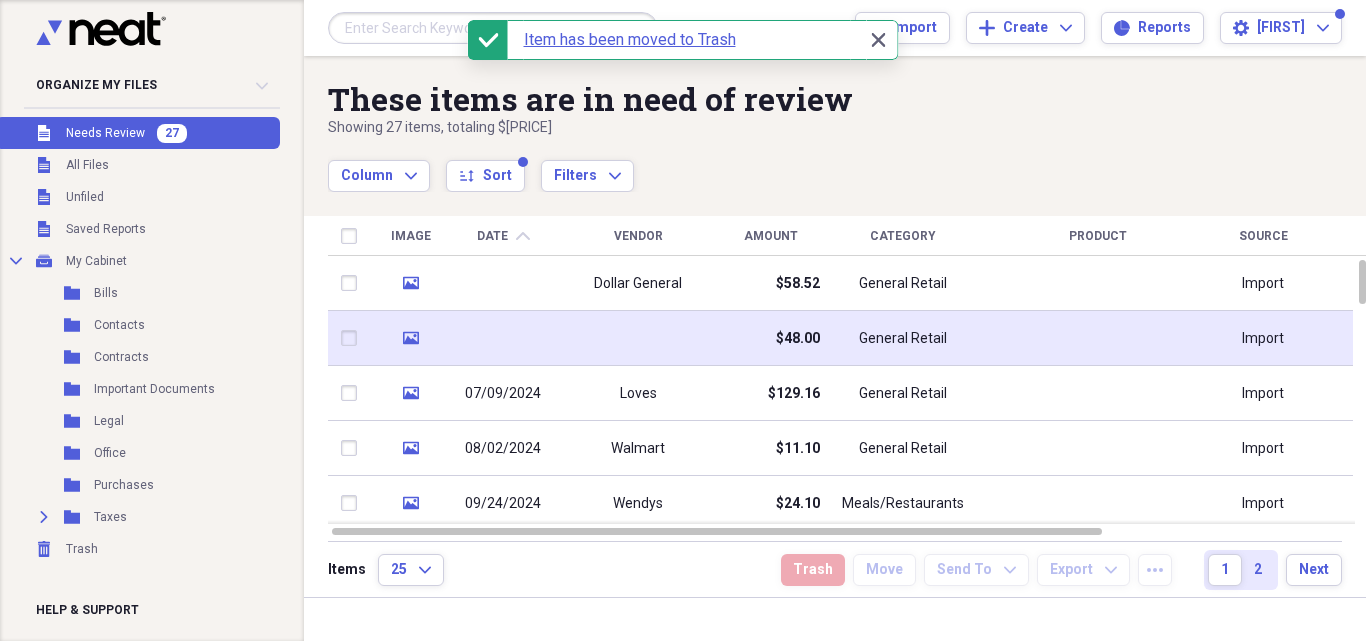 click 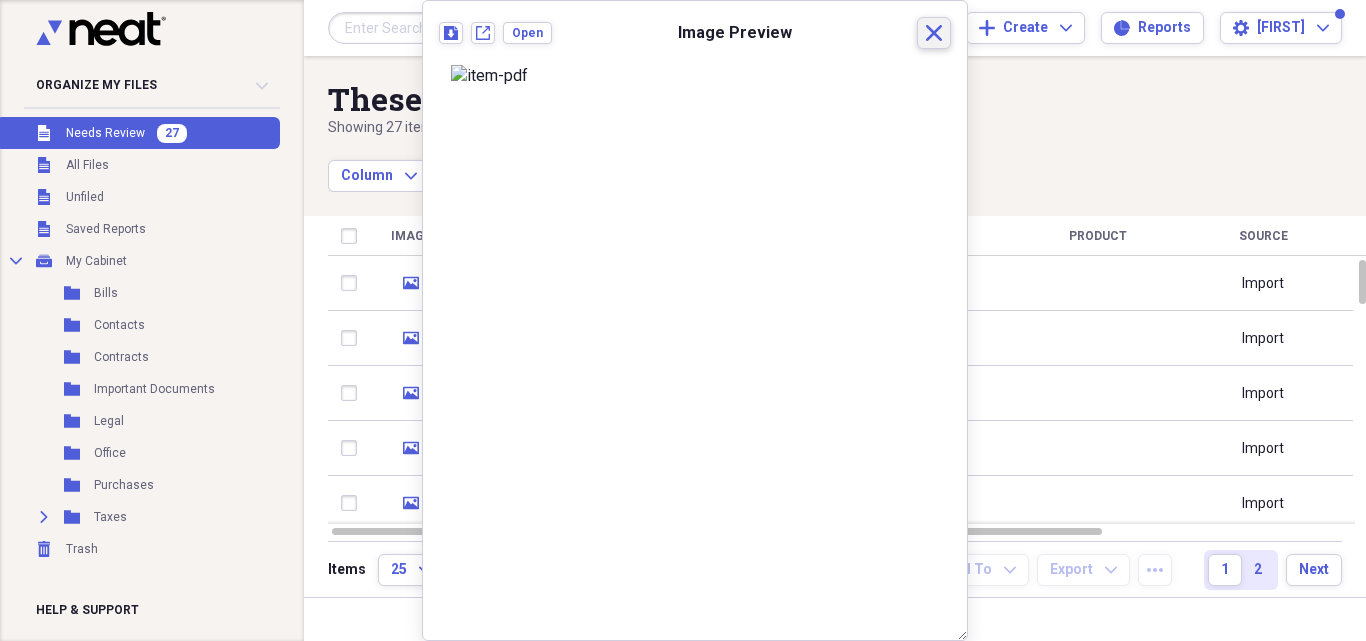 click on "Close" 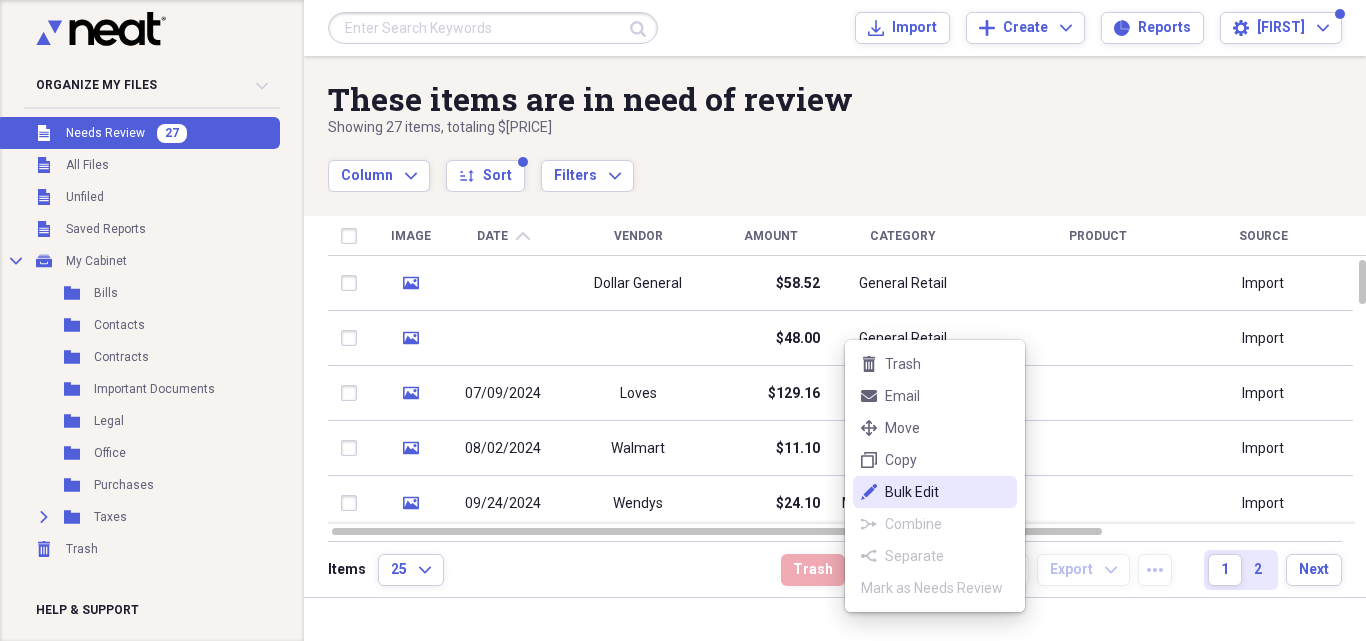 click on "Bulk Edit" at bounding box center [947, 492] 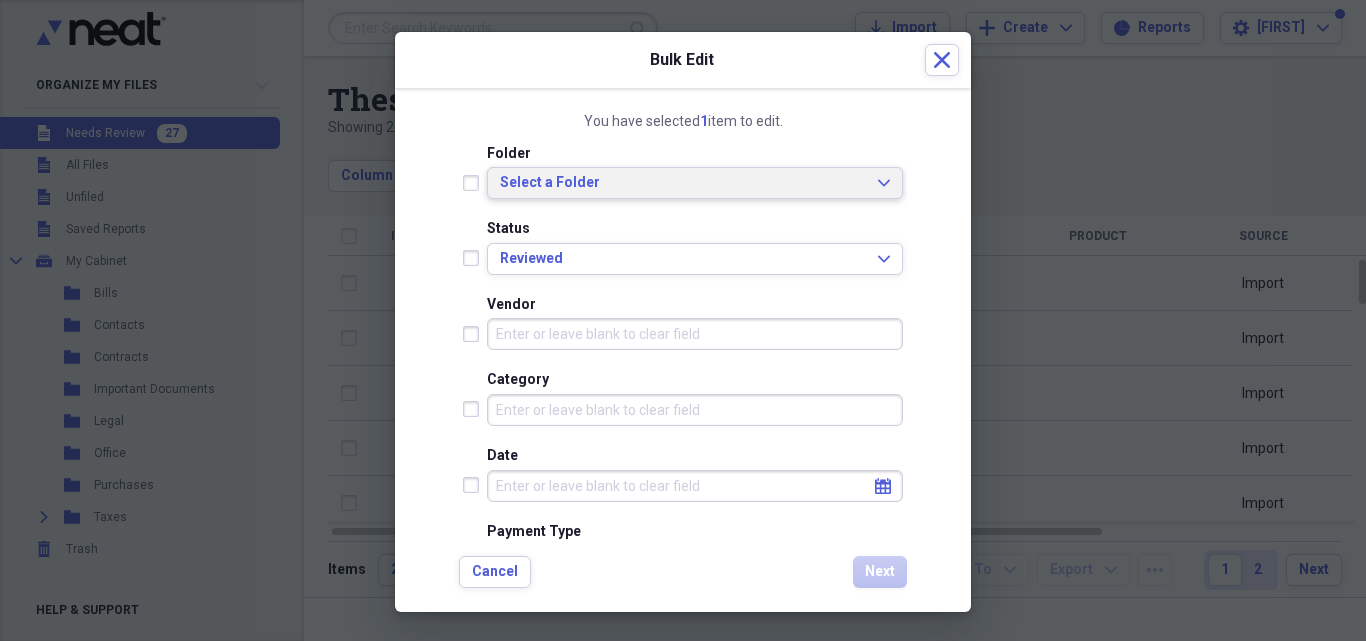 click on "Select a Folder" at bounding box center (683, 183) 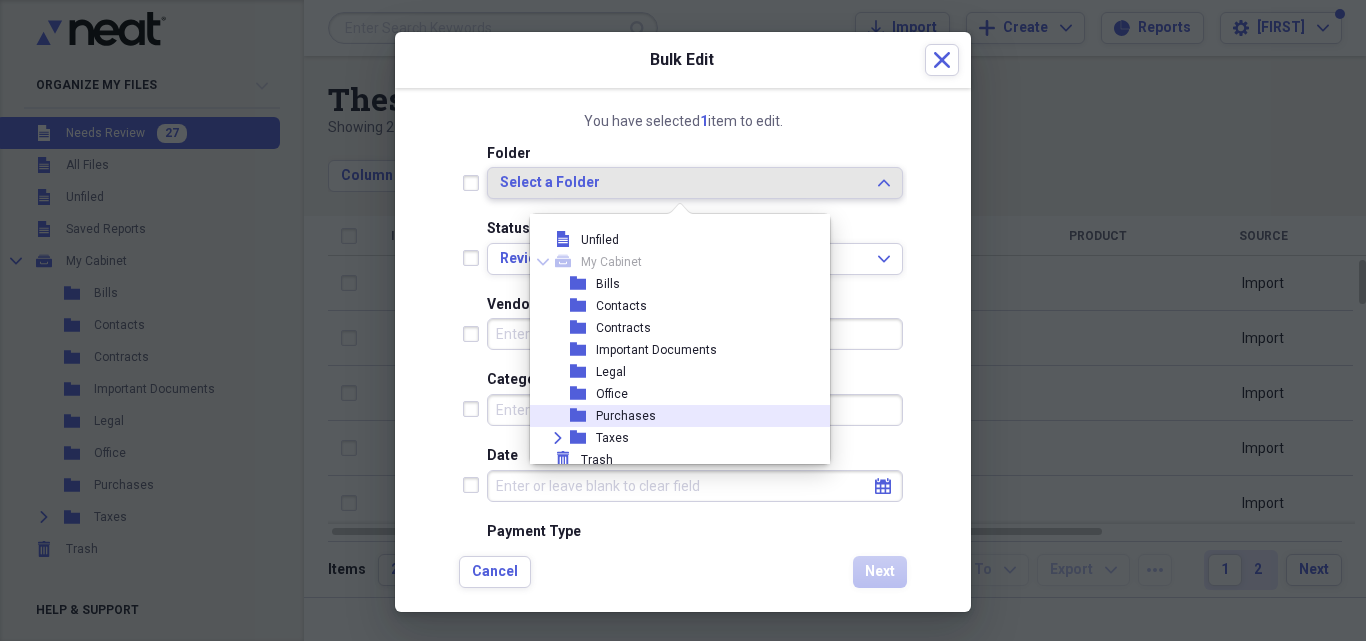 click on "Purchases" at bounding box center [626, 416] 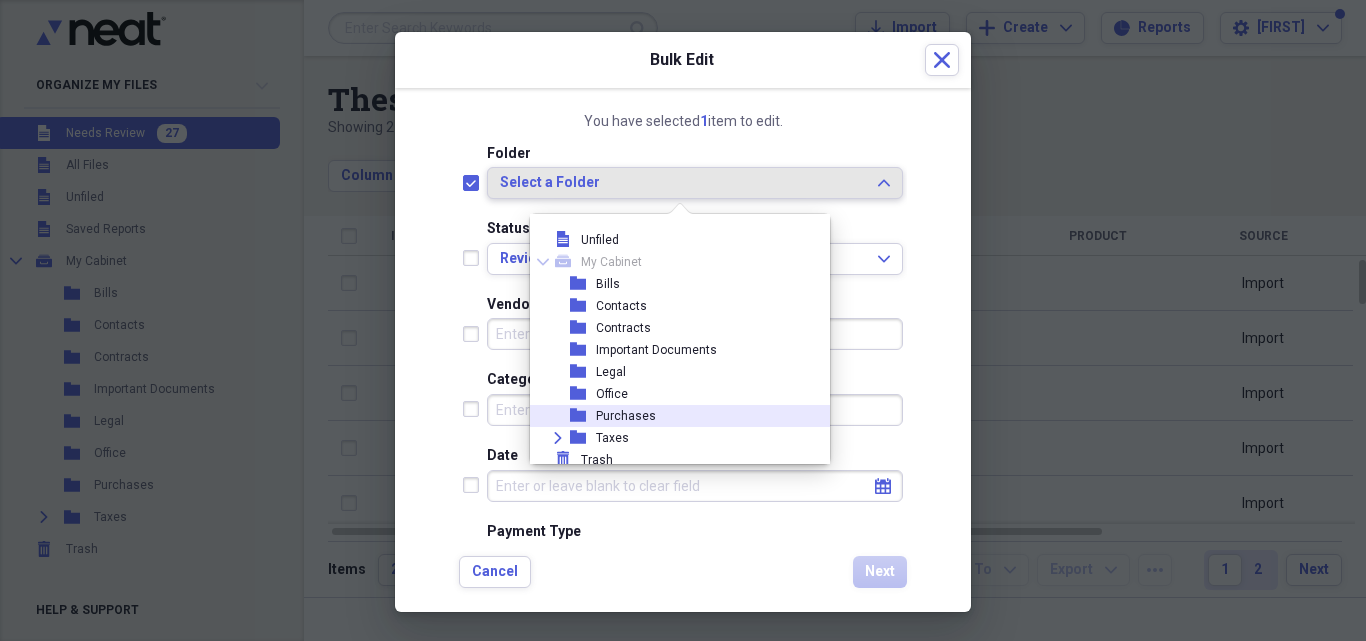 checkbox on "true" 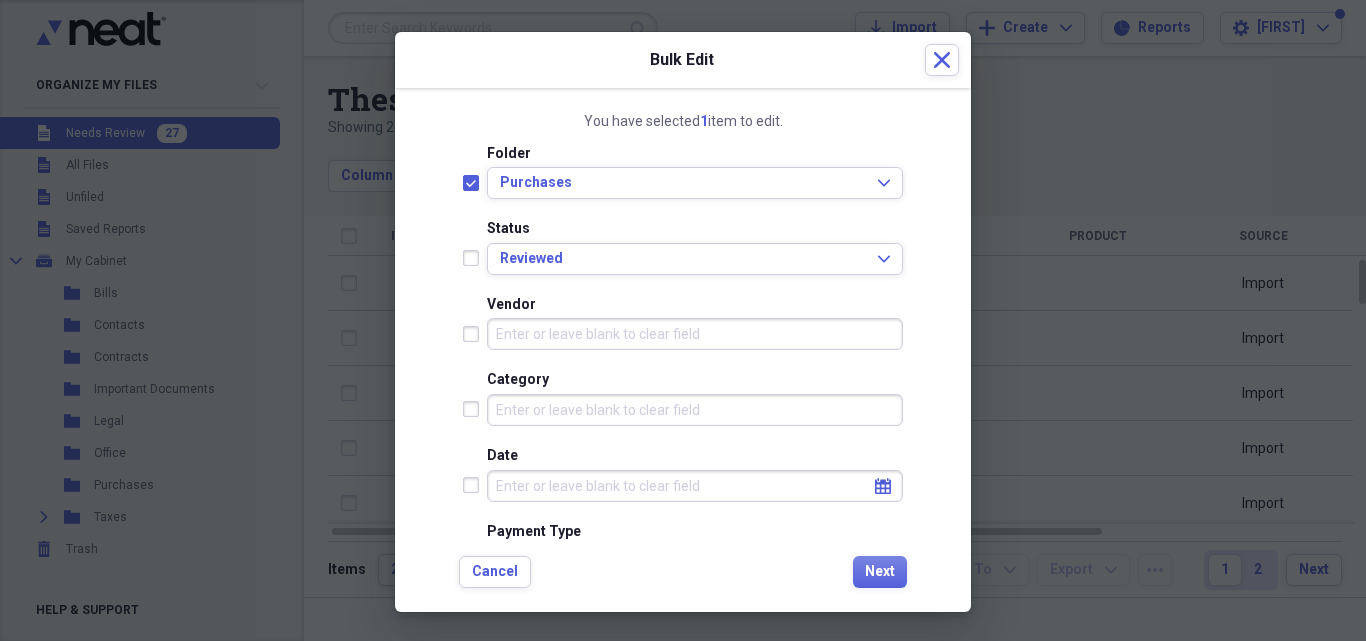 click on "Status" at bounding box center (695, 229) 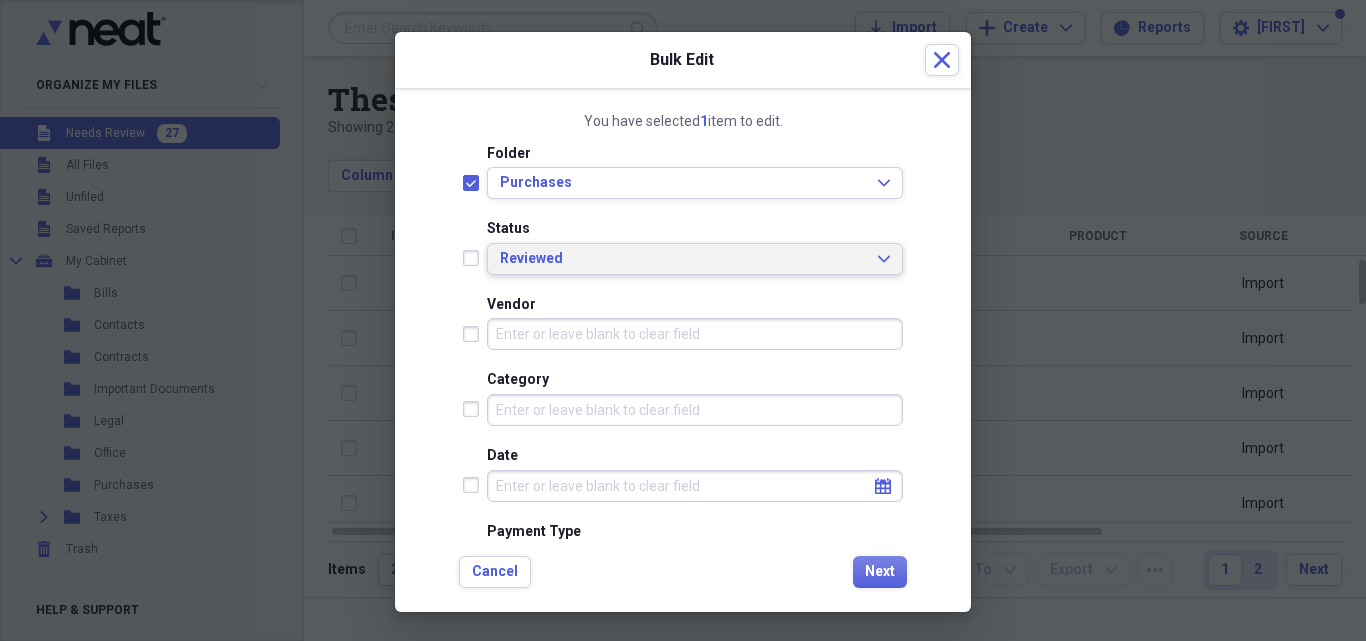 click on "Reviewed Expand" at bounding box center [695, 259] 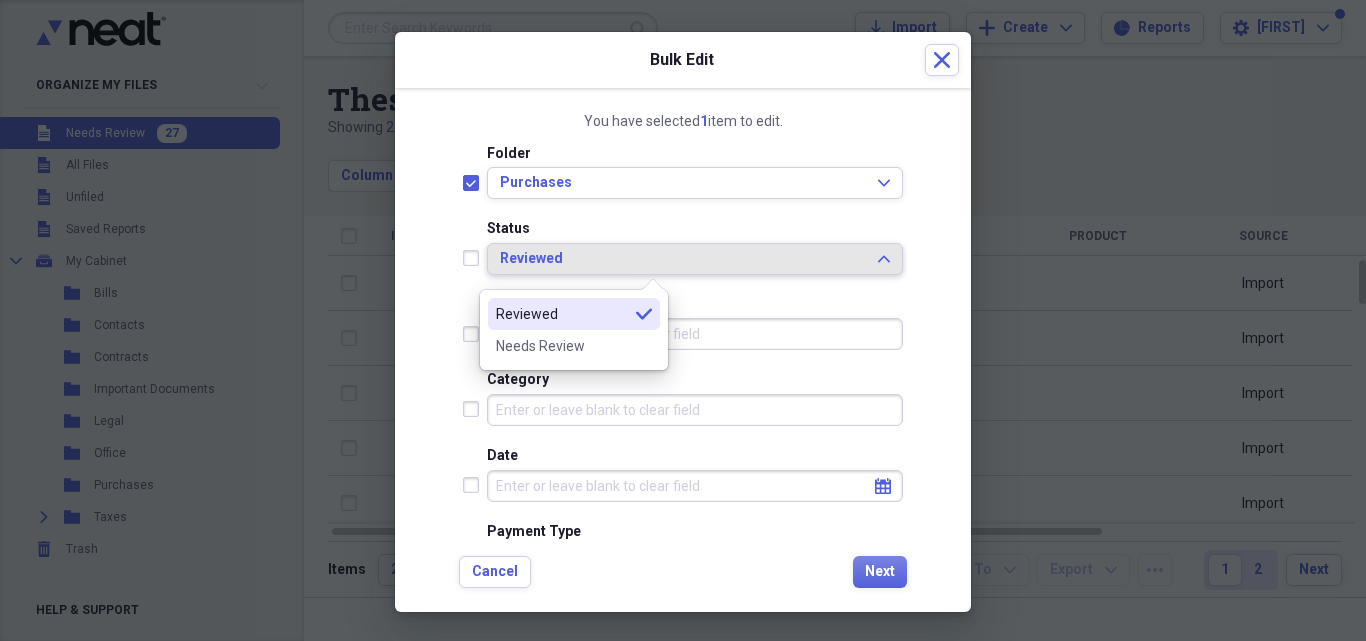 click on "Status Reviewed Expand" at bounding box center (695, 247) 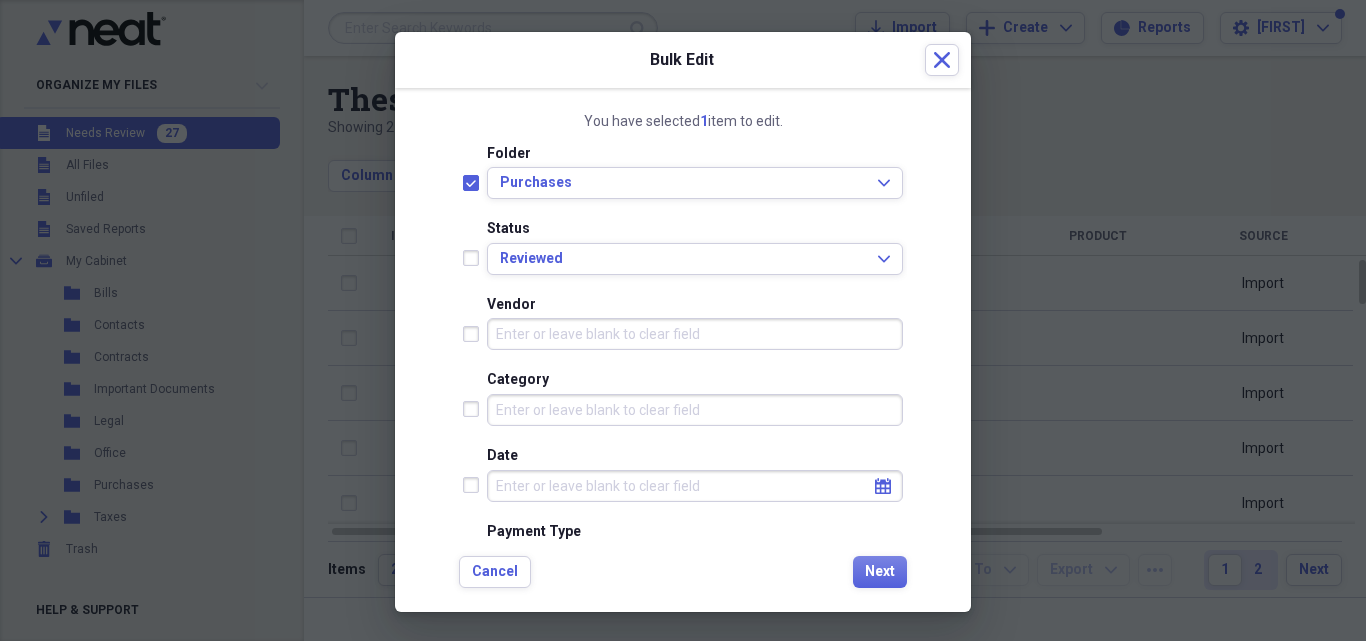 click on "Vendor" at bounding box center [695, 334] 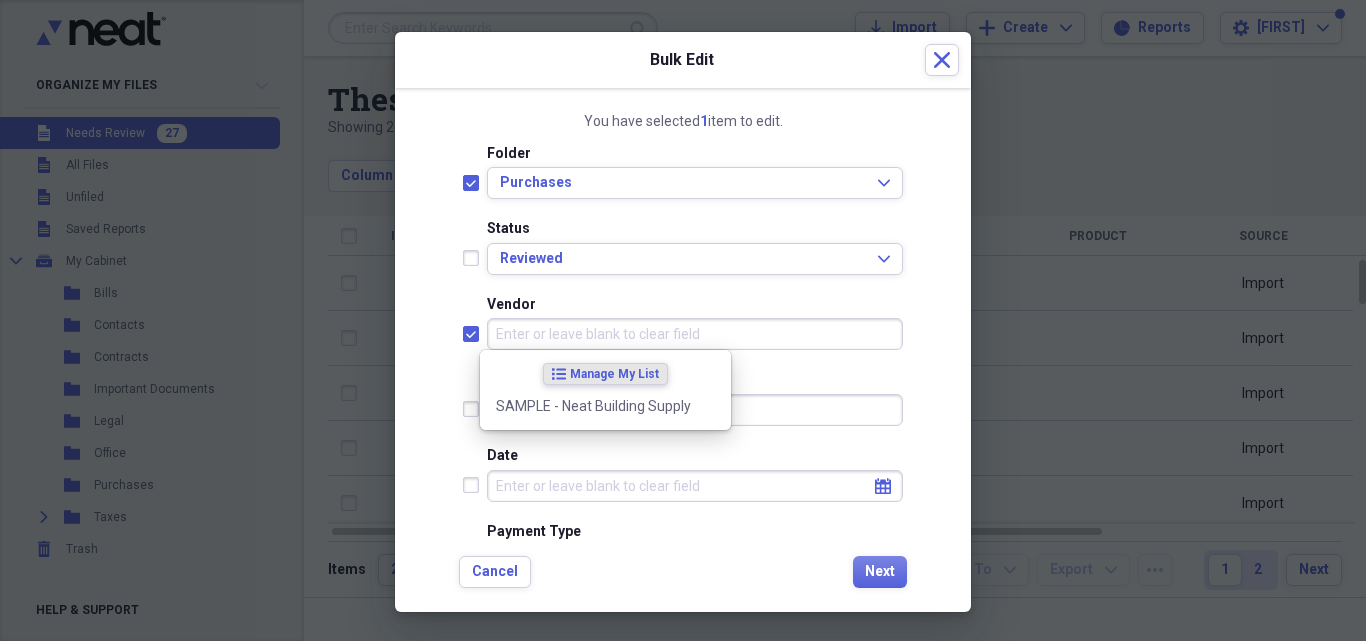 checkbox on "true" 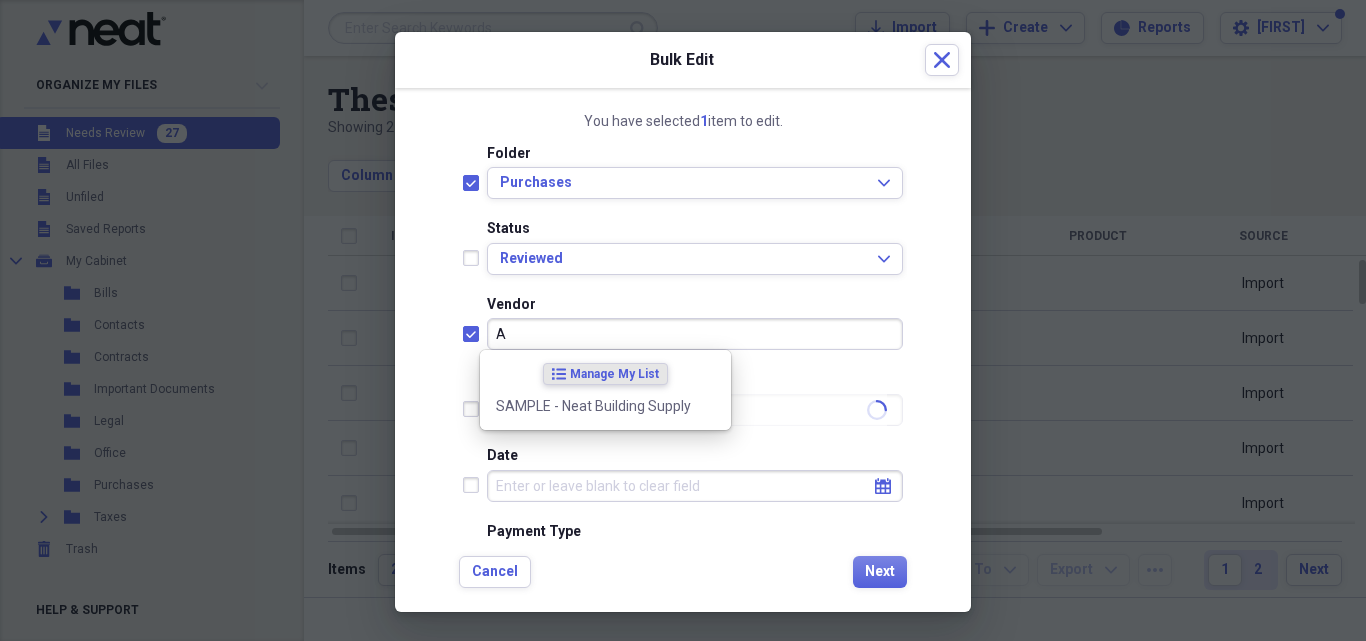 type 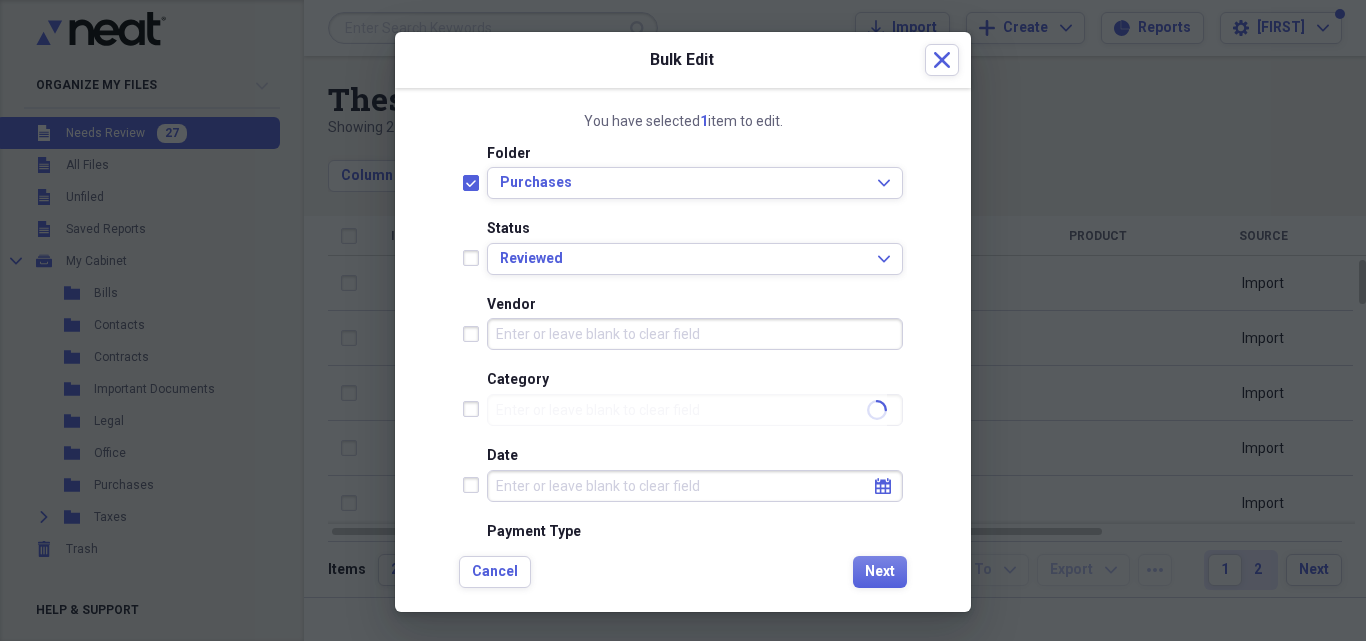 checkbox on "true" 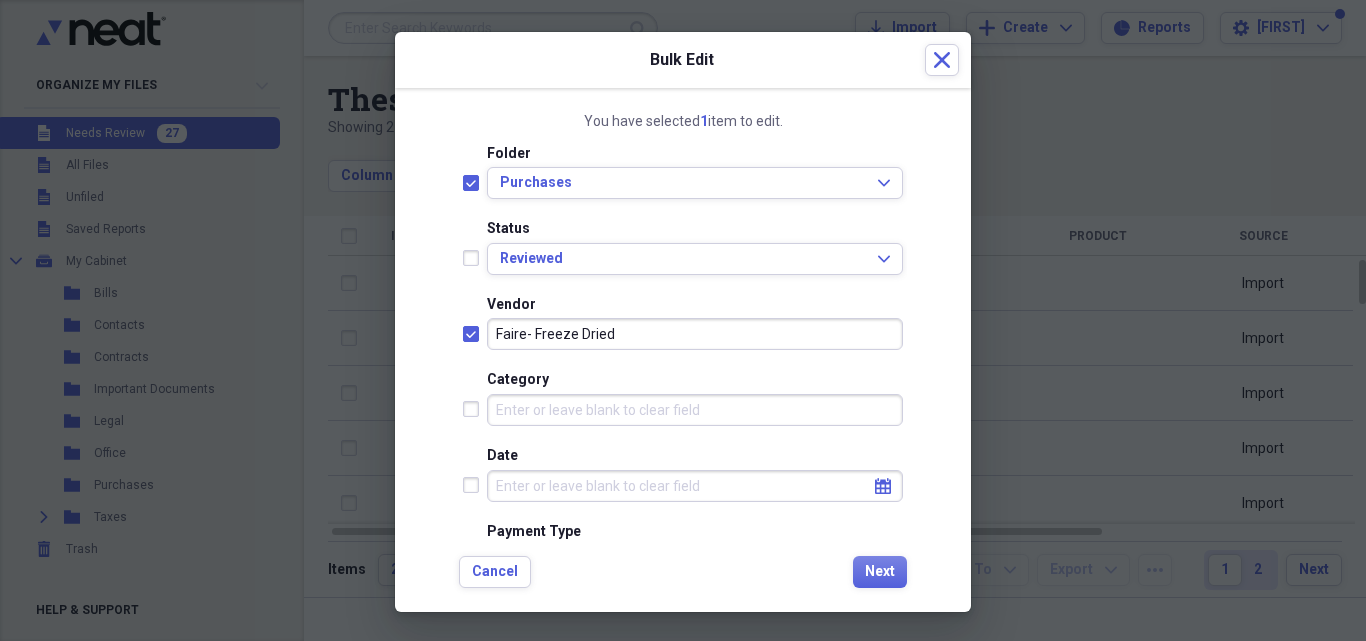 type on "Faire- Freeze Dried" 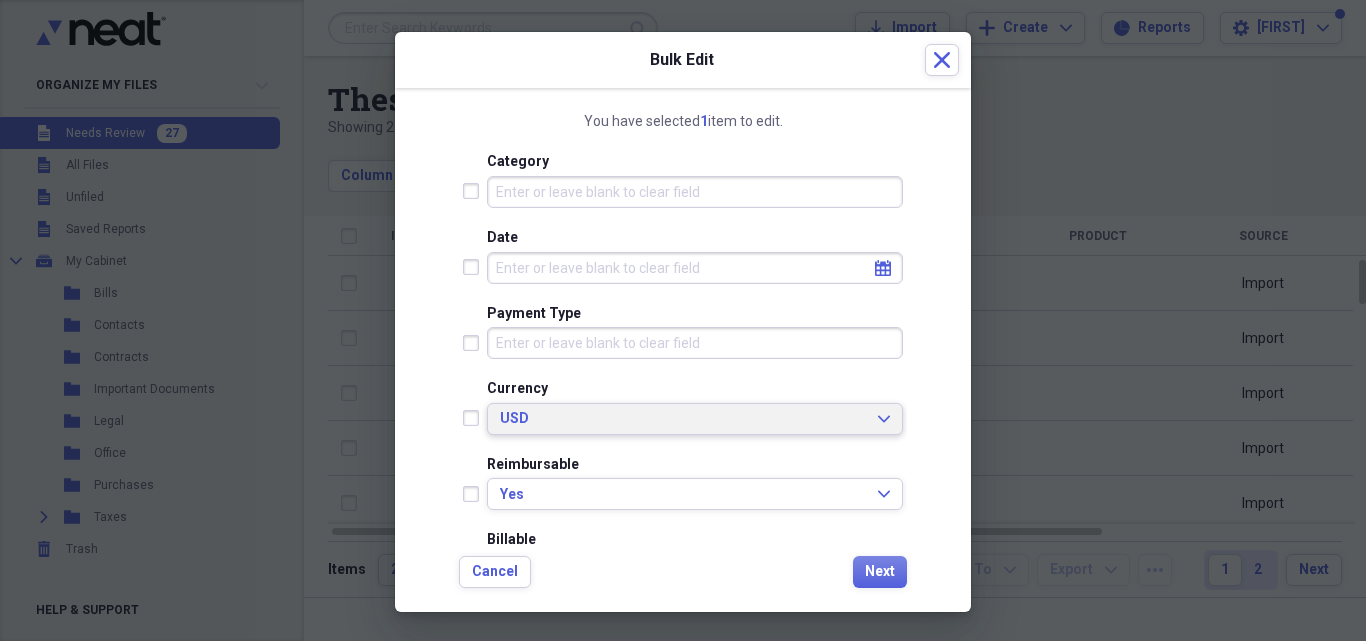scroll, scrollTop: 227, scrollLeft: 0, axis: vertical 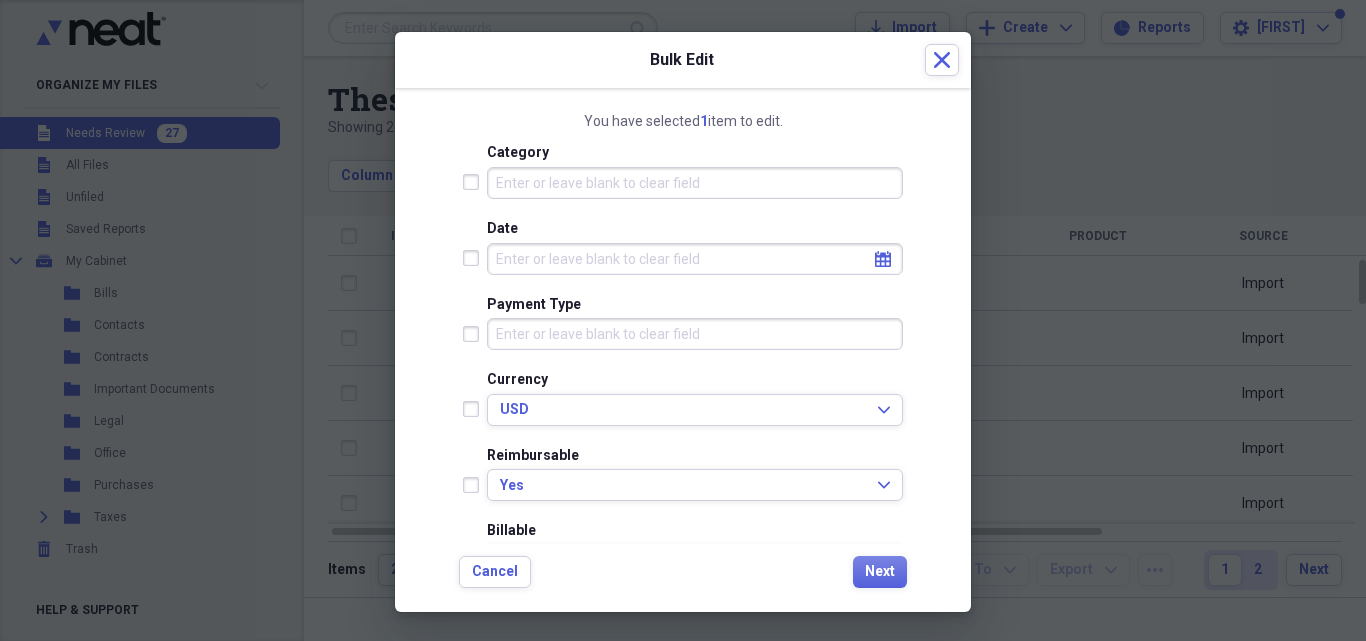 click on "Payment Type" at bounding box center [695, 334] 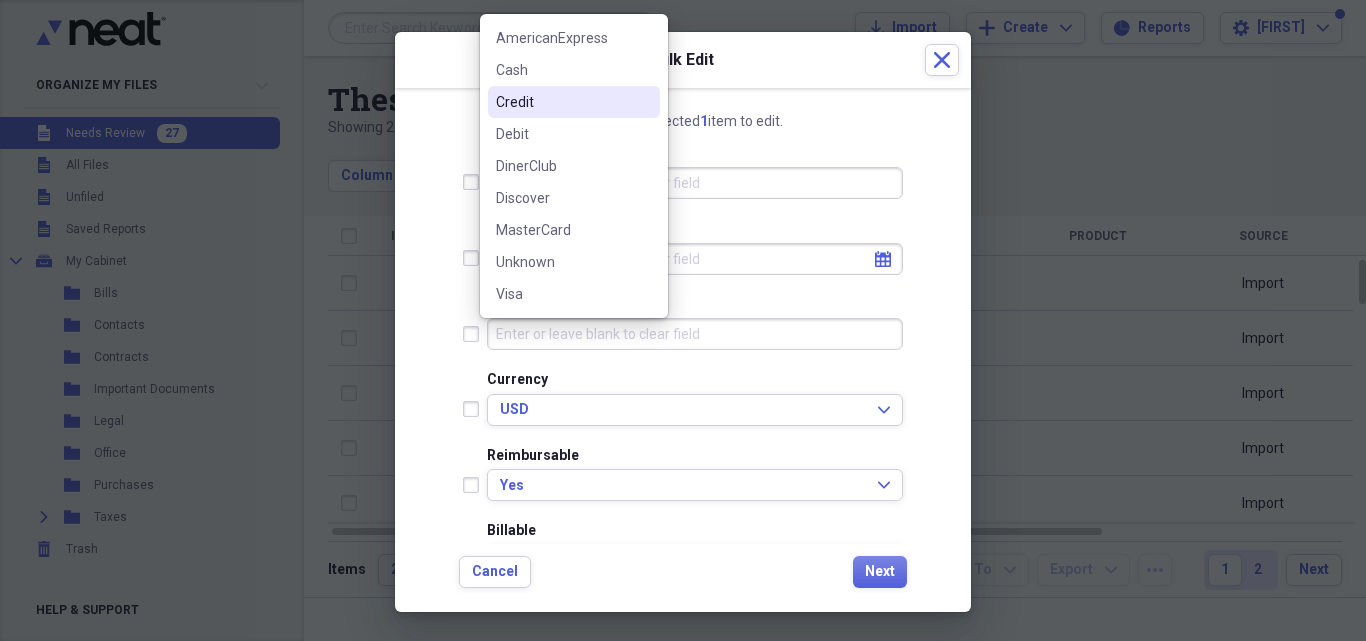 click on "Credit" at bounding box center [562, 102] 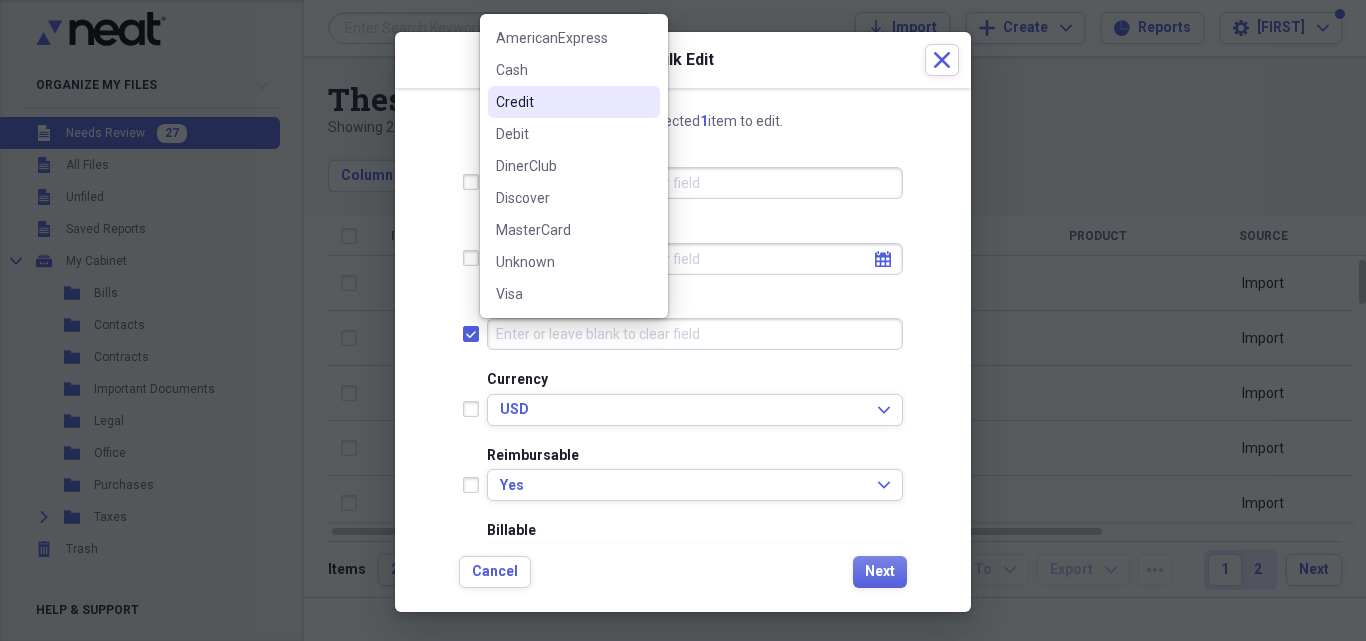 checkbox on "true" 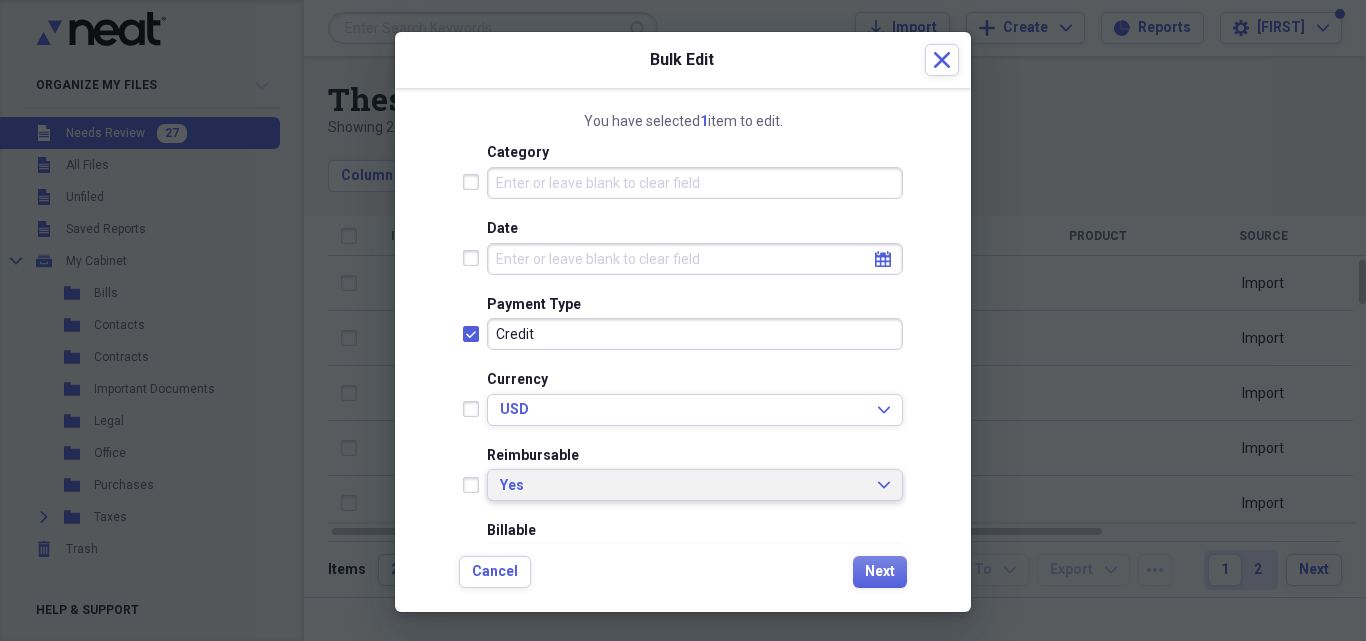click on "Yes" at bounding box center [683, 486] 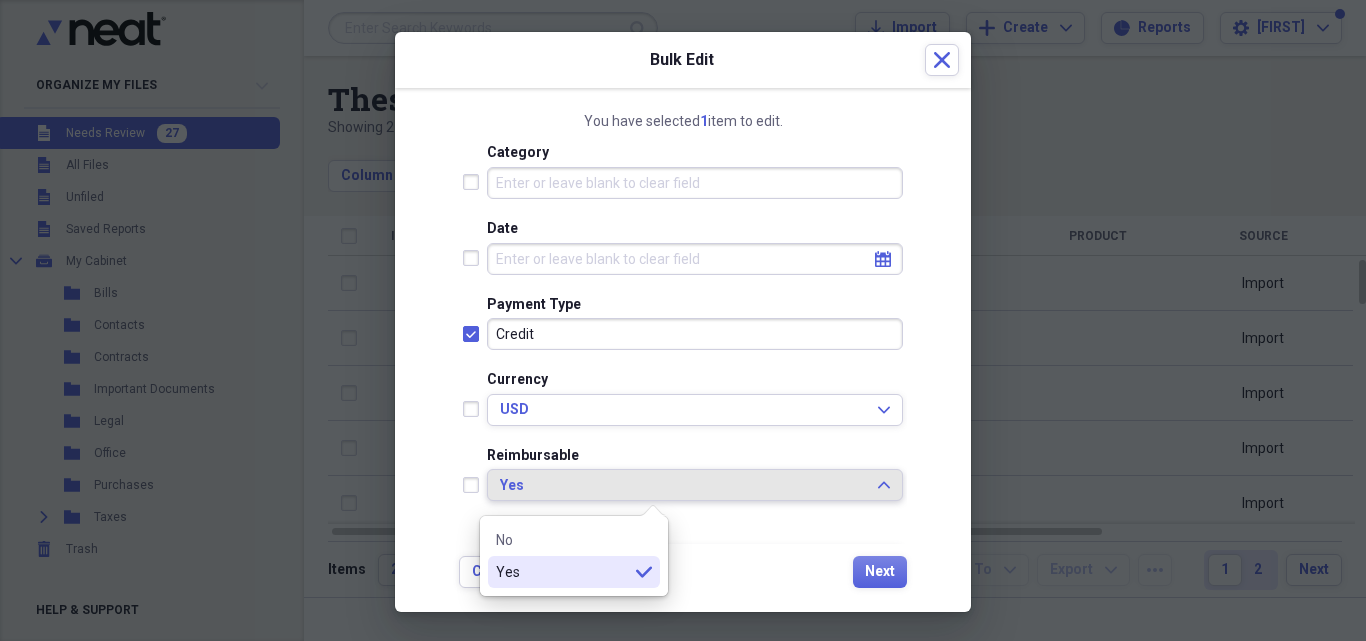 click 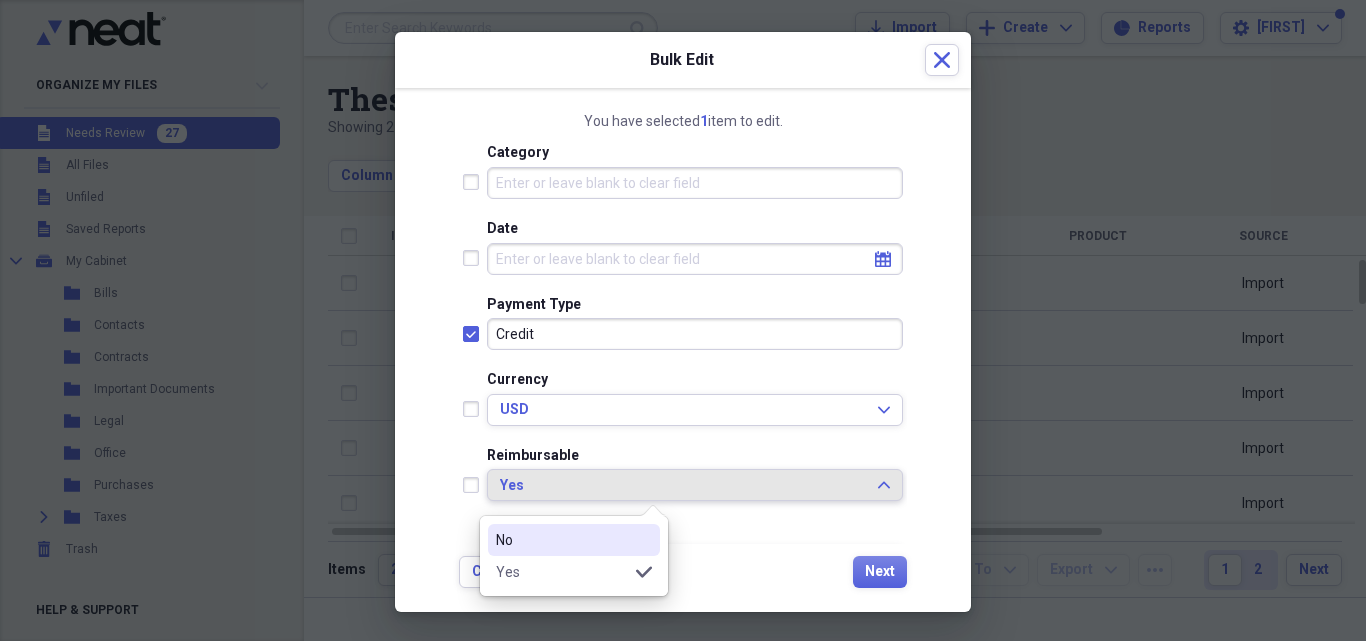 click on "No" at bounding box center (562, 540) 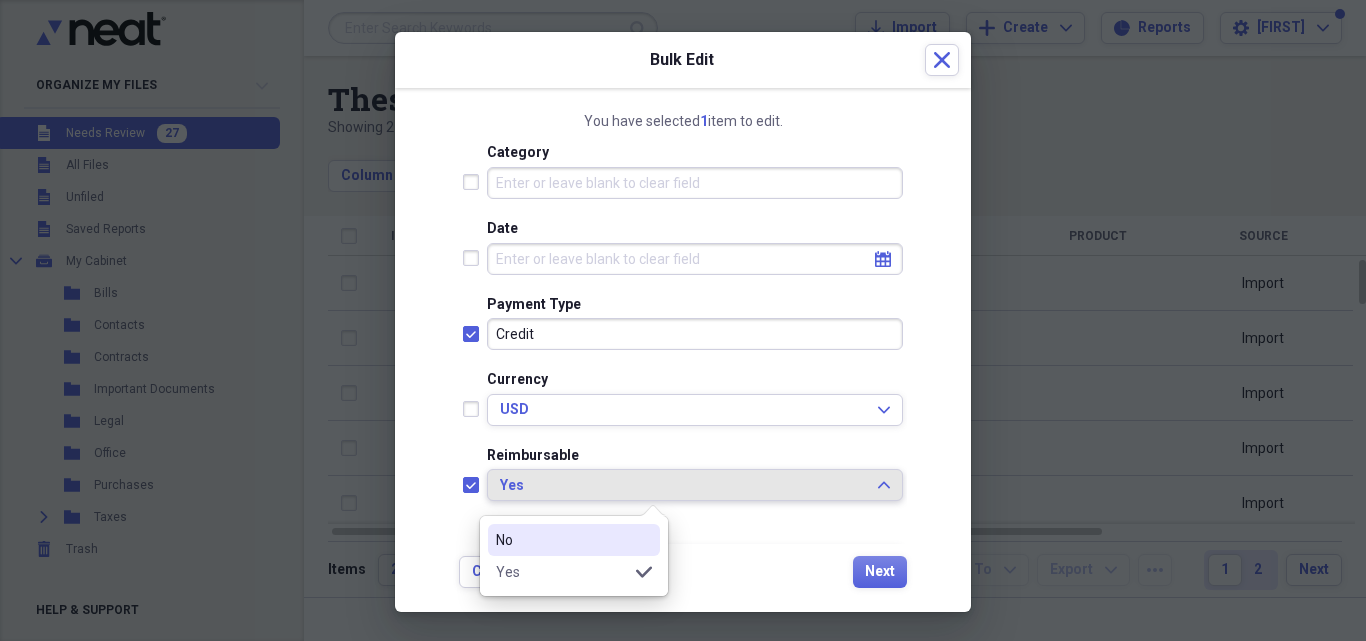 checkbox on "true" 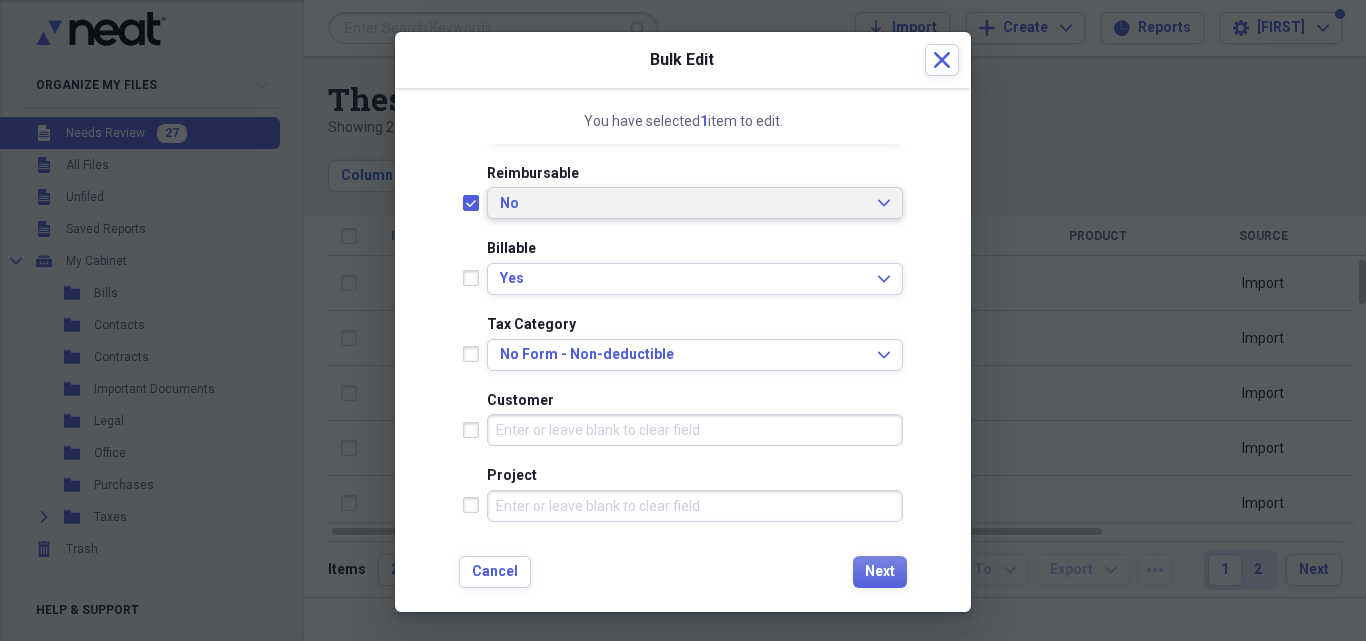scroll, scrollTop: 526, scrollLeft: 0, axis: vertical 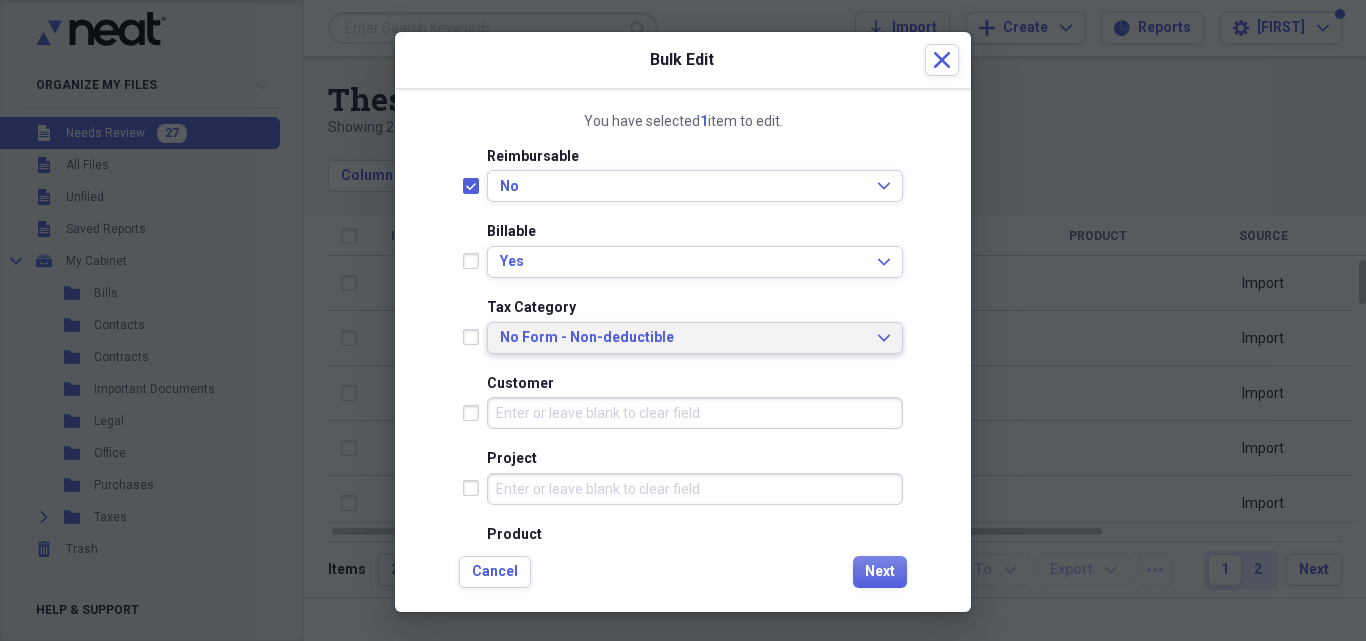 click on "No Form - Non-deductible" at bounding box center [683, 338] 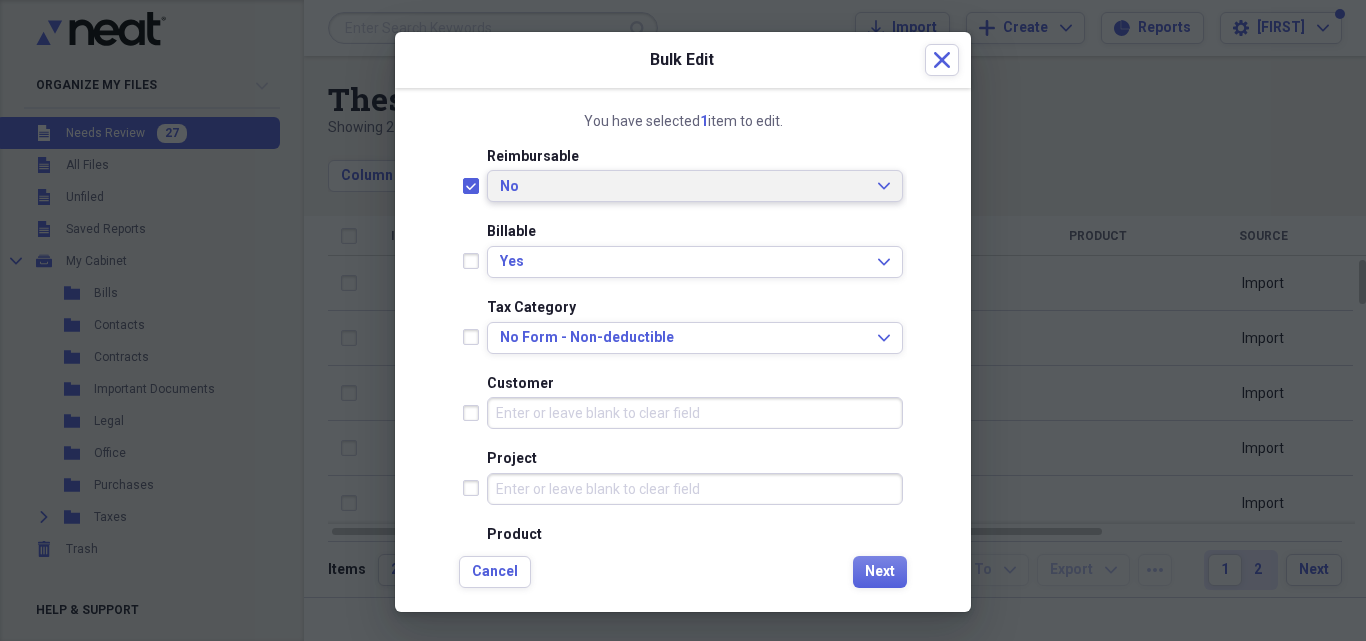 click on "No" at bounding box center (683, 187) 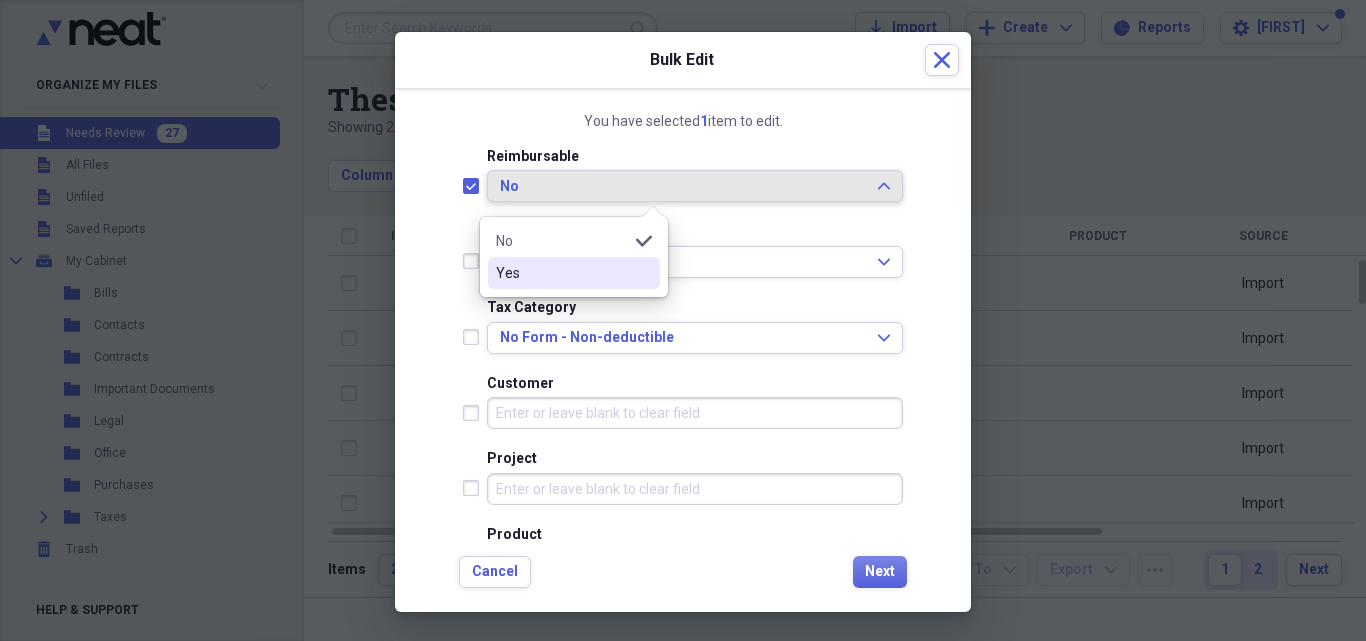 click on "Yes" at bounding box center (562, 273) 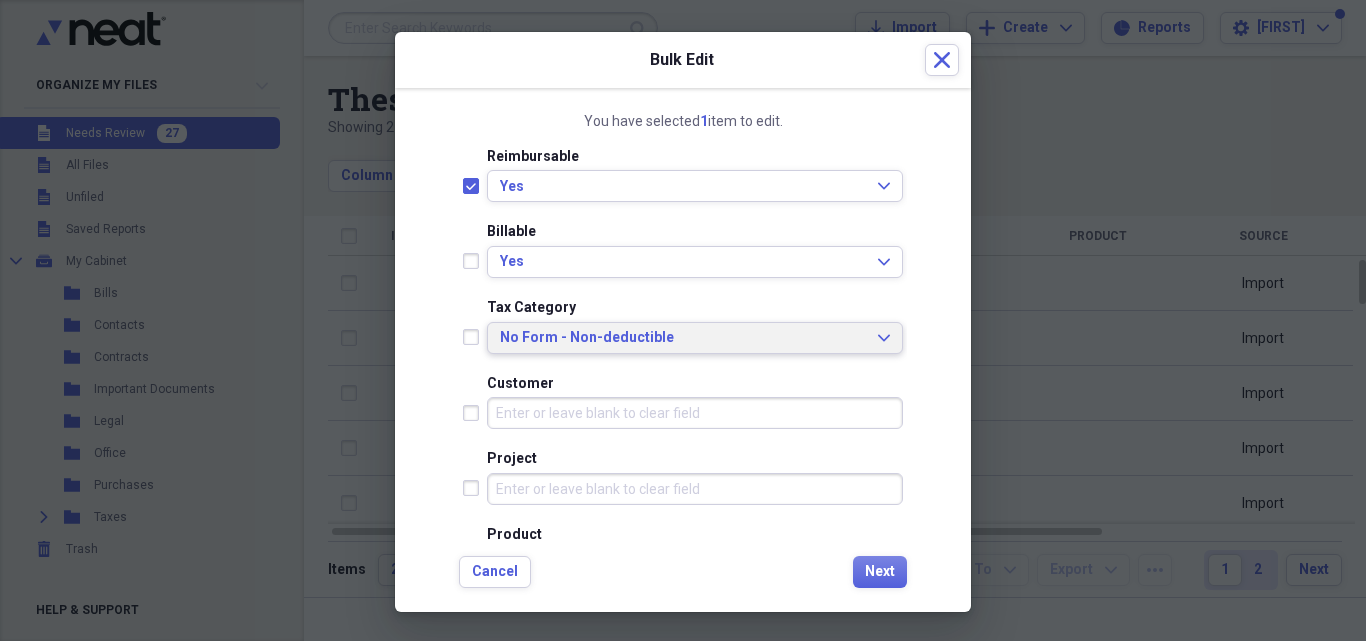 click on "Expand" 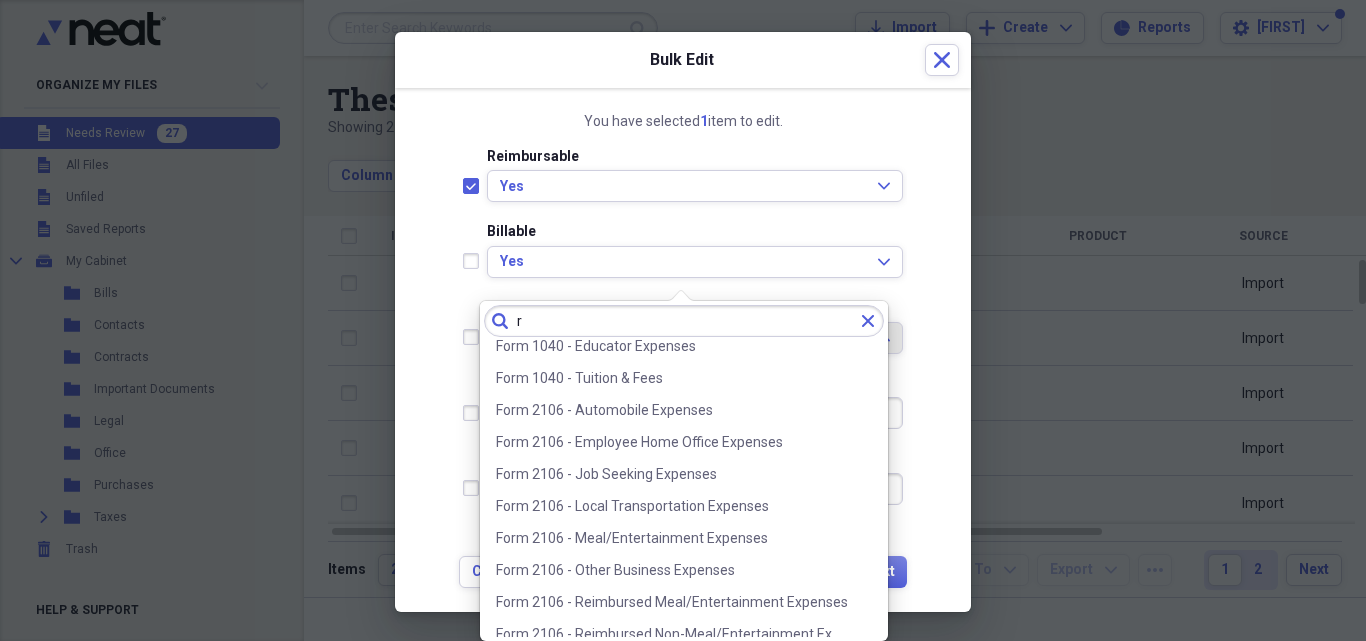 scroll, scrollTop: 0, scrollLeft: 0, axis: both 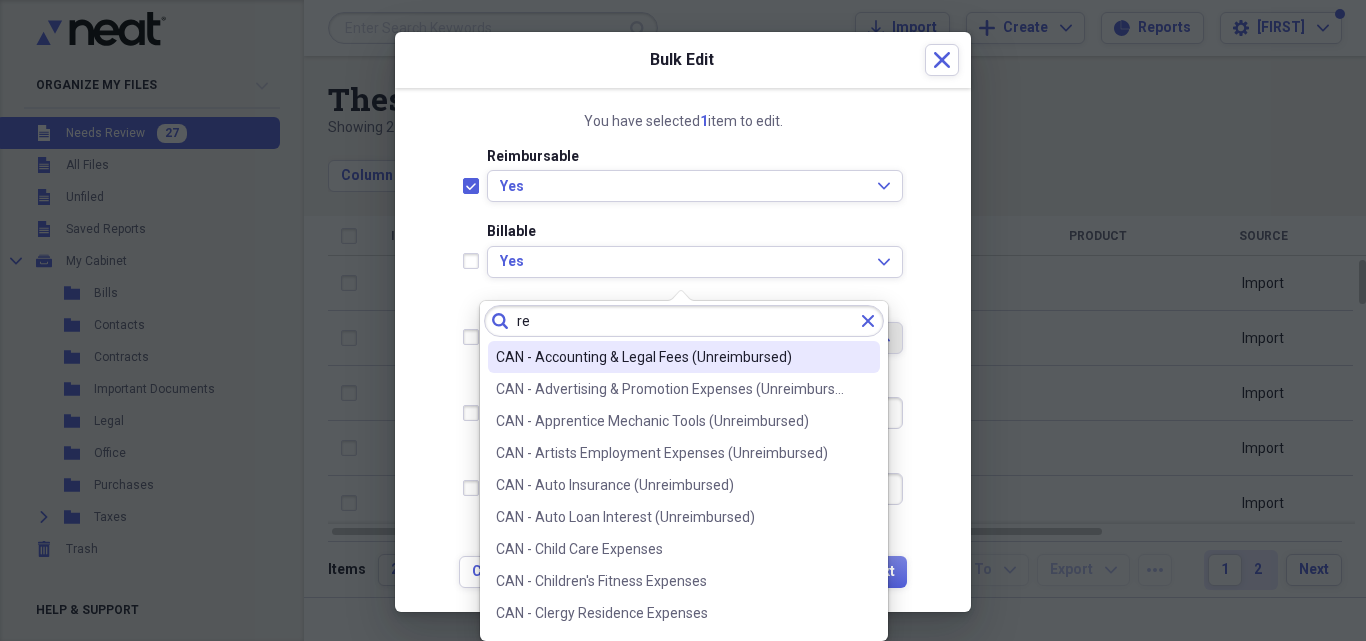 type on "r" 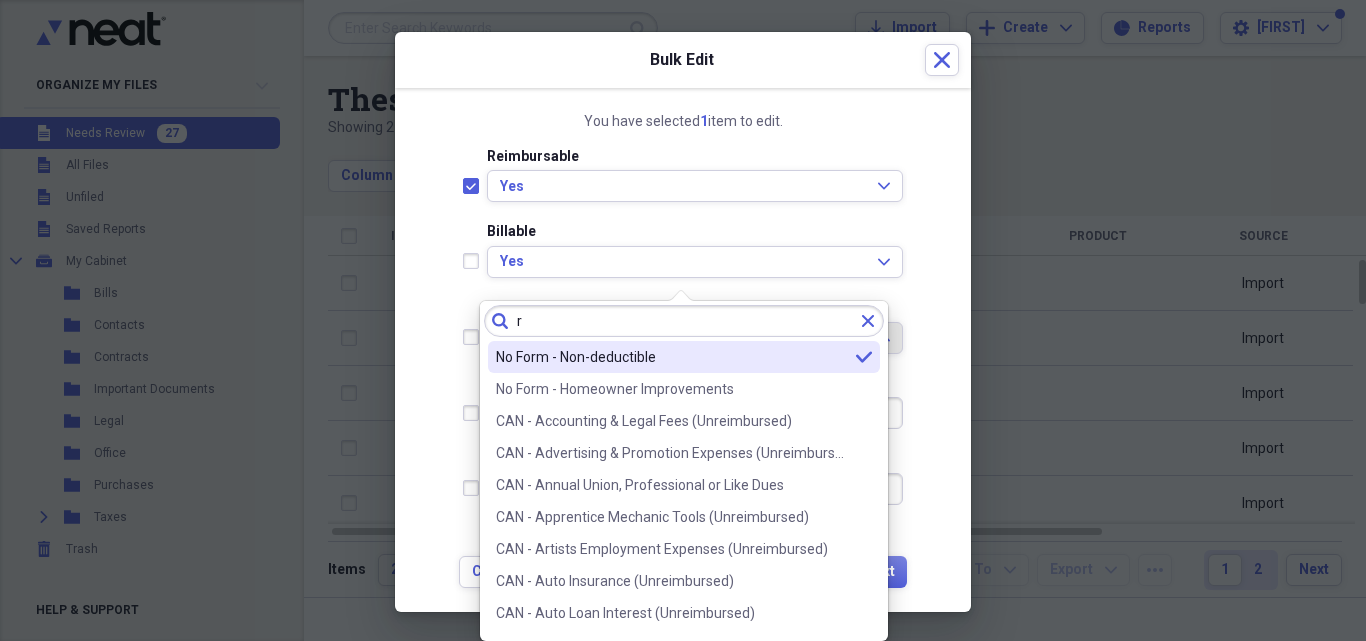 type 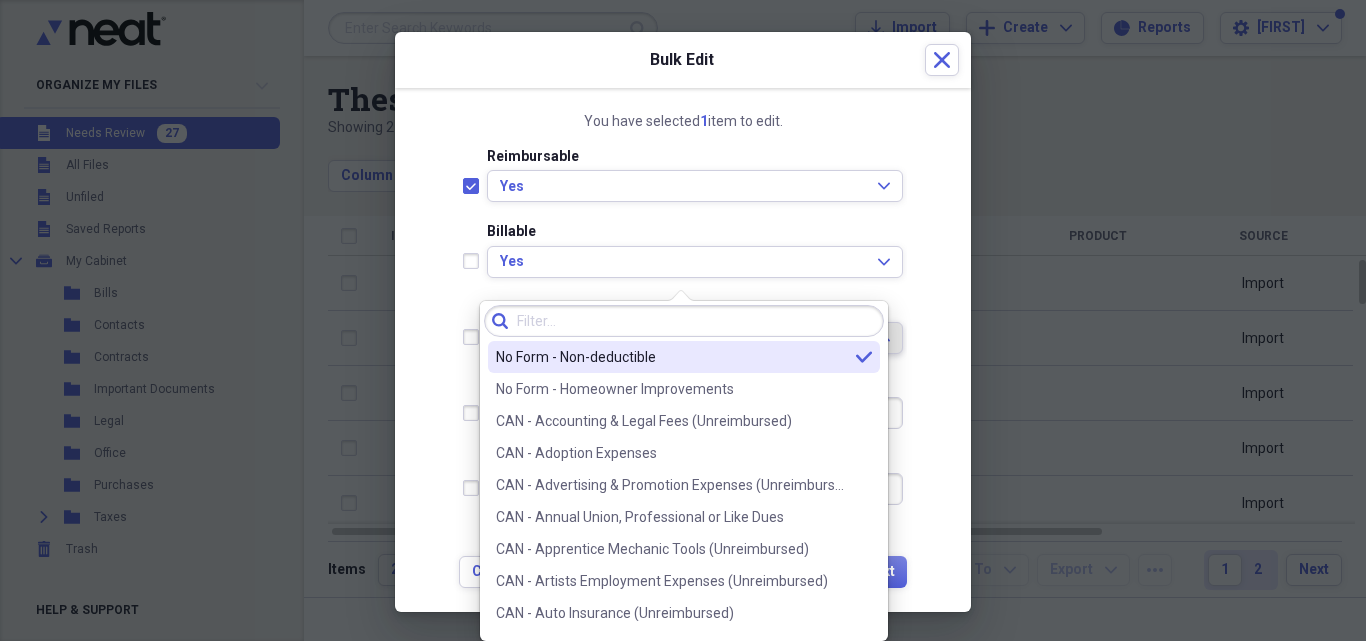 click on "Reimbursable" at bounding box center (695, 157) 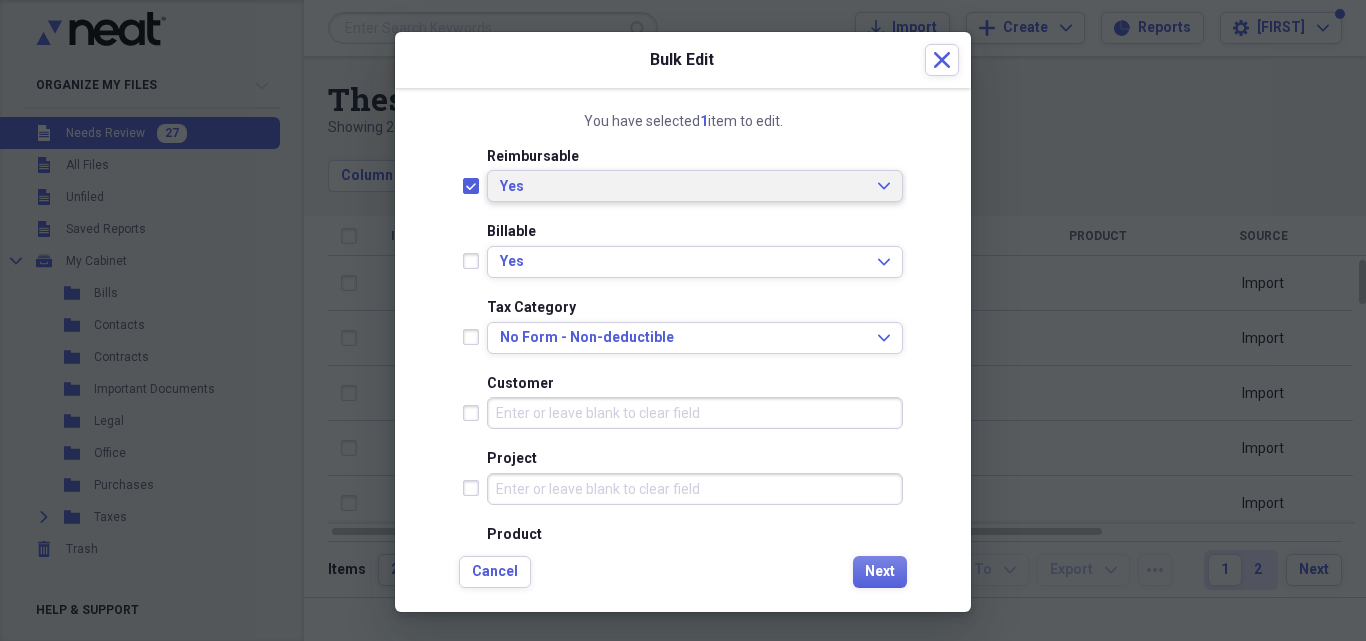click on "Yes Expand" at bounding box center (695, 187) 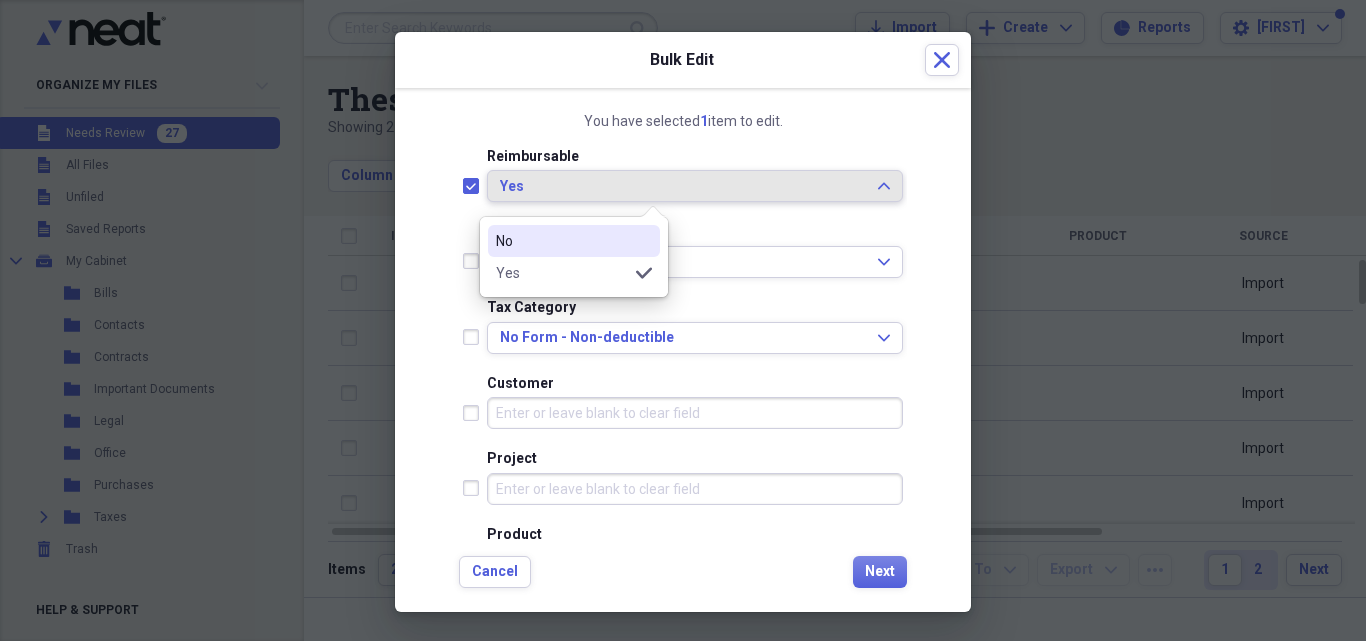 click on "No" at bounding box center (574, 241) 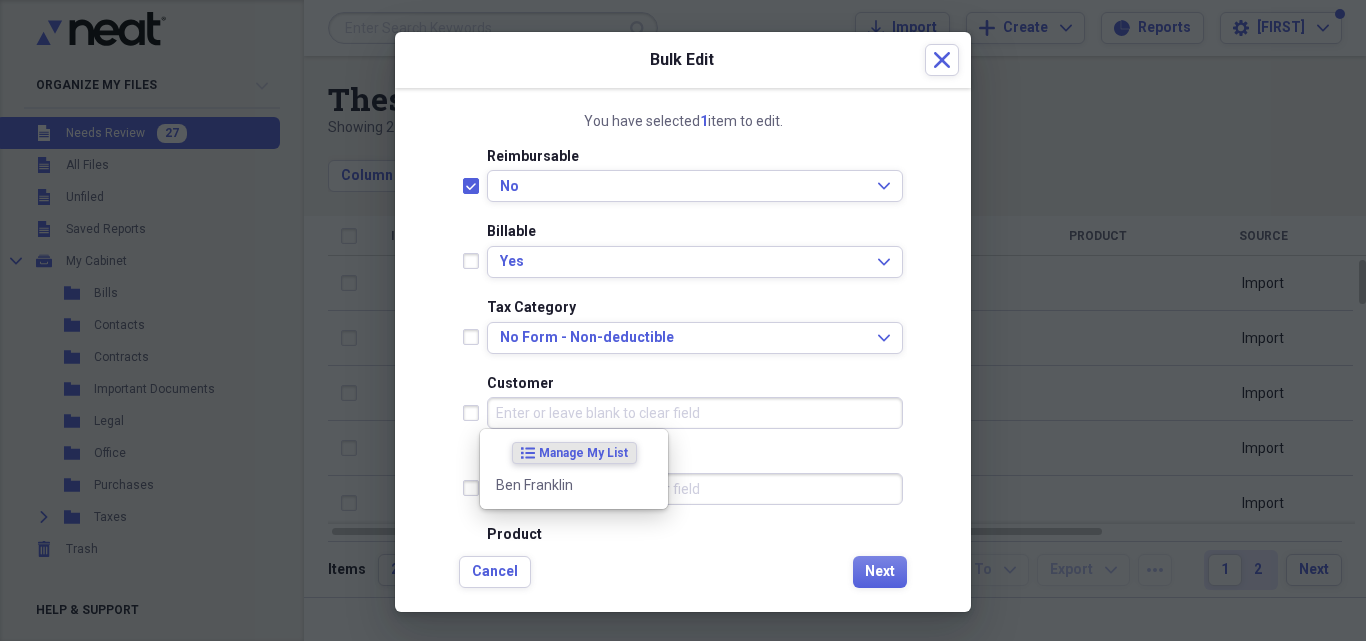 click on "Customer" at bounding box center [695, 413] 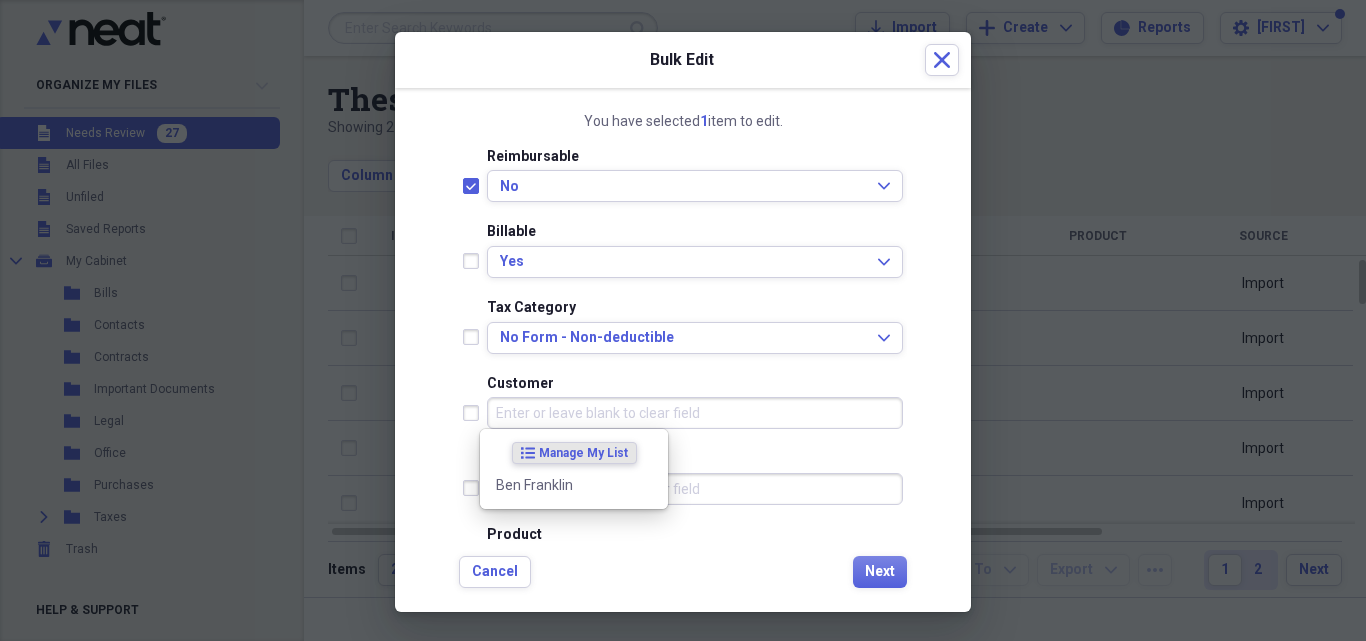 click on "Project" at bounding box center (683, 485) 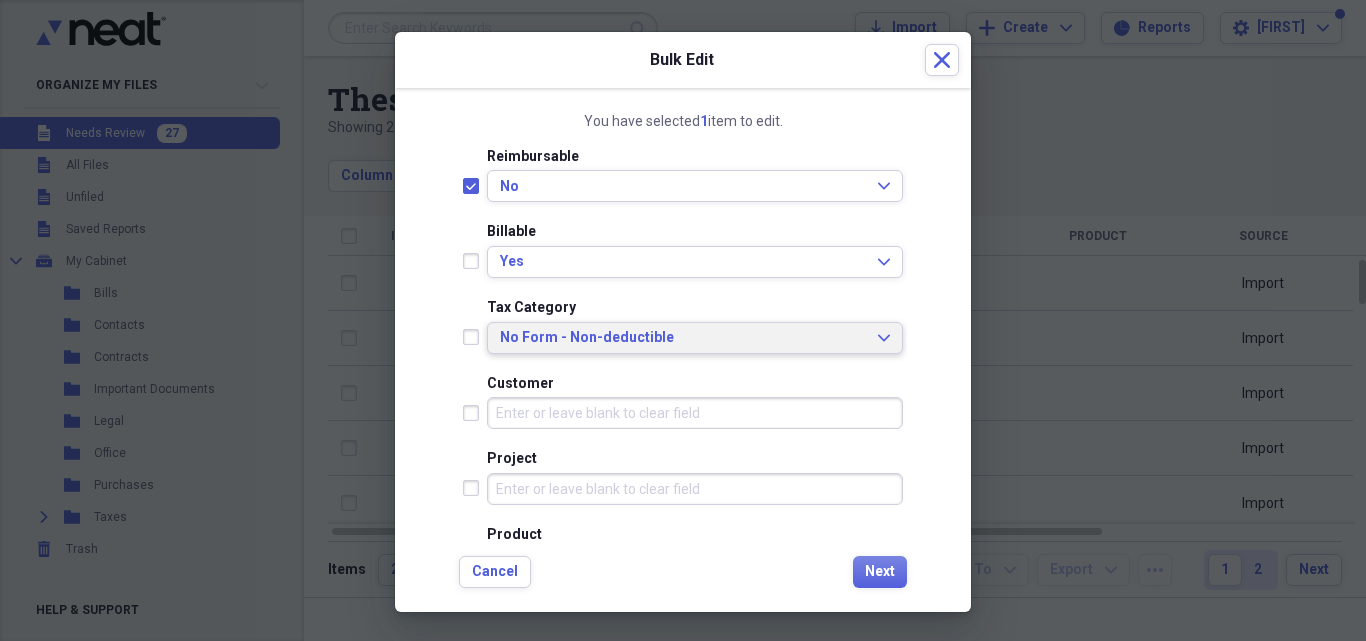 click on "No Form - Non-deductible" at bounding box center (683, 338) 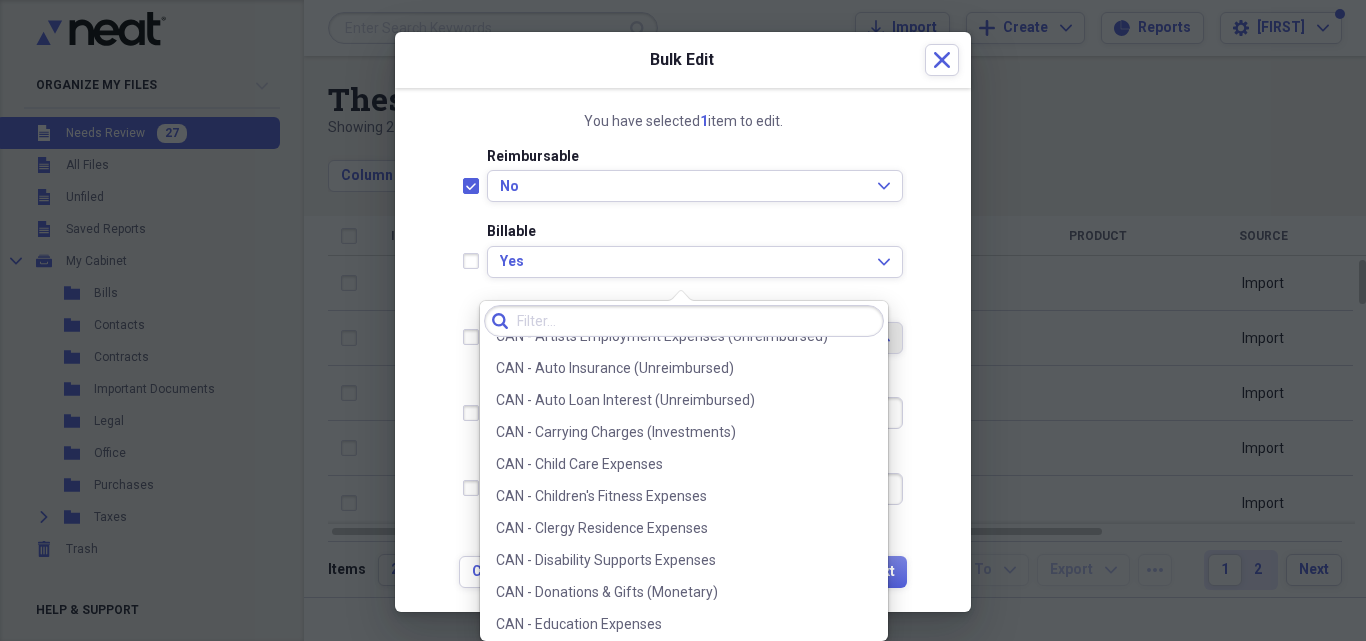 scroll, scrollTop: 269, scrollLeft: 0, axis: vertical 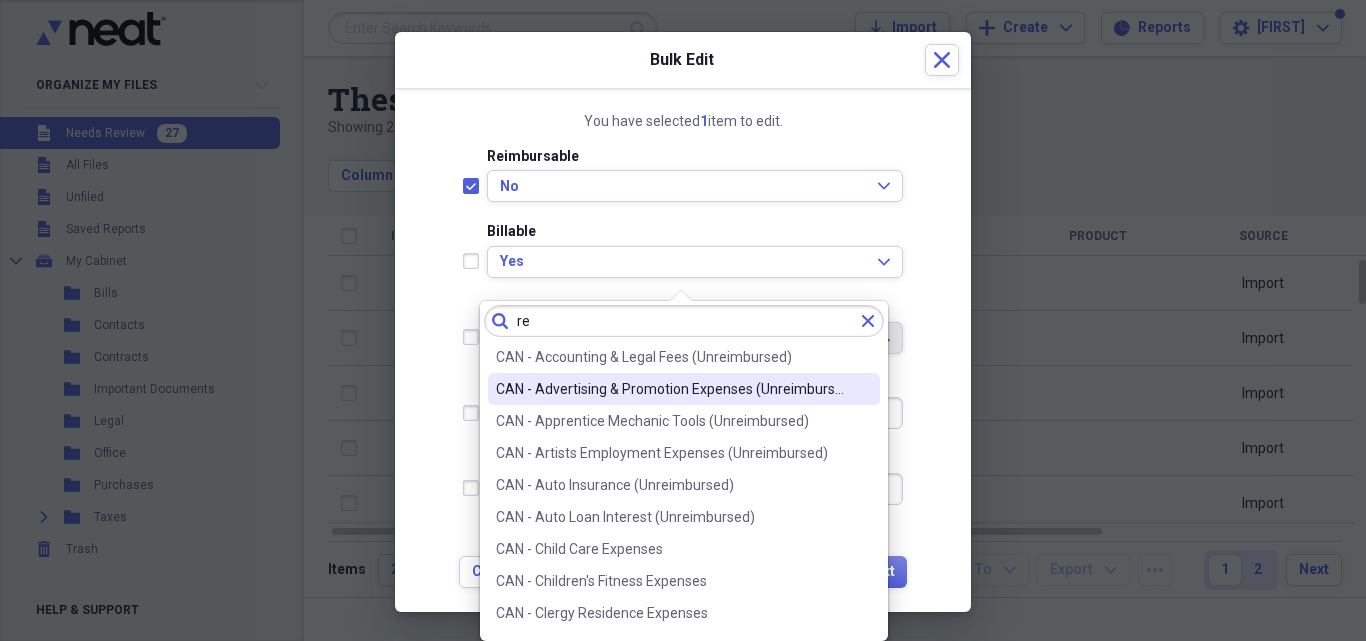 type on "r" 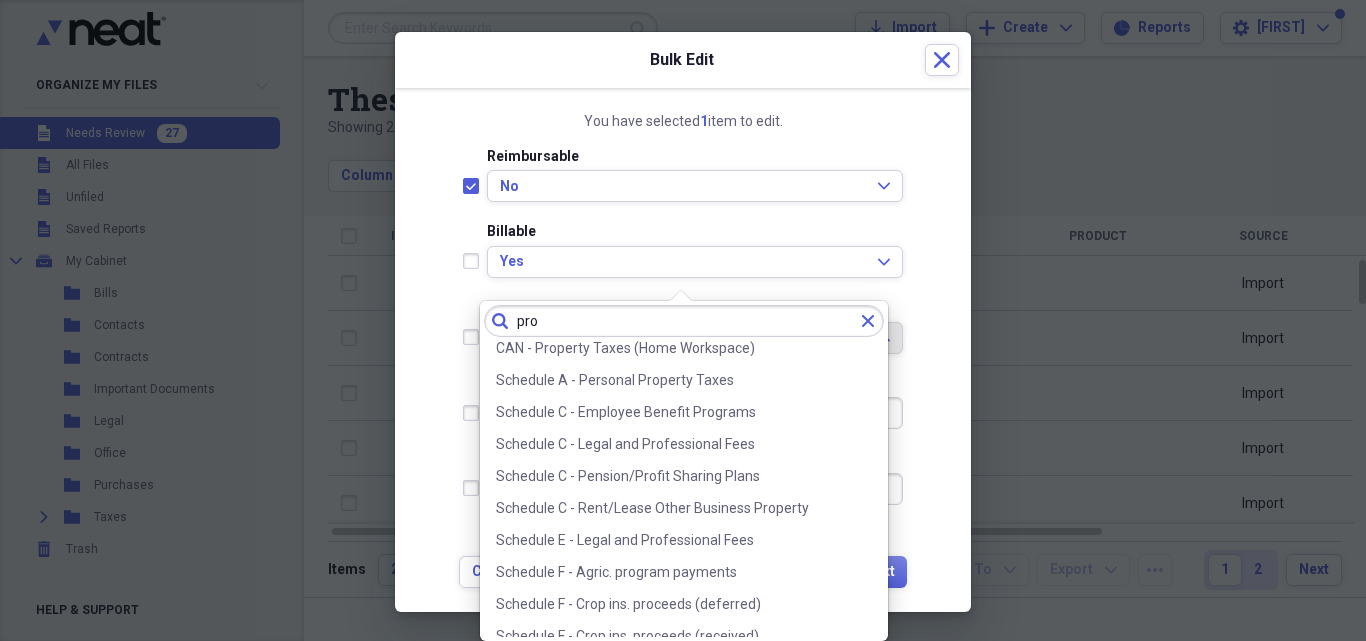 scroll, scrollTop: 146, scrollLeft: 0, axis: vertical 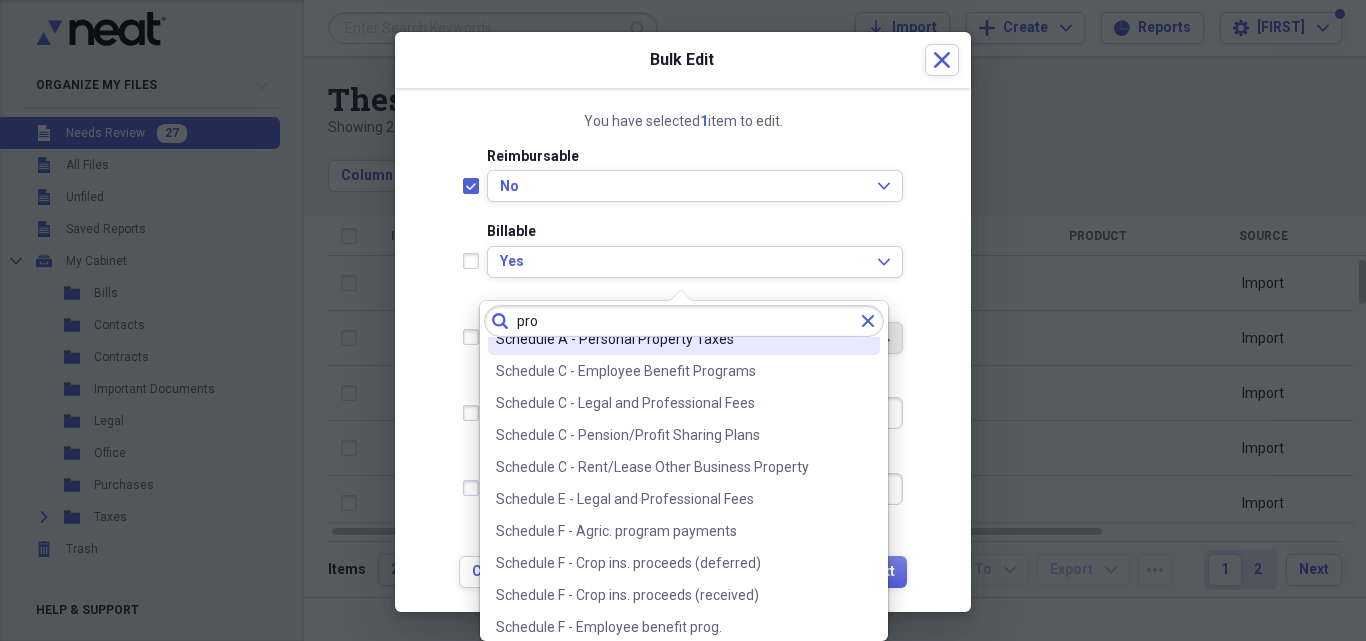 drag, startPoint x: 591, startPoint y: 325, endPoint x: 535, endPoint y: 321, distance: 56.142673 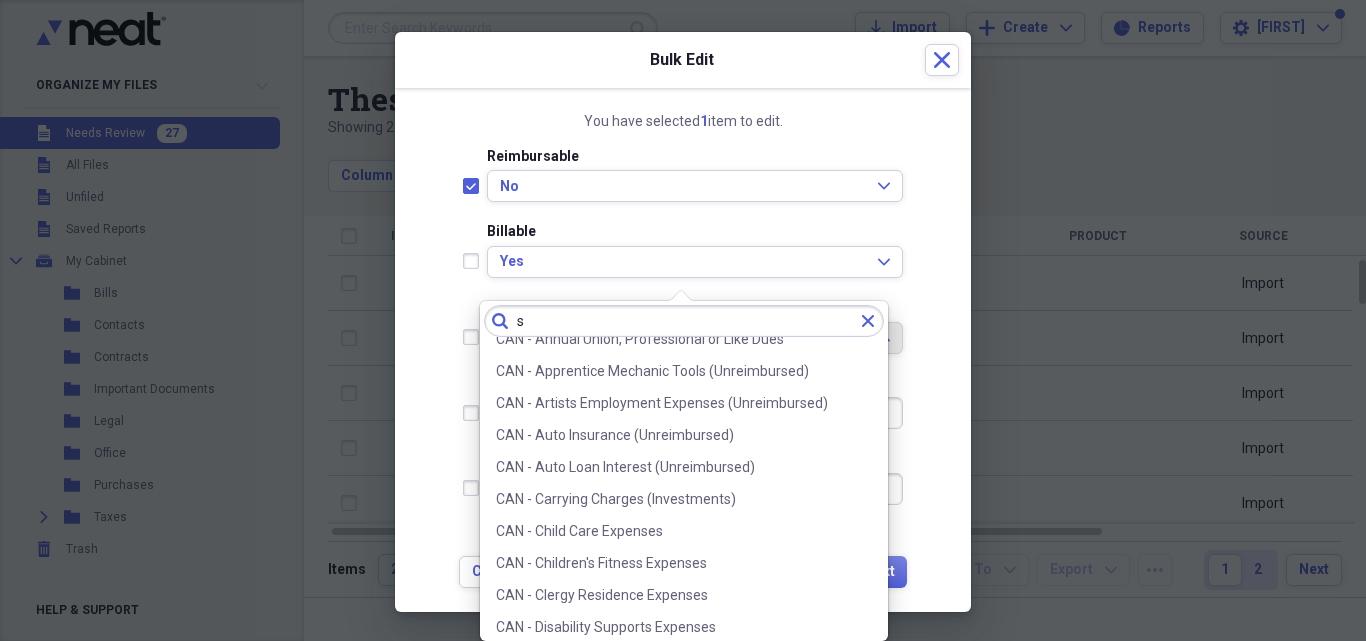 scroll, scrollTop: 0, scrollLeft: 0, axis: both 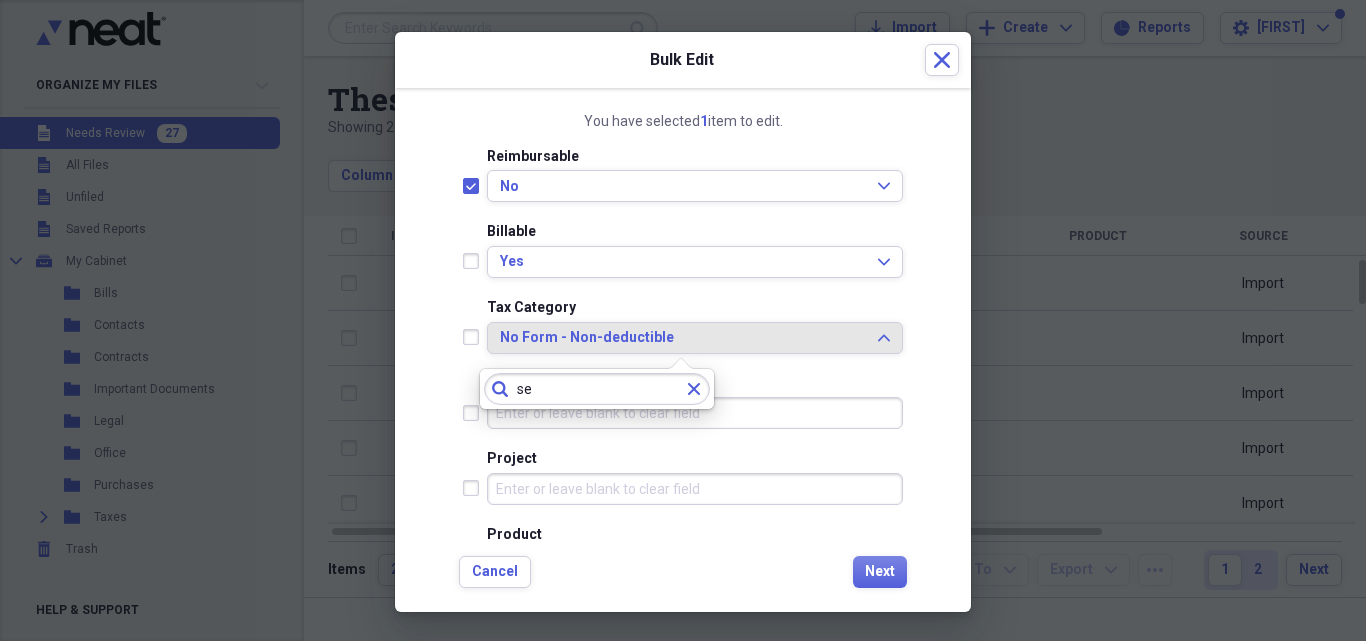 type on "s" 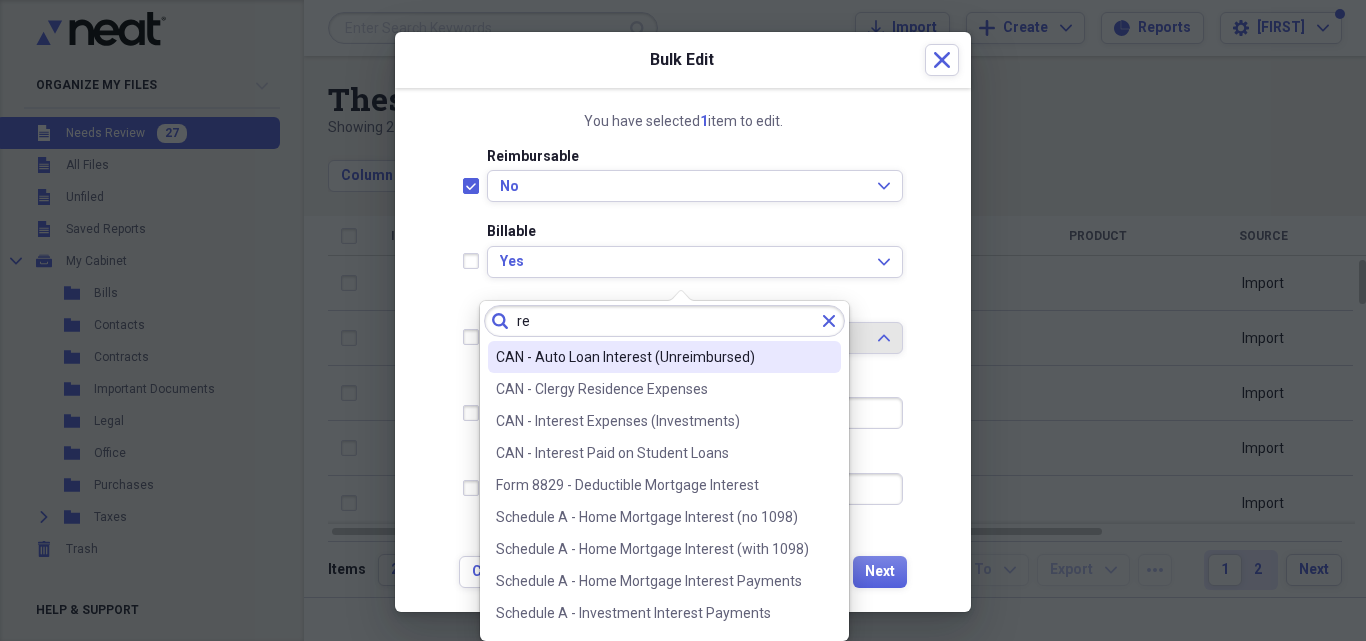 type on "r" 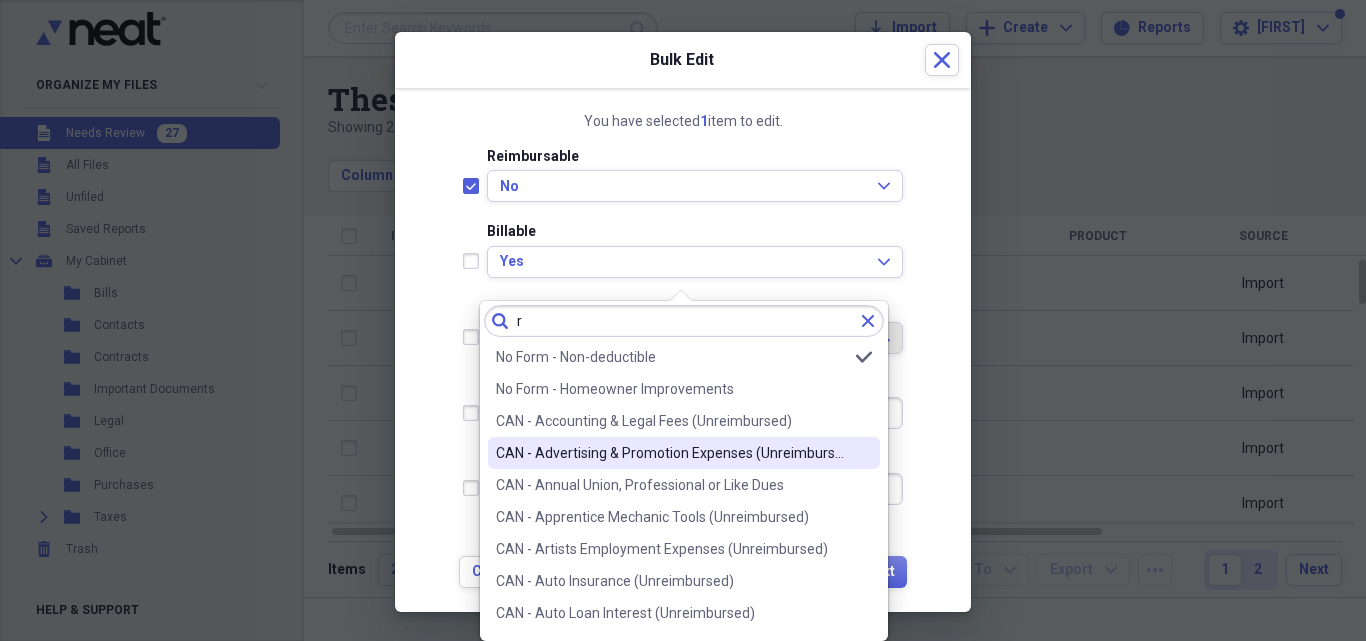 type 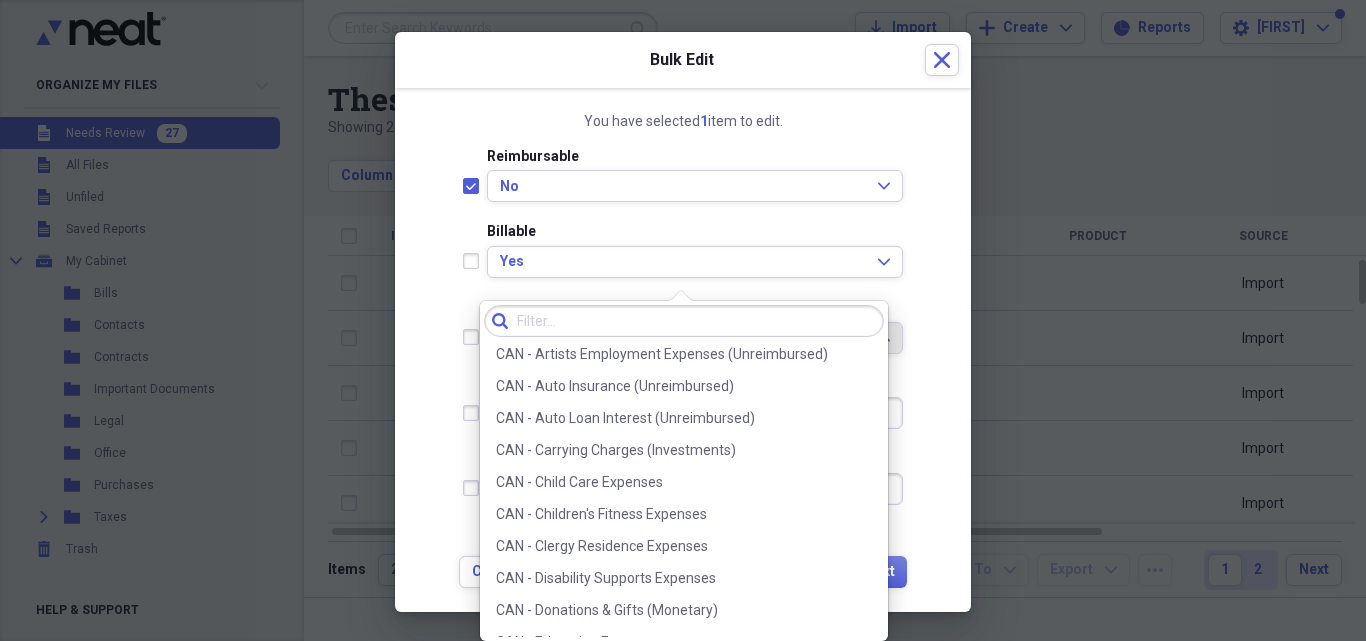 scroll, scrollTop: 280, scrollLeft: 0, axis: vertical 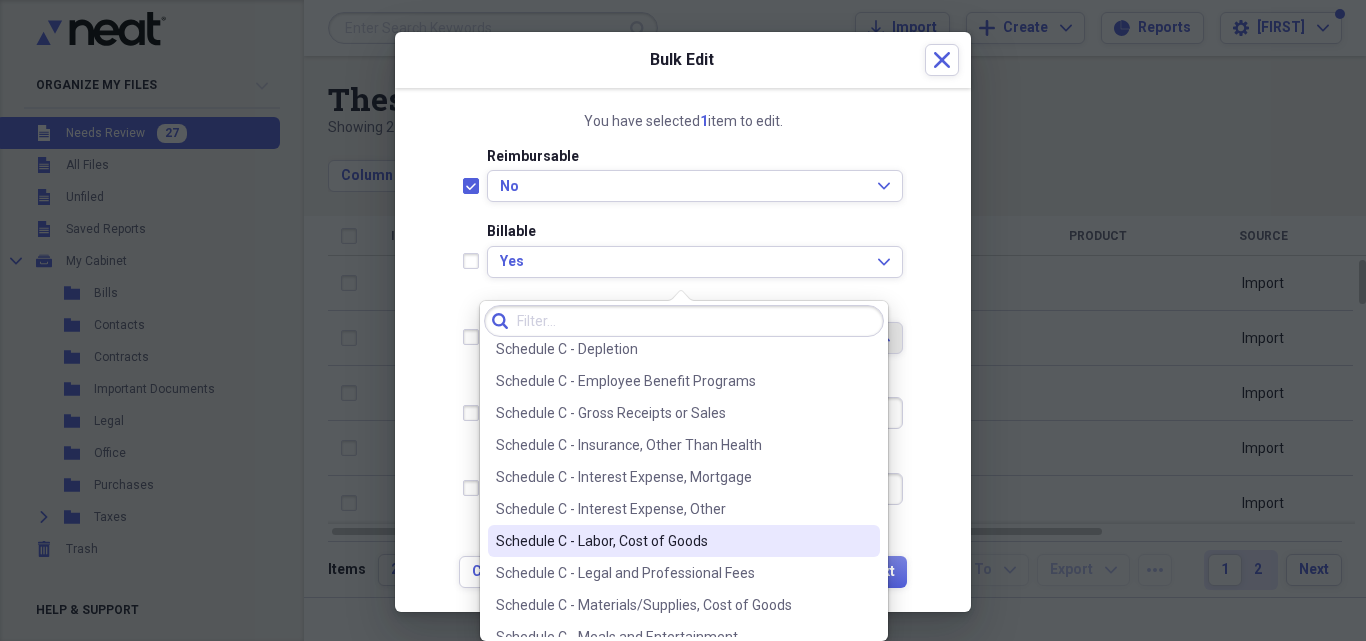 click on "Schedule C - Labor, Cost of Goods" at bounding box center (672, 541) 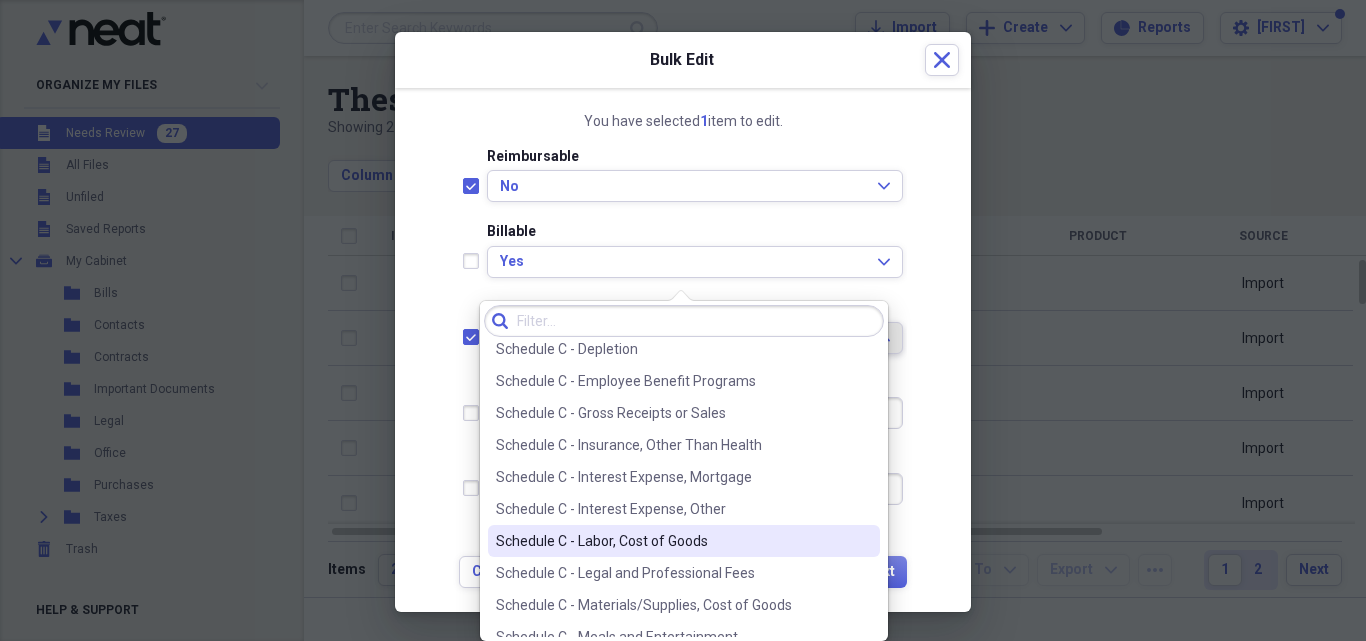 checkbox on "true" 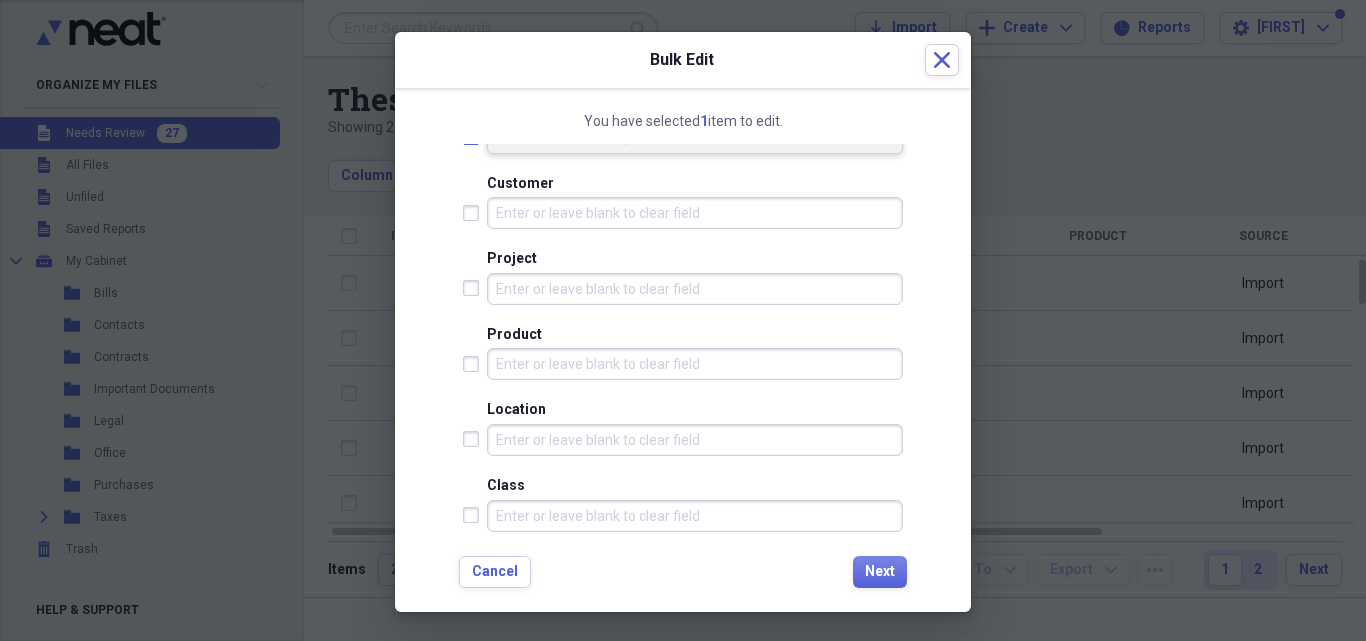 scroll, scrollTop: 823, scrollLeft: 0, axis: vertical 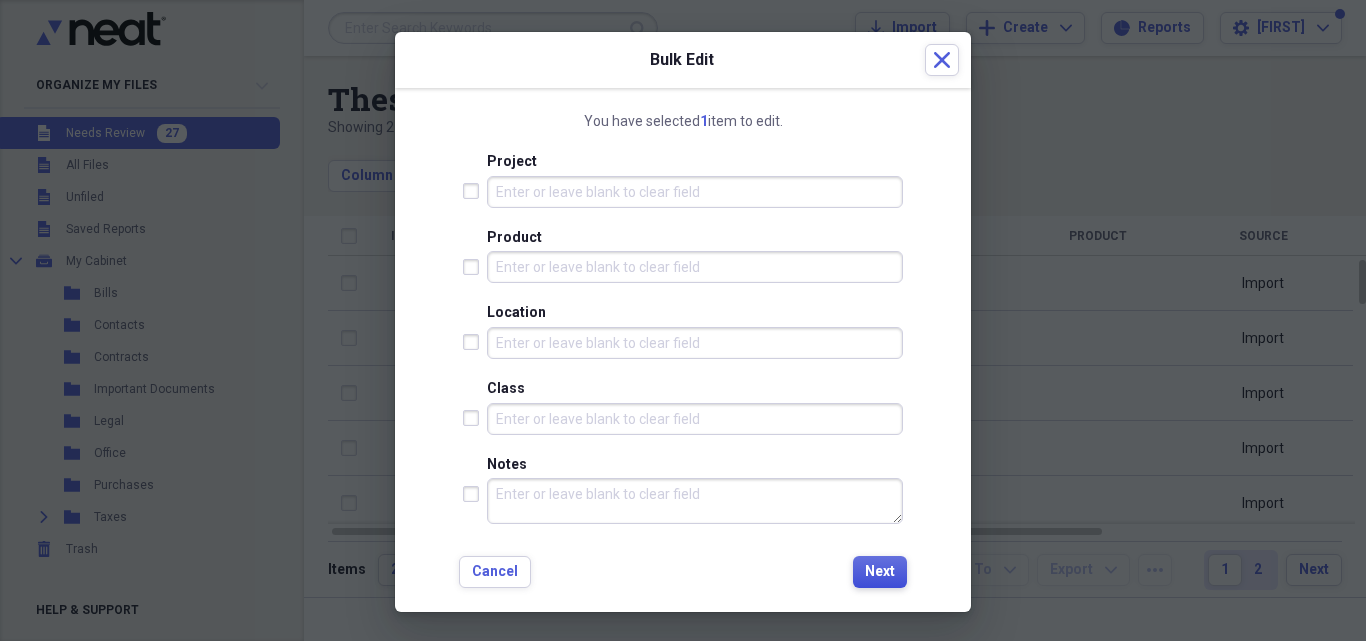 click on "Next" at bounding box center [880, 572] 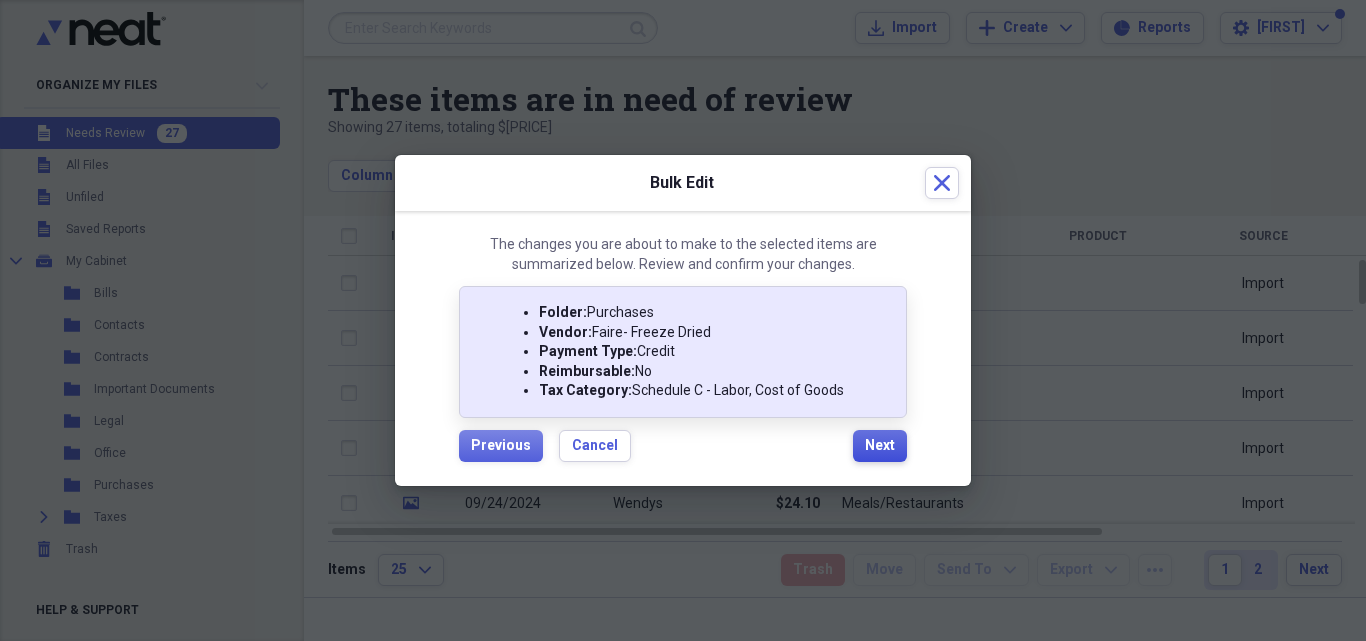 click on "Next" at bounding box center [880, 446] 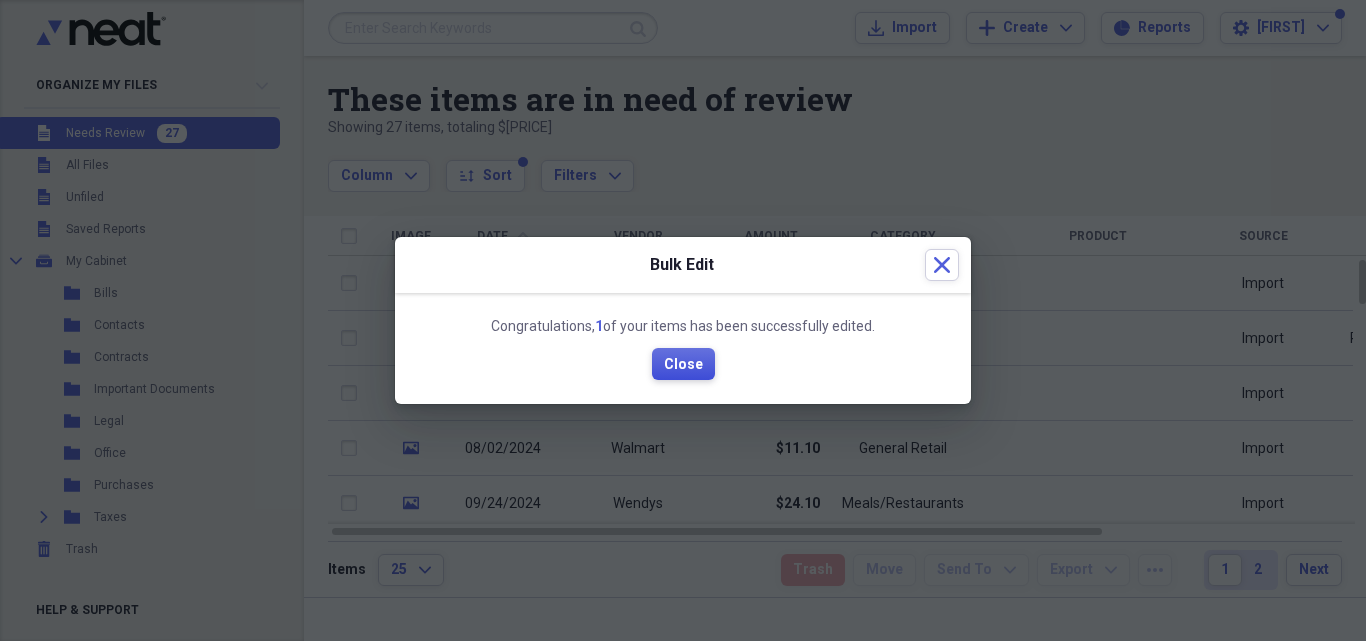 click on "Close" at bounding box center (683, 365) 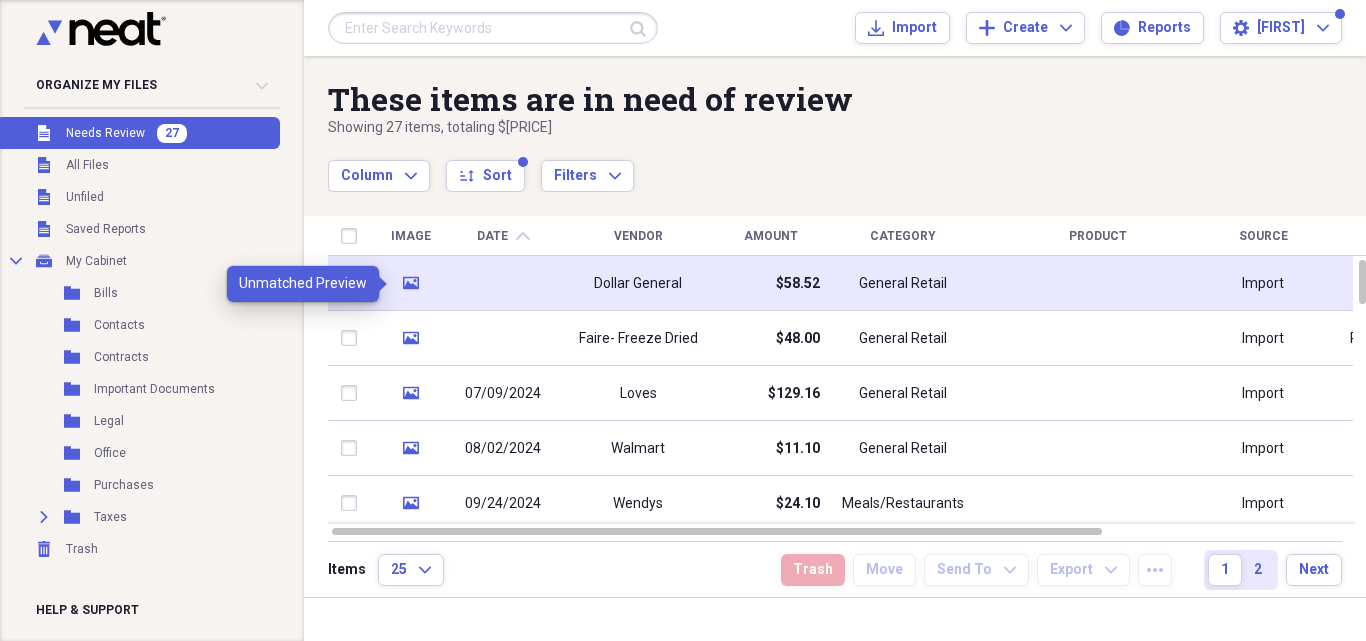 click on "media" 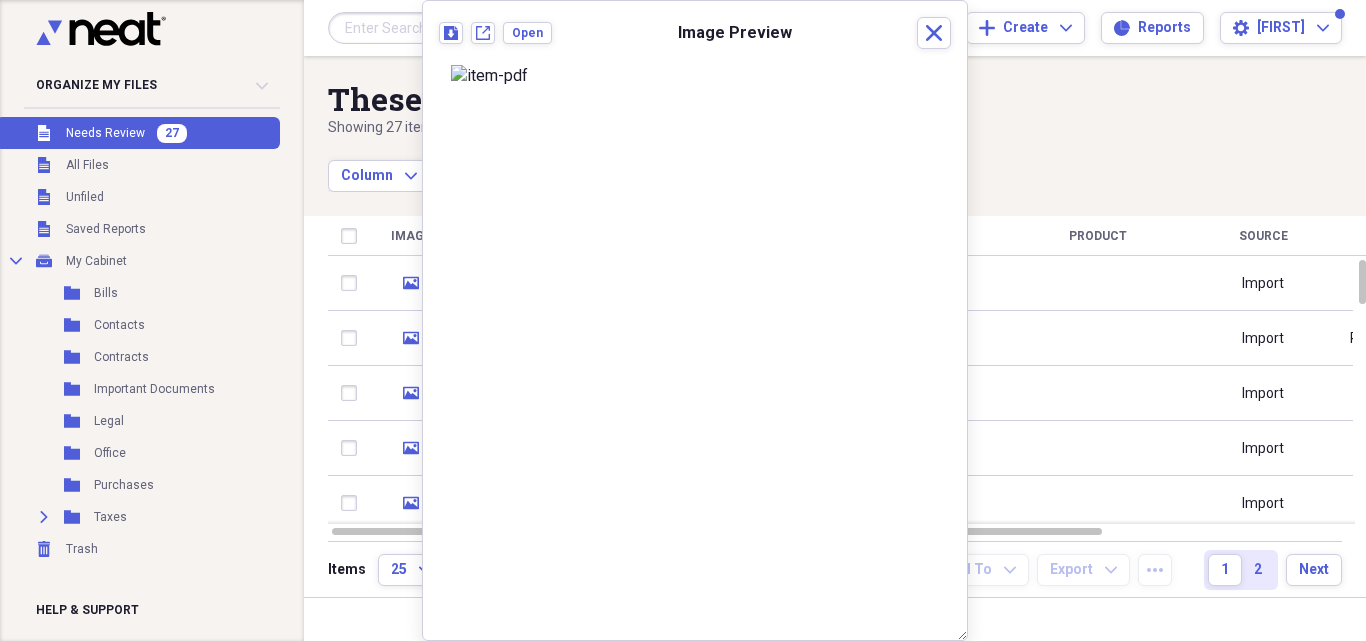 scroll, scrollTop: 0, scrollLeft: 0, axis: both 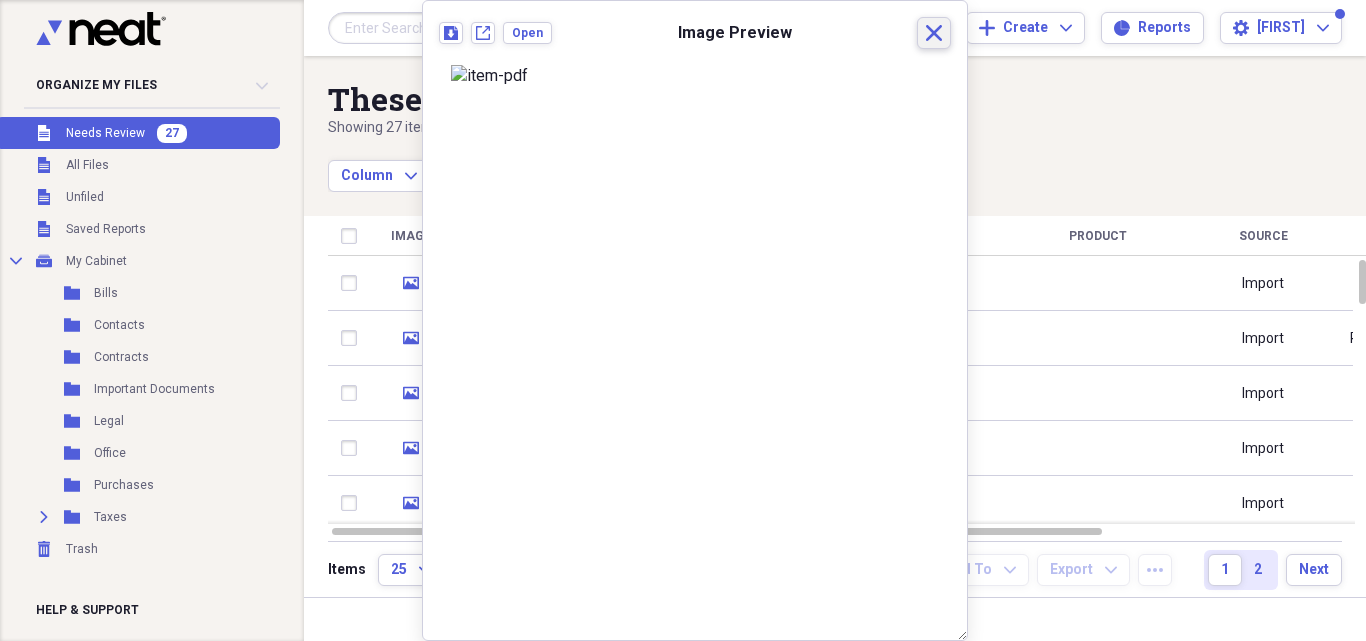 click on "Close" 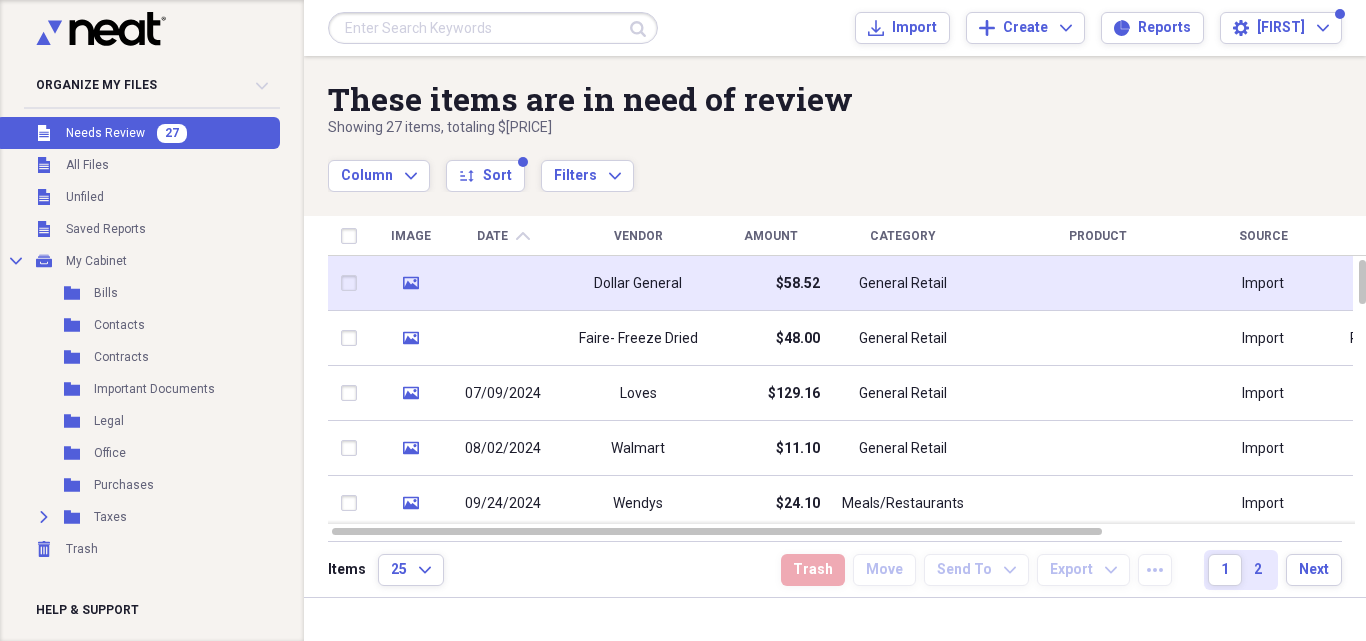 click on "Dollar General" at bounding box center [638, 284] 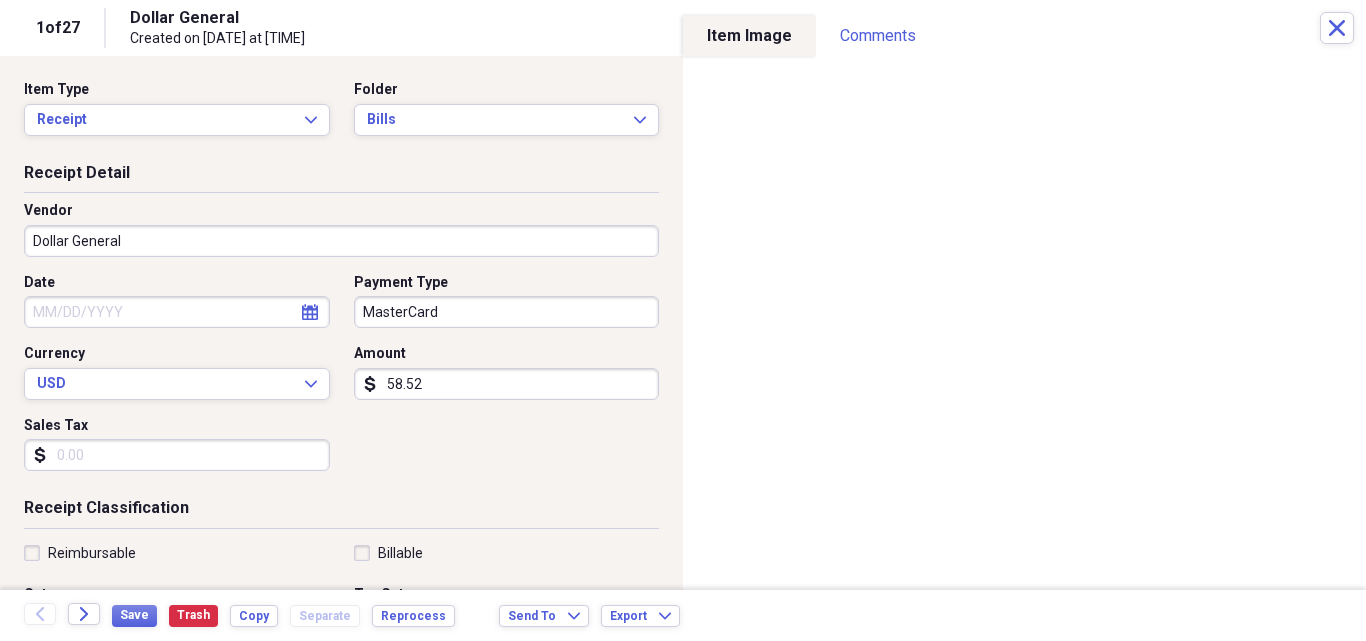 select on "7" 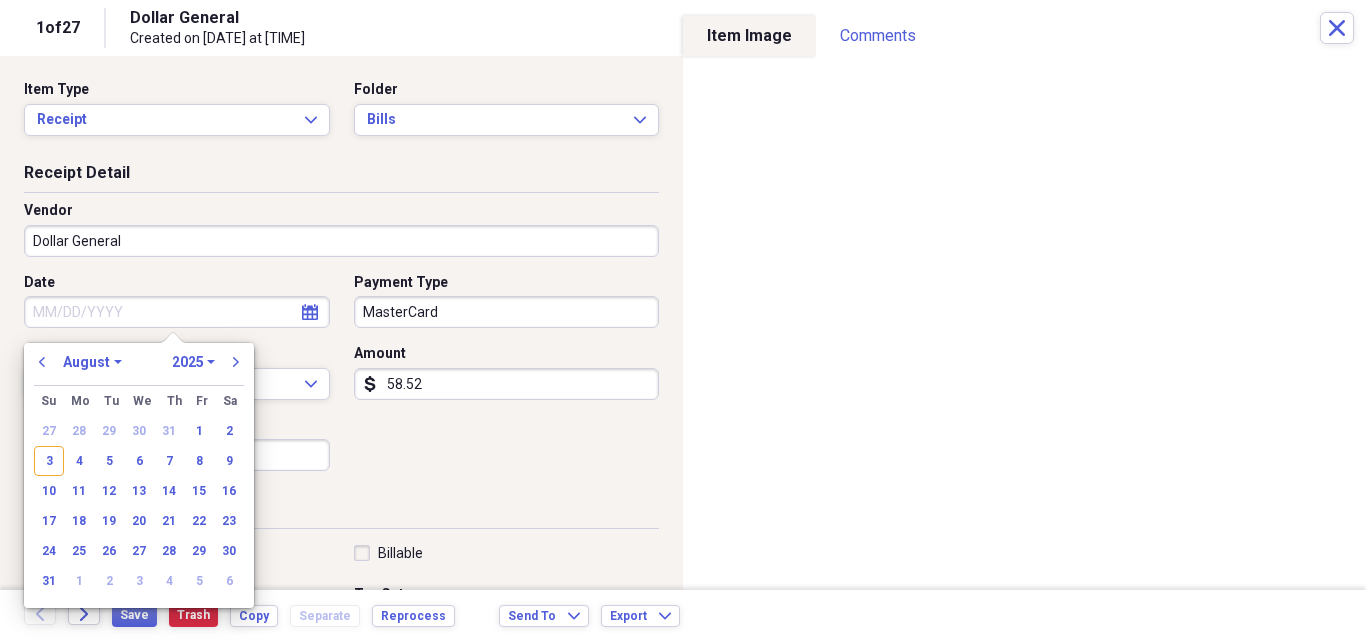 click on "Date" at bounding box center (177, 312) 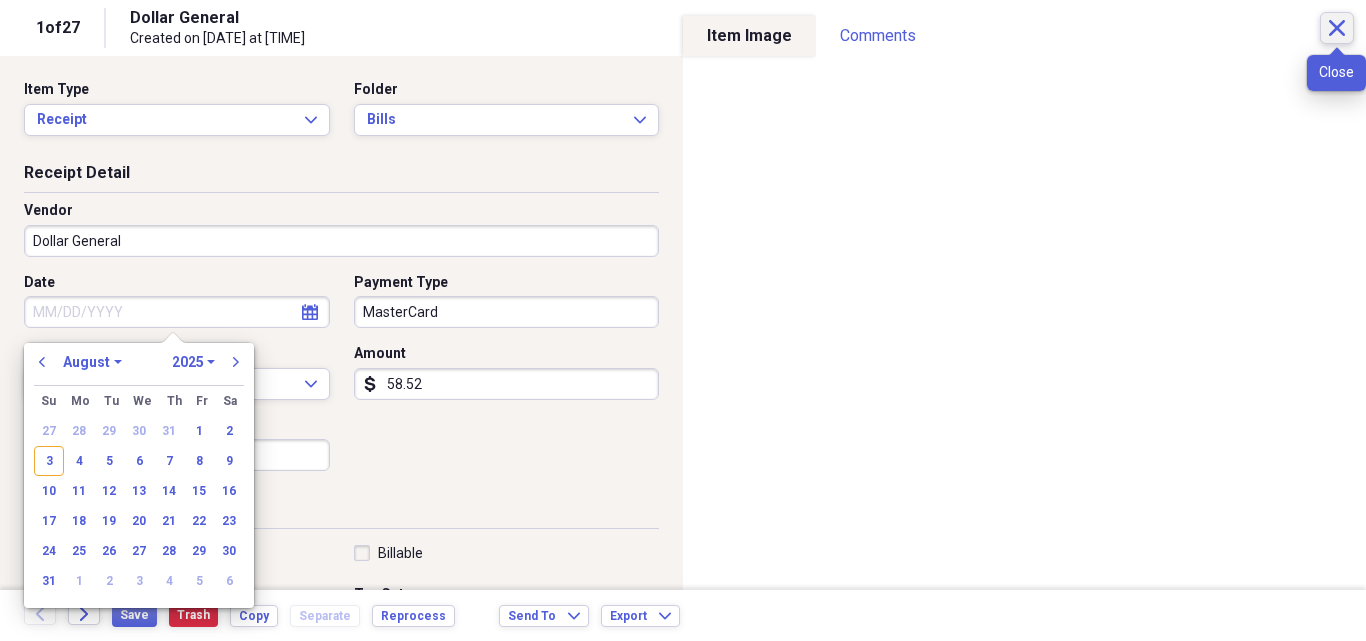 click 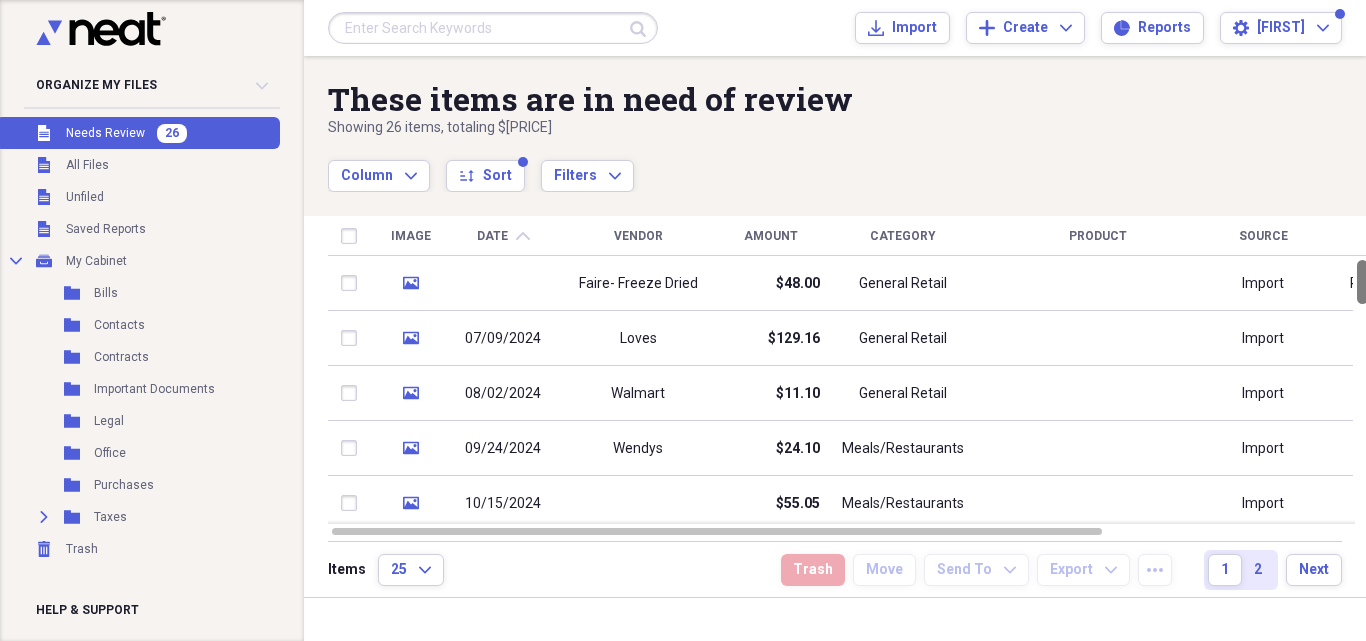 drag, startPoint x: 1365, startPoint y: 288, endPoint x: 1363, endPoint y: 266, distance: 22.090721 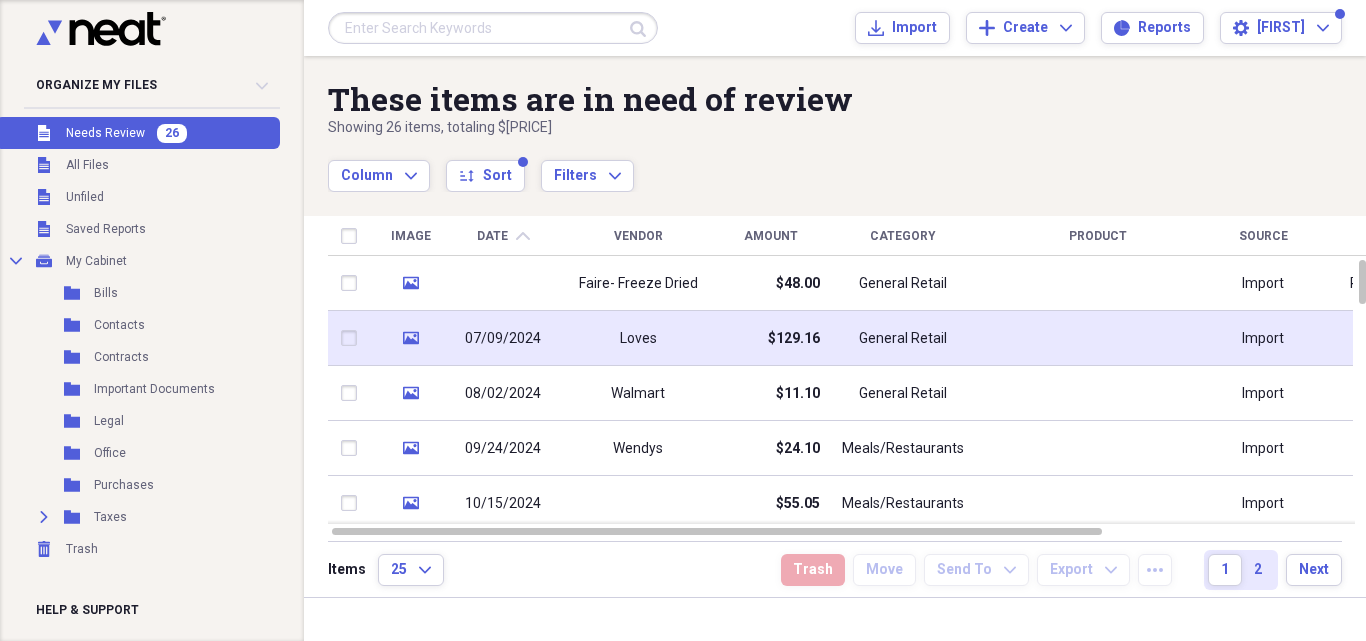 click on "Loves" at bounding box center [638, 339] 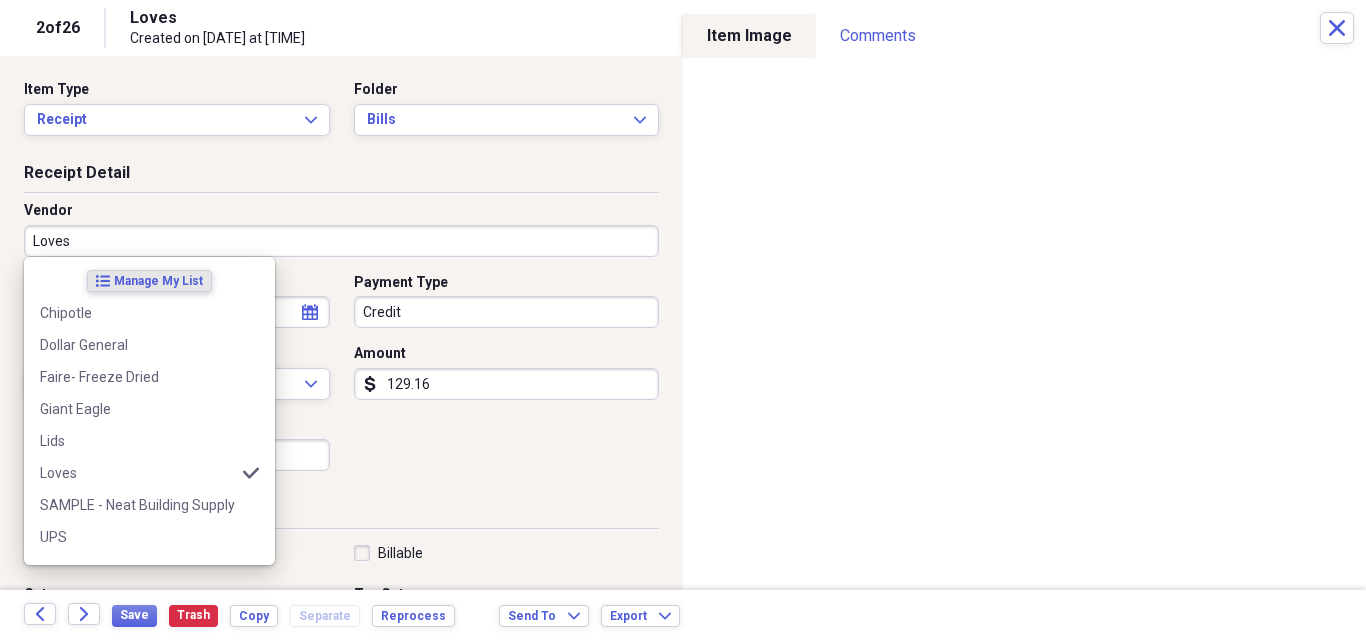 click on "Loves" at bounding box center (341, 241) 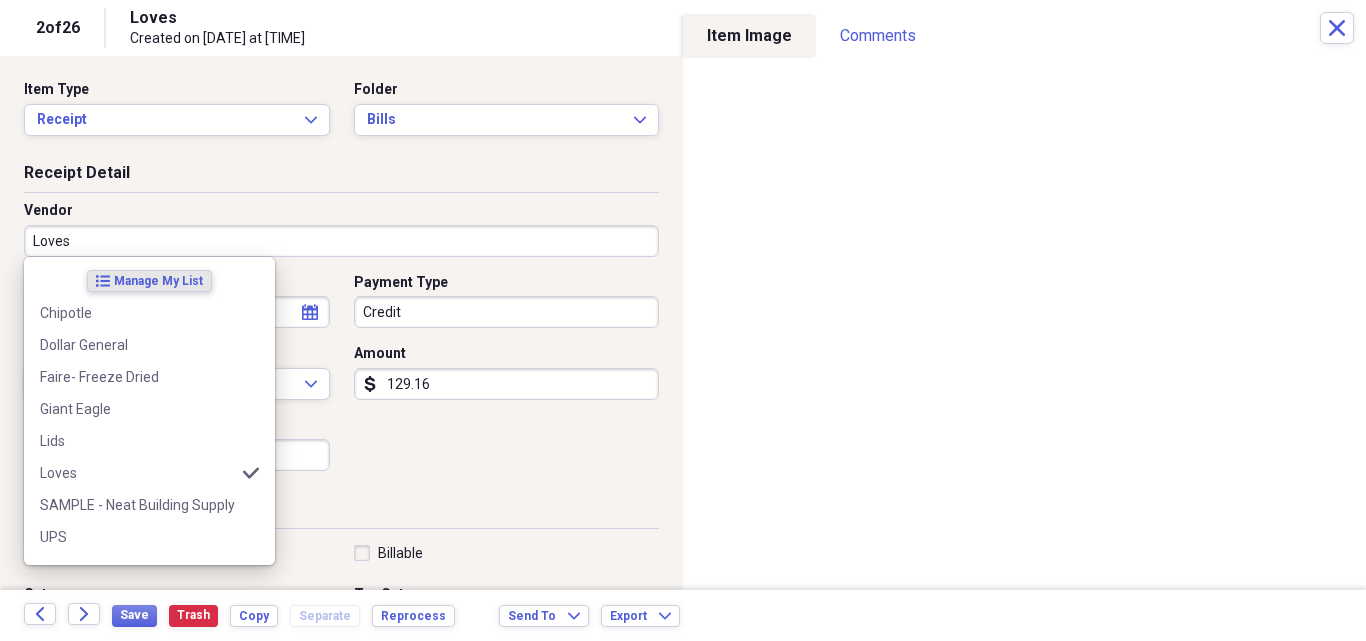 click on "Loves" at bounding box center (341, 241) 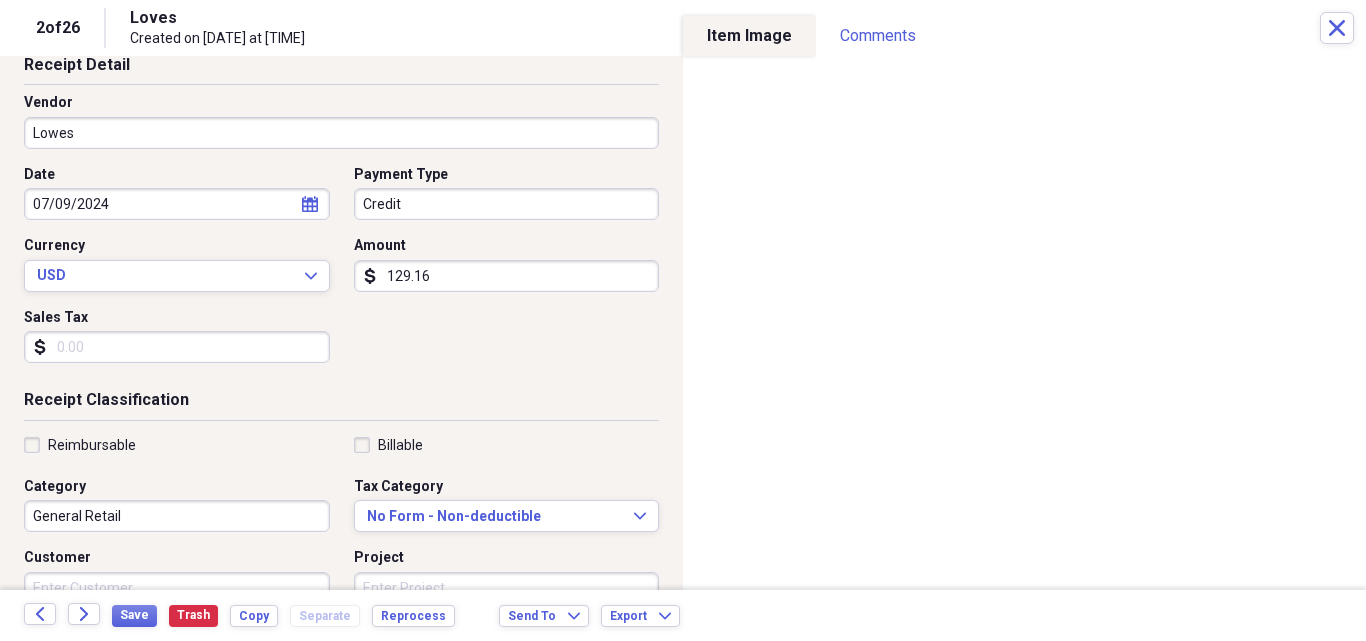 scroll, scrollTop: 127, scrollLeft: 0, axis: vertical 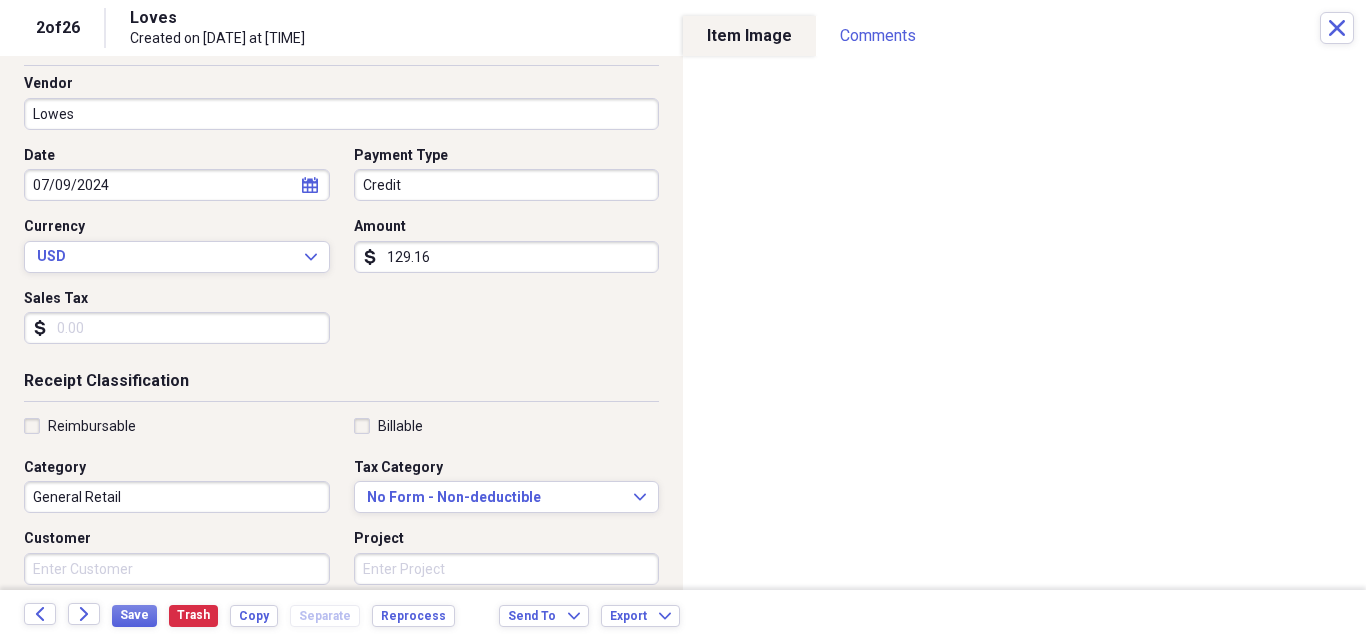 type on "Lowes" 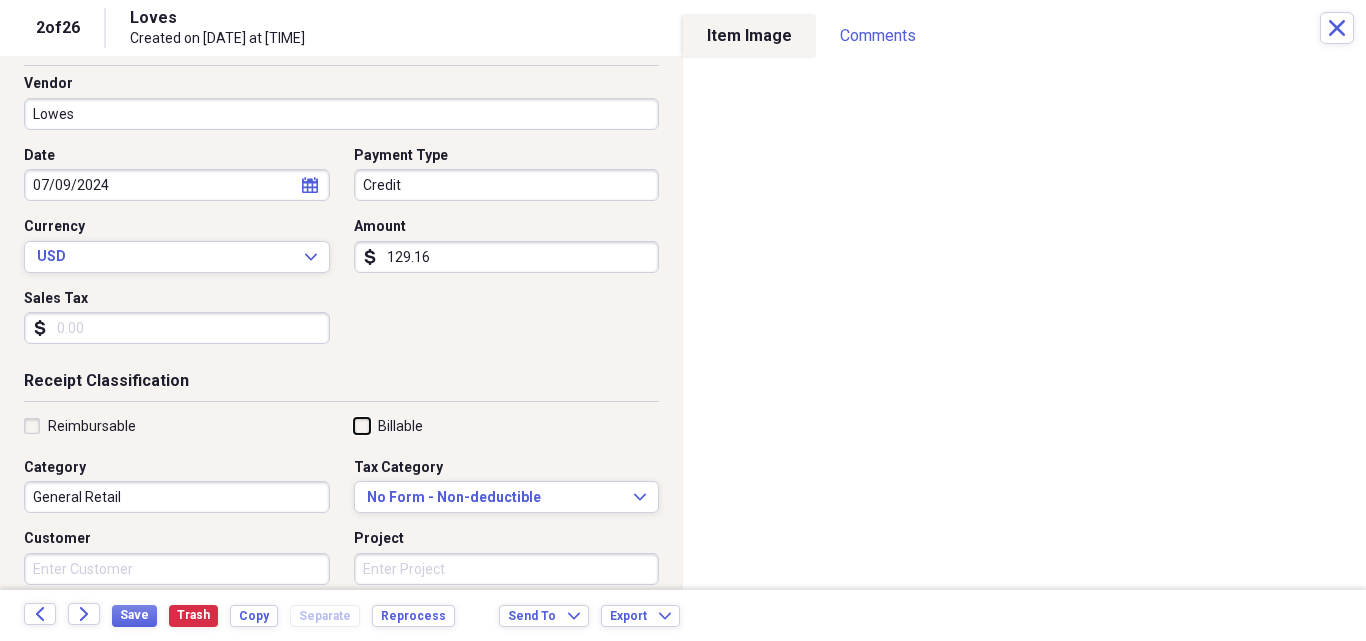 click on "Billable" at bounding box center [354, 425] 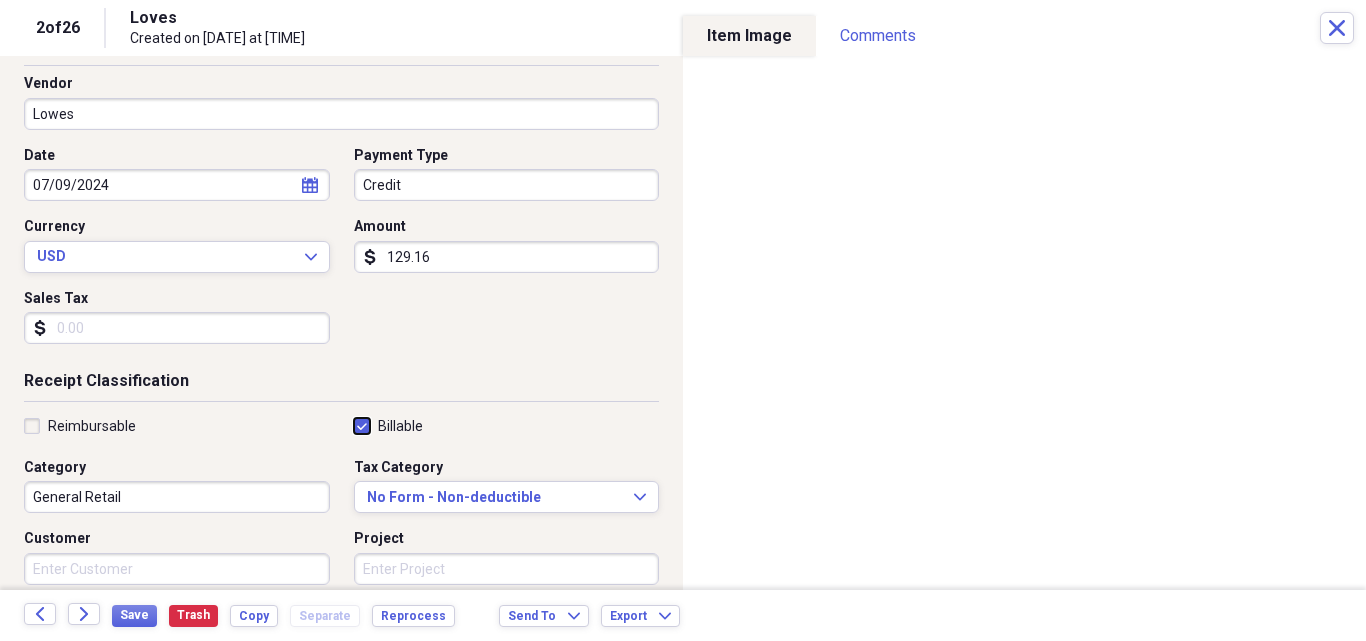 checkbox on "true" 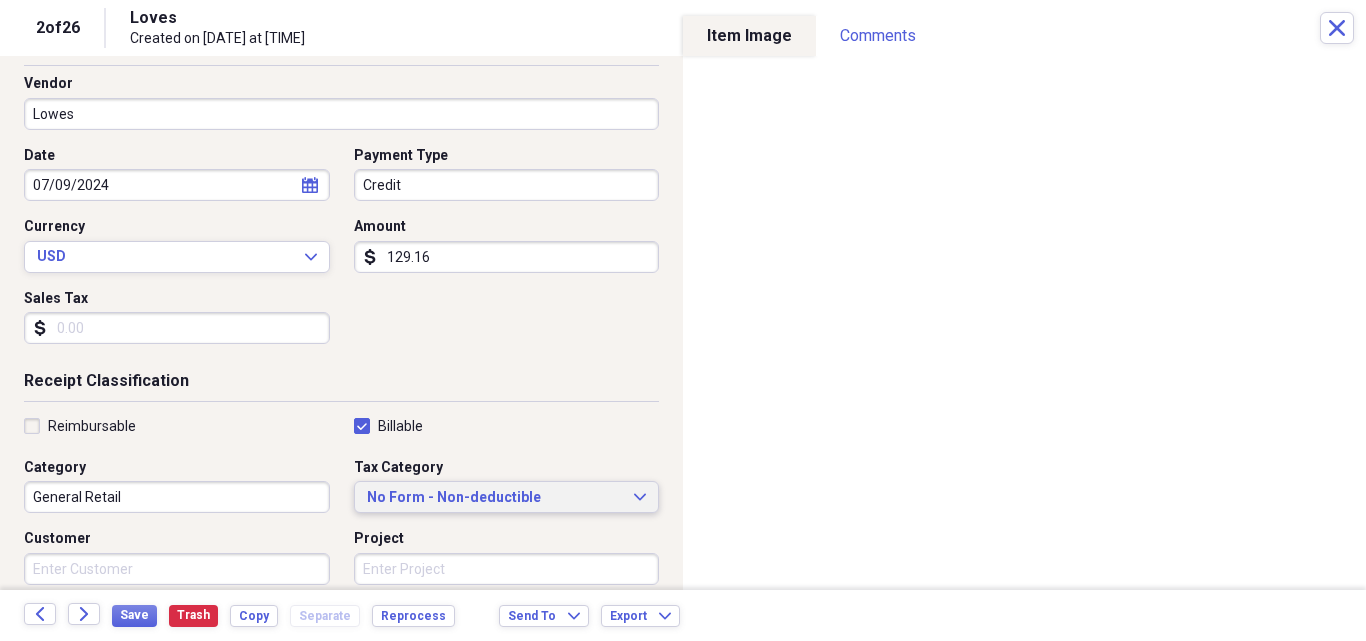 click on "No Form - Non-deductible" at bounding box center (495, 498) 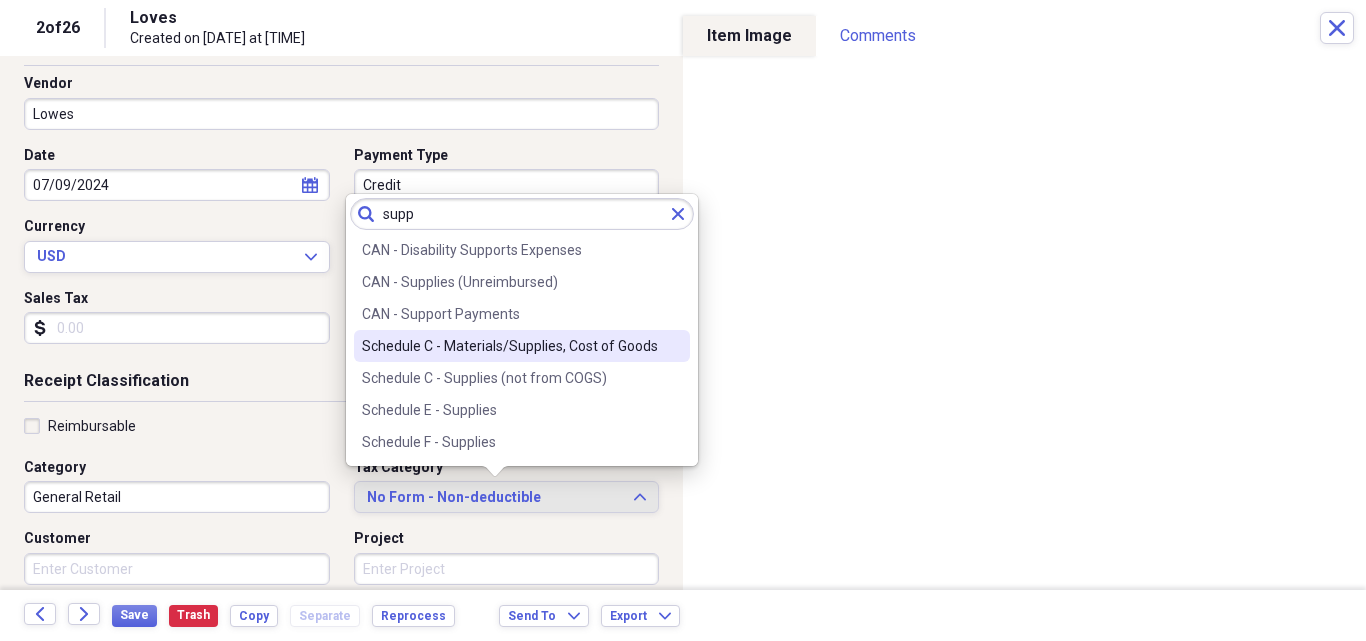 type on "supp" 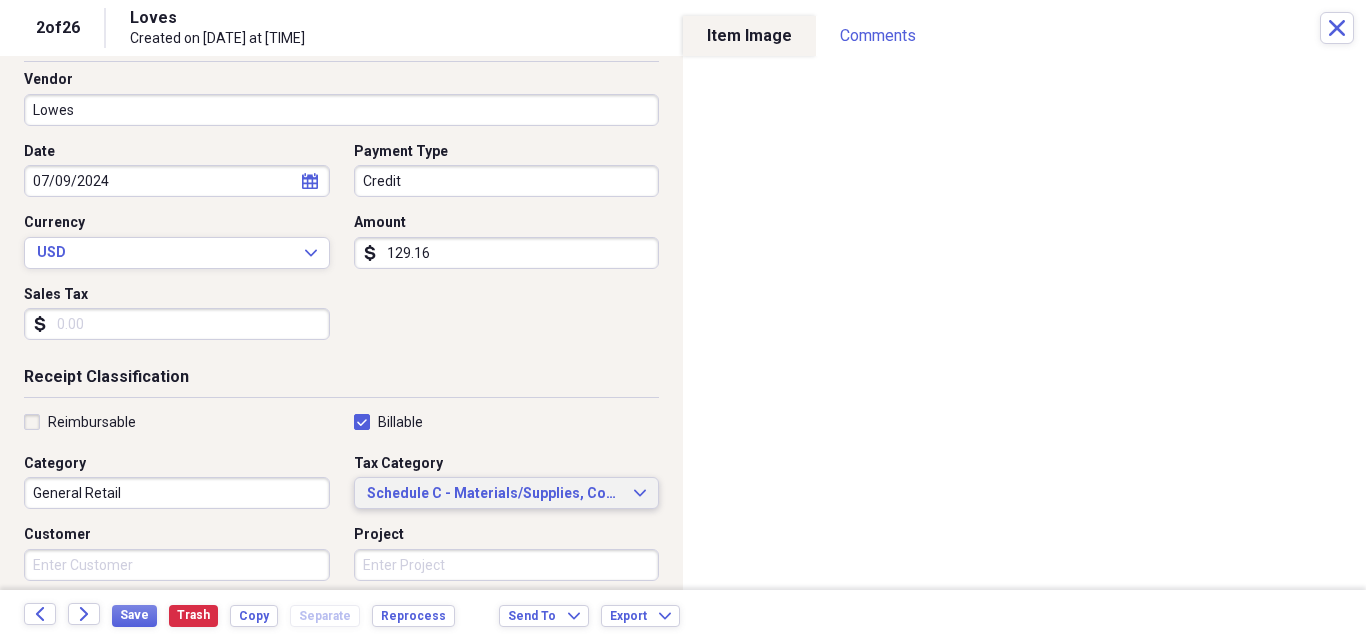 scroll, scrollTop: 0, scrollLeft: 0, axis: both 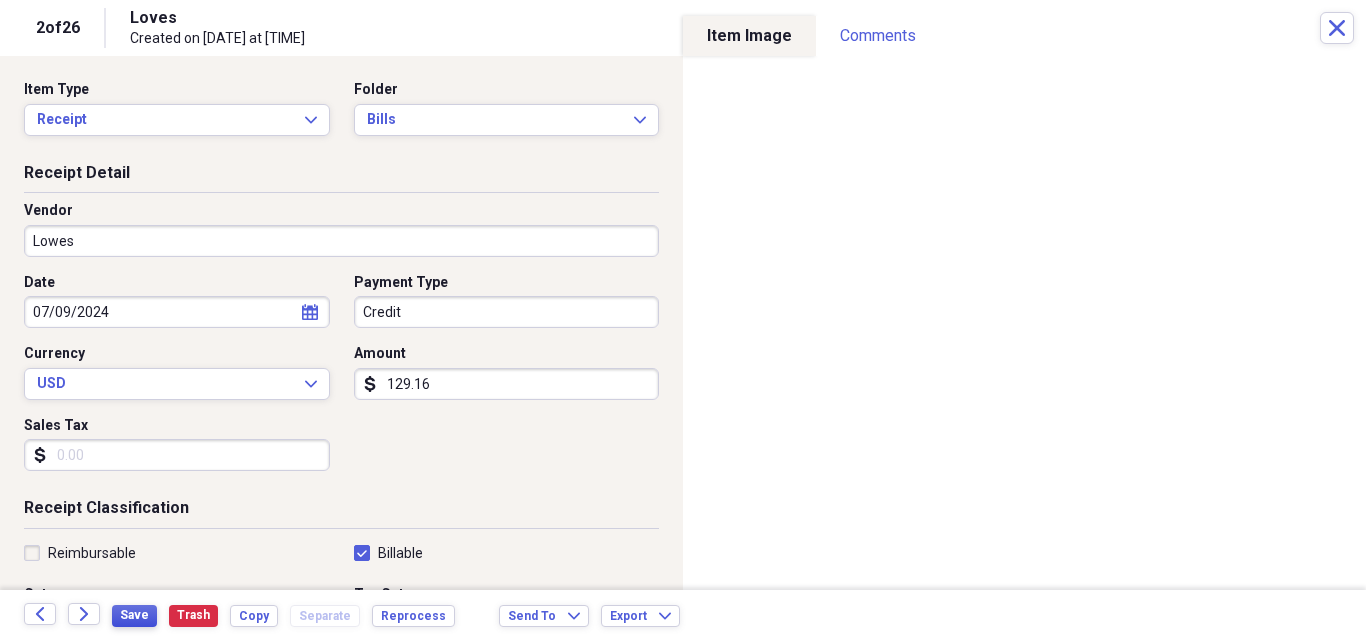 click on "Save" at bounding box center [134, 615] 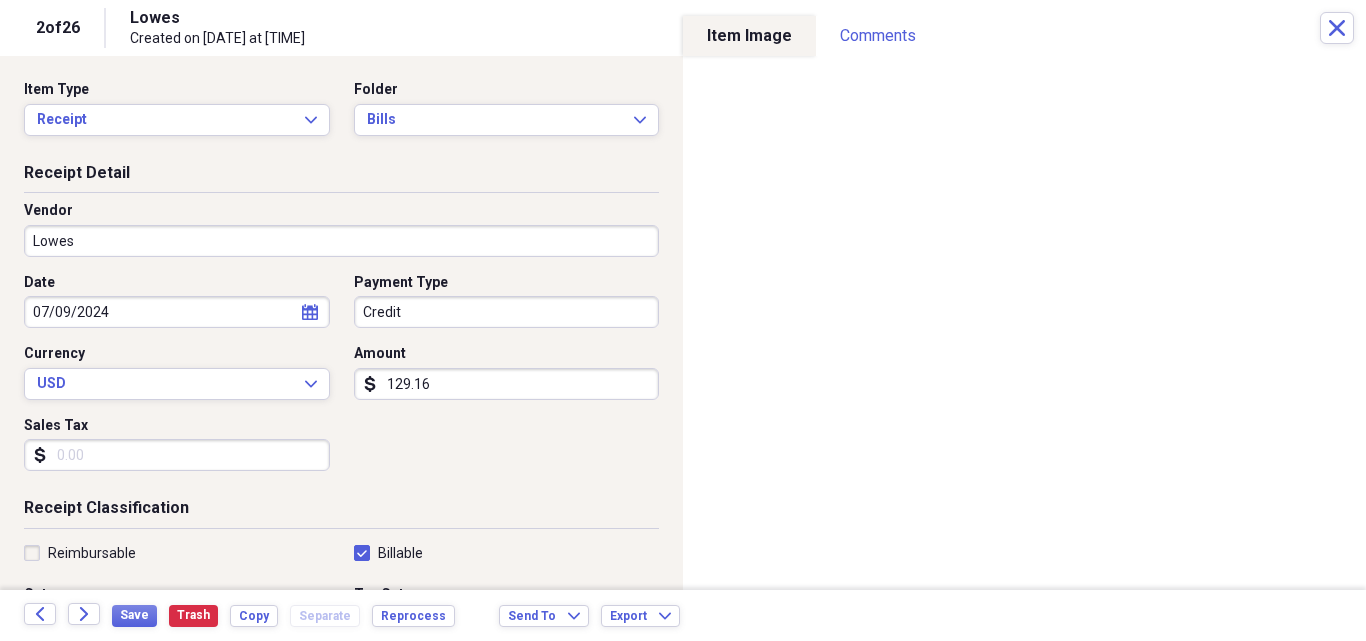click on "Sales Tax" at bounding box center [177, 455] 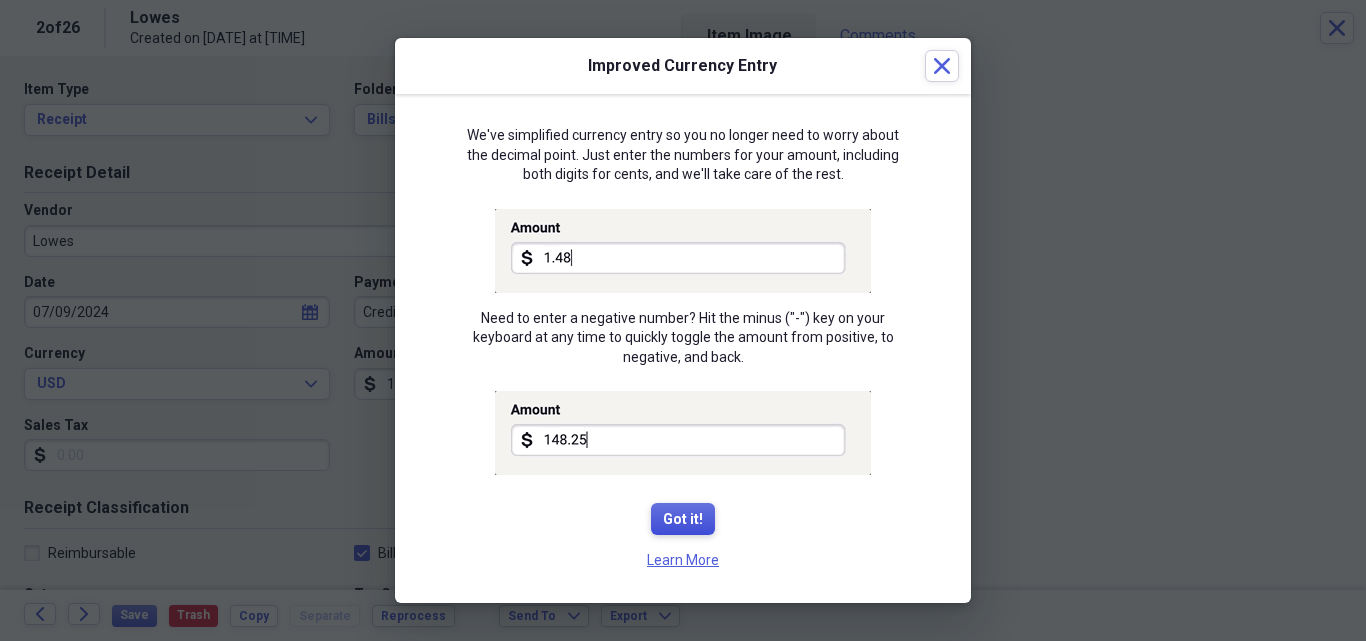click on "Got it!" at bounding box center [683, 520] 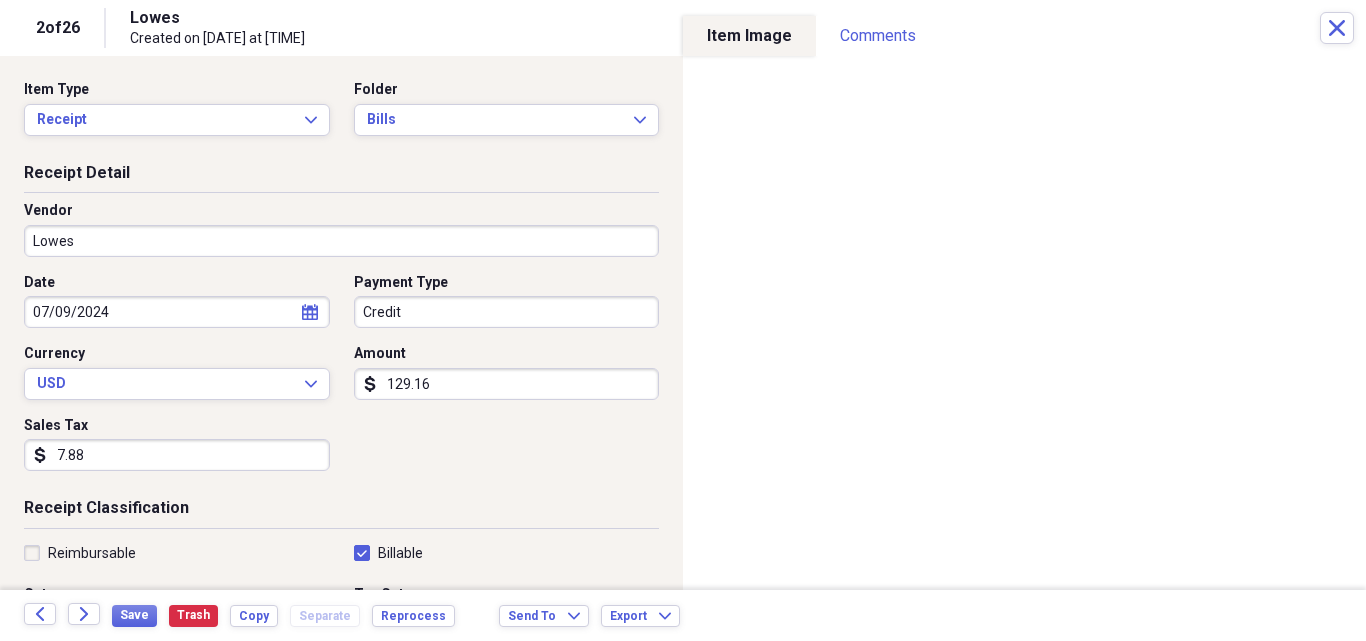 type on "7.88" 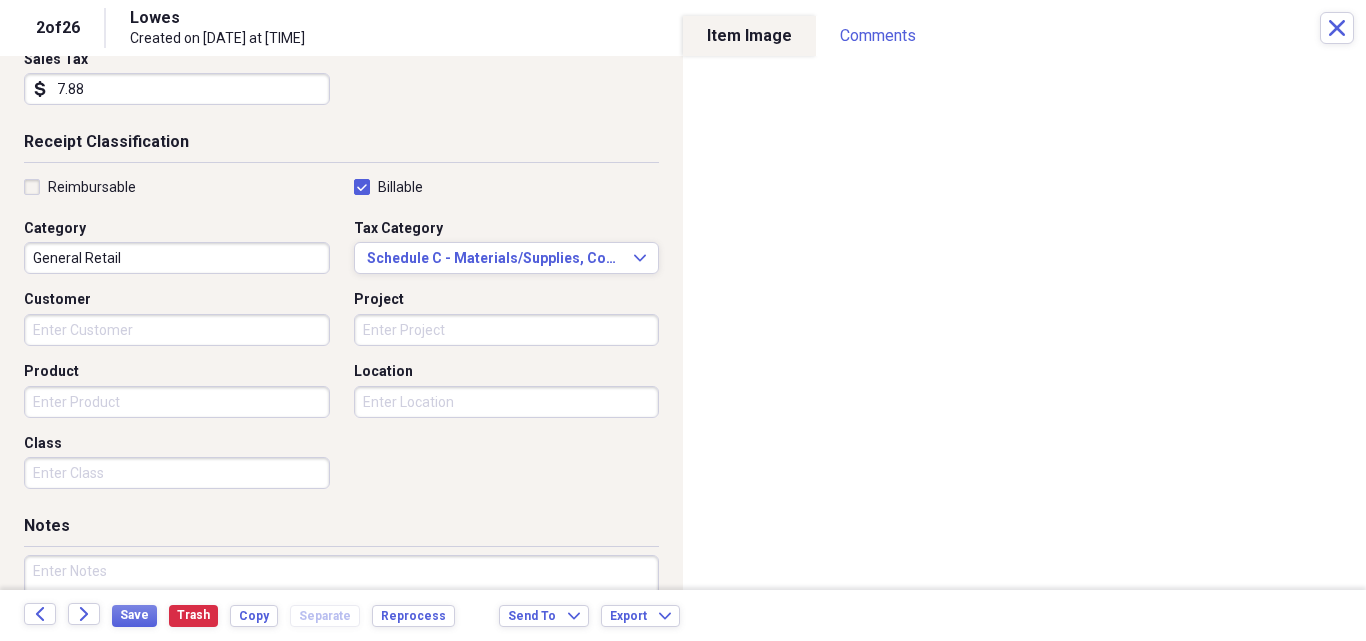 scroll, scrollTop: 370, scrollLeft: 0, axis: vertical 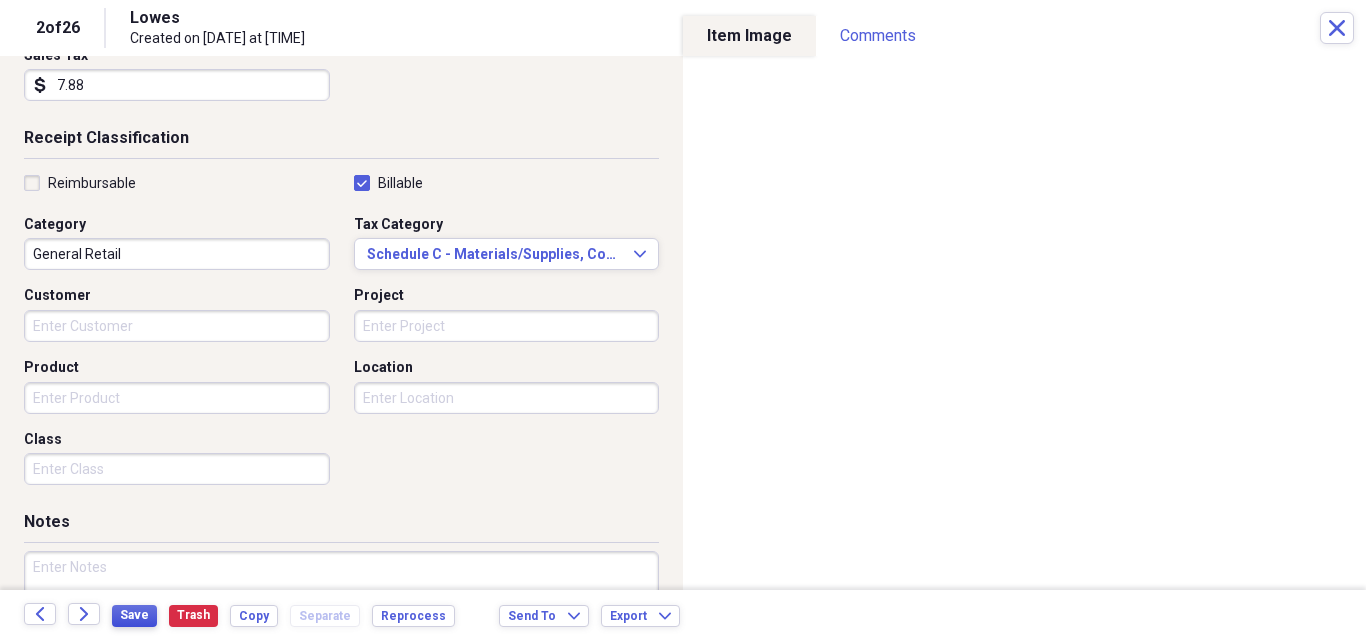 click on "Save" at bounding box center (134, 615) 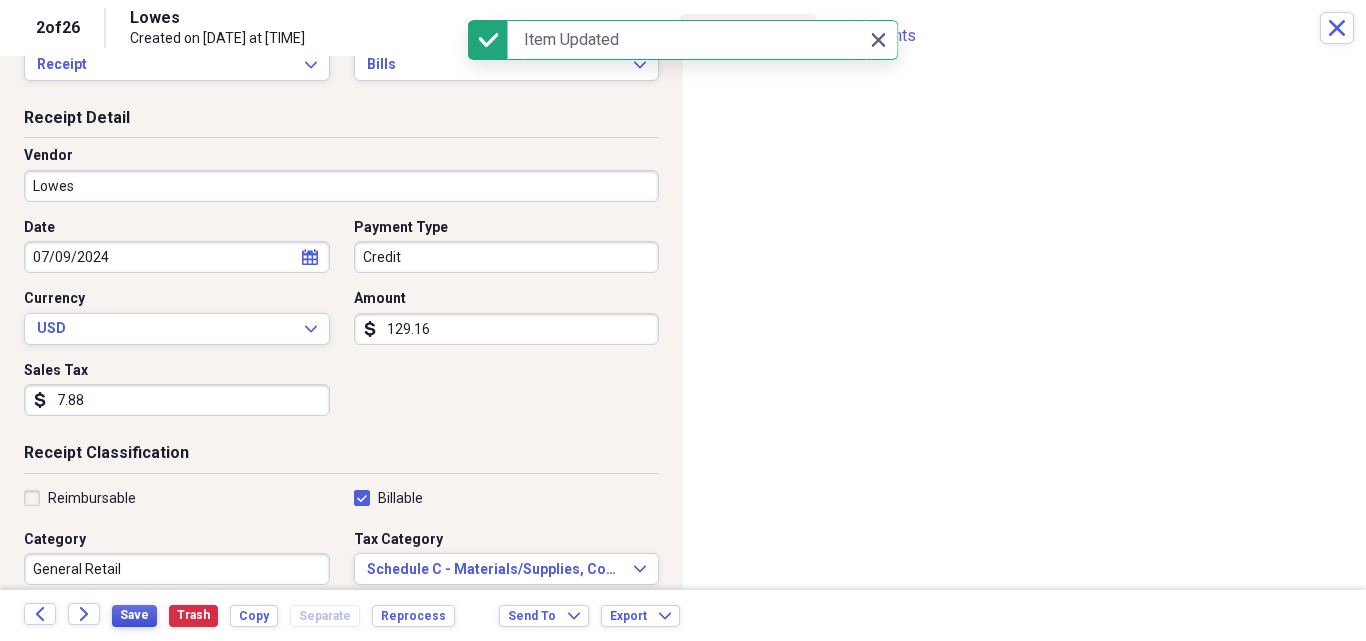 scroll, scrollTop: 0, scrollLeft: 0, axis: both 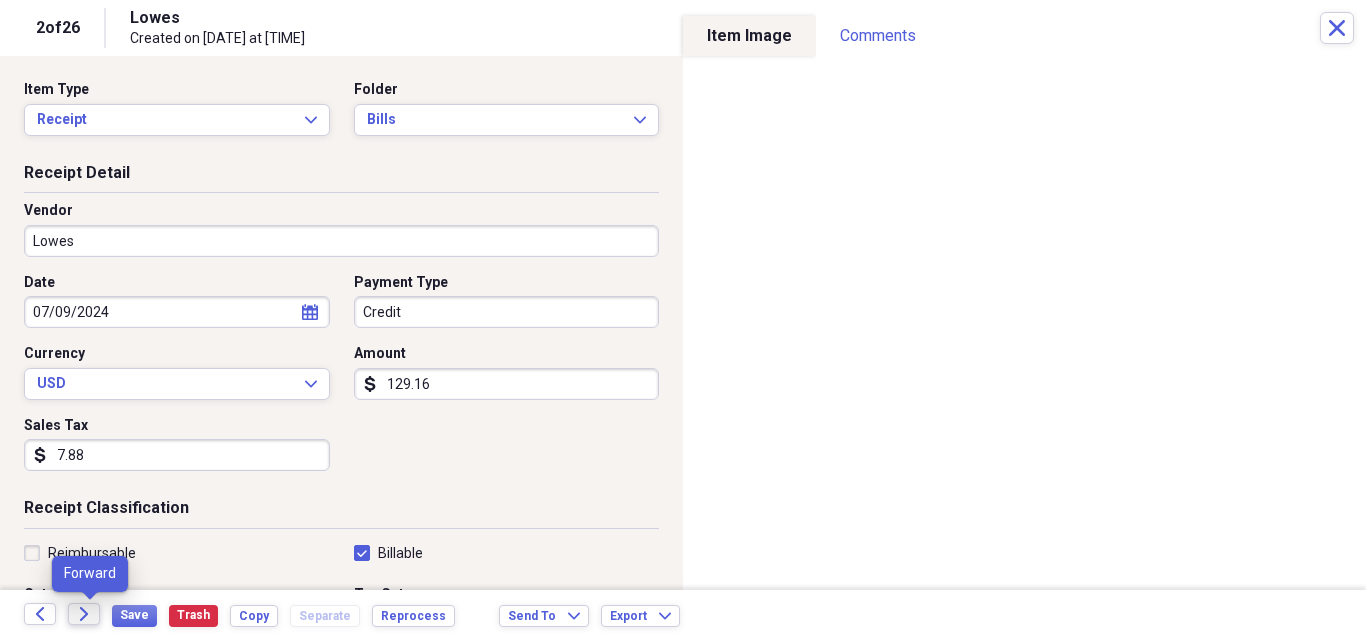 click on "Forward" 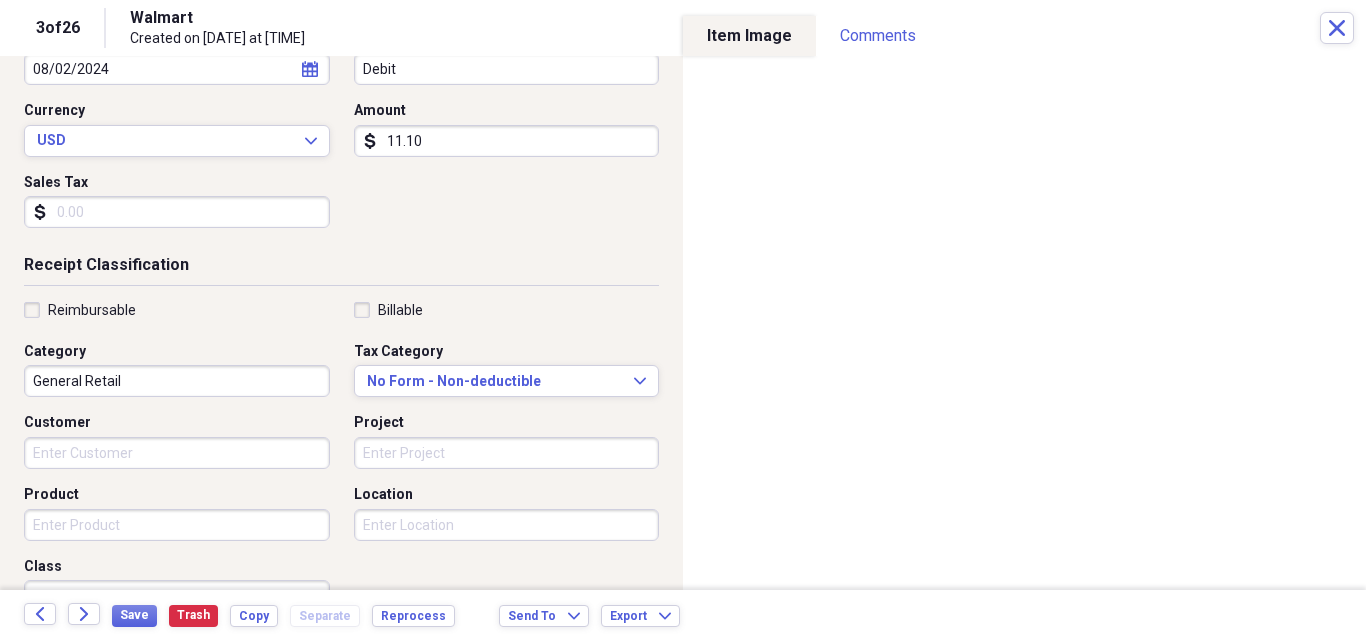 scroll, scrollTop: 260, scrollLeft: 0, axis: vertical 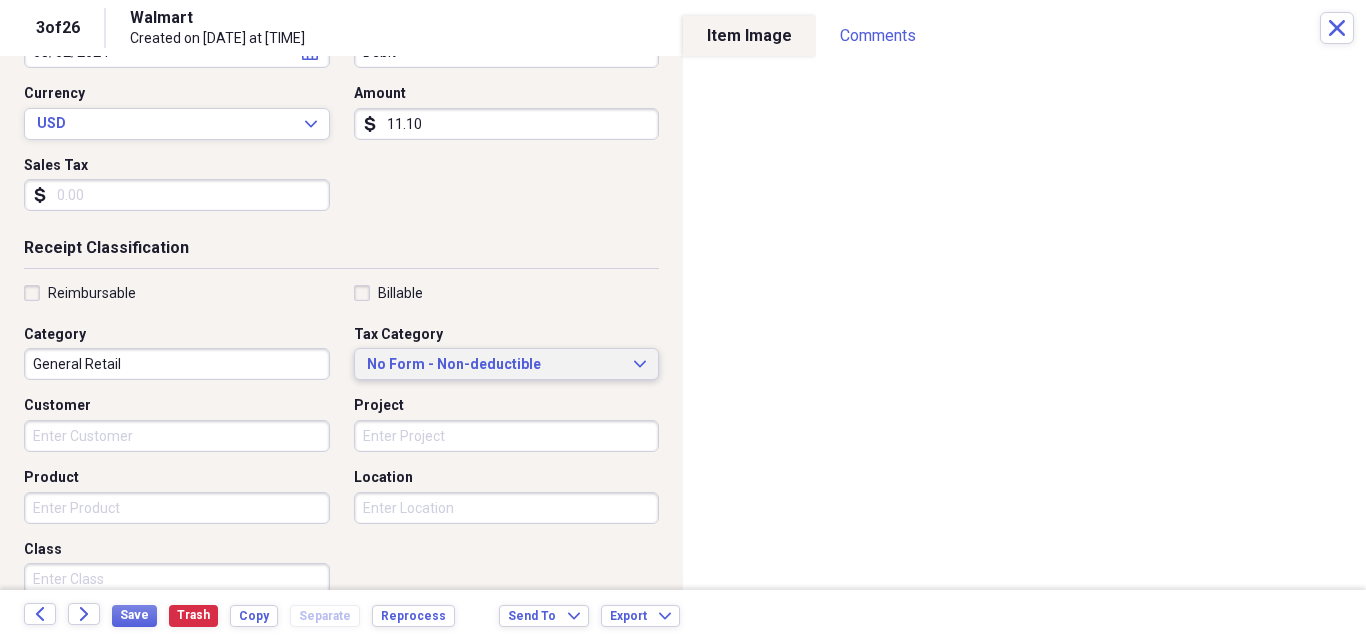 click on "No Form - Non-deductible" at bounding box center (495, 365) 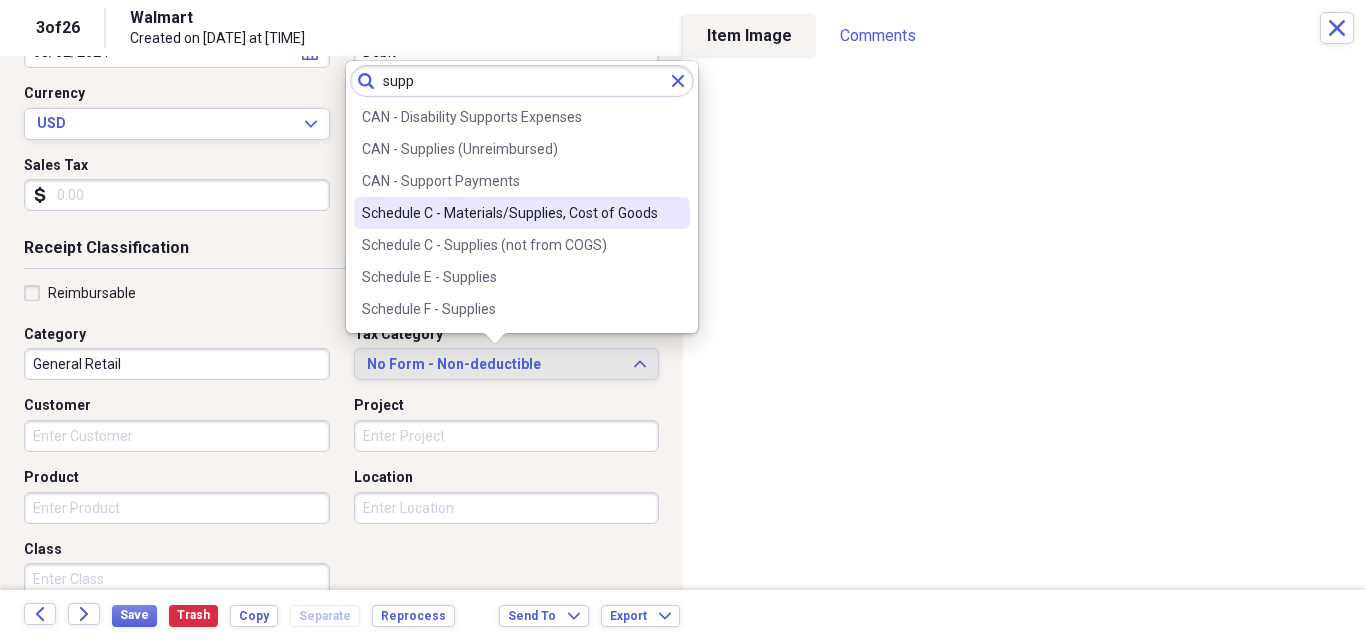 type on "supp" 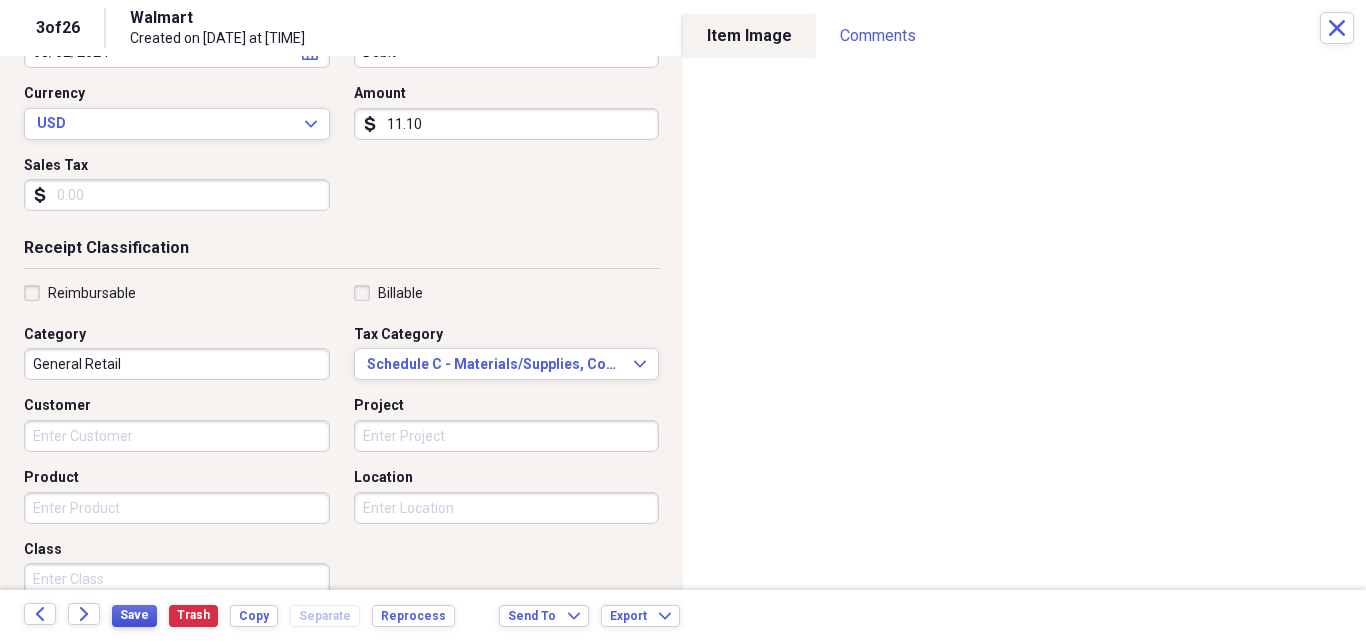 click on "Save" at bounding box center (134, 615) 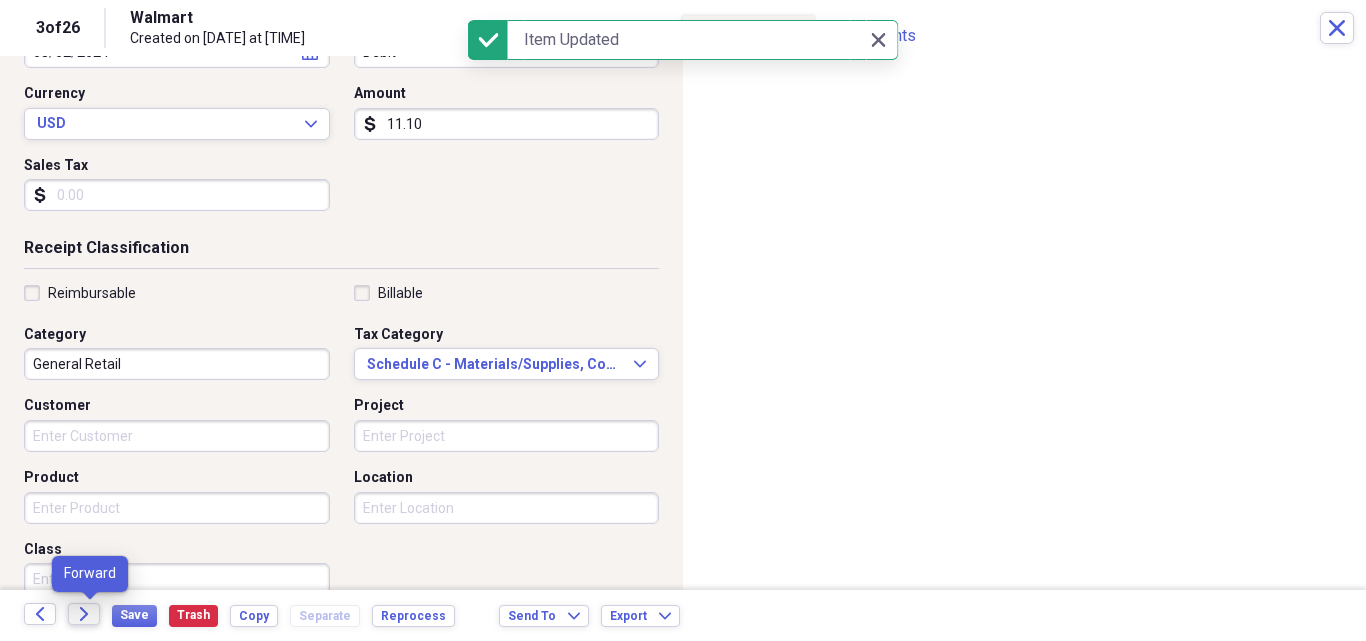 click on "Forward" 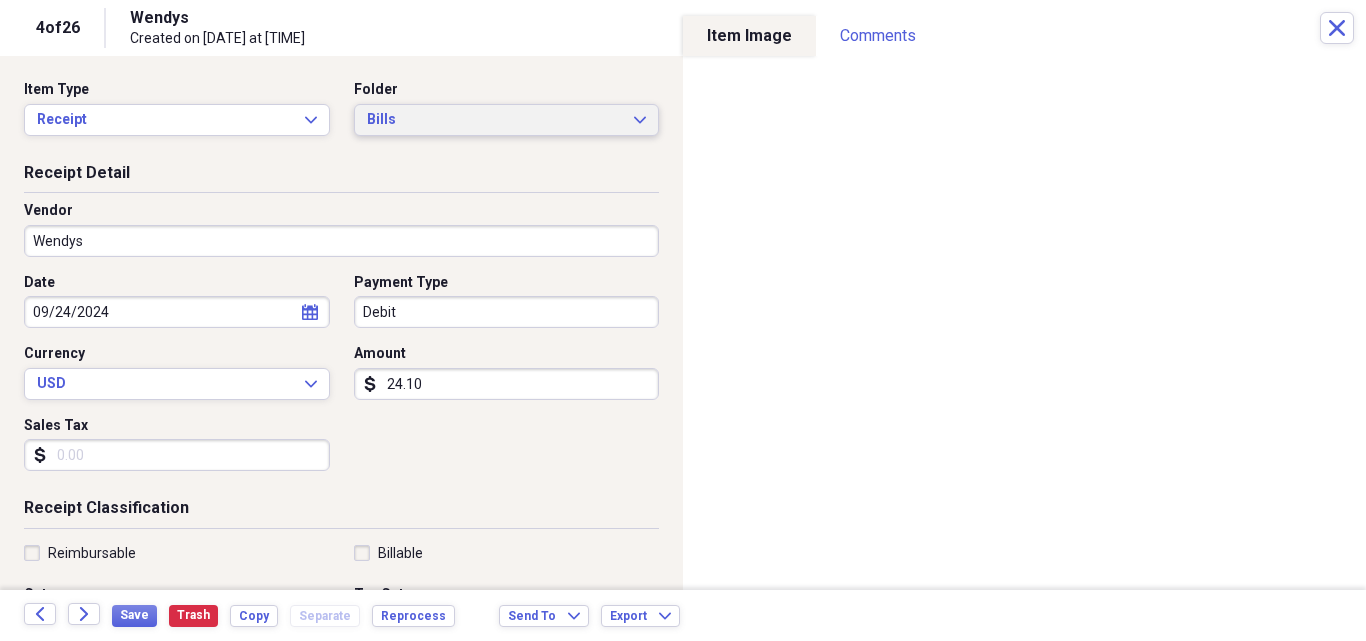 click on "Bills" at bounding box center [495, 120] 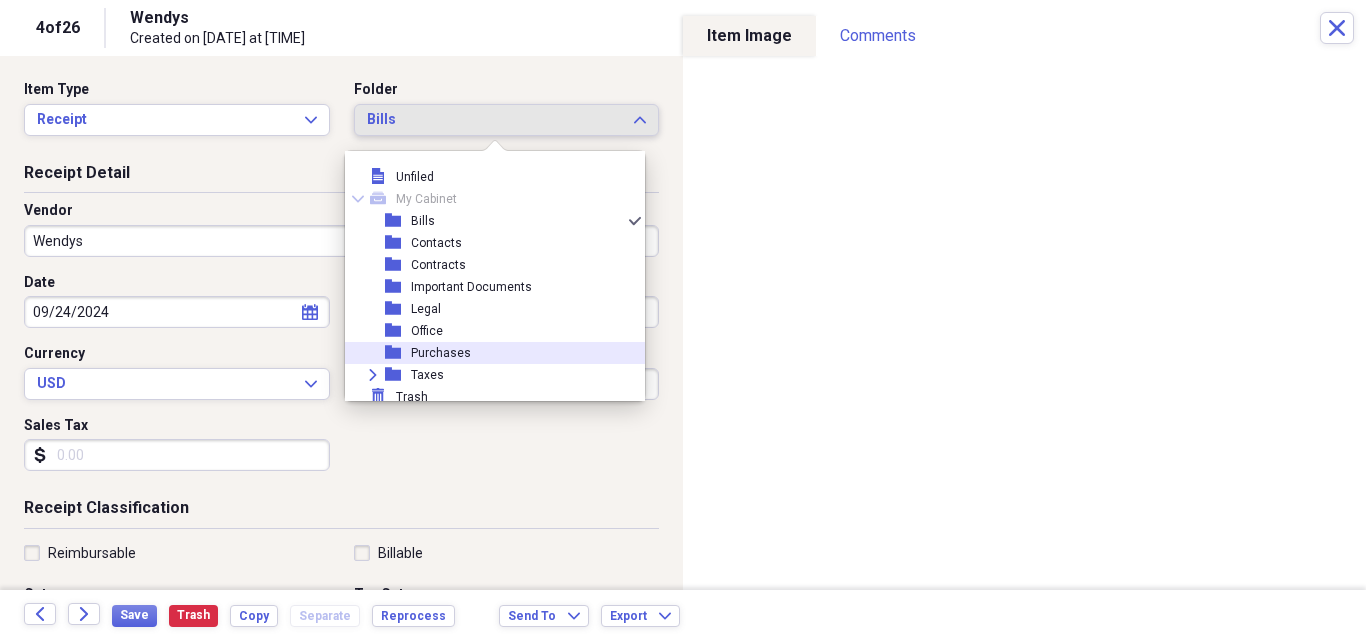 click on "folder Purchases" at bounding box center (487, 353) 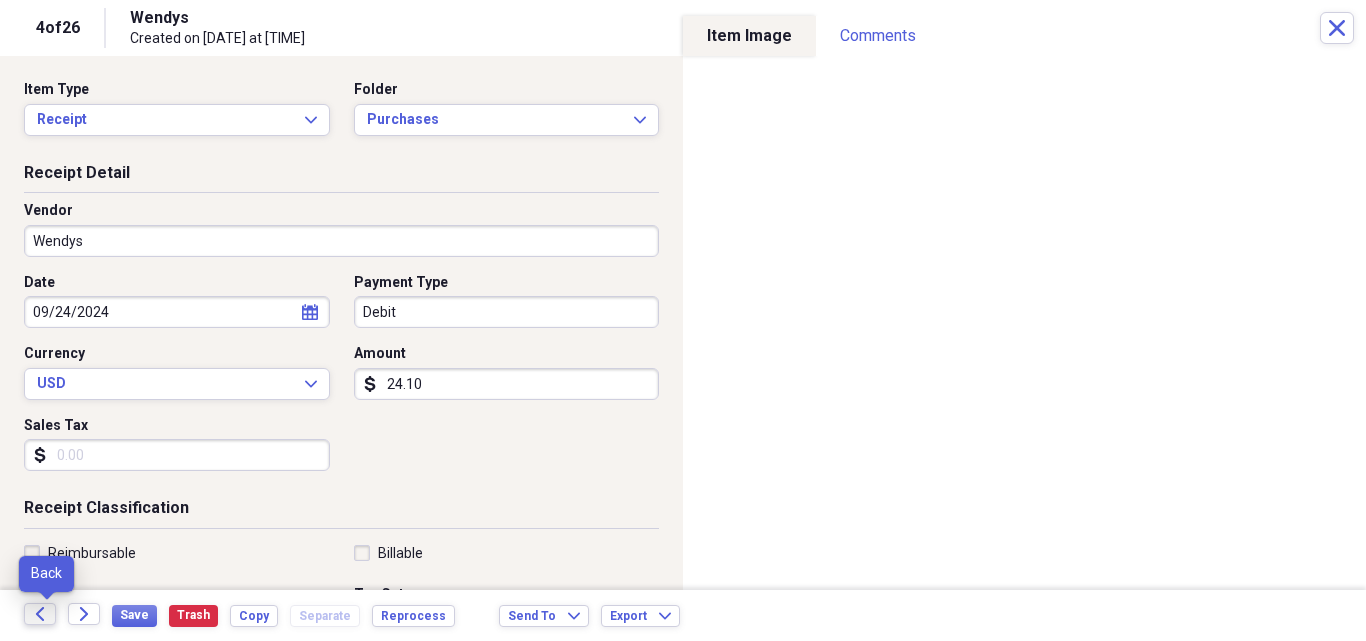 click 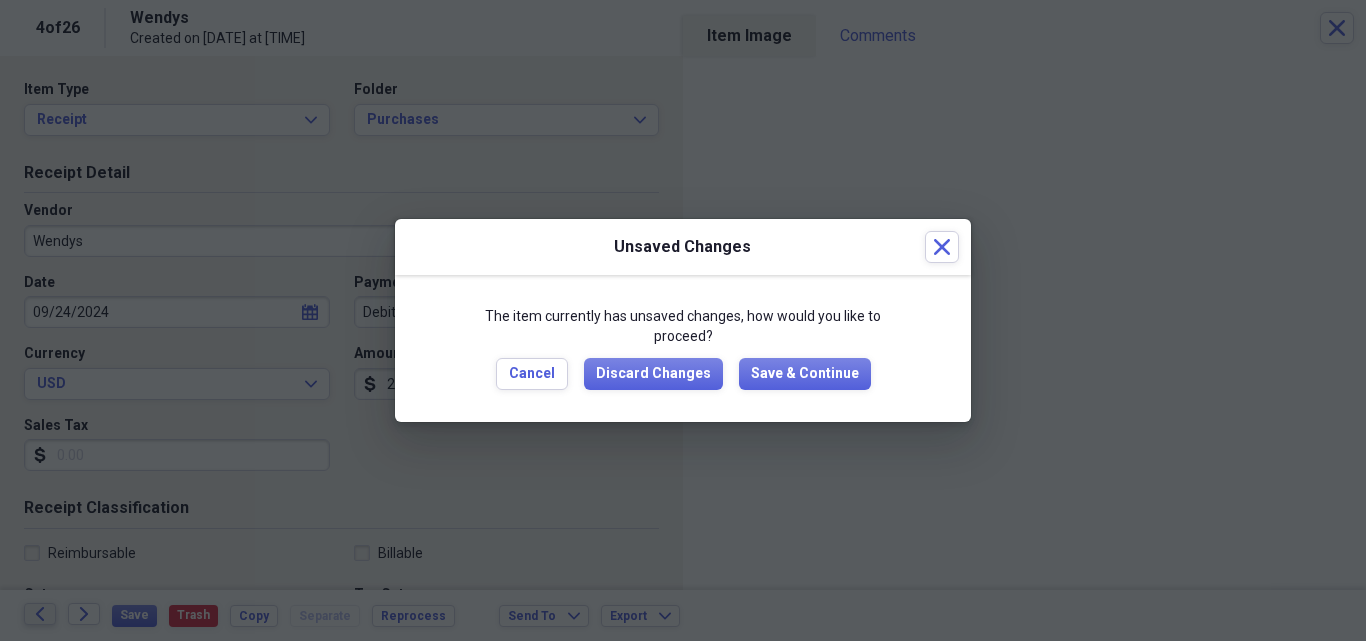click at bounding box center (683, 320) 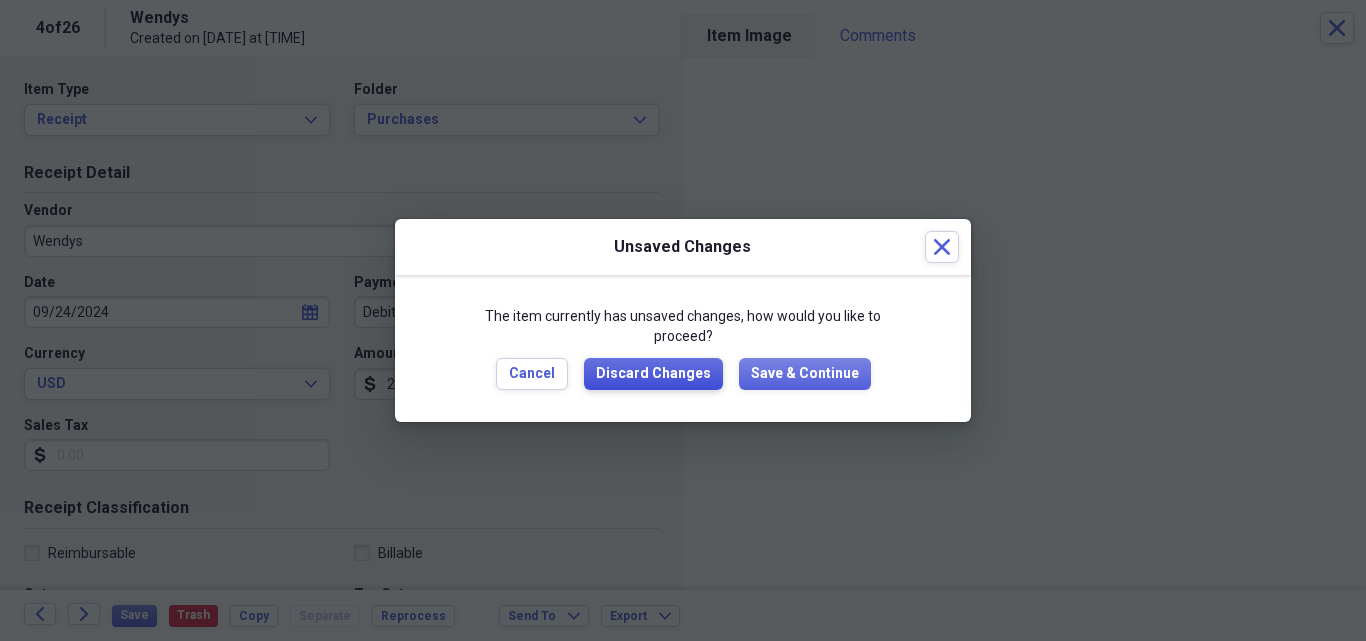 click on "Discard Changes" at bounding box center (653, 374) 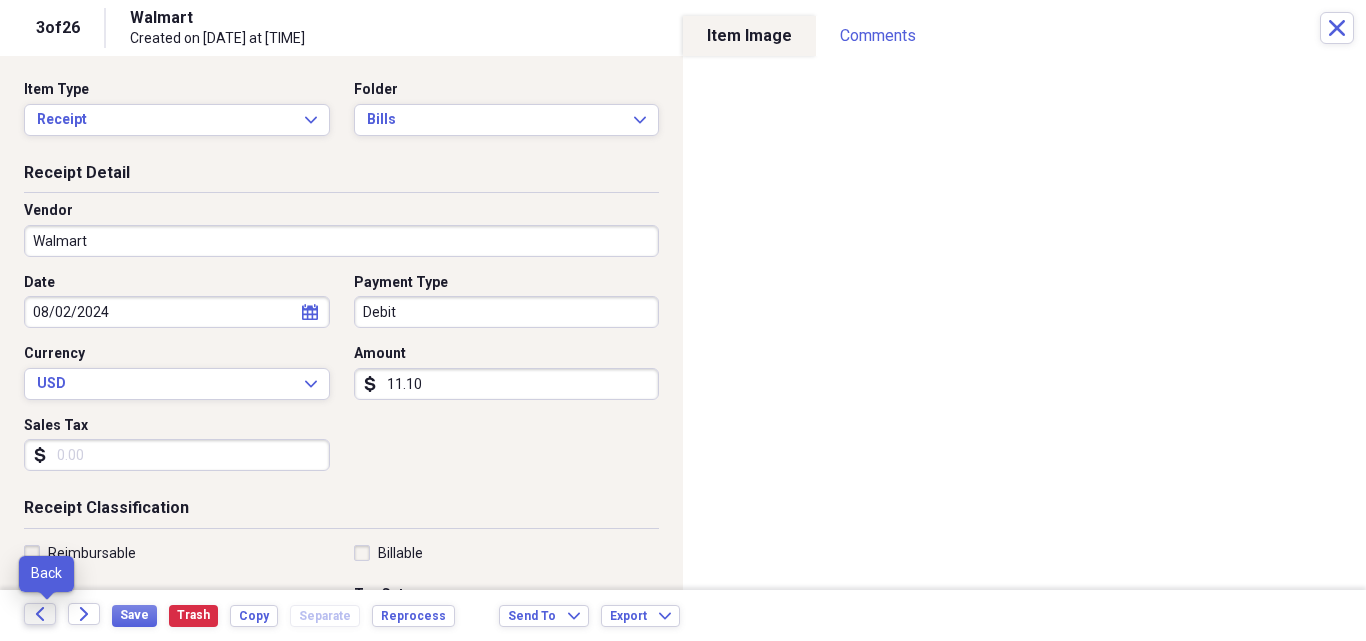 click on "Back" 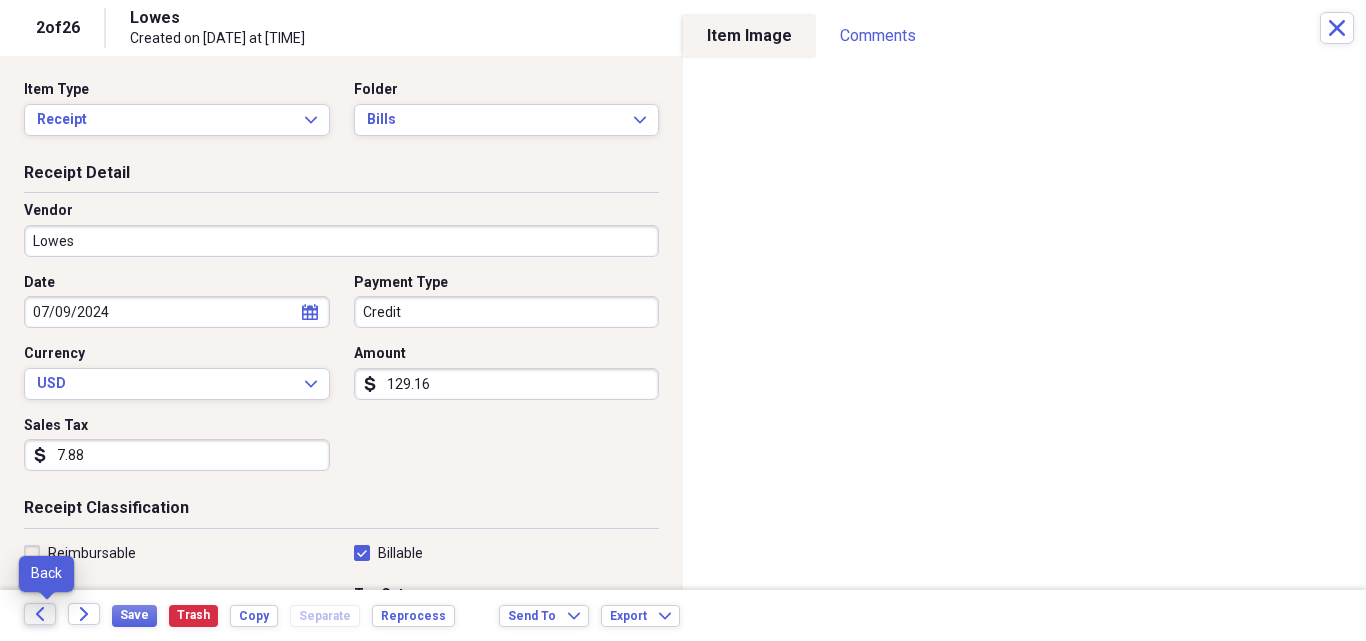 click on "Back" 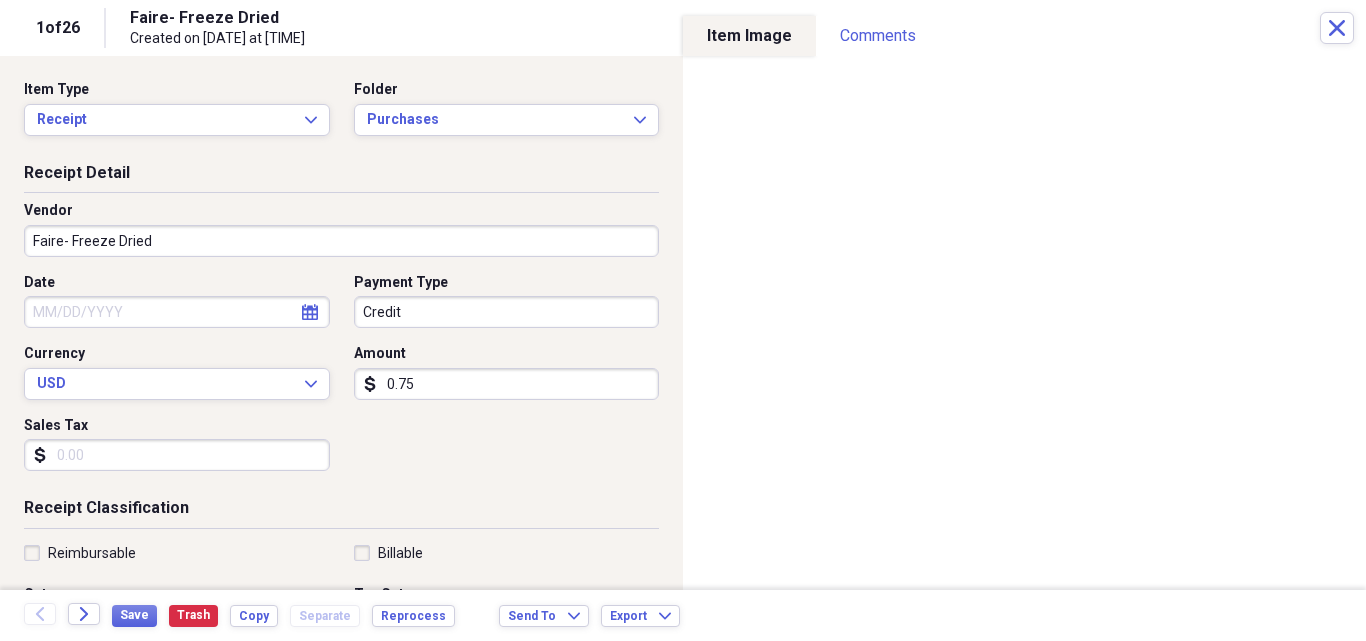 drag, startPoint x: 423, startPoint y: 384, endPoint x: 367, endPoint y: 382, distance: 56.0357 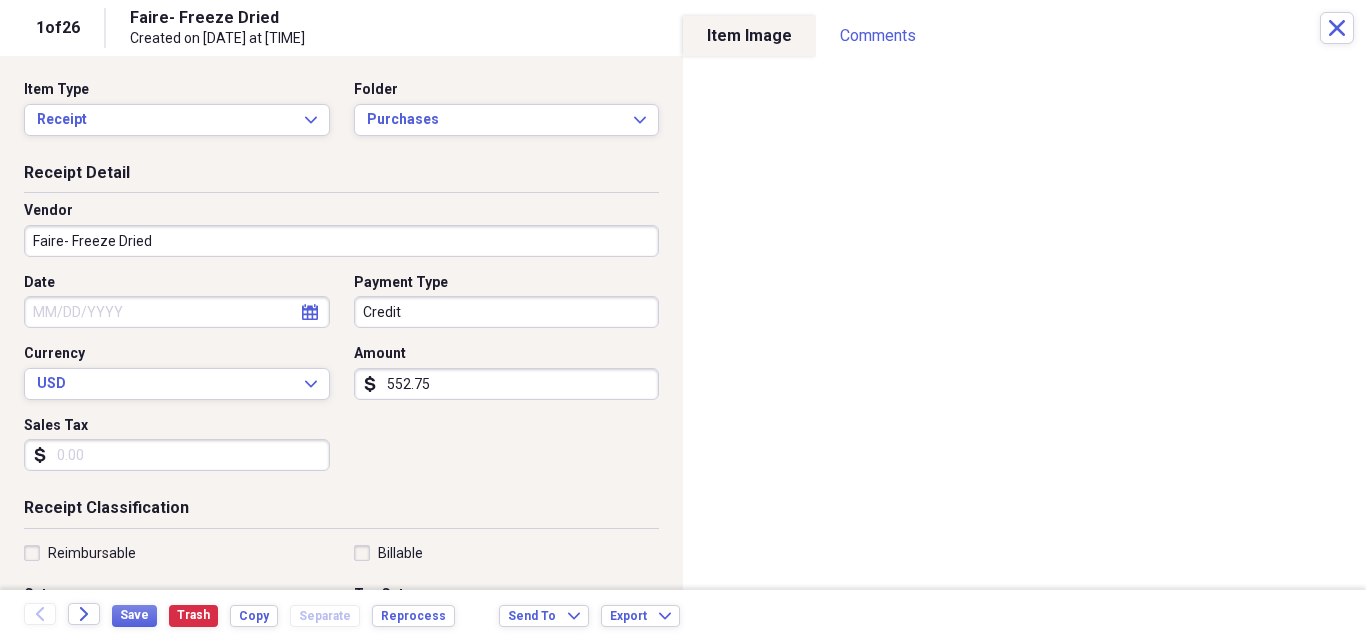 type on "552.75" 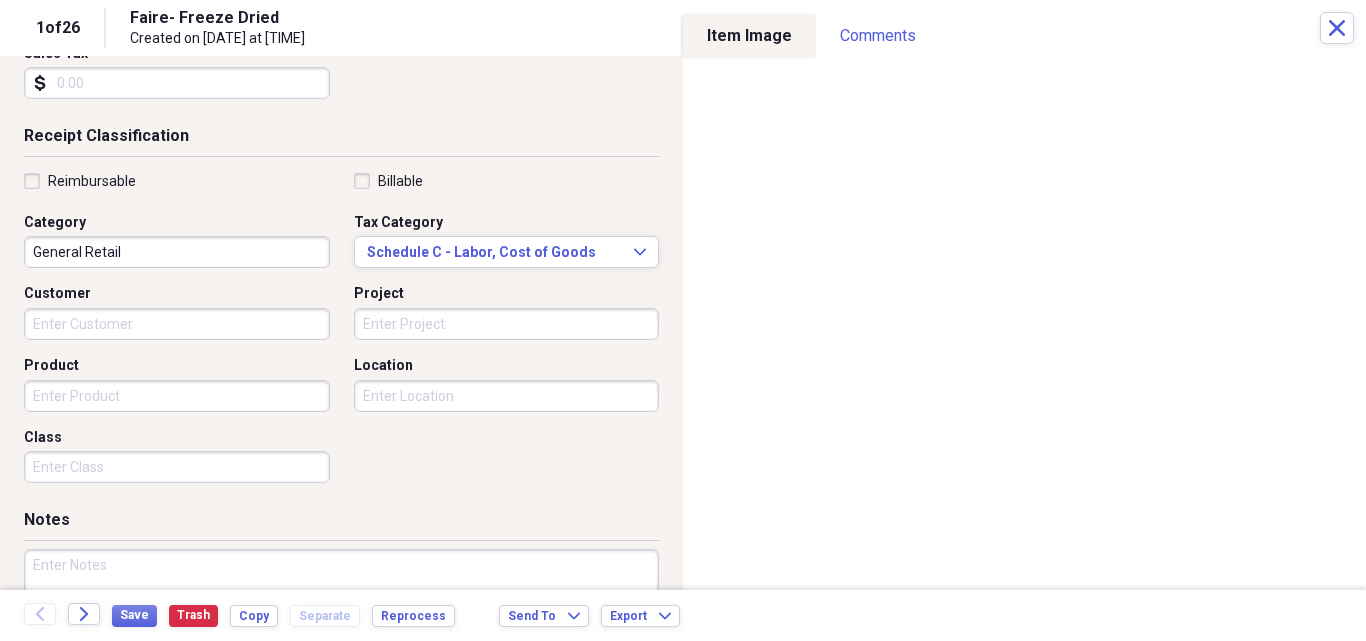 scroll, scrollTop: 389, scrollLeft: 0, axis: vertical 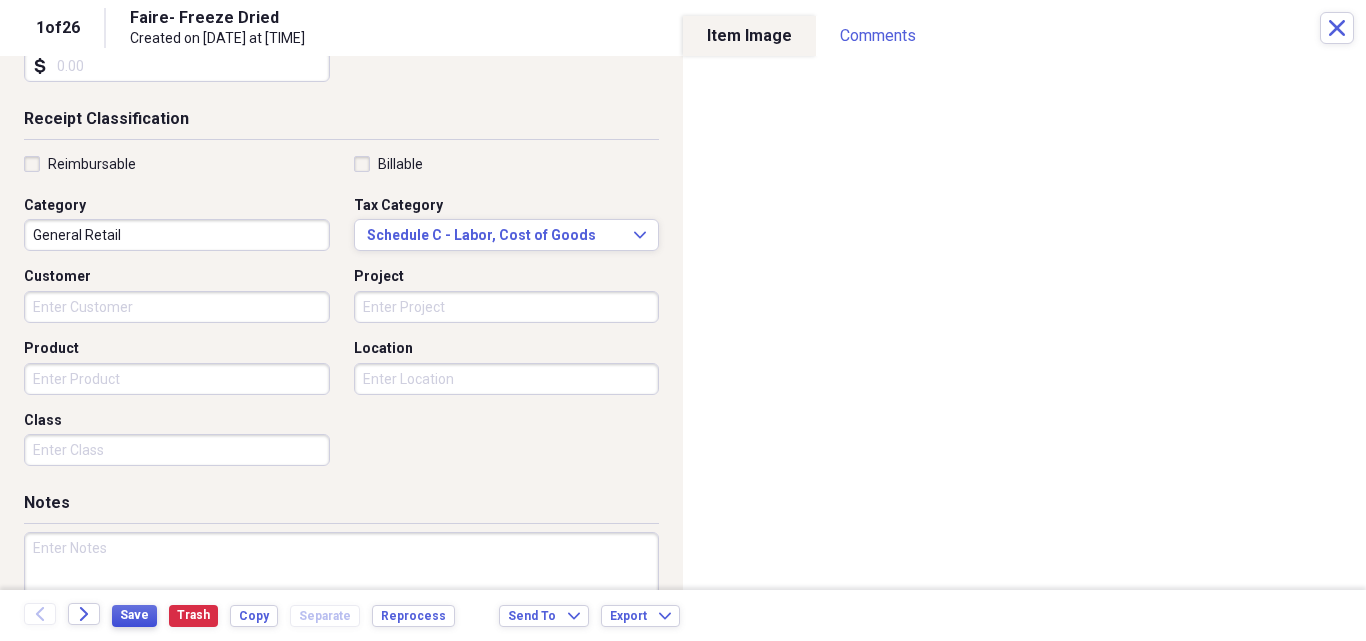 click on "Save" at bounding box center (134, 616) 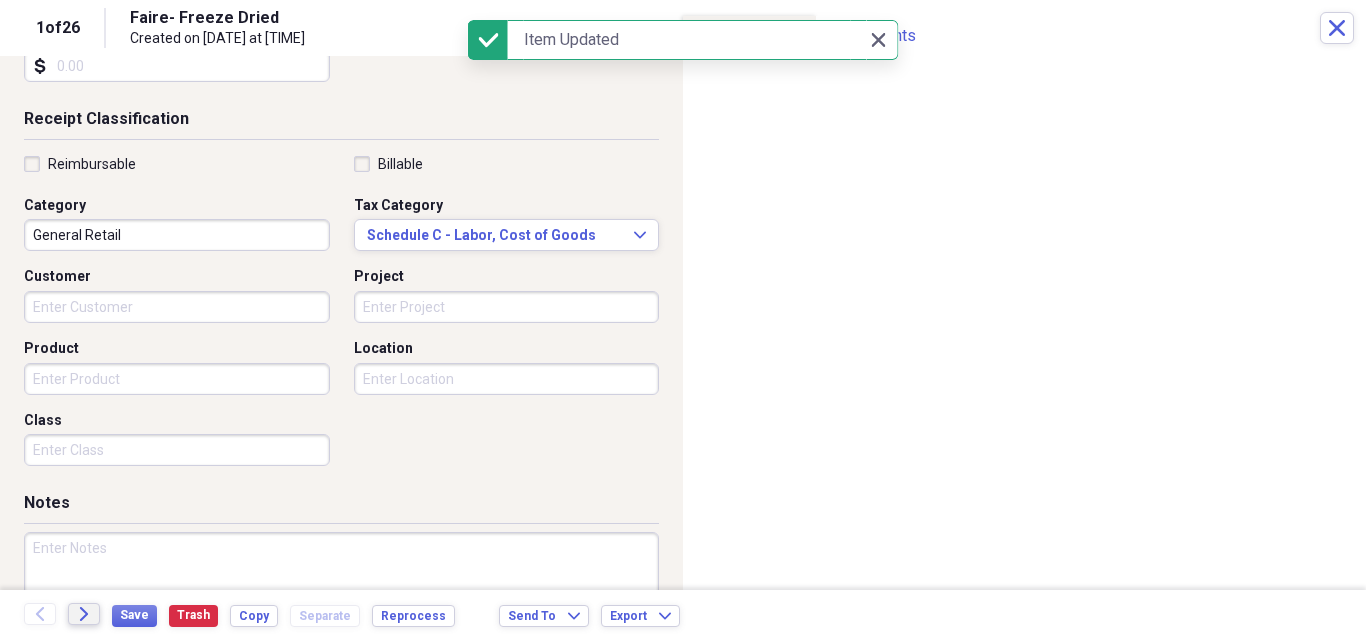 click on "Forward" at bounding box center (84, 614) 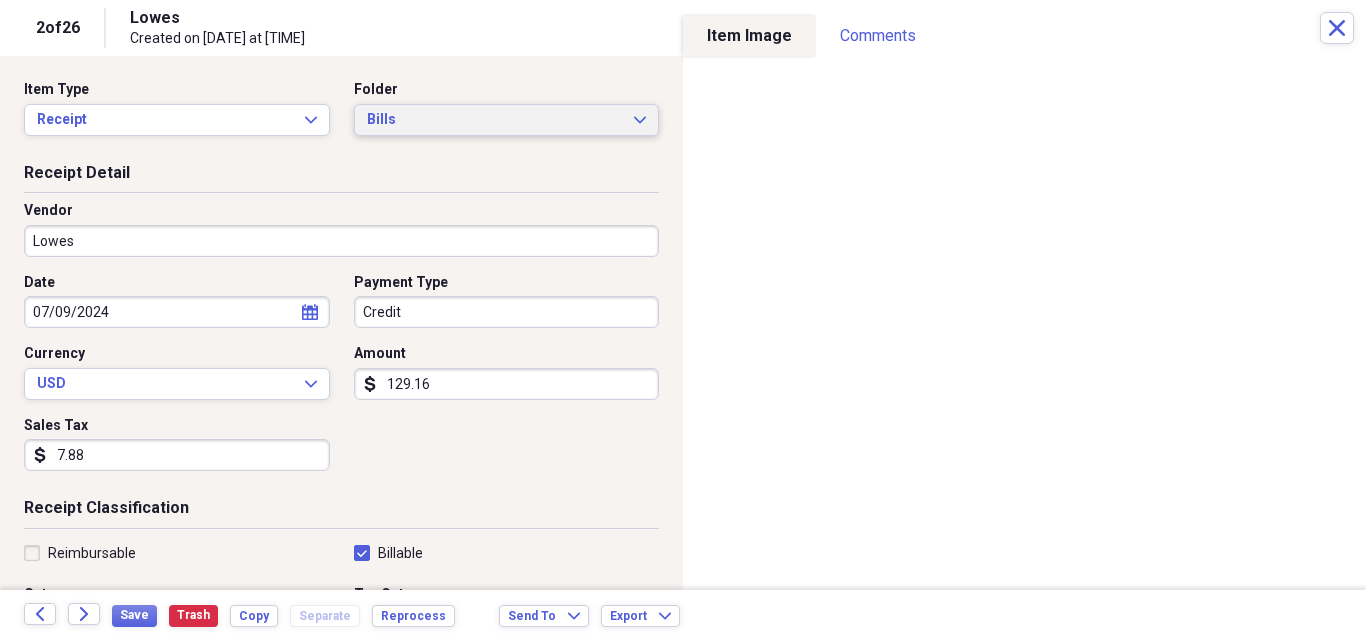 click on "Bills Expand" at bounding box center (507, 120) 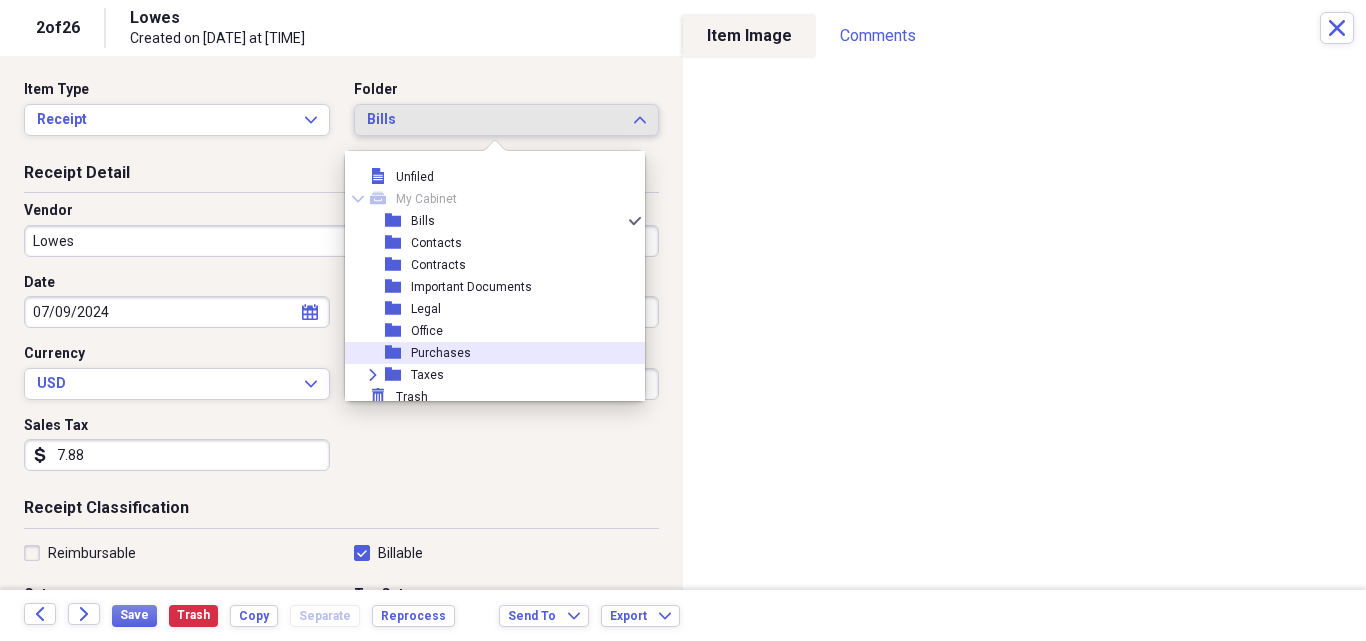 click on "folder Purchases" at bounding box center [487, 353] 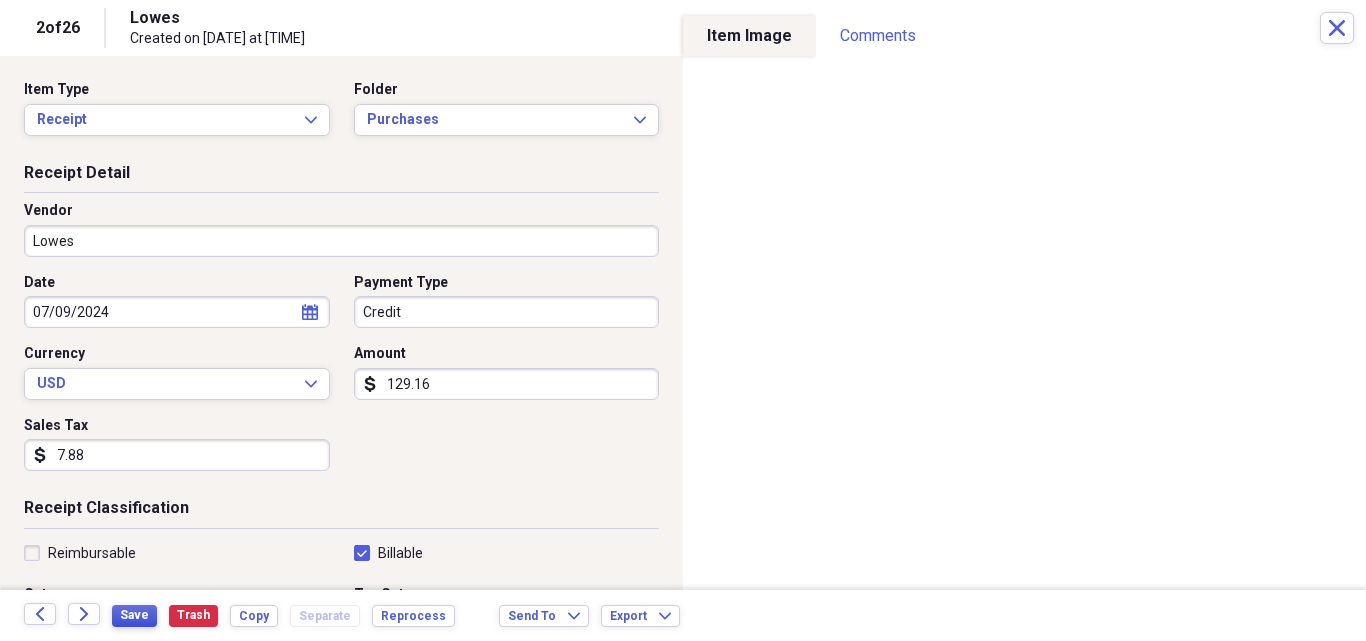 click on "Save" at bounding box center (134, 615) 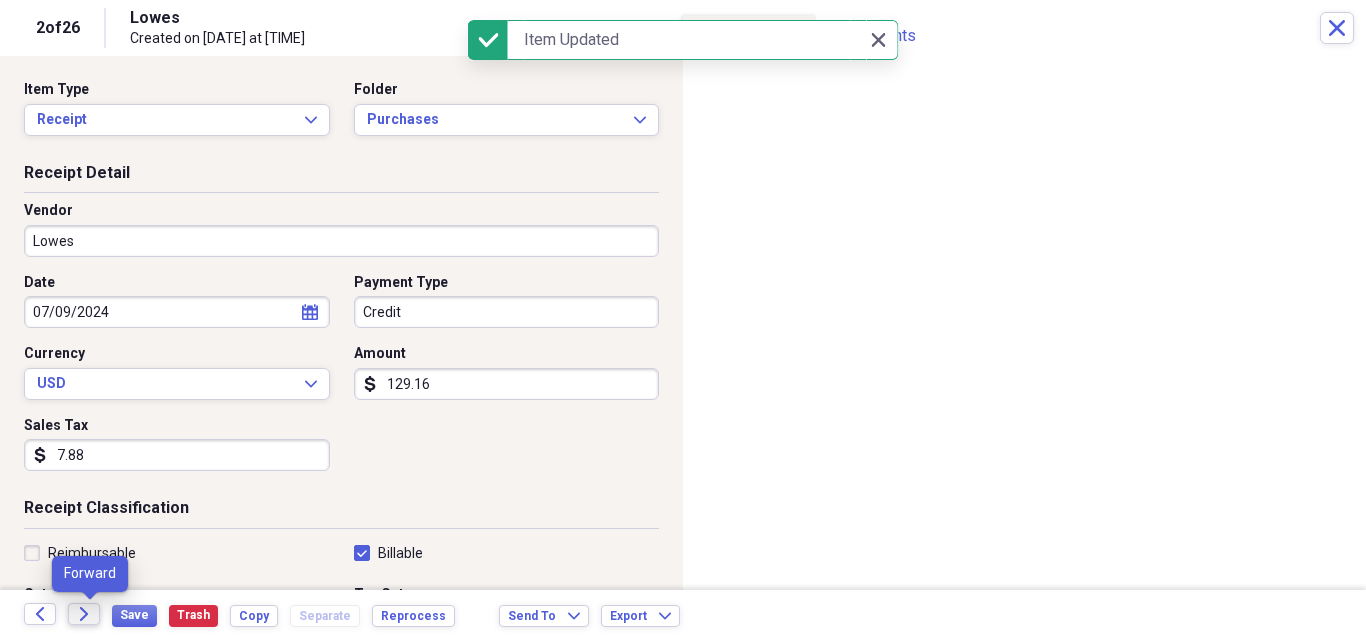 click on "Forward" 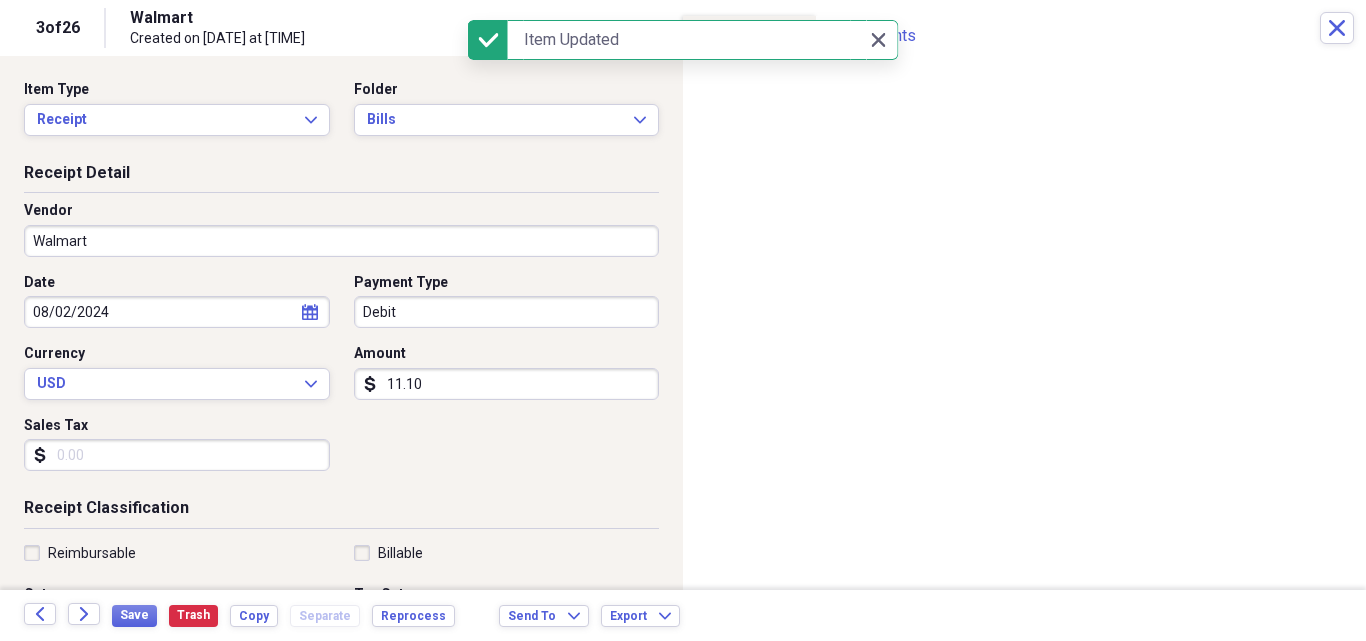 click on "Item Type Receipt Expand Folder Bills Expand" at bounding box center [341, 116] 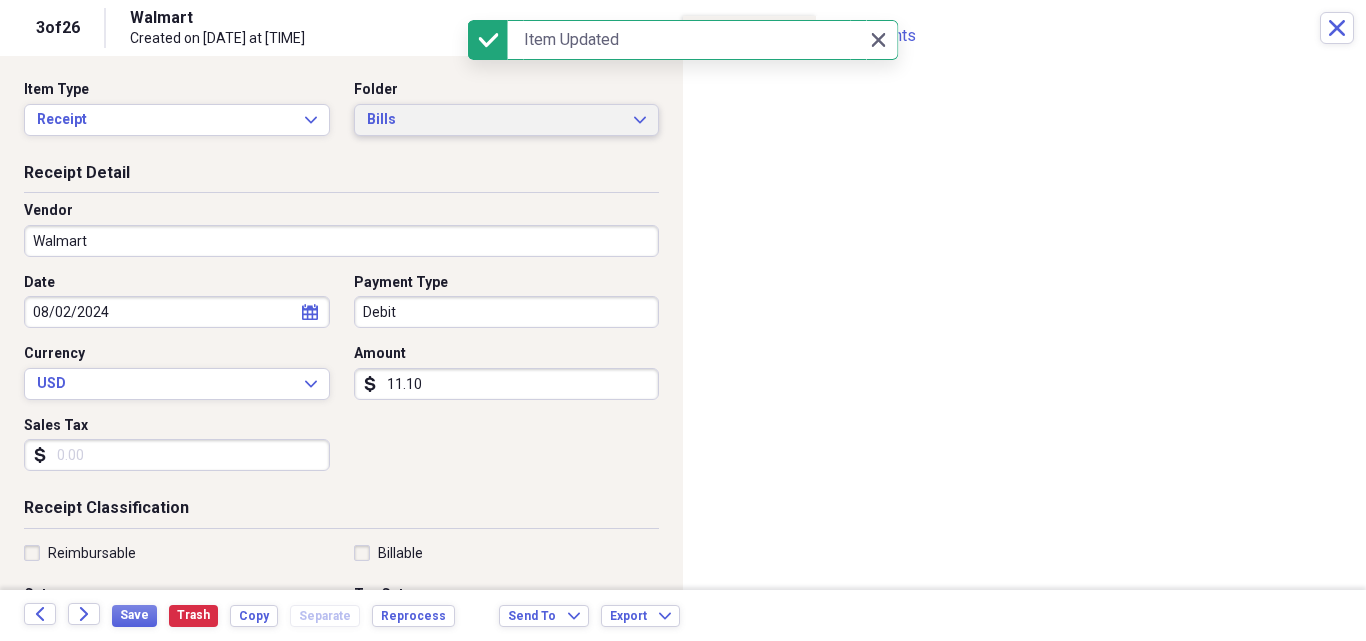 click on "Bills" at bounding box center (495, 120) 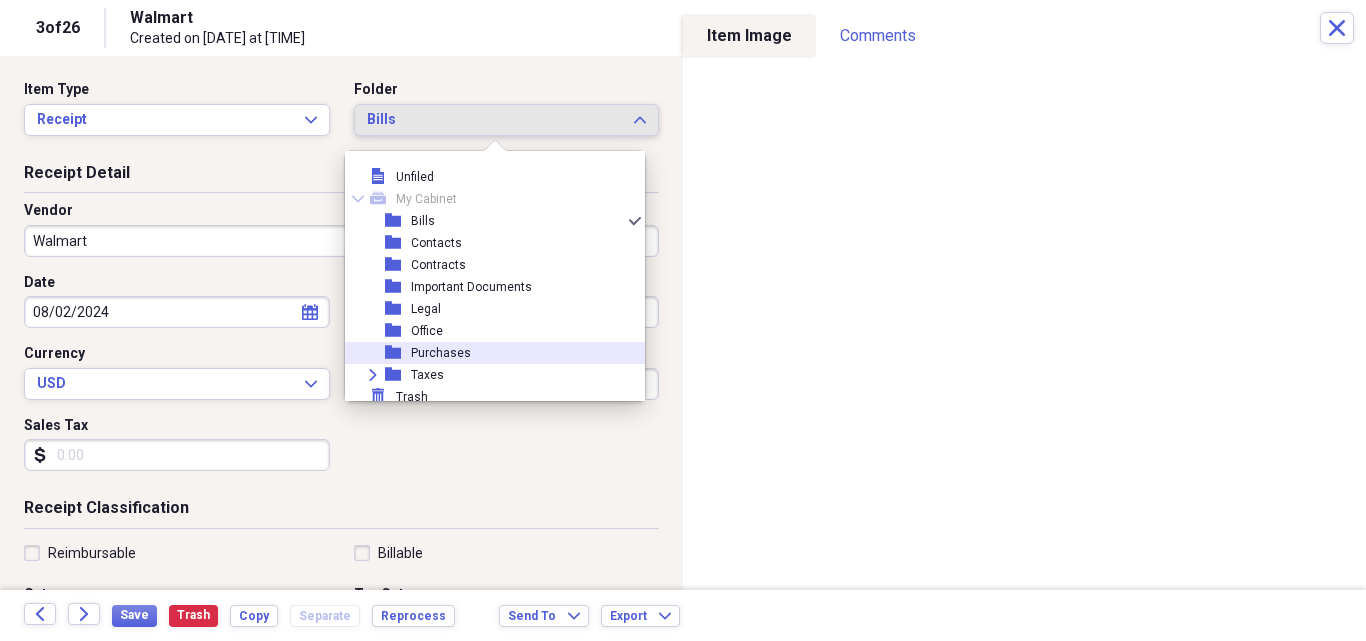 click on "Purchases" at bounding box center [441, 353] 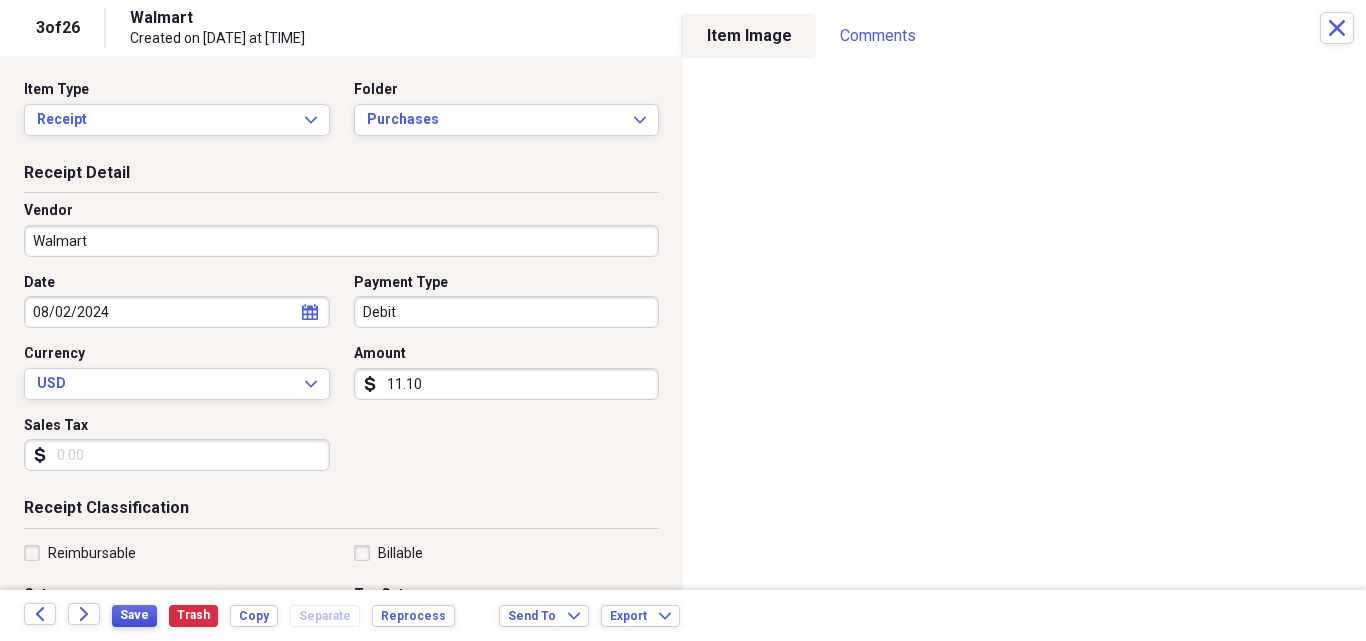 click on "Save" at bounding box center (134, 615) 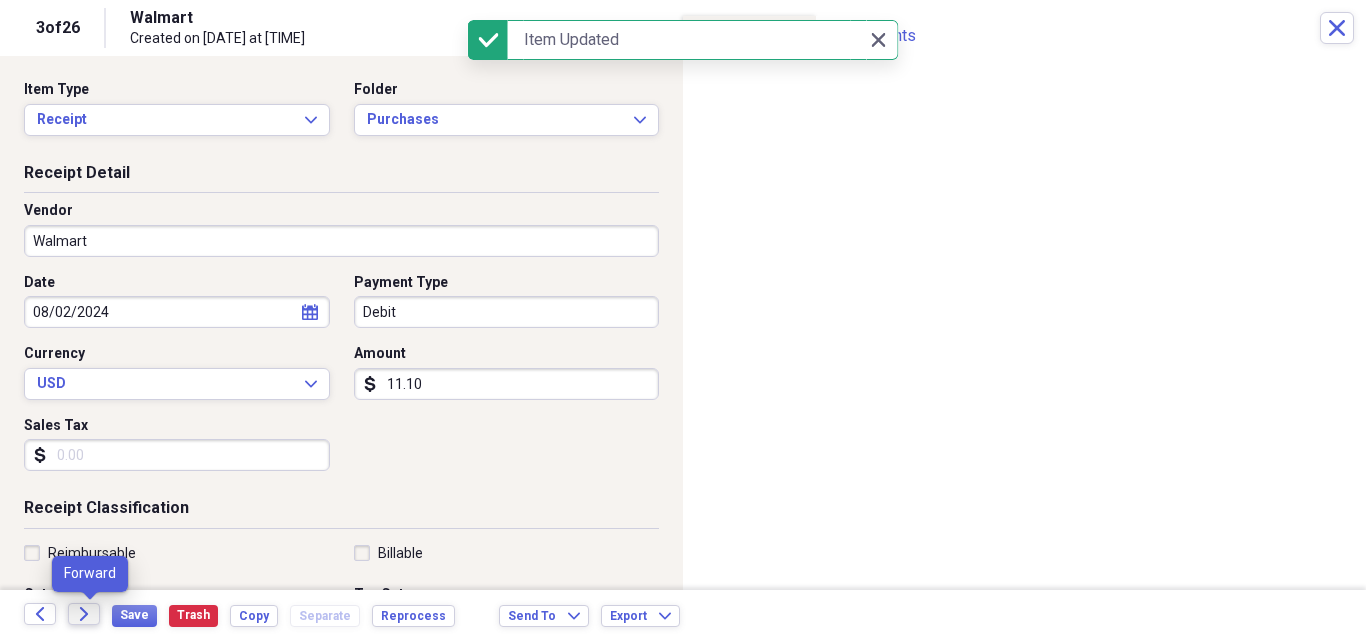 click on "Forward" 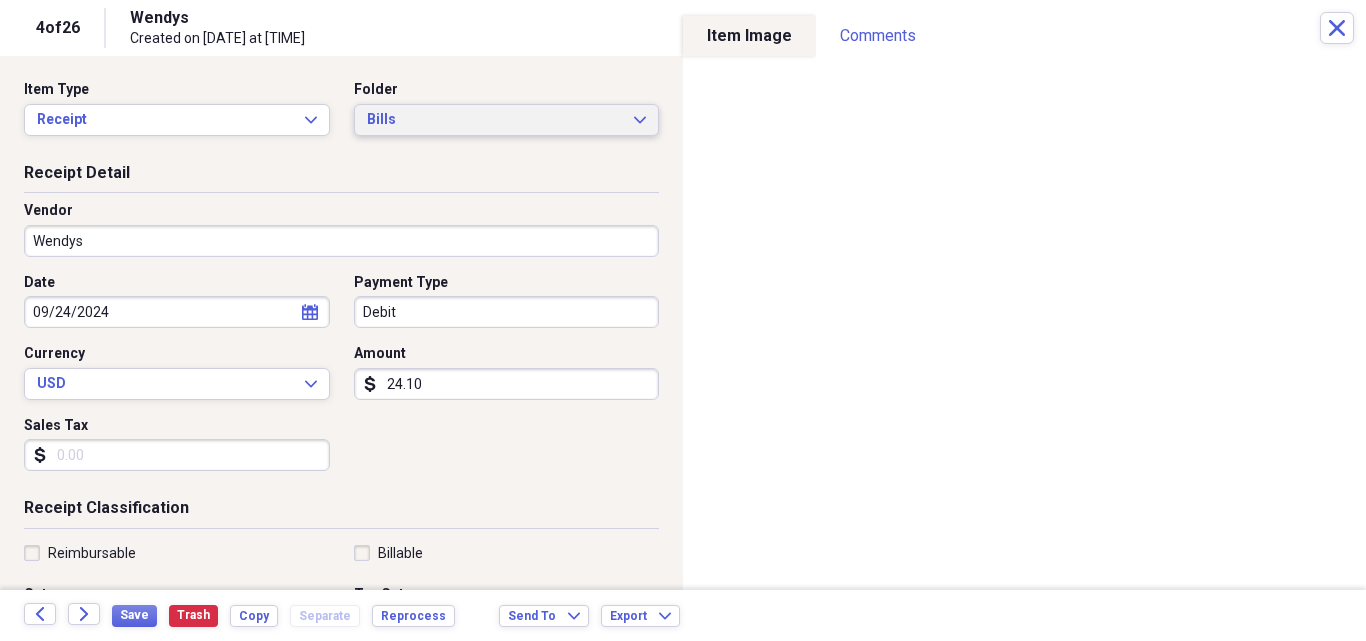 click on "Bills Expand" at bounding box center [507, 120] 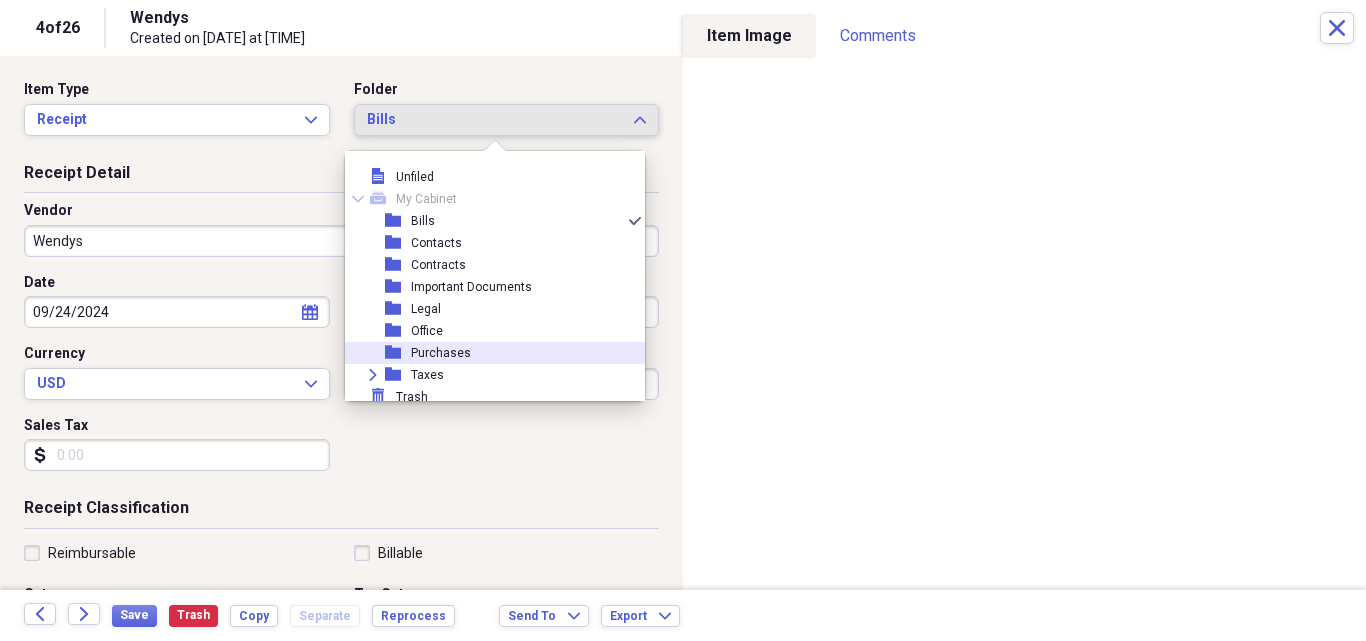 click on "Purchases" at bounding box center (441, 353) 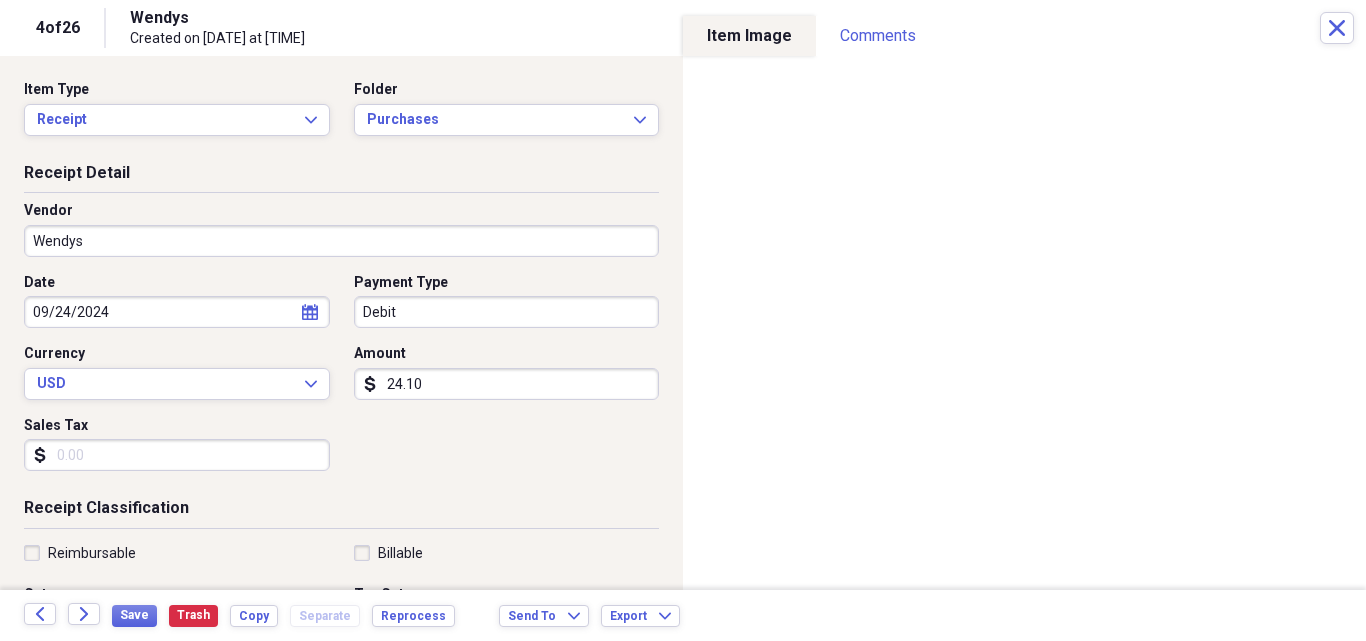 click on "Sales Tax" at bounding box center [177, 455] 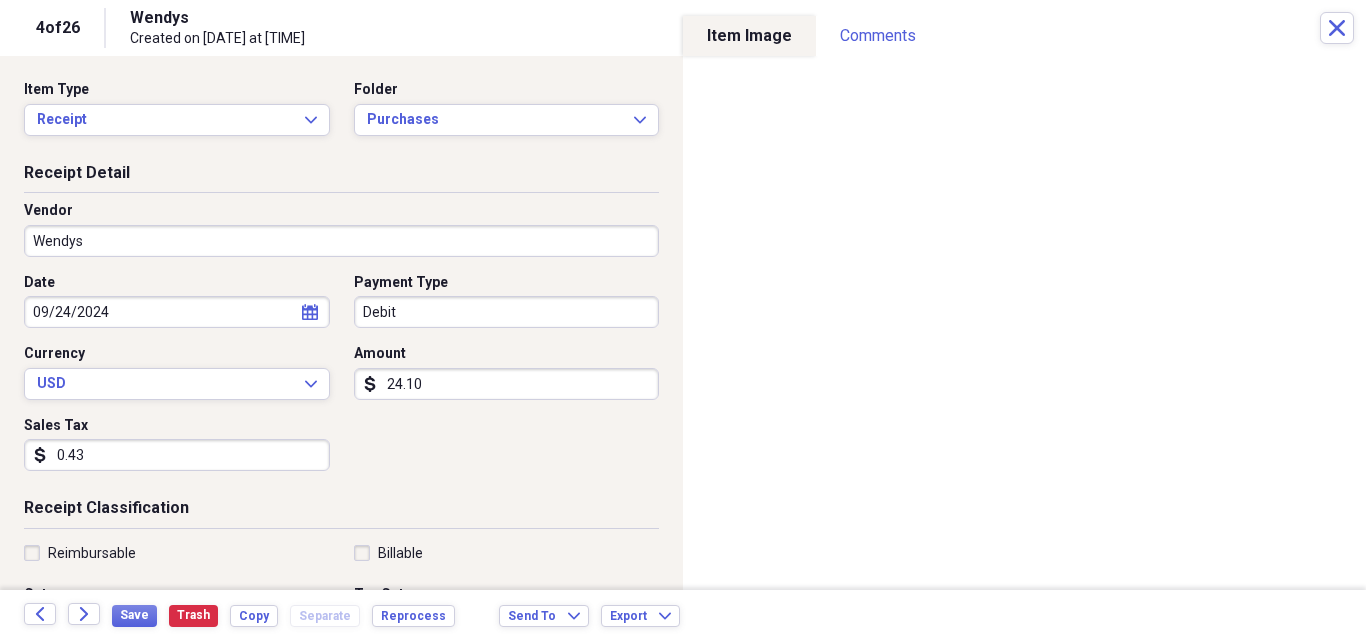 type on "0.43" 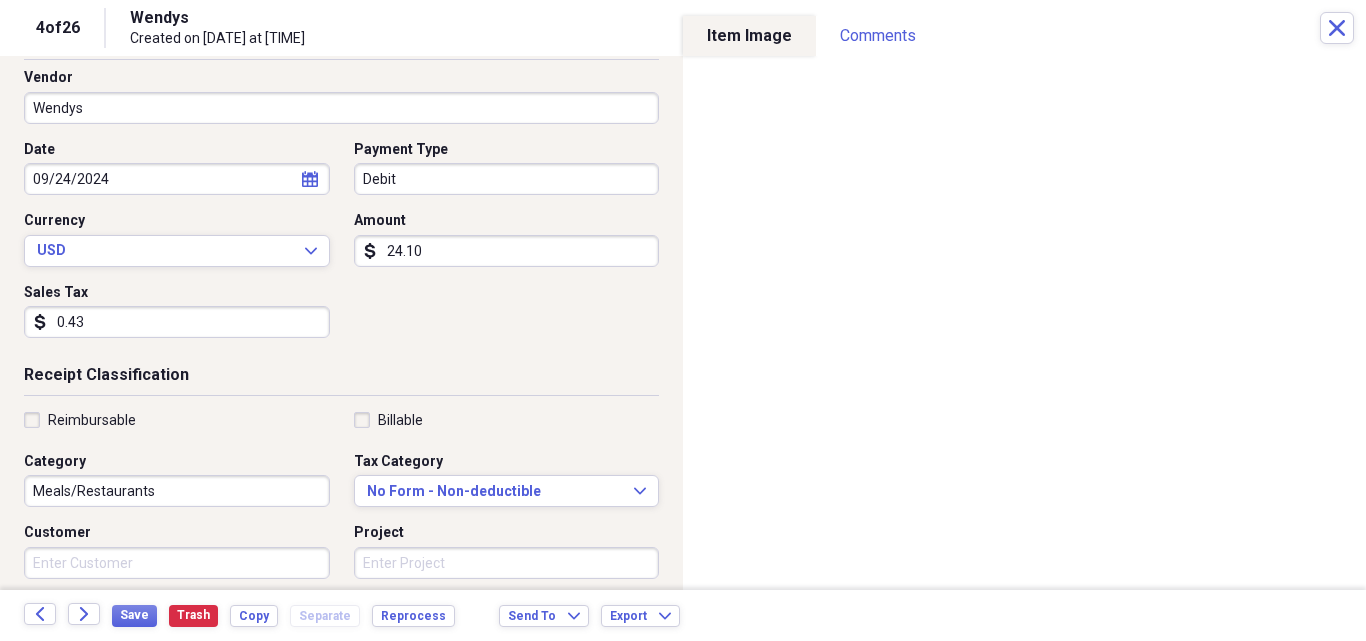 scroll, scrollTop: 143, scrollLeft: 0, axis: vertical 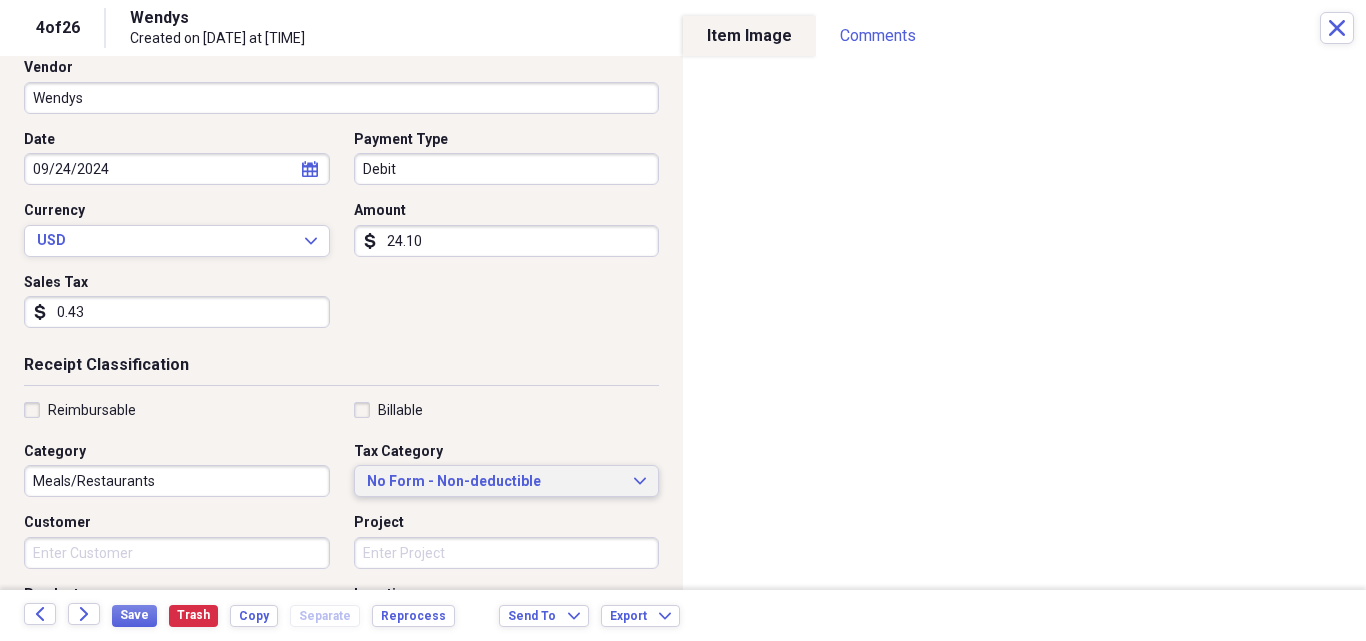 click on "No Form - Non-deductible" at bounding box center (495, 482) 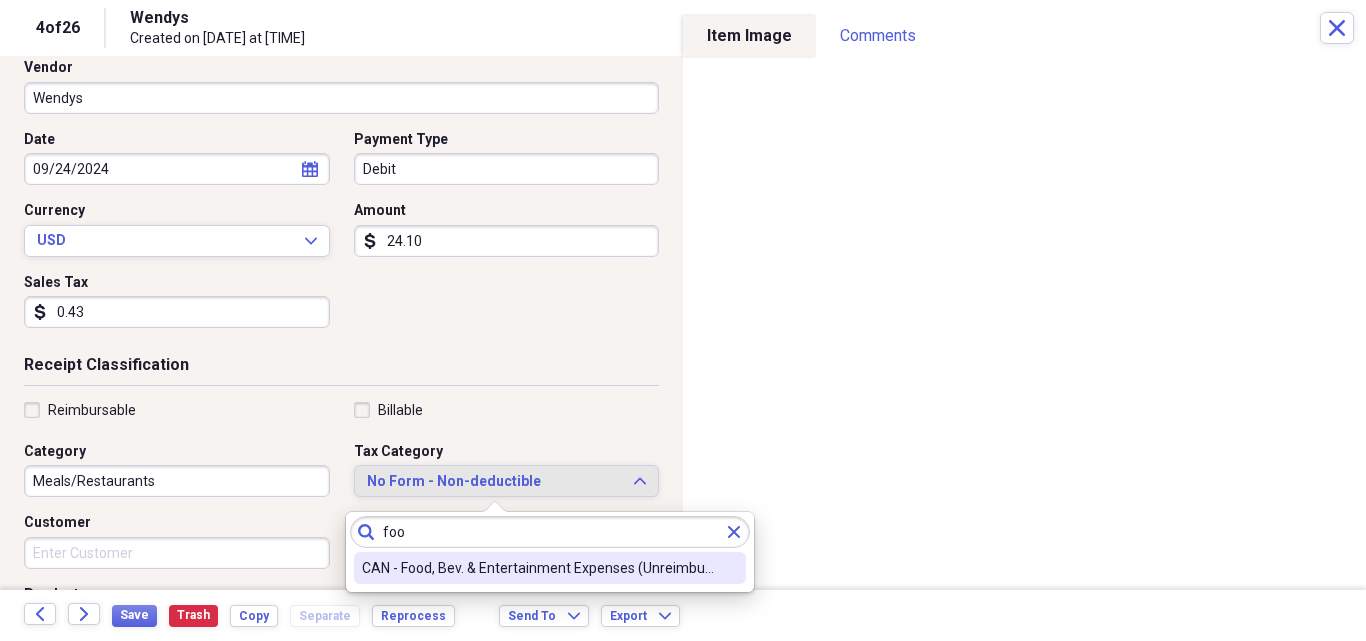 type on "foo" 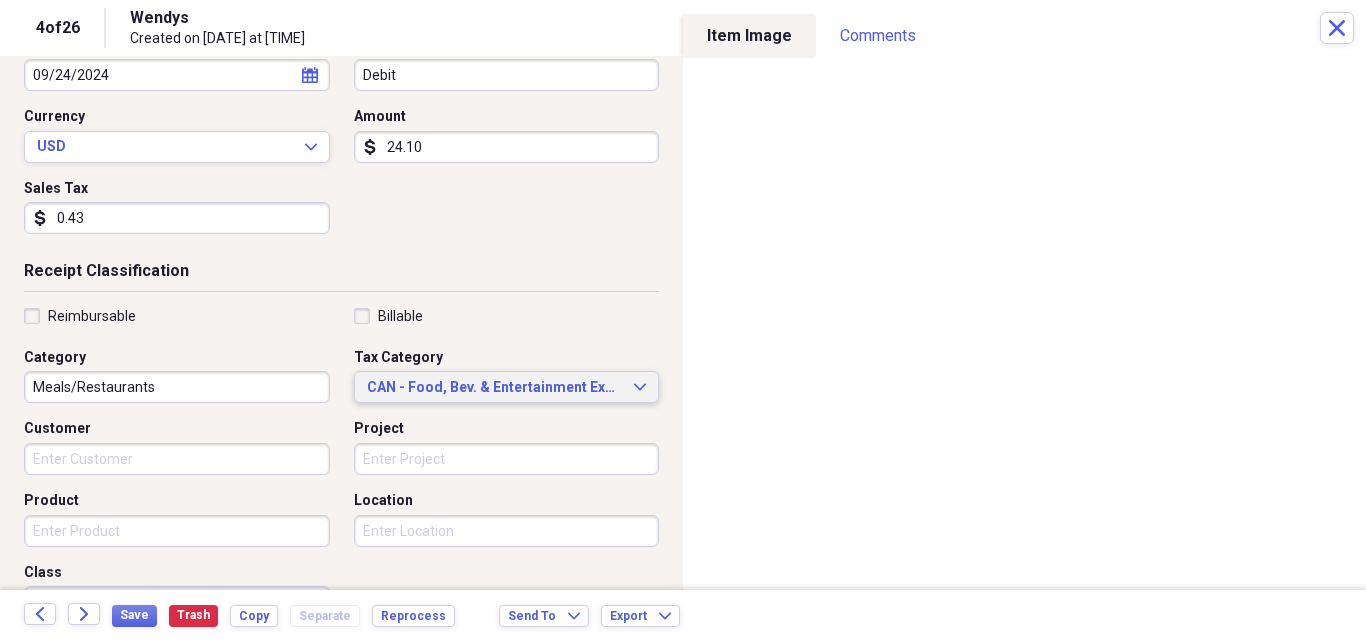 scroll, scrollTop: 272, scrollLeft: 0, axis: vertical 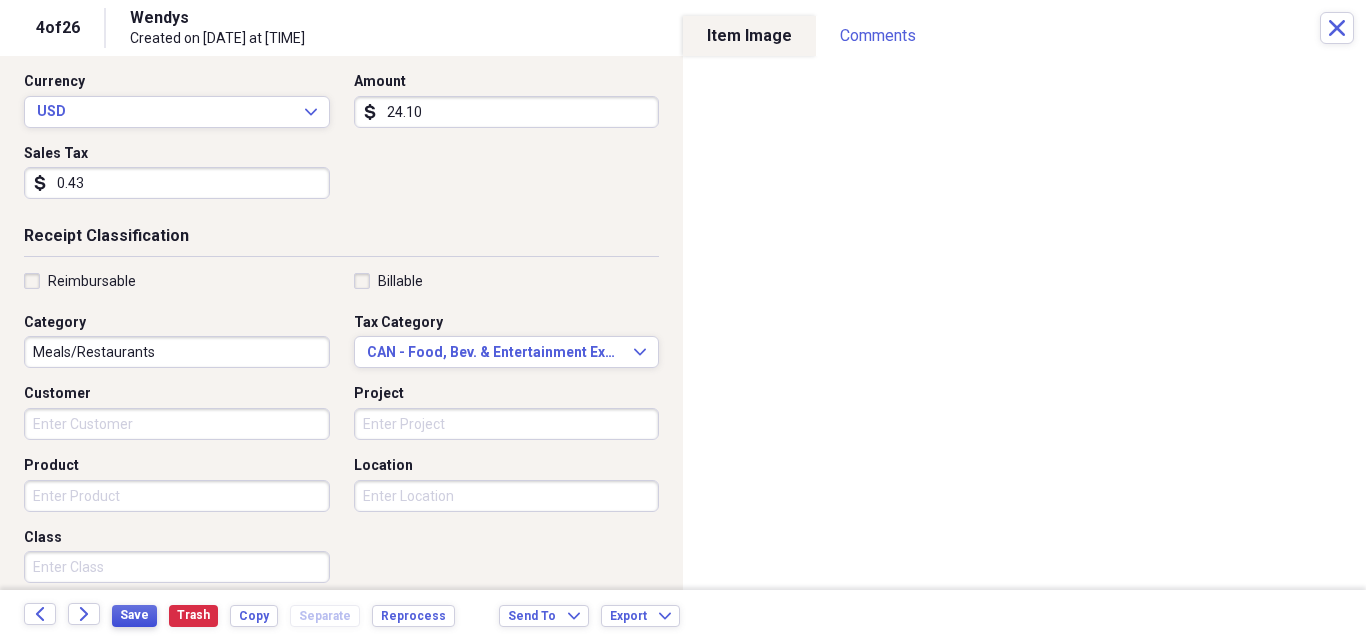 click on "Save" at bounding box center [134, 615] 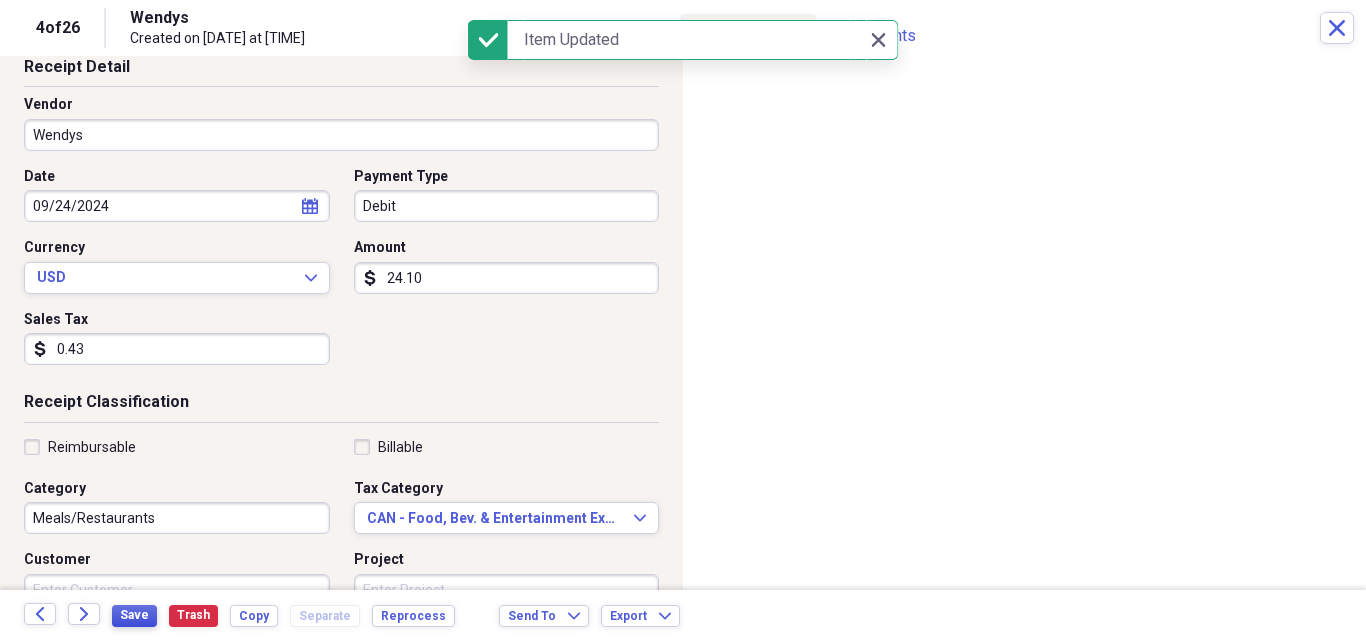 scroll, scrollTop: 86, scrollLeft: 0, axis: vertical 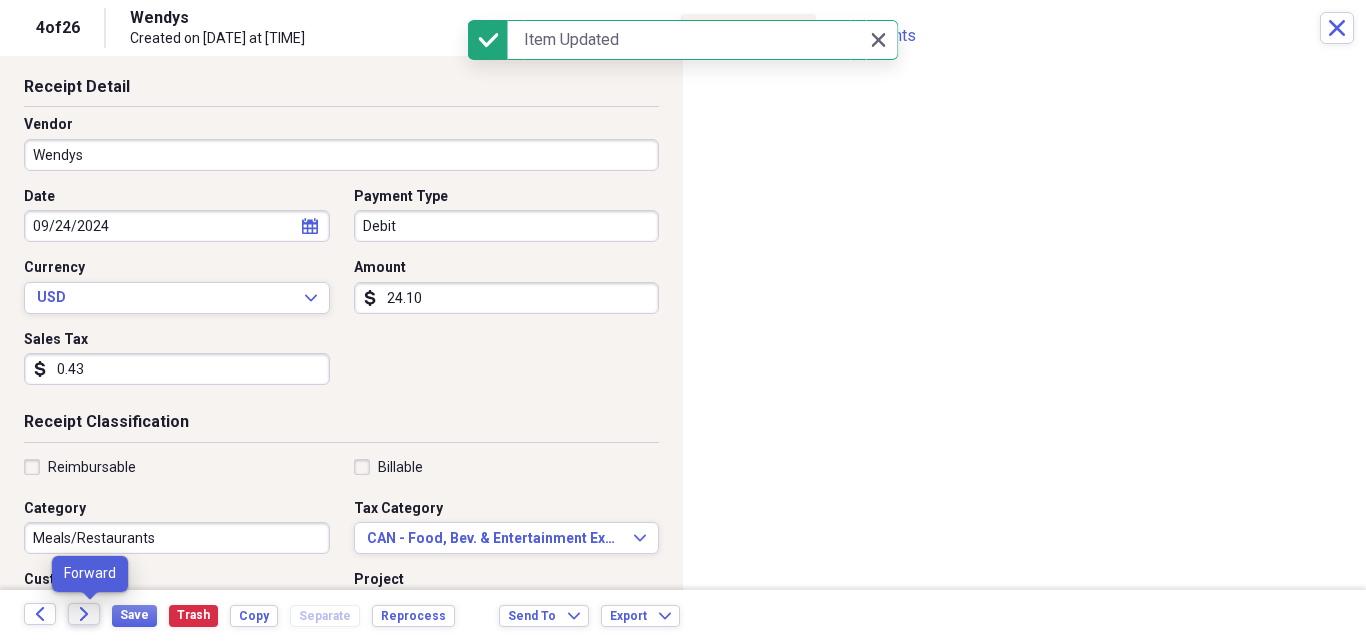 click on "Forward" 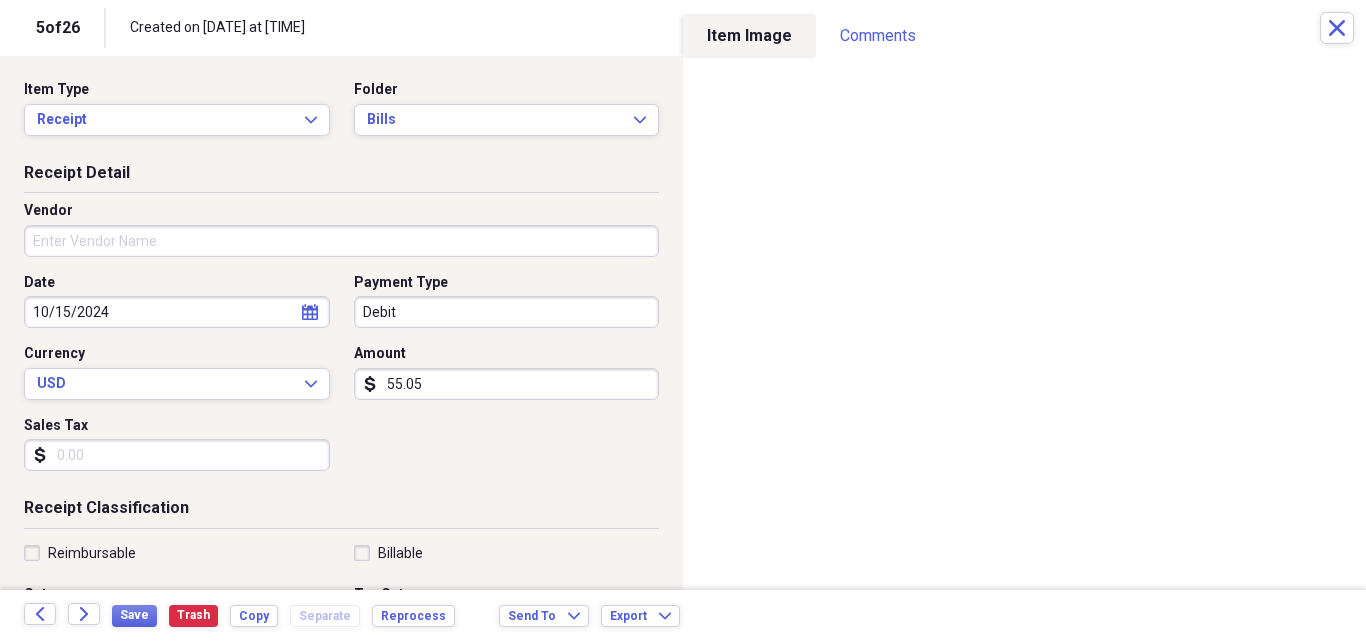 click on "Item Type Receipt Expand Folder Bills Expand" at bounding box center (341, 116) 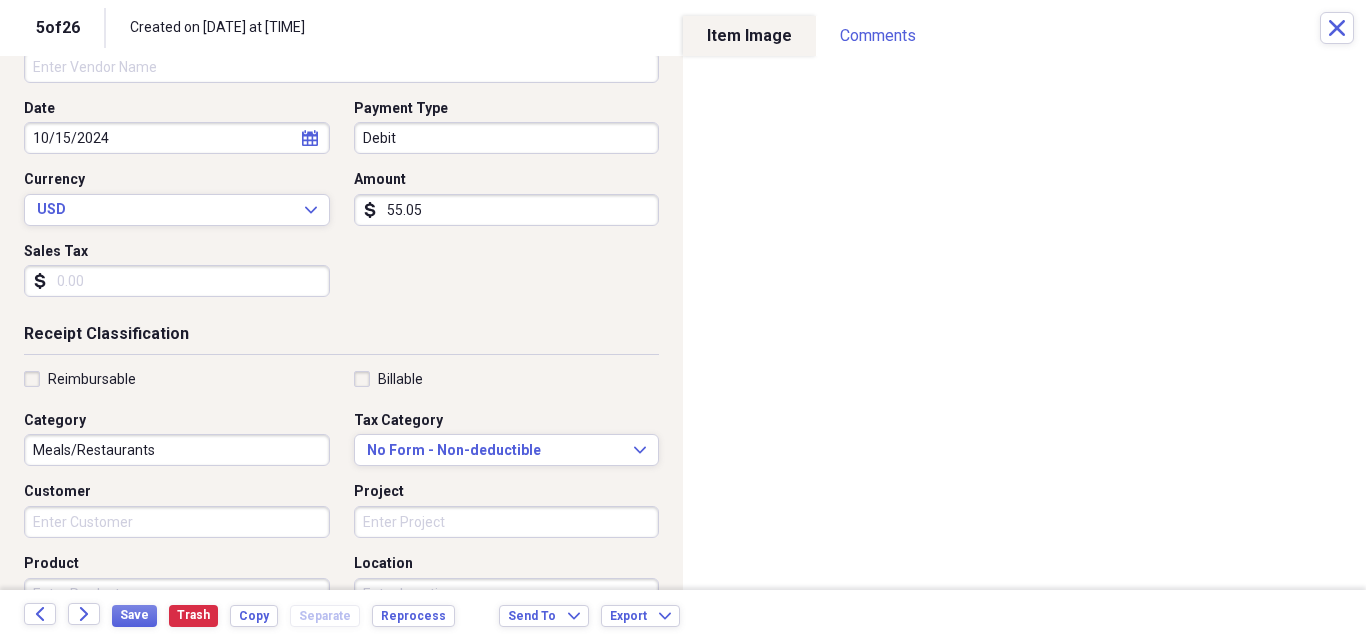 scroll, scrollTop: 243, scrollLeft: 0, axis: vertical 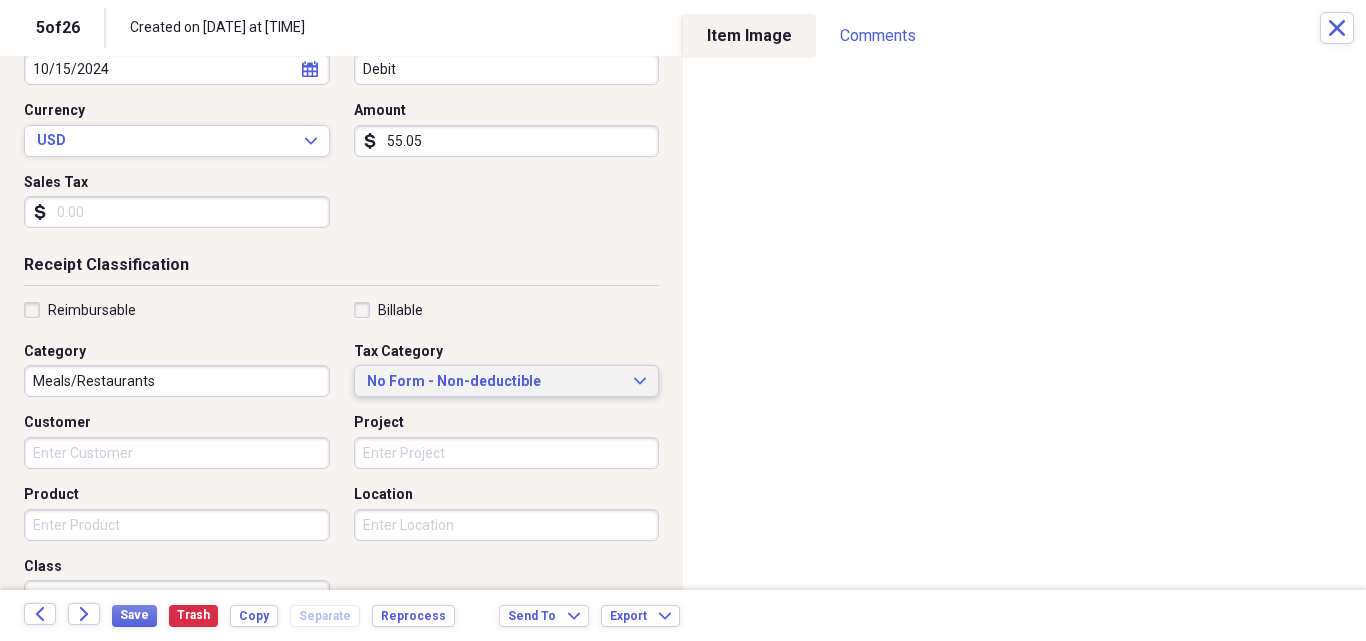 click on "No Form - Non-deductible" at bounding box center (495, 382) 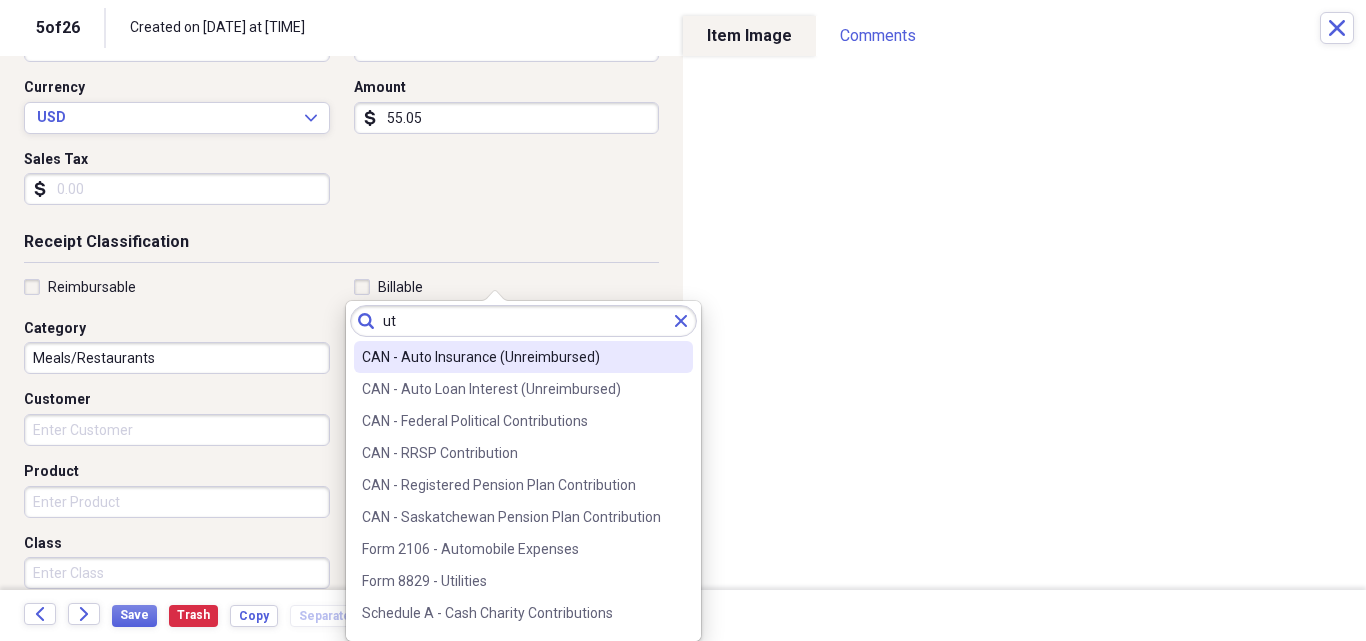 scroll, scrollTop: 267, scrollLeft: 0, axis: vertical 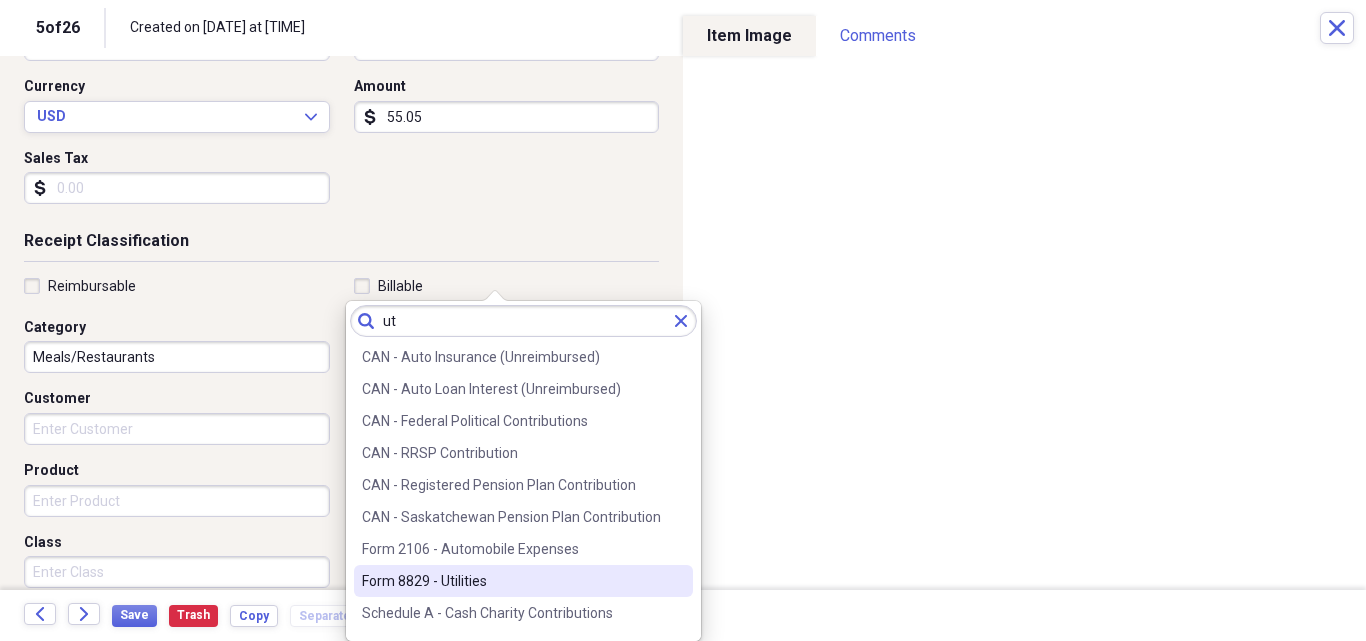 type on "ut" 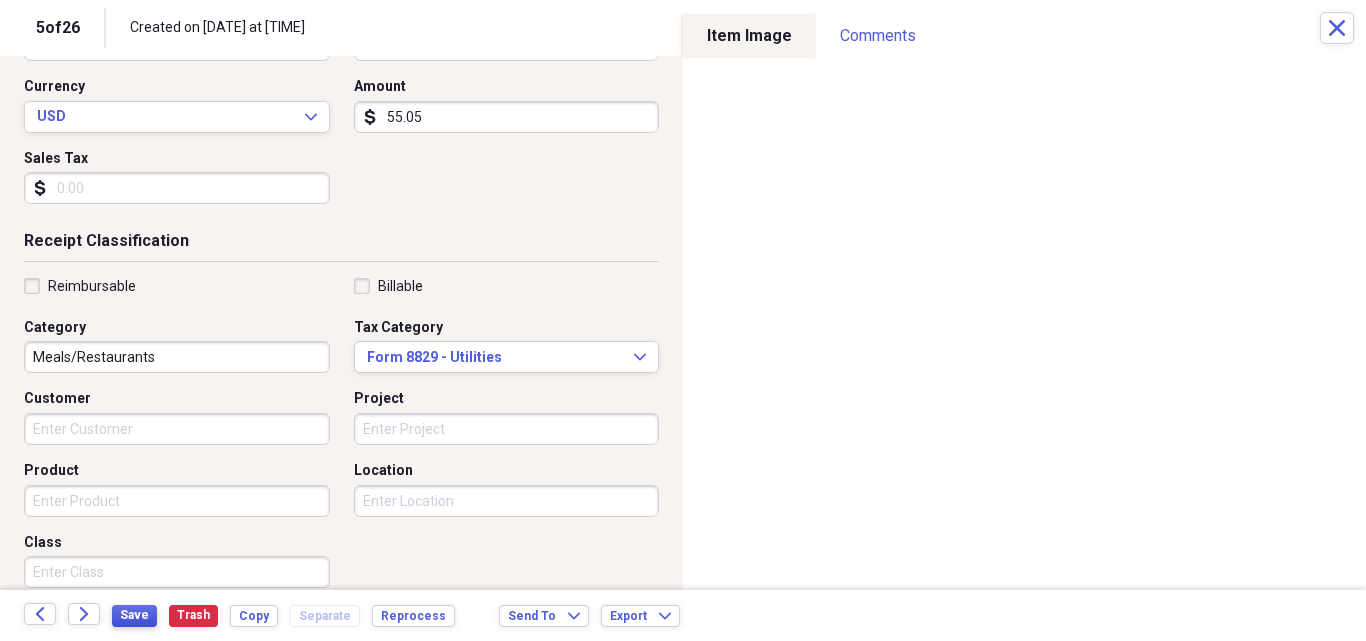click on "Save" at bounding box center [134, 615] 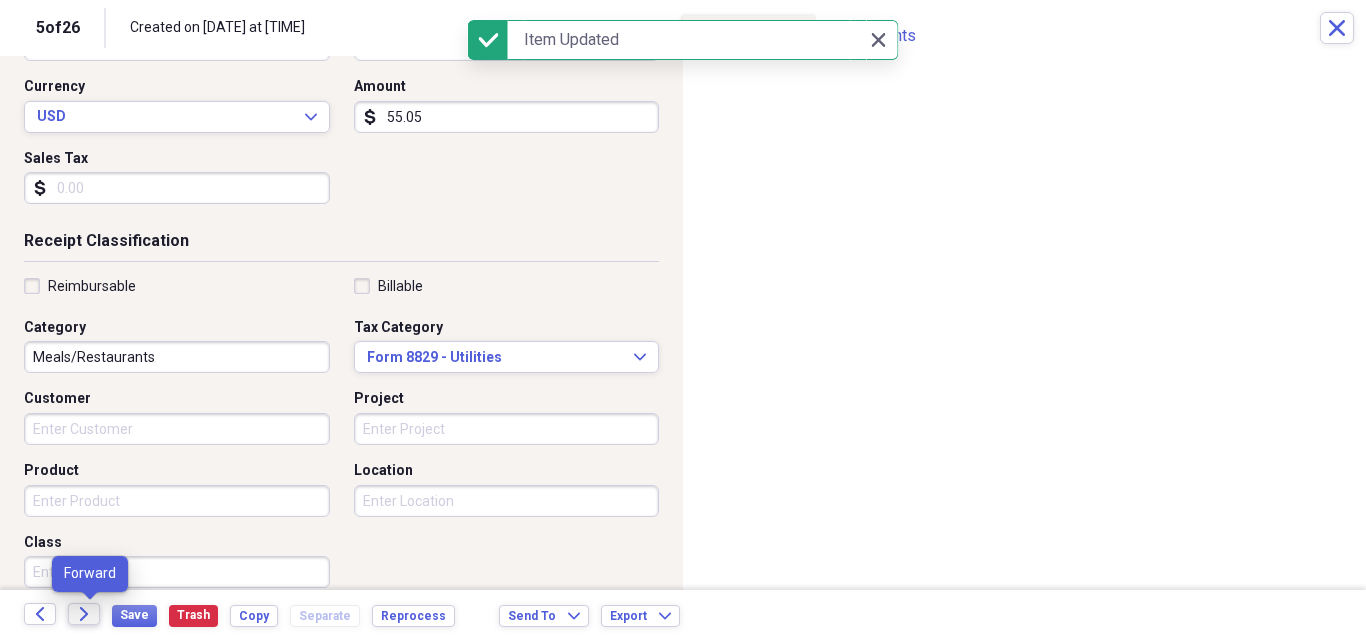 click on "Forward" at bounding box center [84, 614] 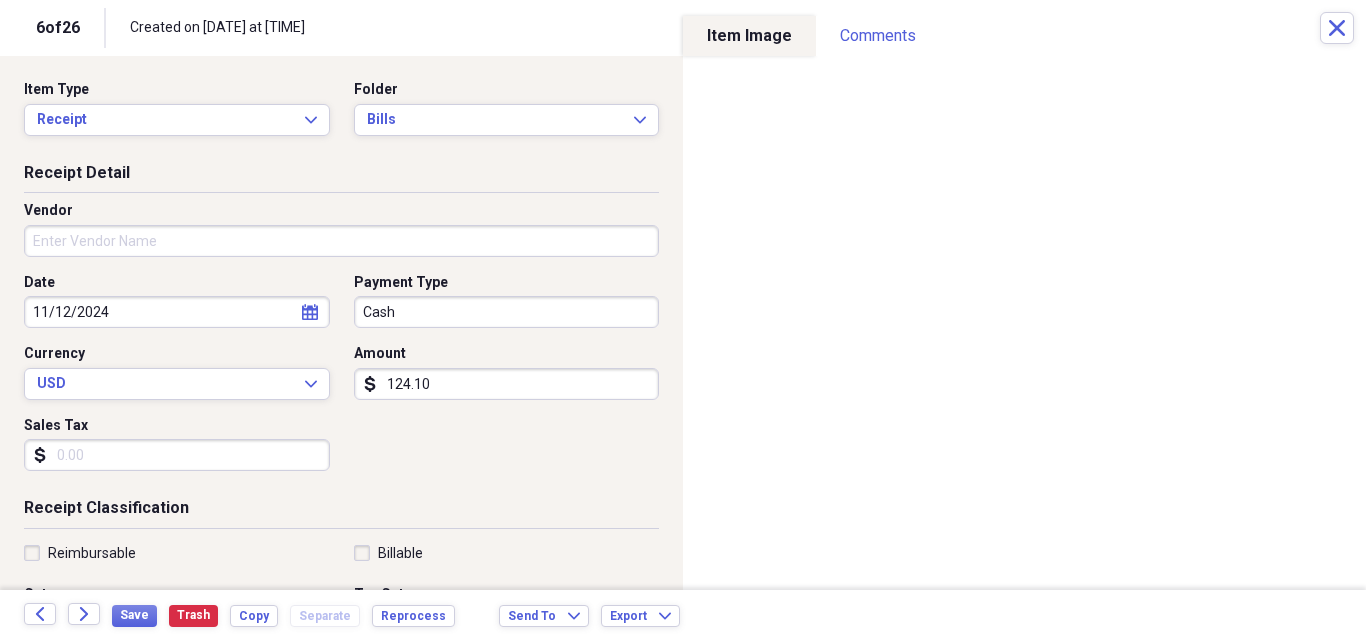 type on "124.10" 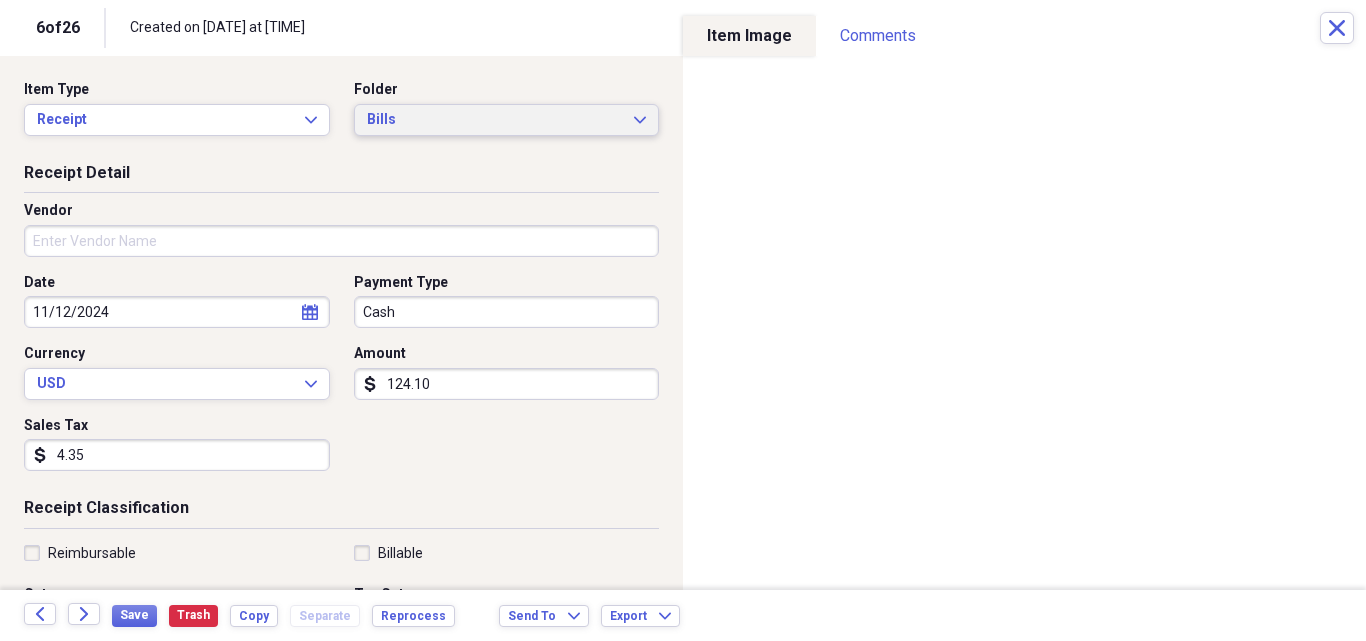 type on "4.35" 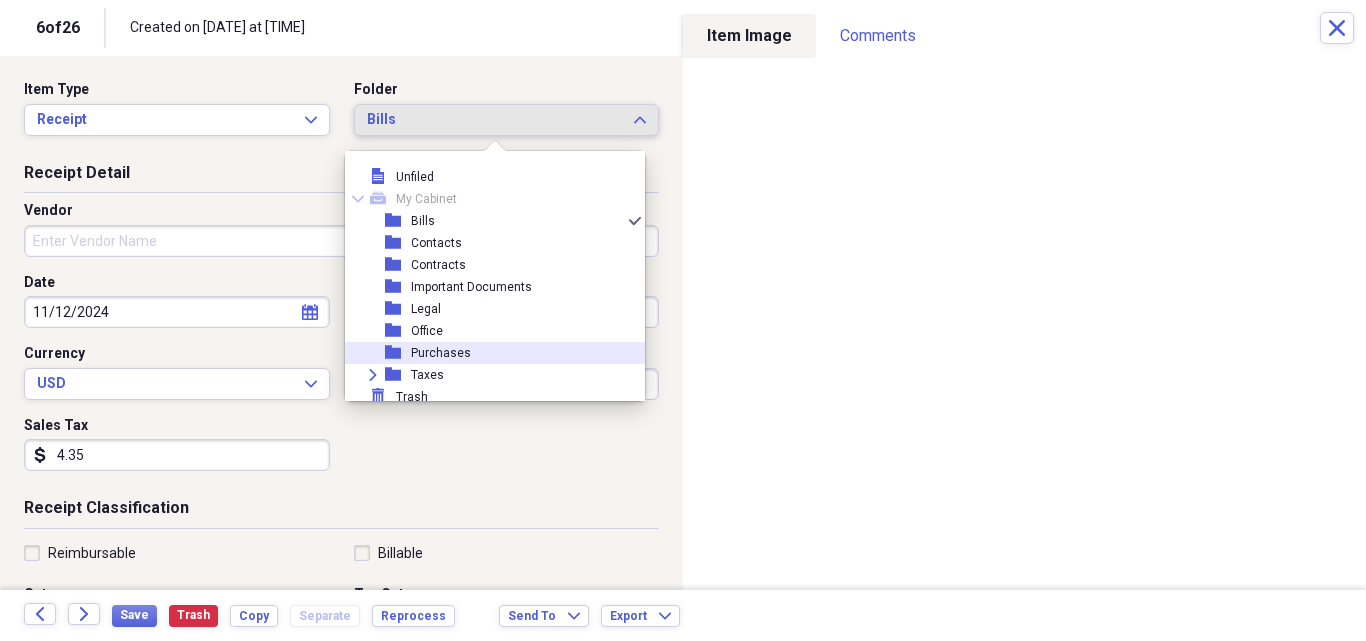 click on "Purchases" at bounding box center (441, 353) 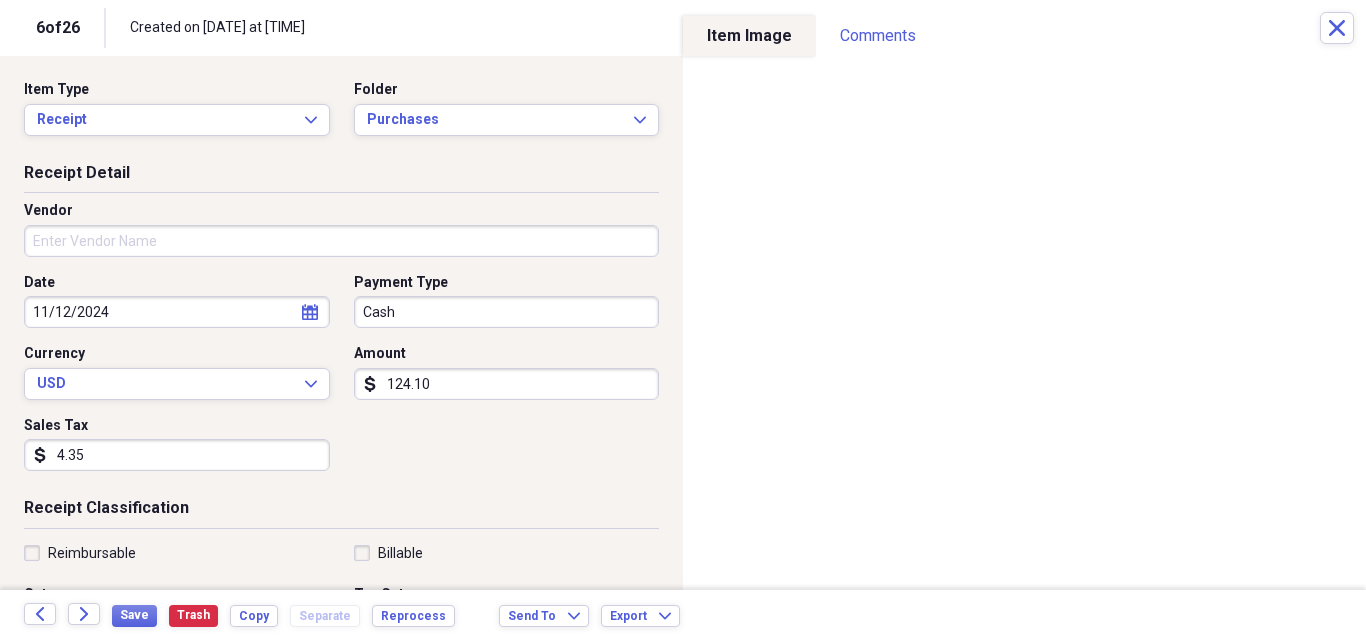 click on "Vendor" at bounding box center (341, 241) 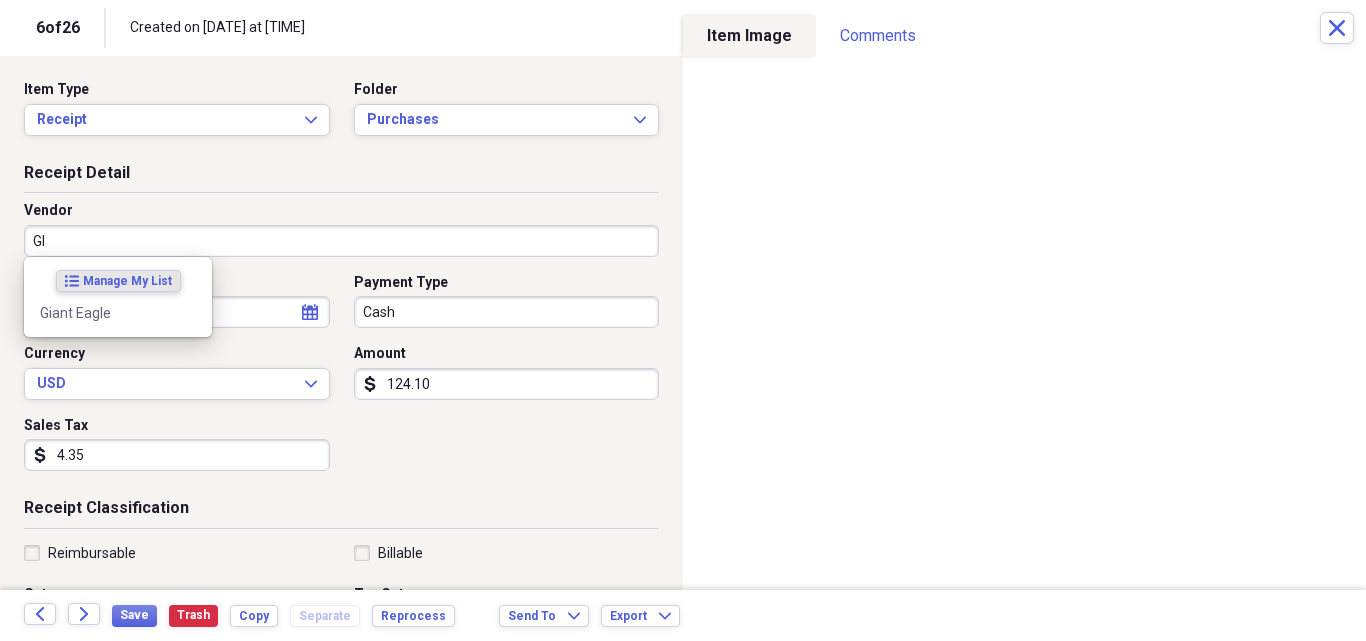 type on "G" 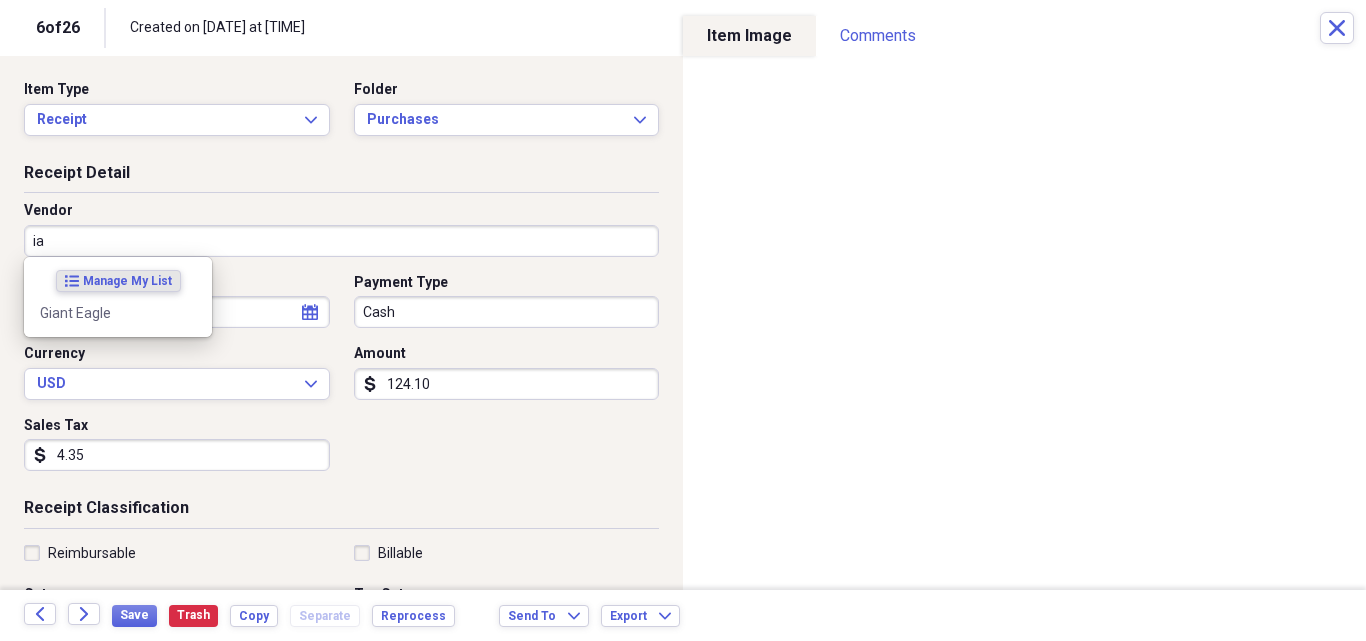 type on "i" 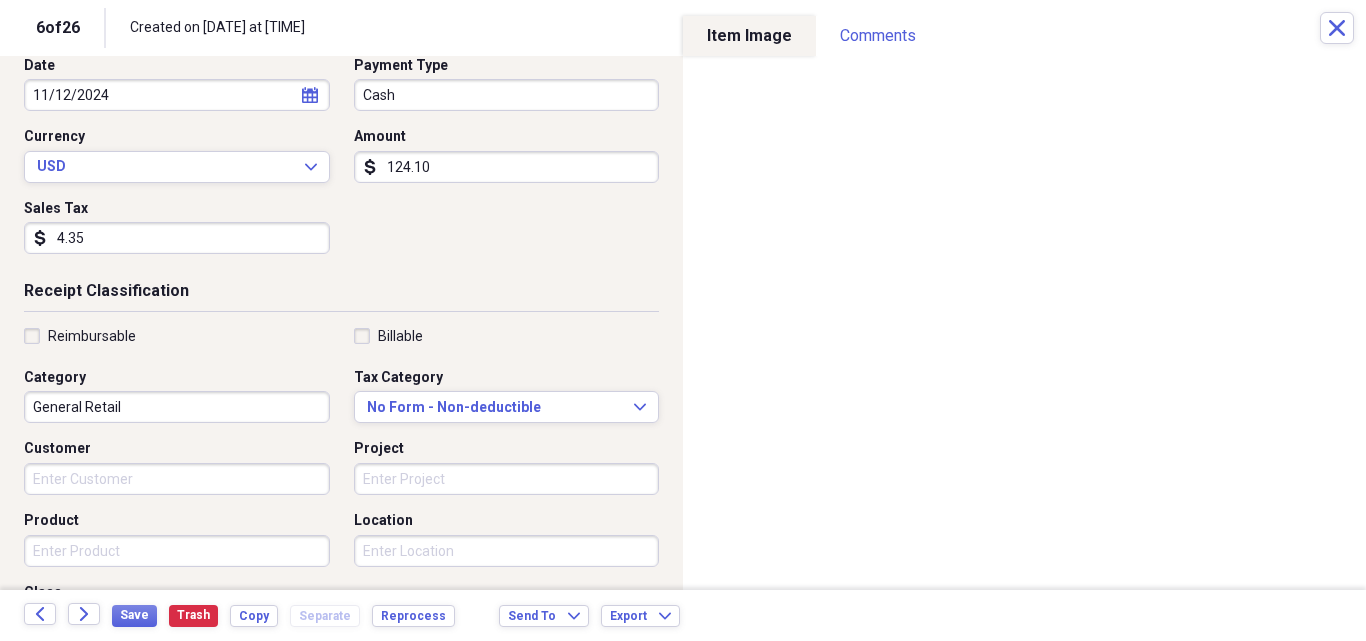 scroll, scrollTop: 293, scrollLeft: 0, axis: vertical 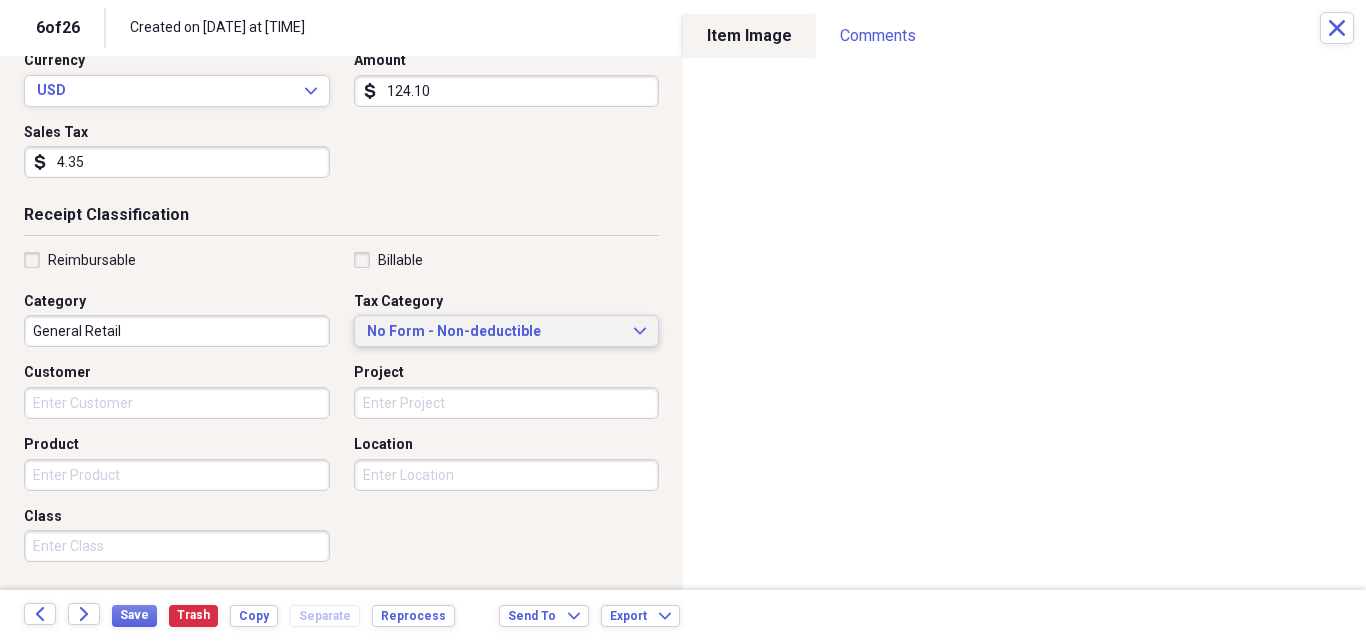 type on "Giant Eagle" 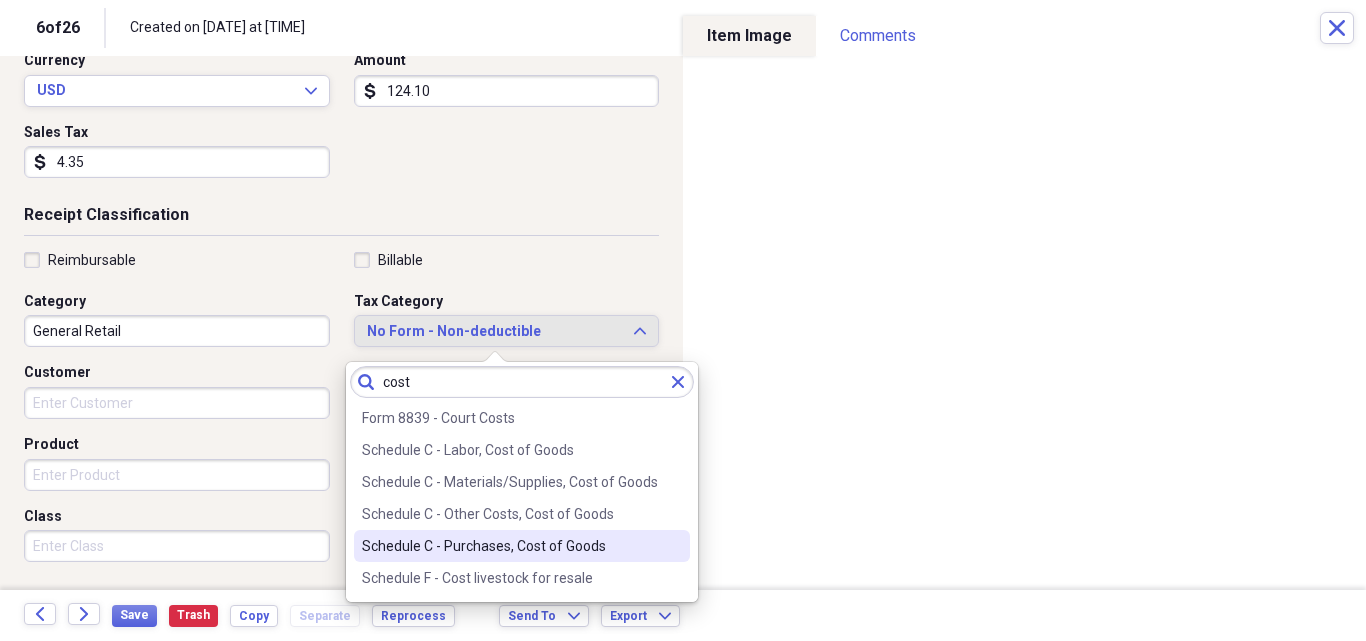 type on "cost" 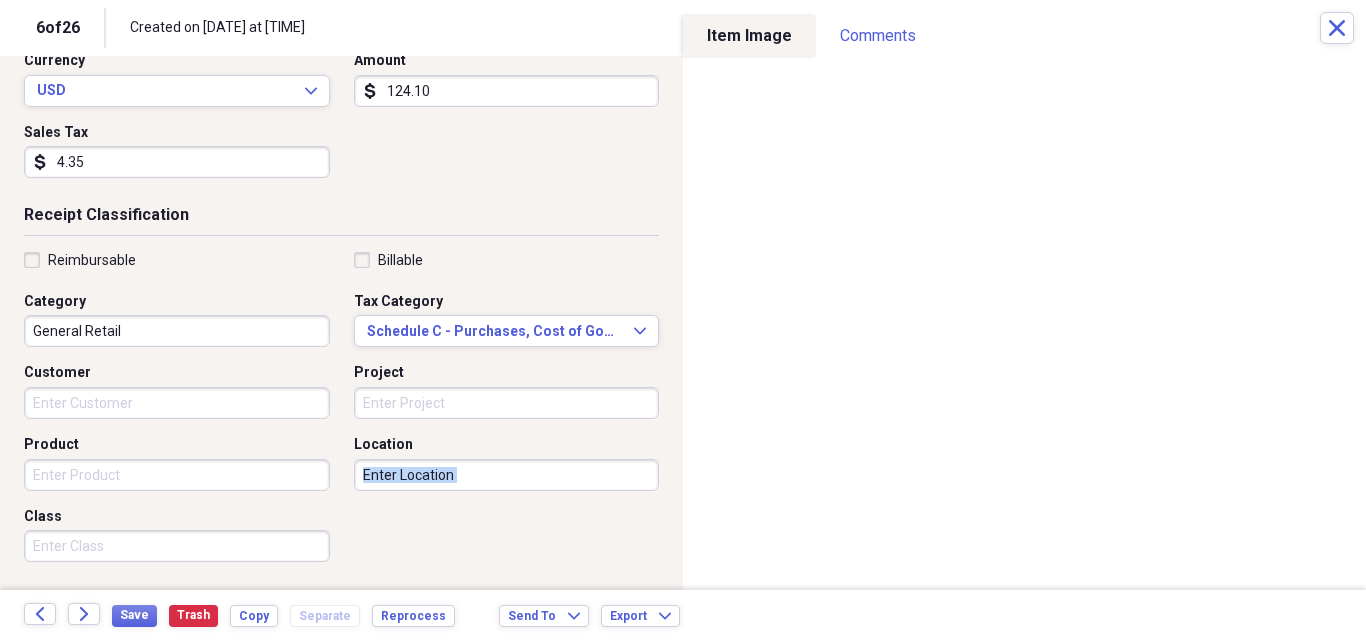 click on "Reimbursable Billable Category General Retail Tax Category Schedule C - Purchases, Cost of Goods Expand Customer Project Product Location Class" at bounding box center [341, 411] 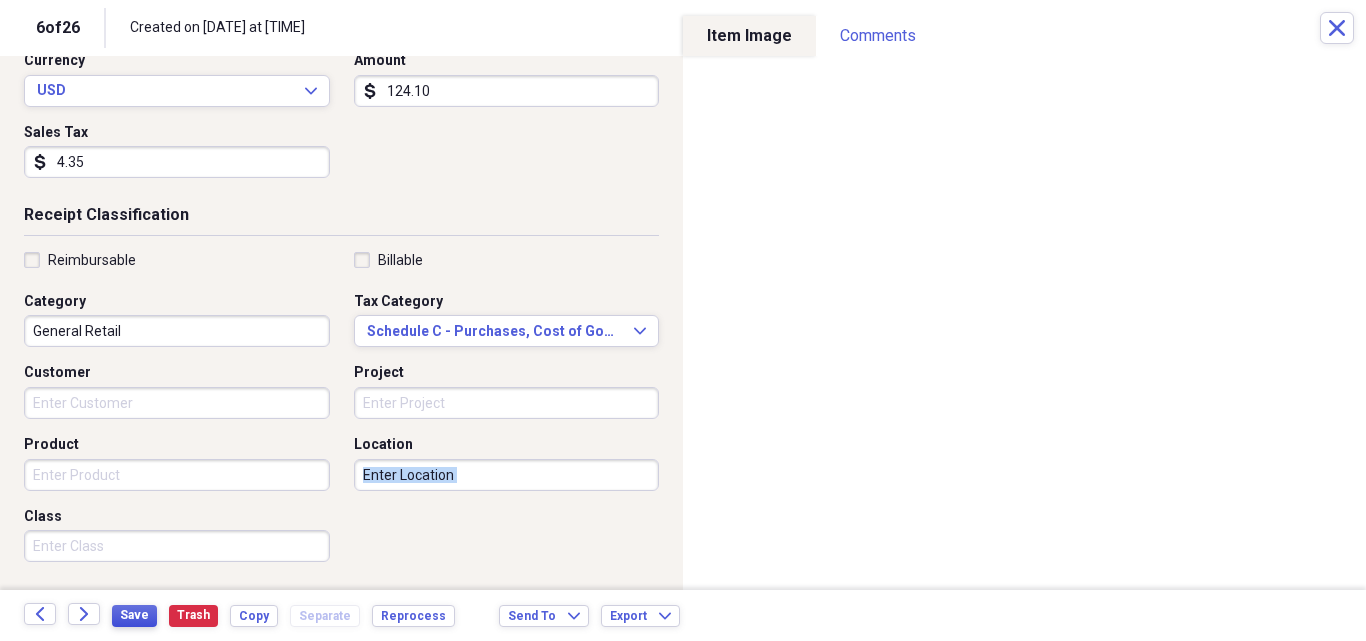 click on "Save" at bounding box center (134, 615) 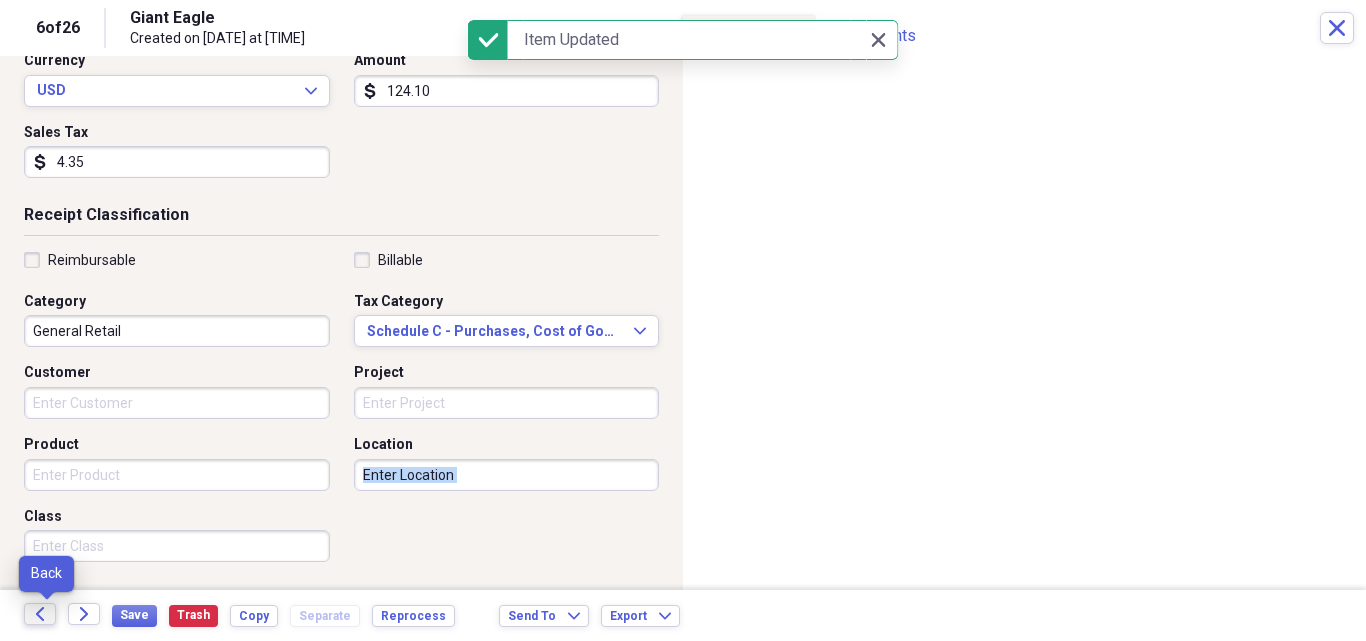 click on "Back" 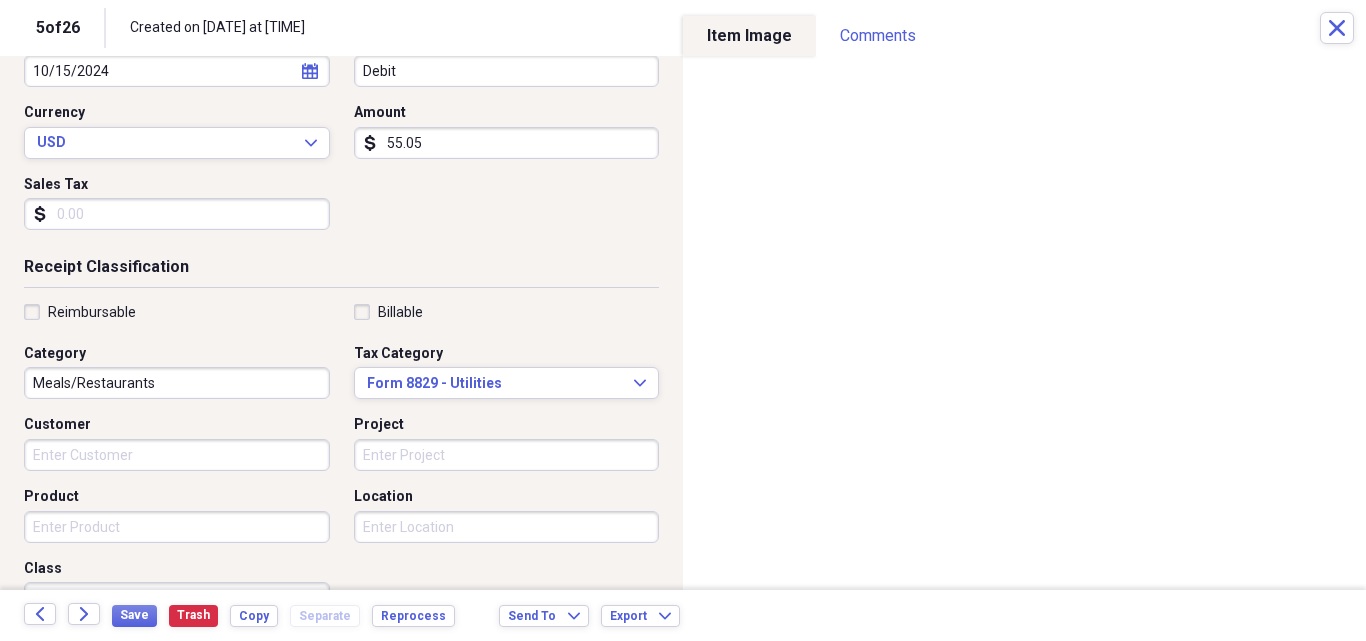 scroll, scrollTop: 254, scrollLeft: 0, axis: vertical 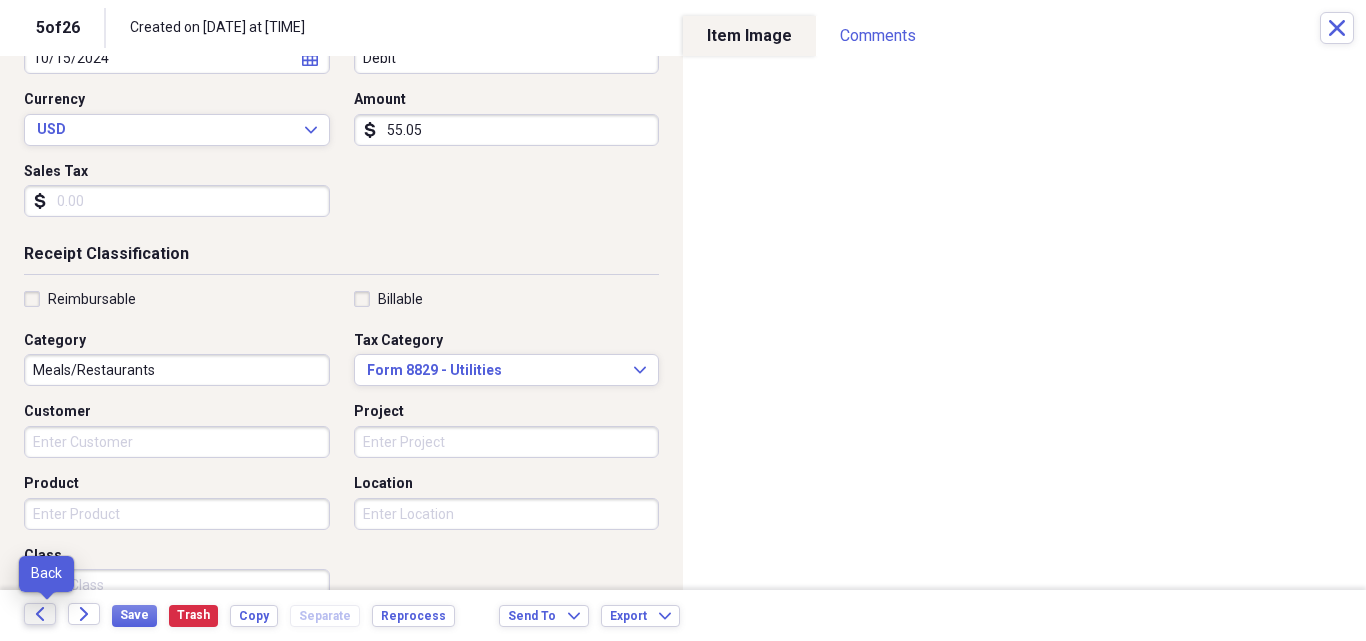 click on "Back" at bounding box center [40, 614] 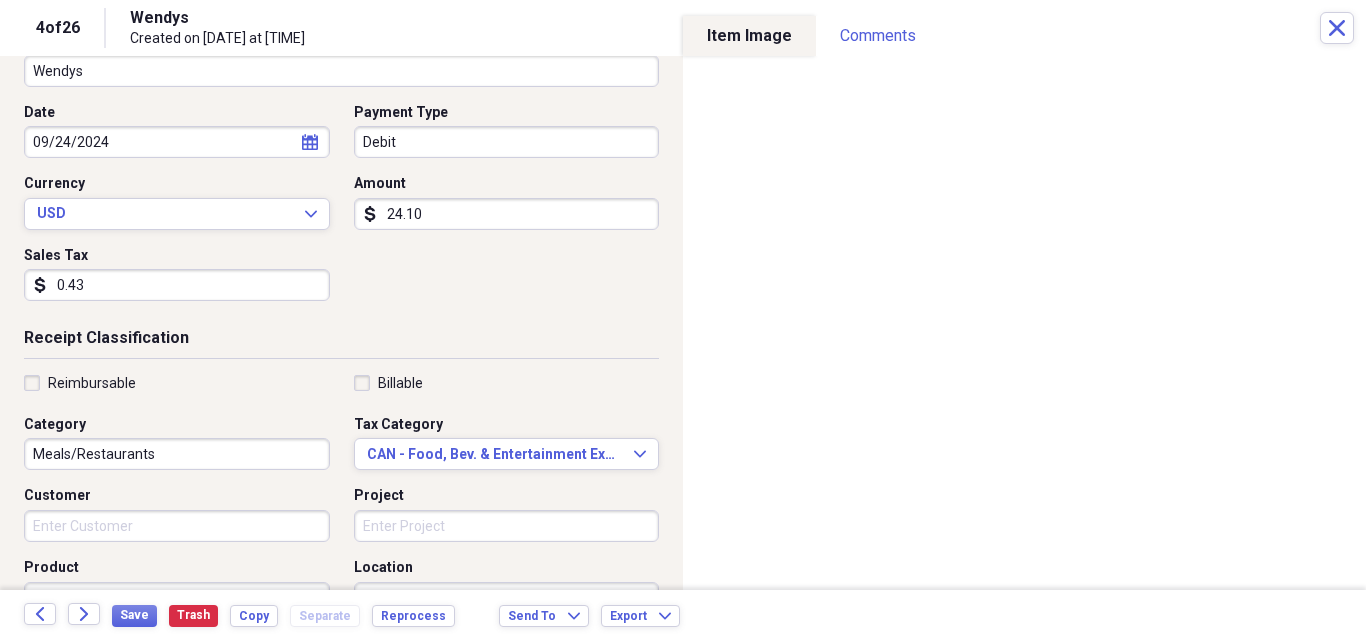 scroll, scrollTop: 174, scrollLeft: 0, axis: vertical 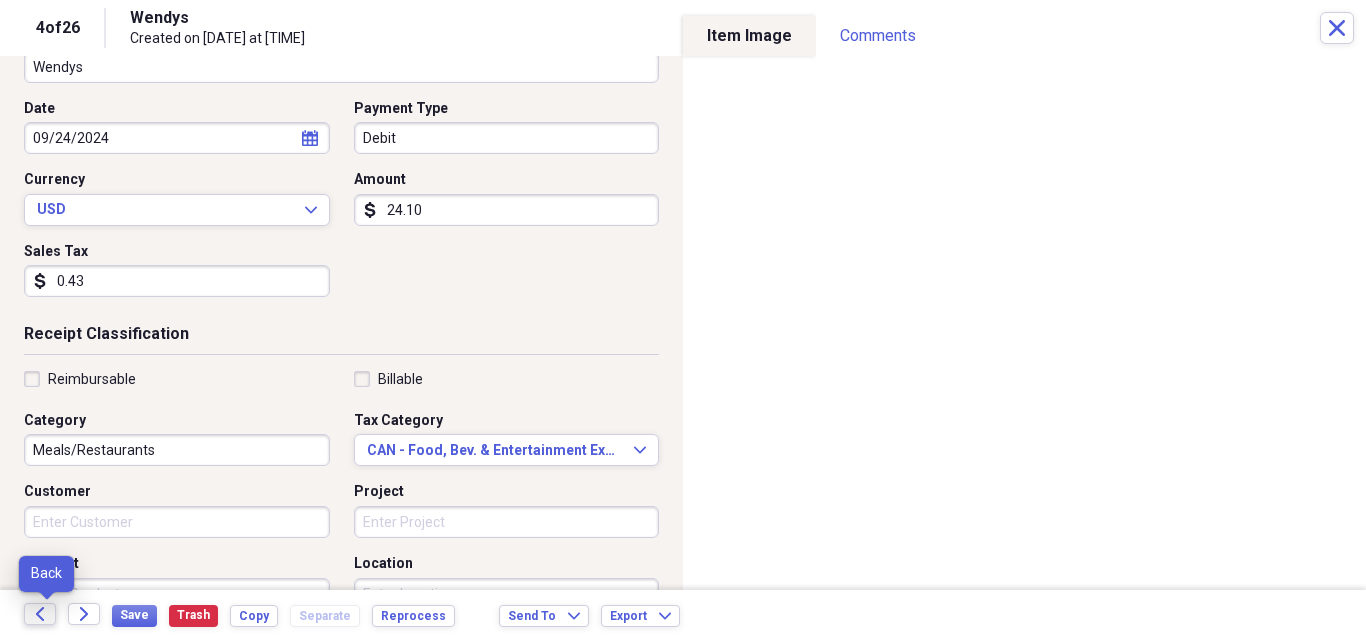 click on "Back" 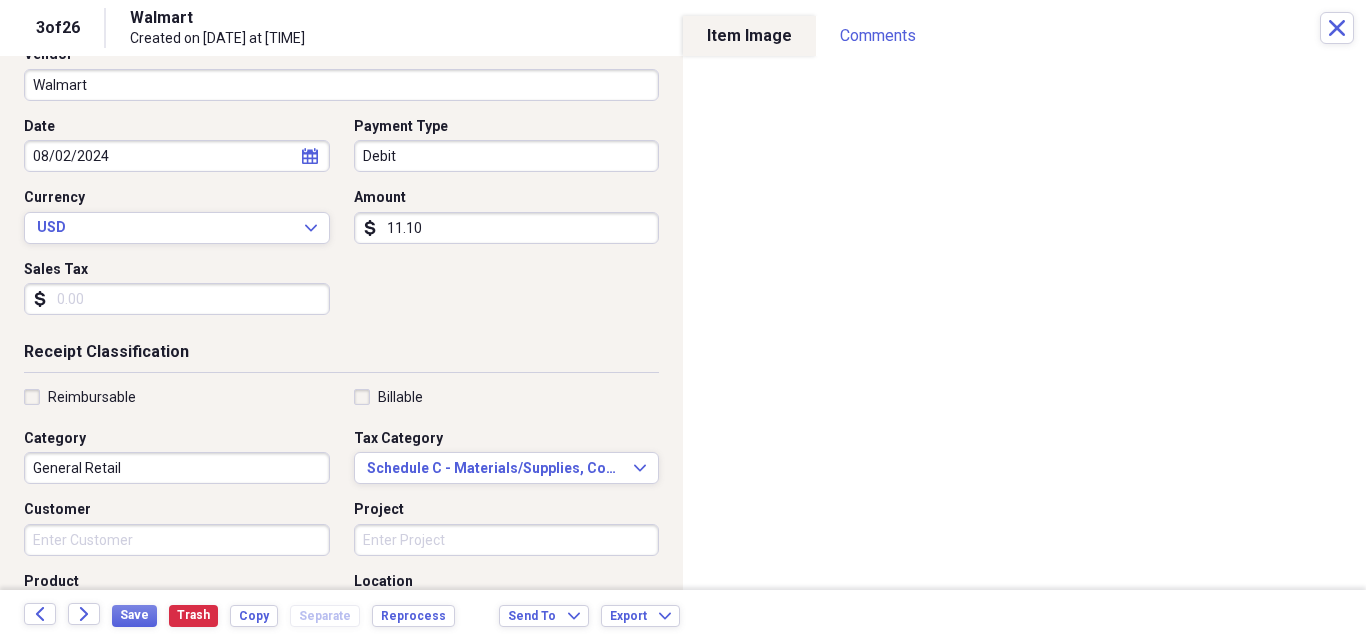 scroll, scrollTop: 203, scrollLeft: 0, axis: vertical 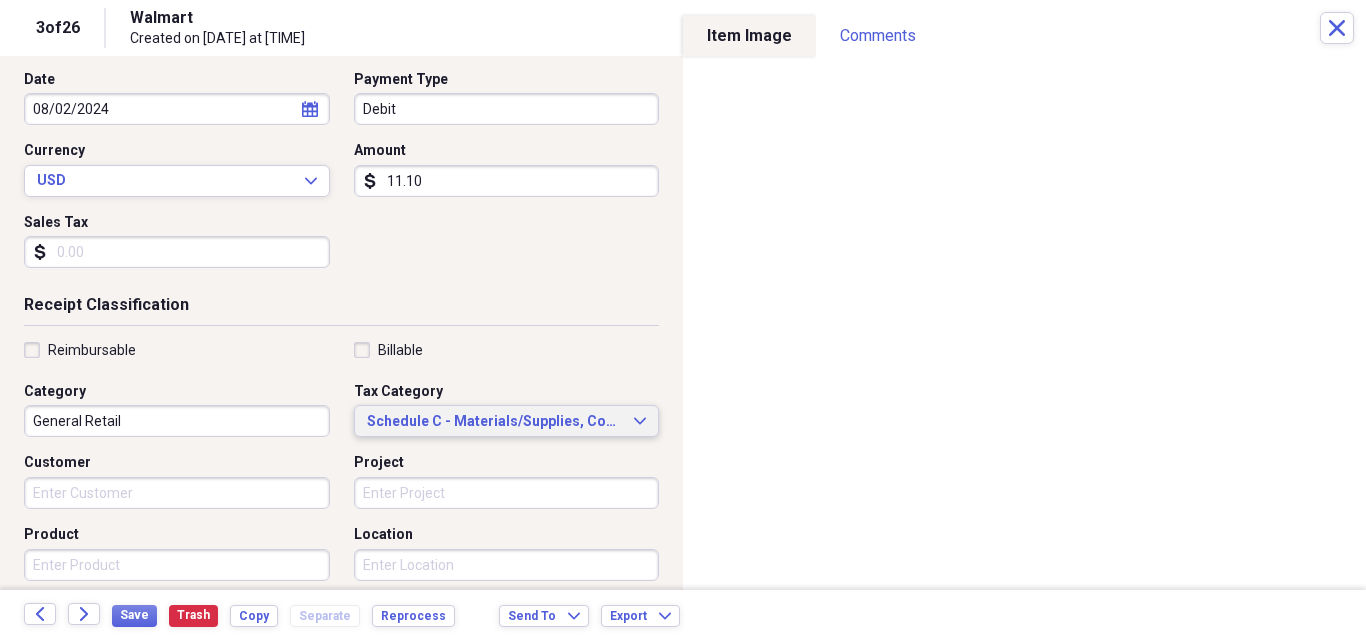 click on "Schedule C - Materials/Supplies, Cost of Goods" at bounding box center (495, 422) 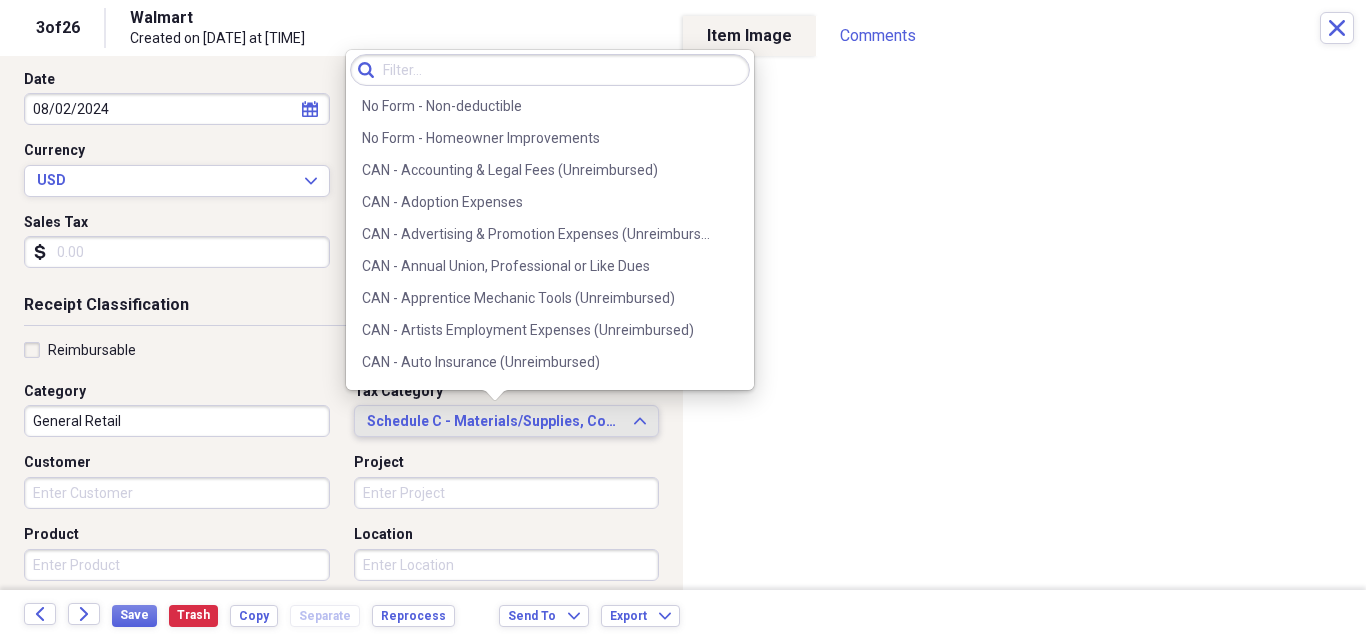 scroll, scrollTop: 3740, scrollLeft: 0, axis: vertical 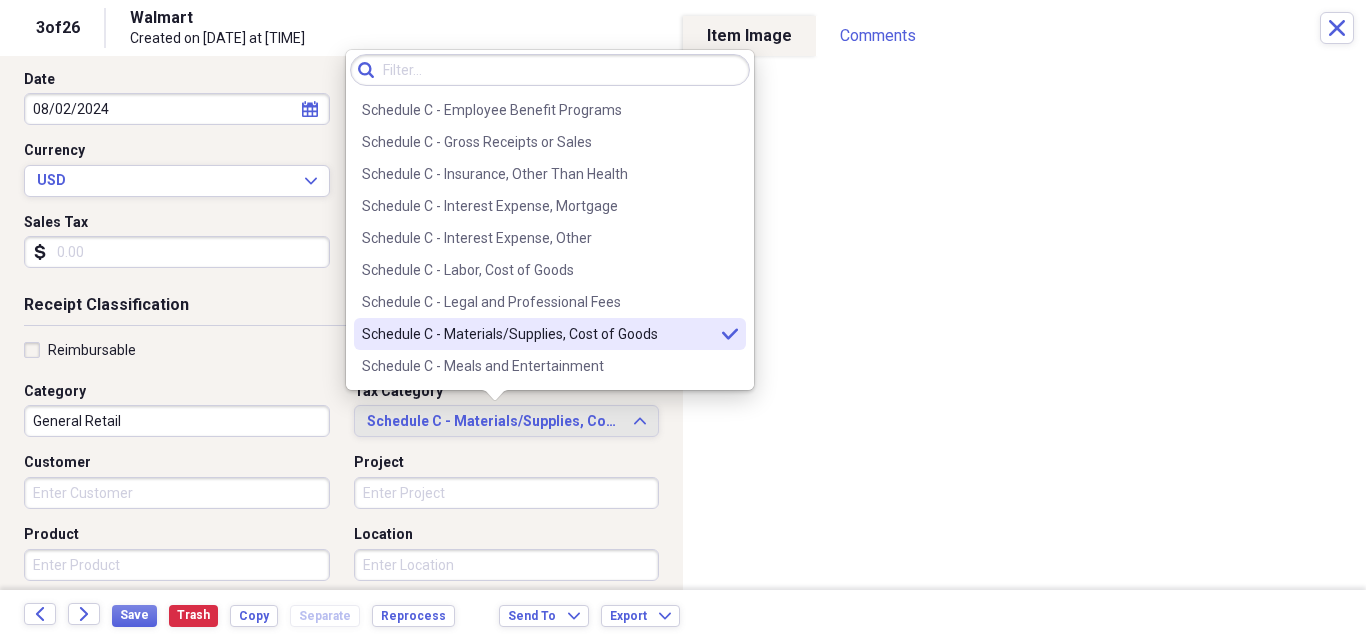 click on "Schedule C - Materials/Supplies, Cost of Goods" at bounding box center [538, 334] 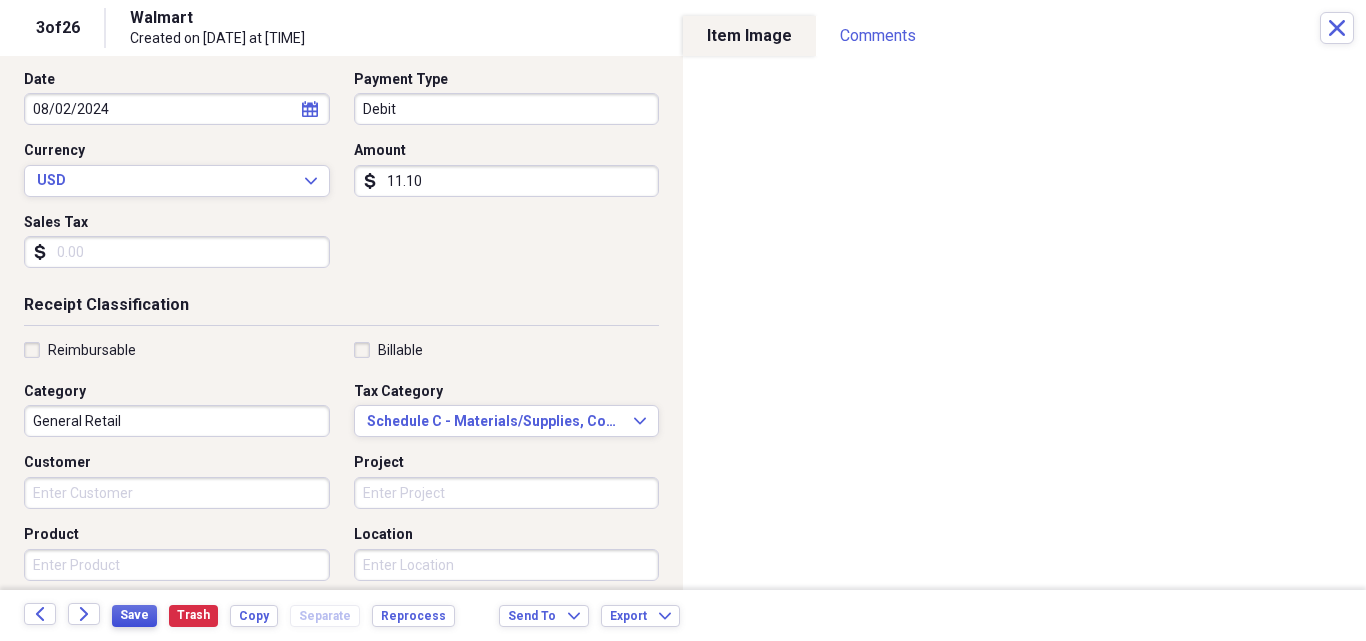 click on "Save" at bounding box center [134, 616] 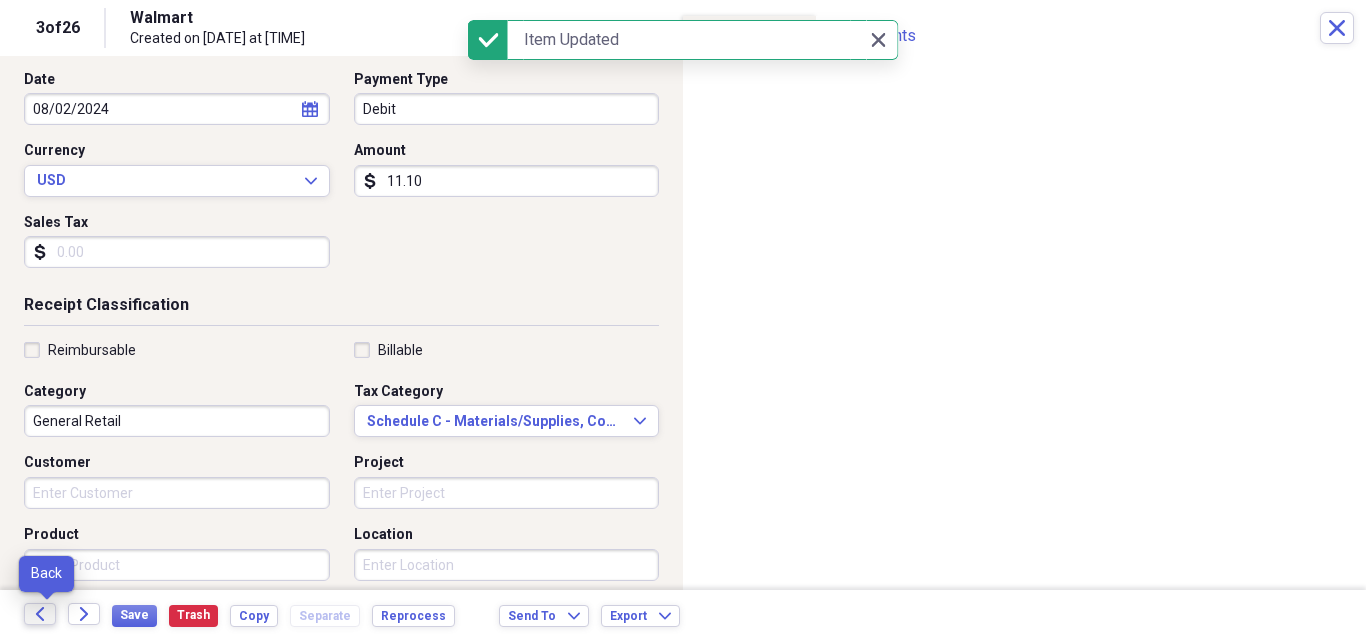 click on "Back" 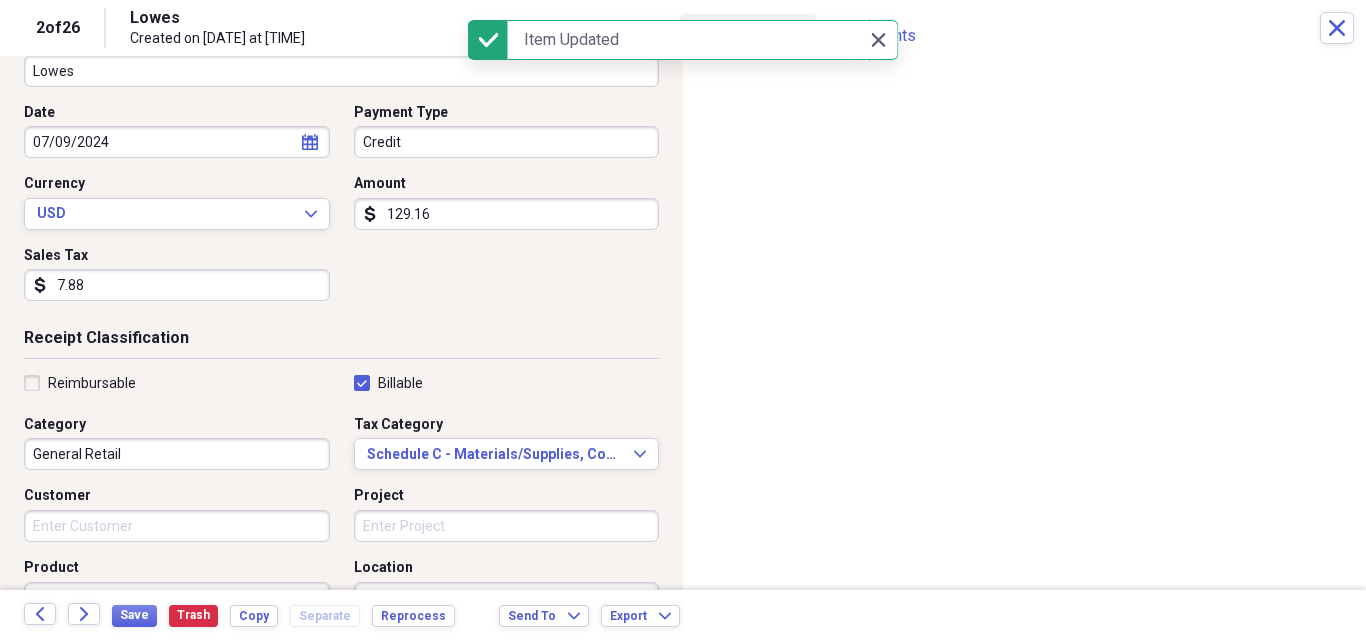 scroll, scrollTop: 201, scrollLeft: 0, axis: vertical 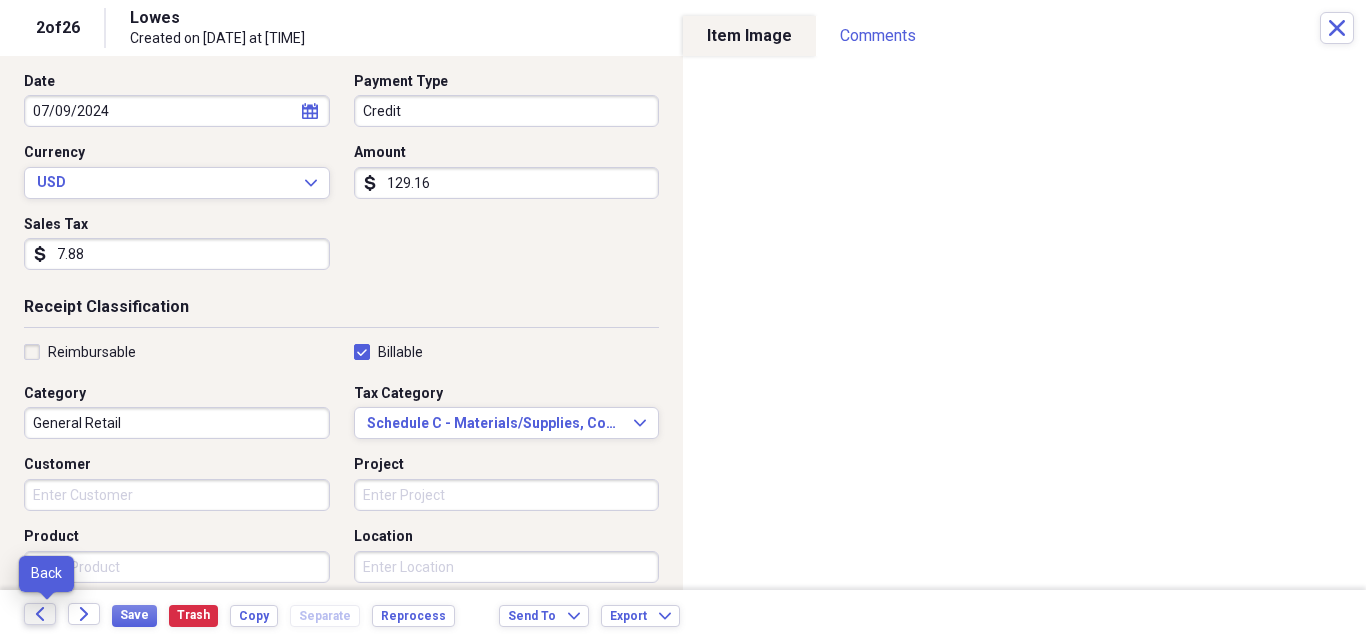 click on "Back" 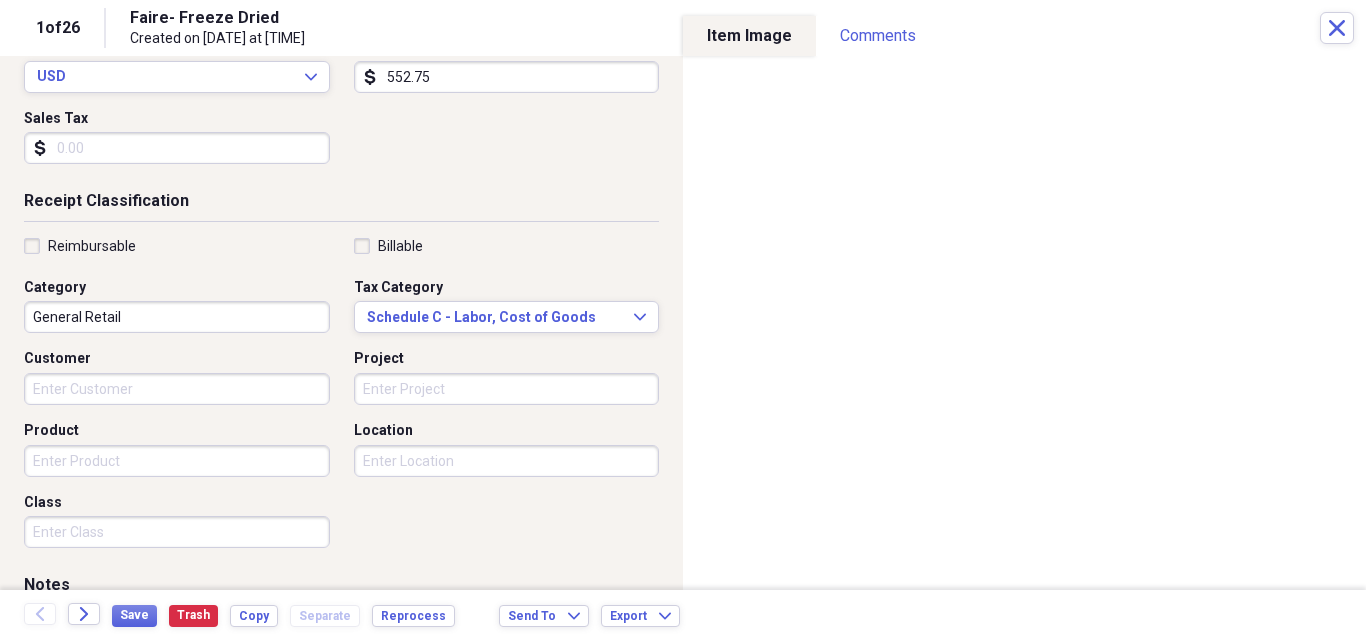 scroll, scrollTop: 313, scrollLeft: 0, axis: vertical 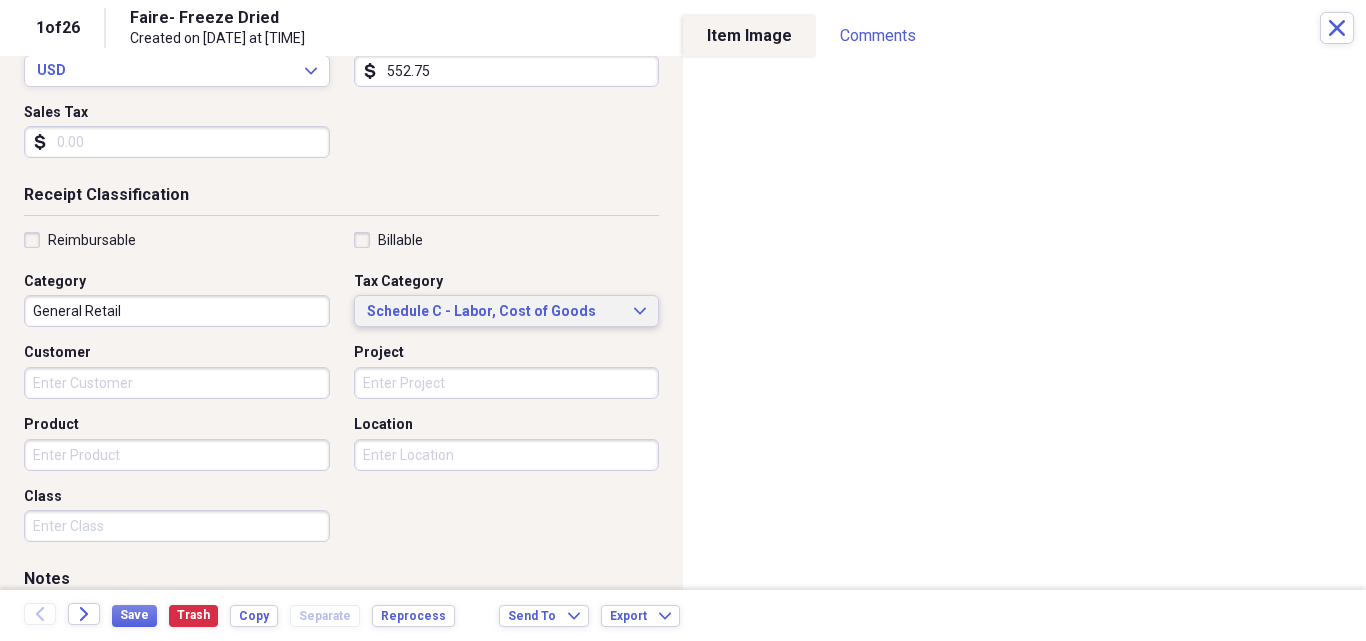 click on "Schedule C - Labor, Cost of Goods" at bounding box center (495, 312) 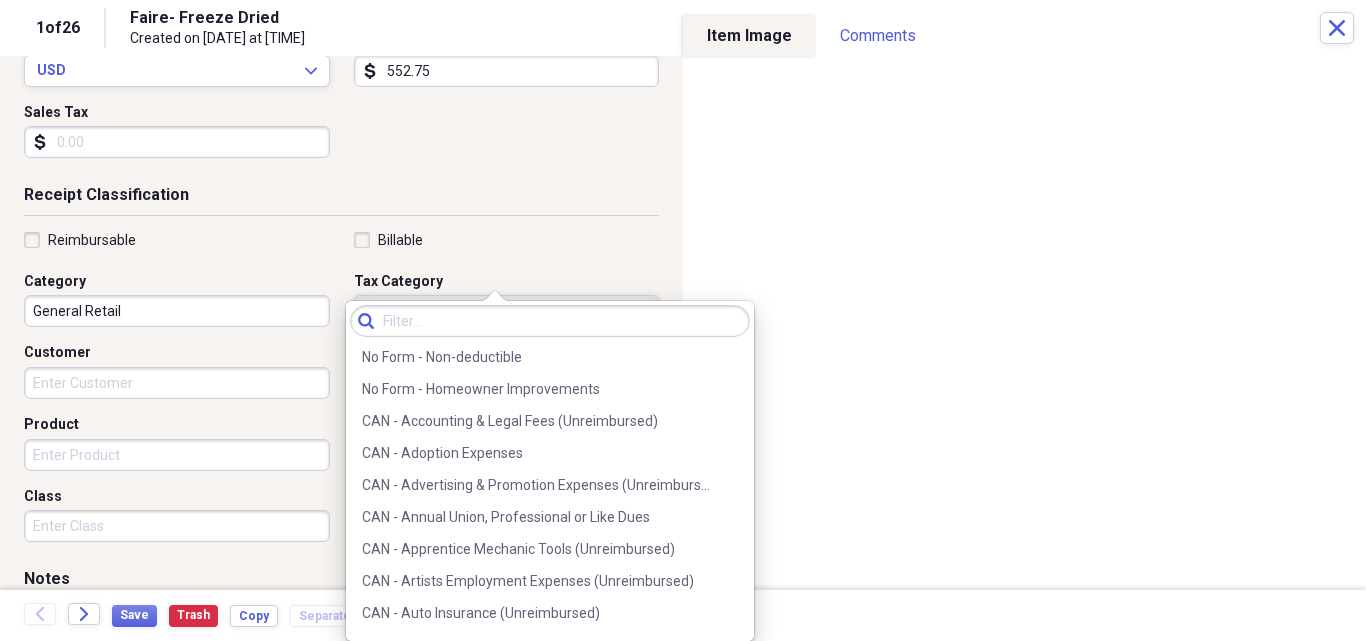 scroll, scrollTop: 3676, scrollLeft: 0, axis: vertical 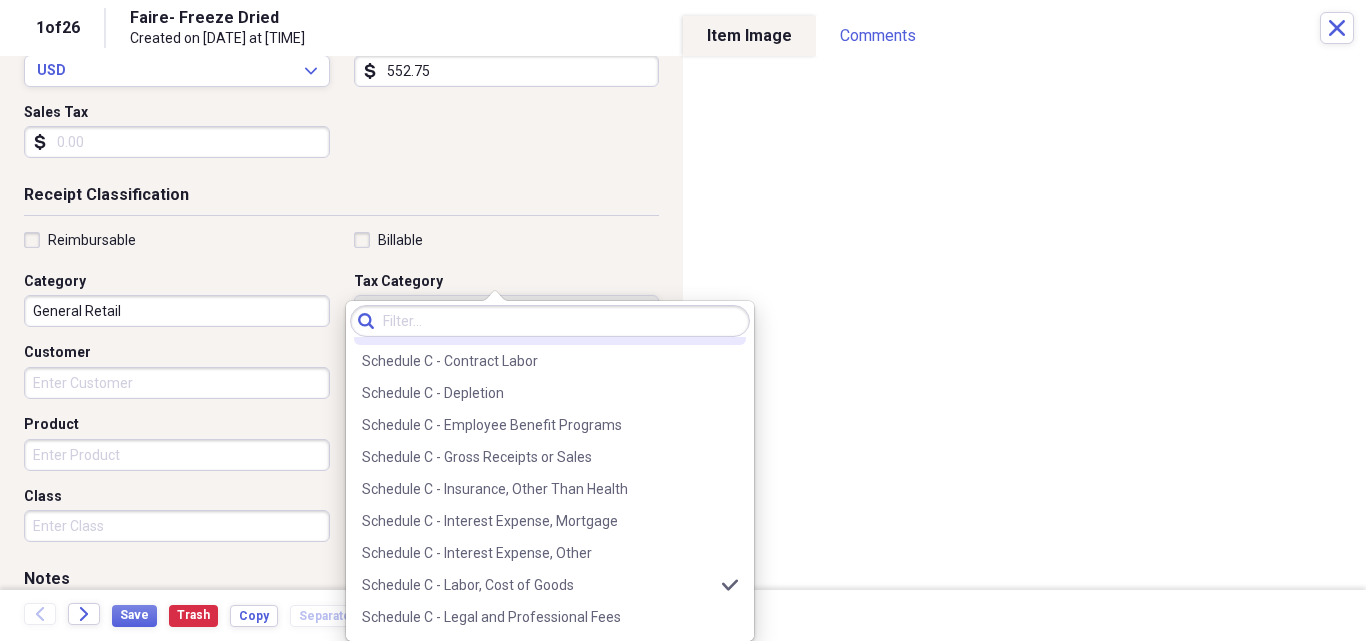 click on "Schedule C - Commissions and Fees" at bounding box center (550, 329) 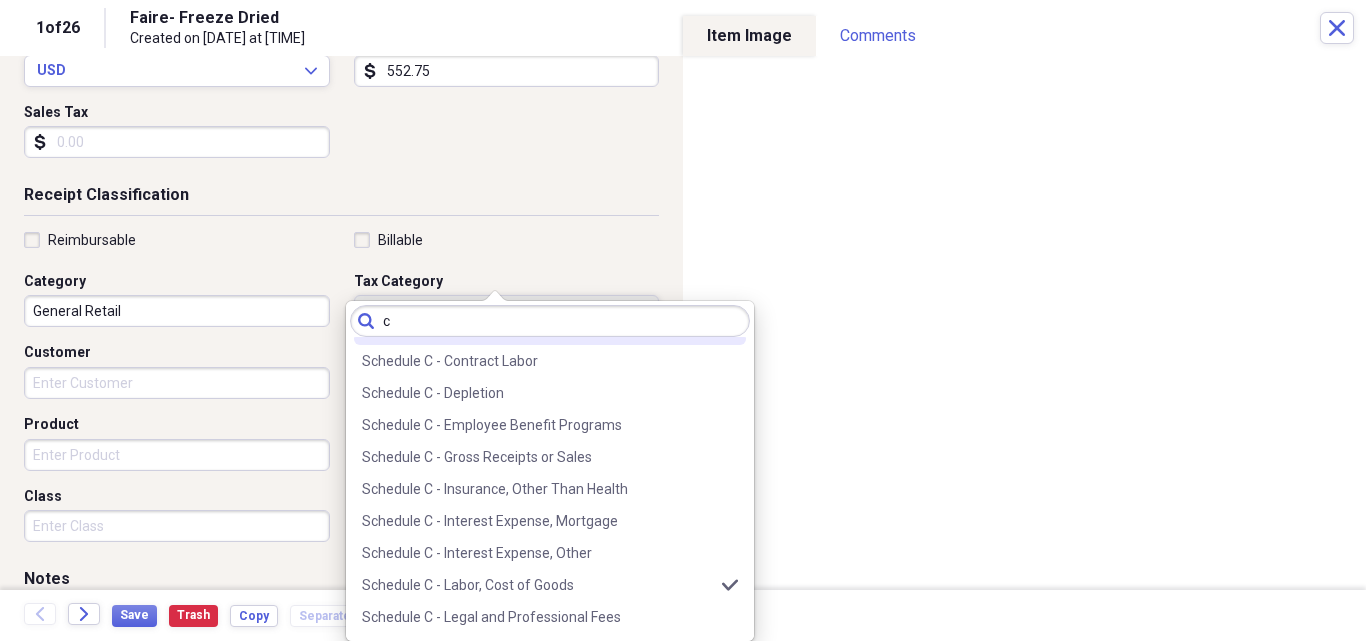 type 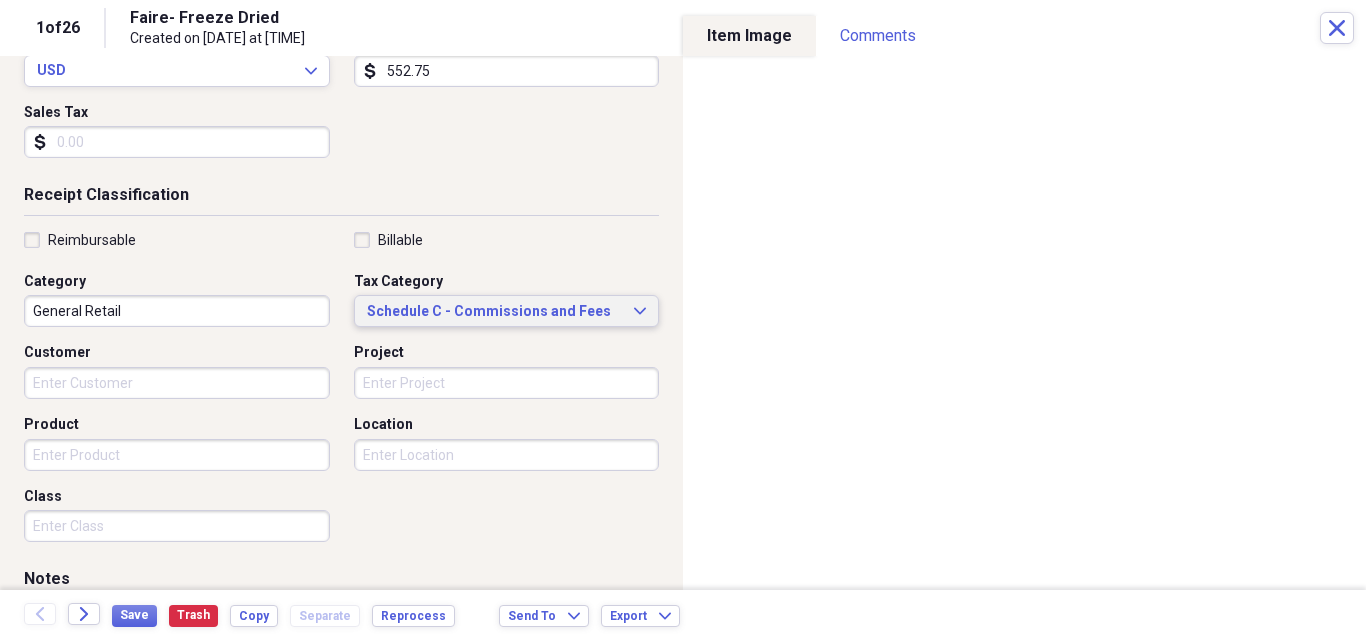 scroll, scrollTop: 0, scrollLeft: 0, axis: both 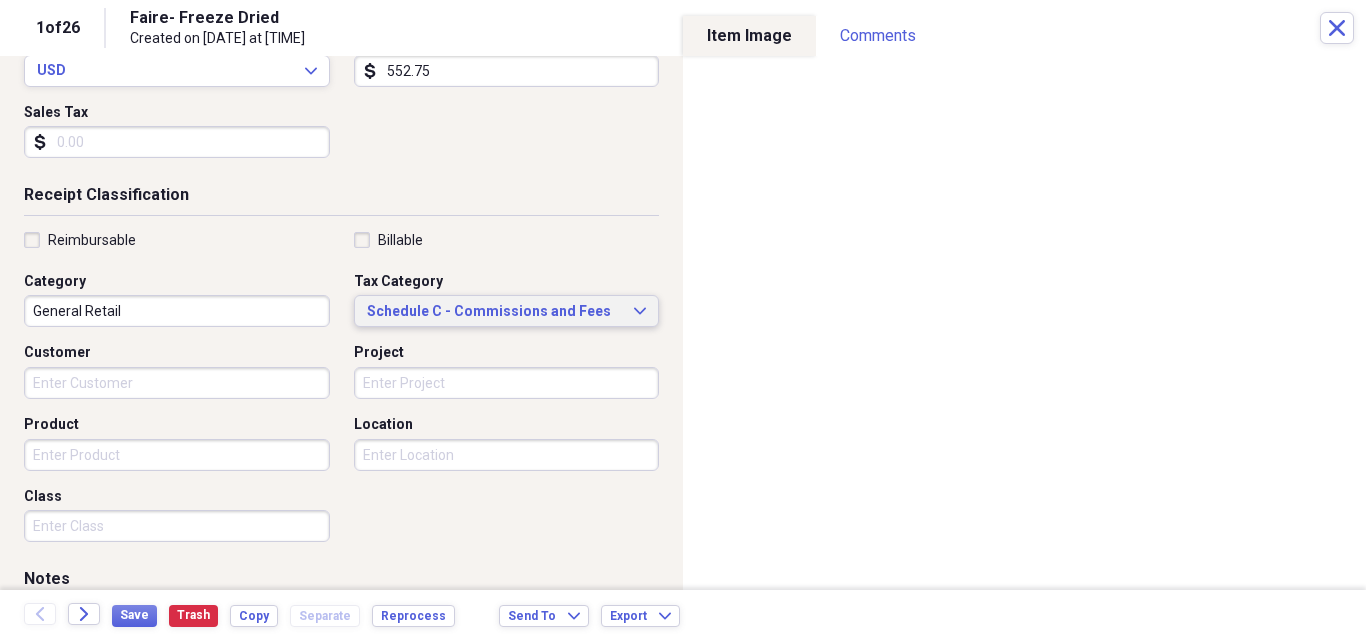 click on "Schedule C - Commissions and Fees" at bounding box center (495, 312) 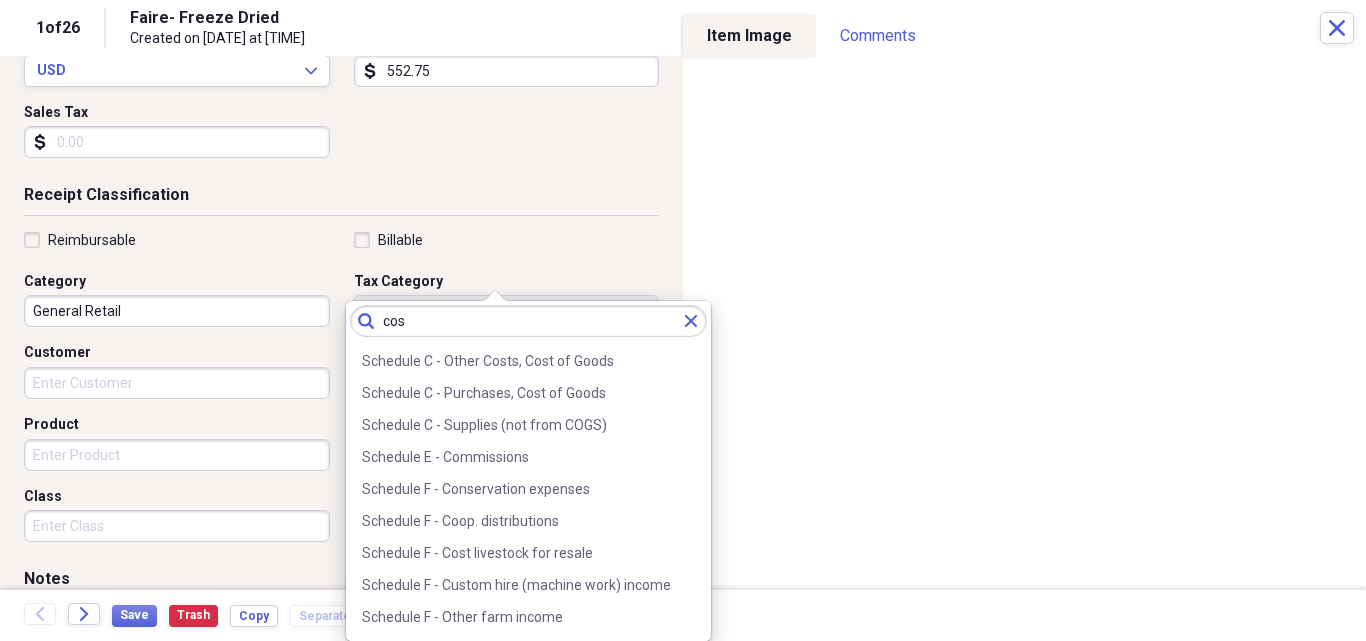 scroll, scrollTop: 0, scrollLeft: 0, axis: both 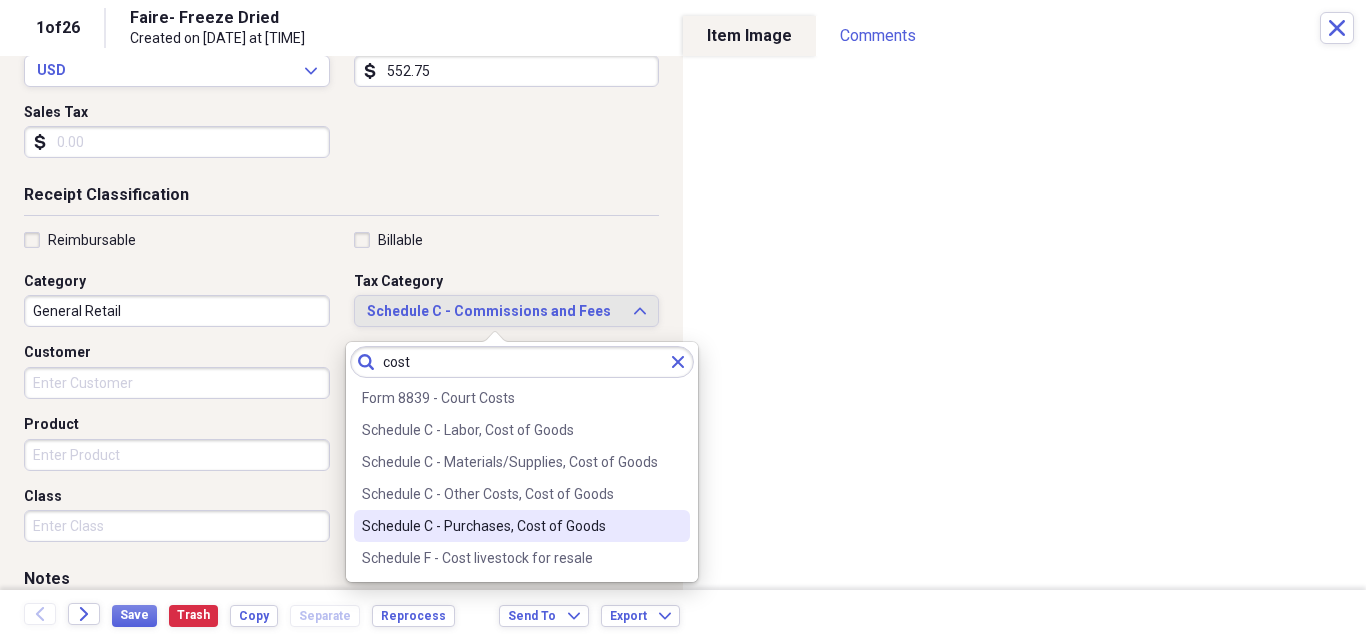 type on "cost" 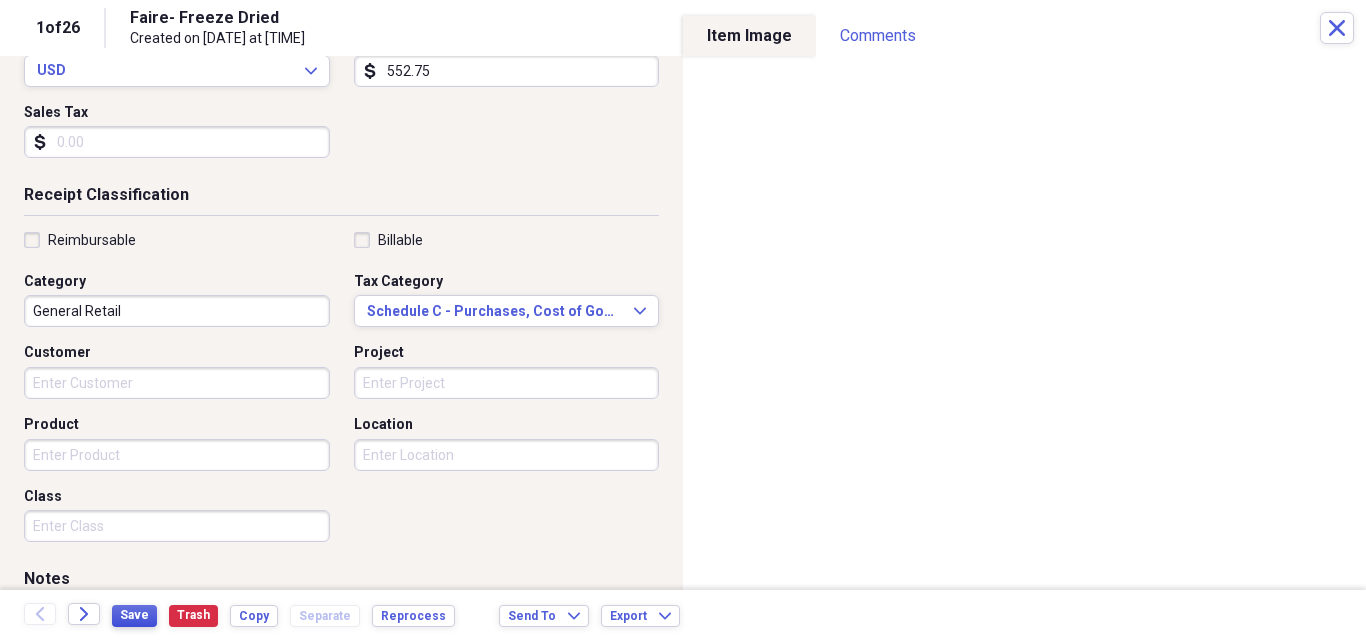 click on "Save" at bounding box center (134, 615) 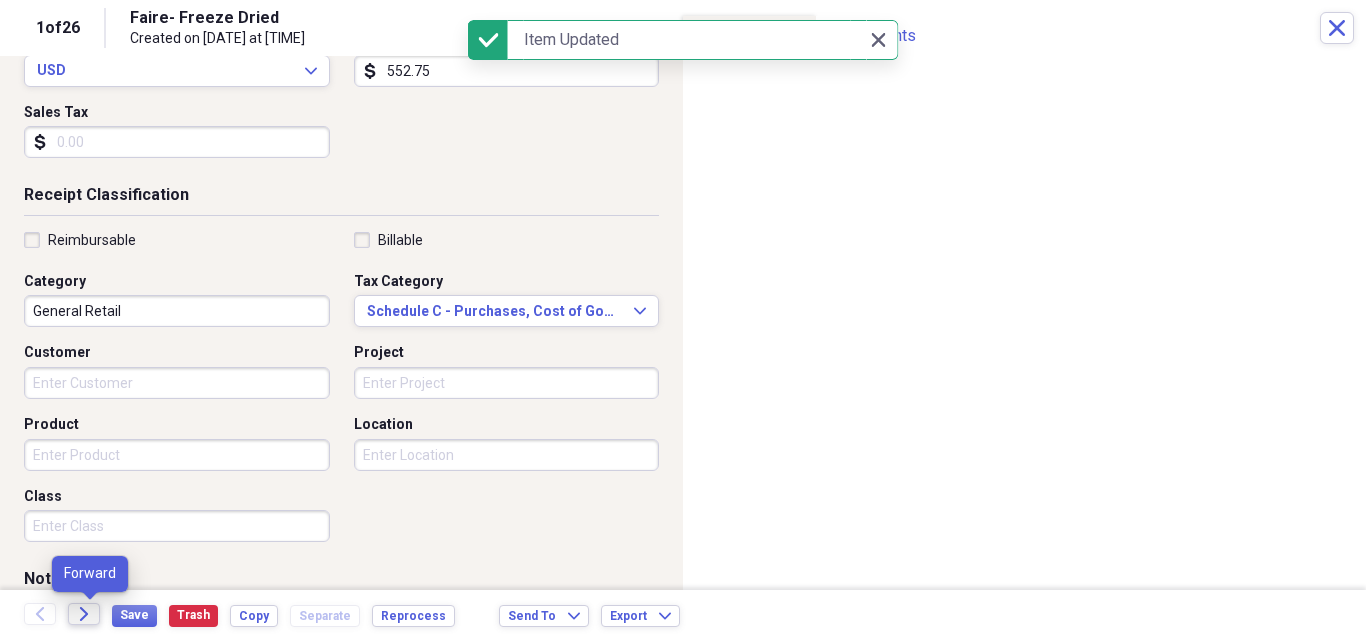 click on "Forward" 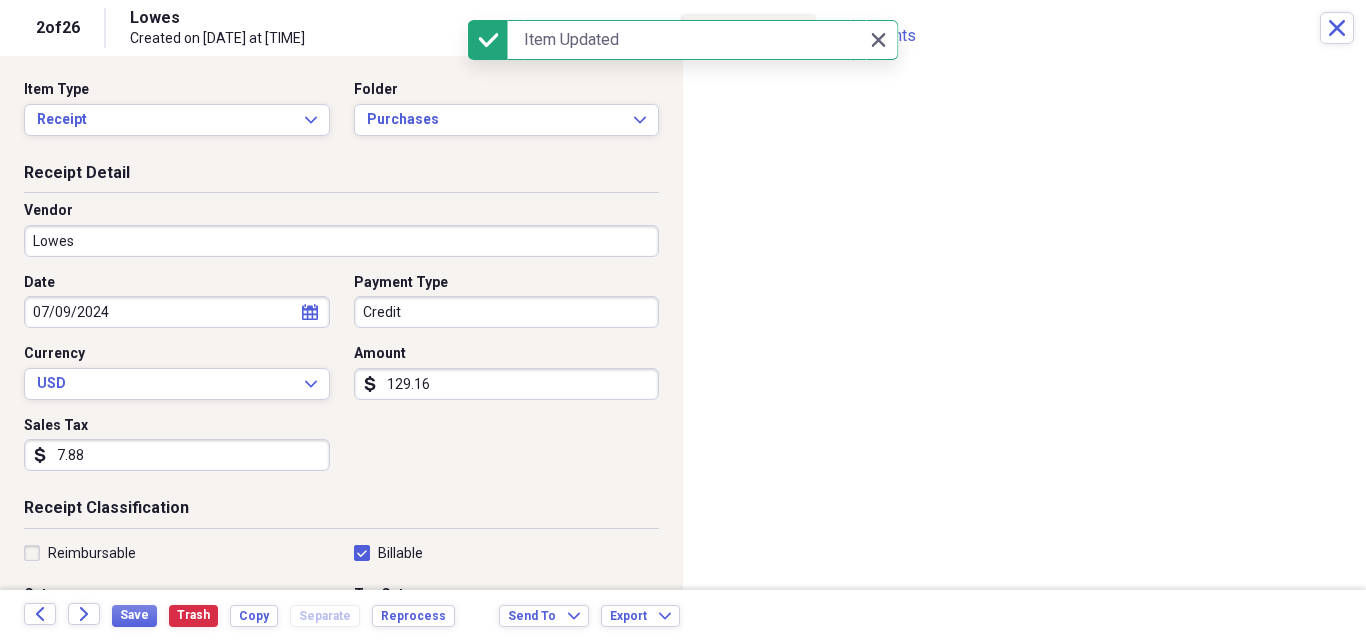 click on "Forward" 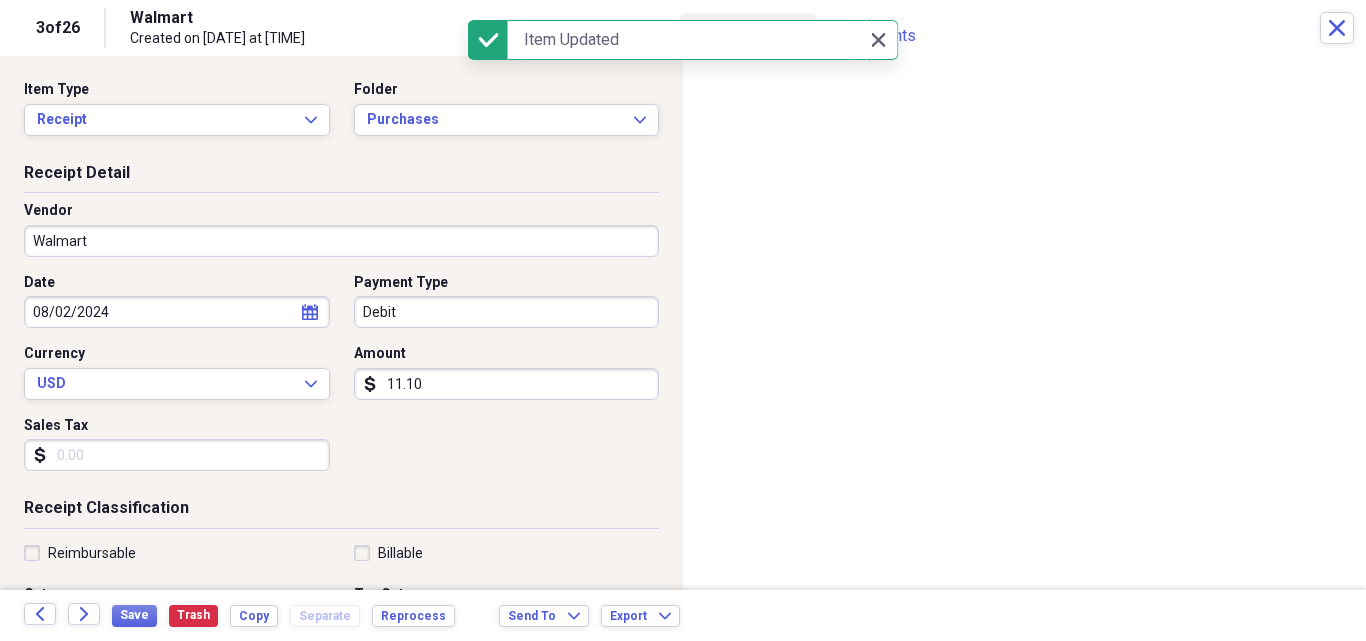 click on "Forward" 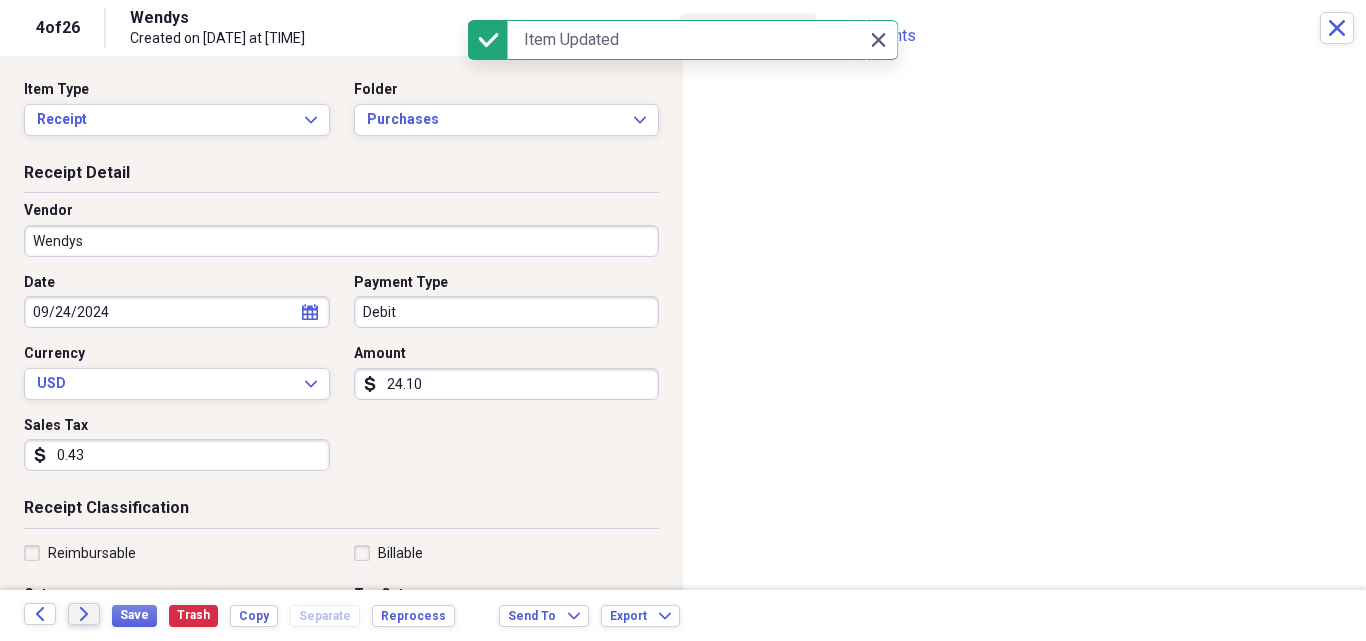 click on "Forward" 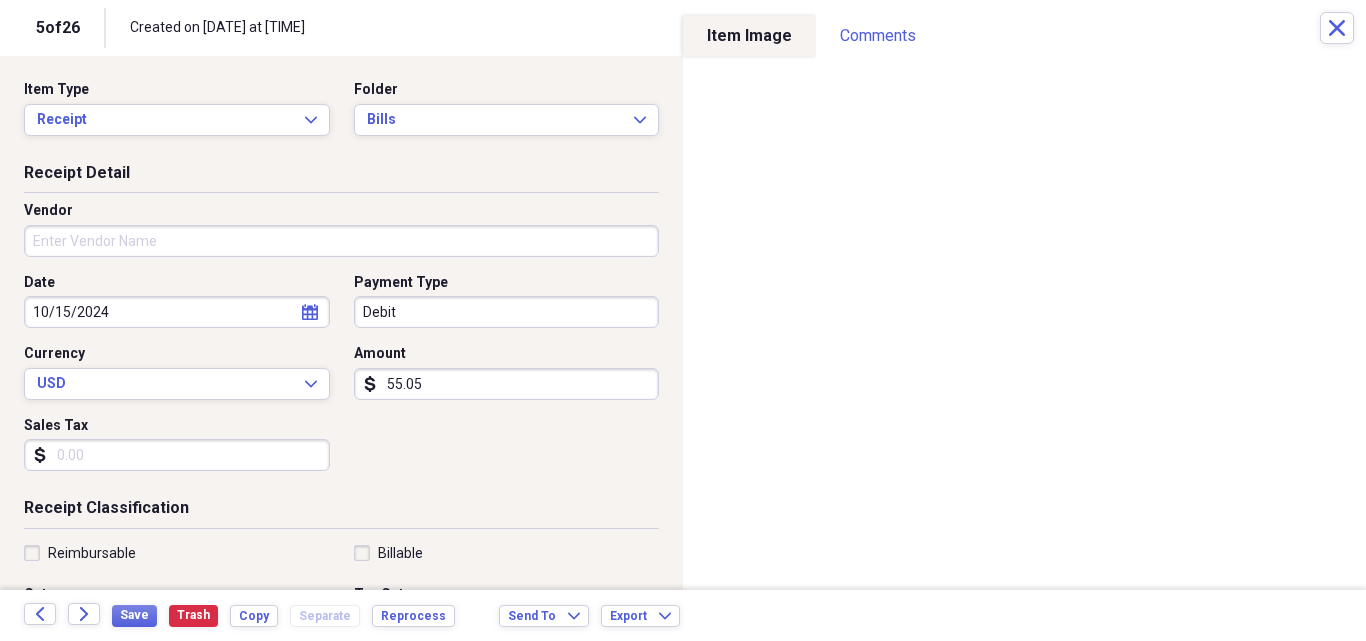 click on "55.05" at bounding box center (507, 384) 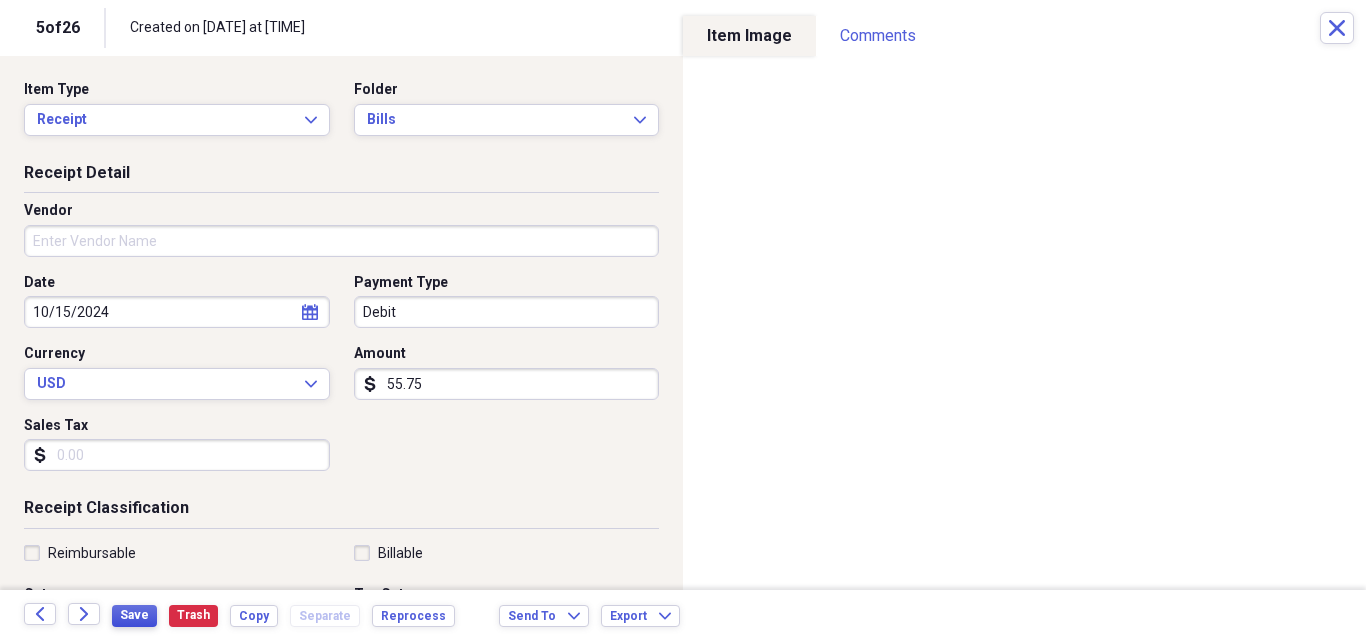 type on "55.75" 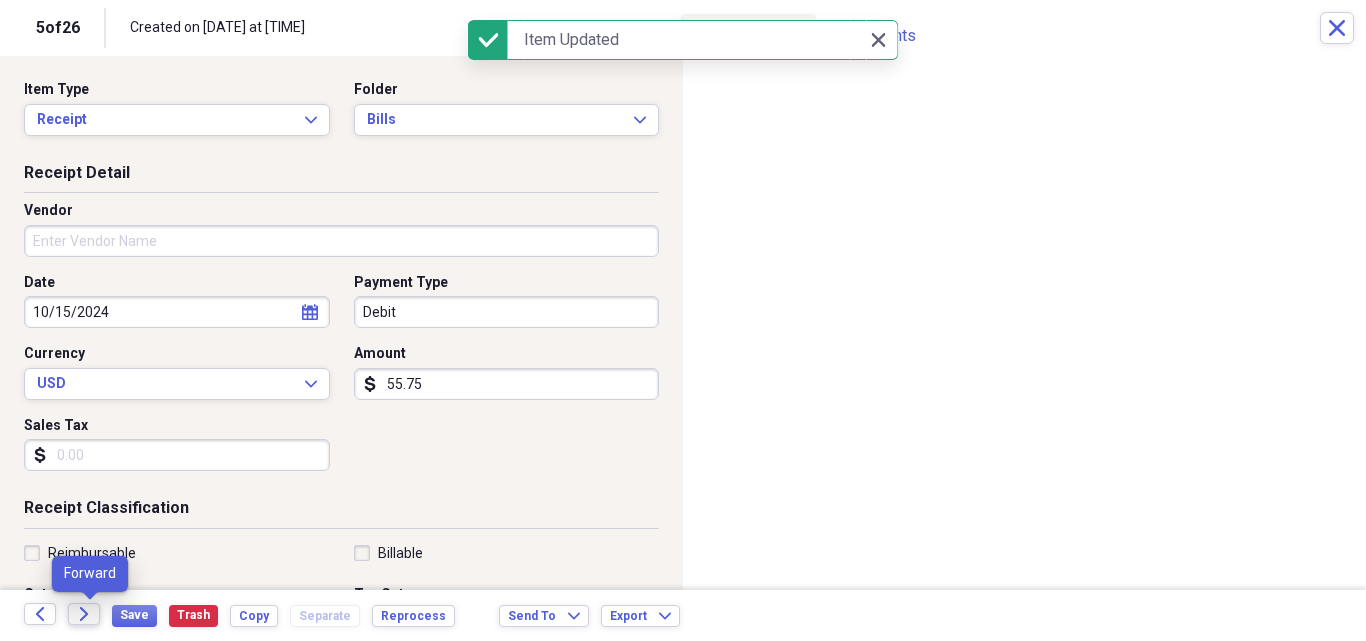 click 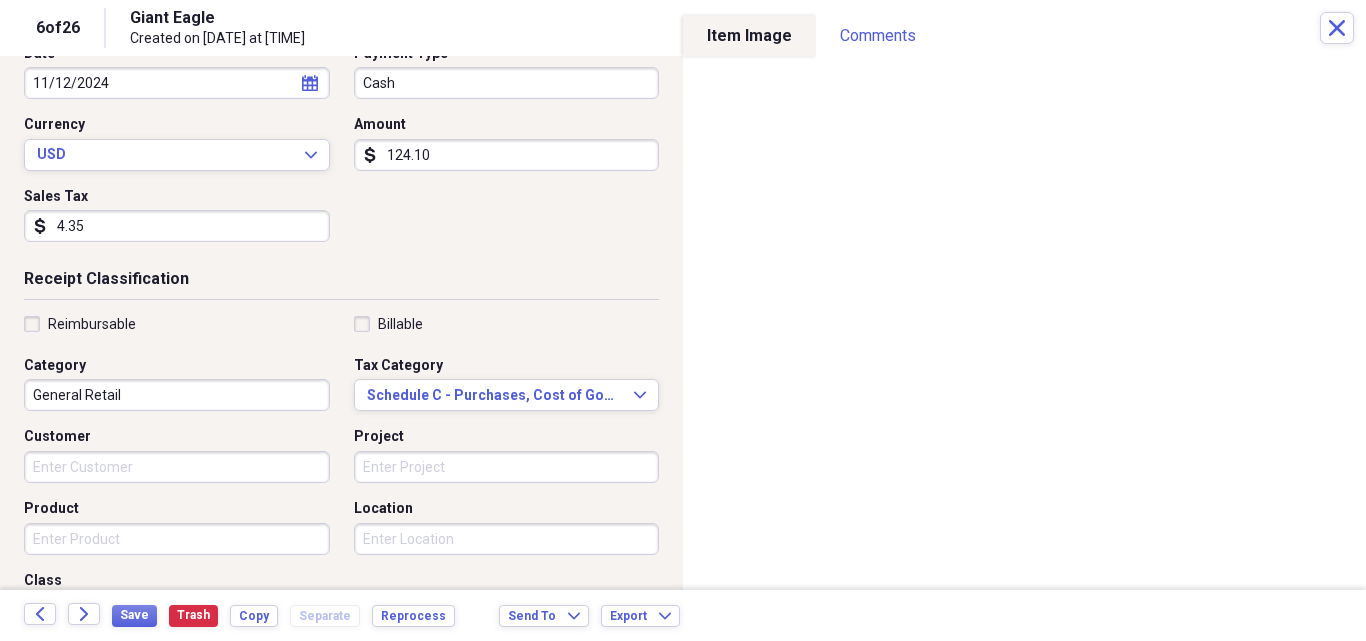 scroll, scrollTop: 235, scrollLeft: 0, axis: vertical 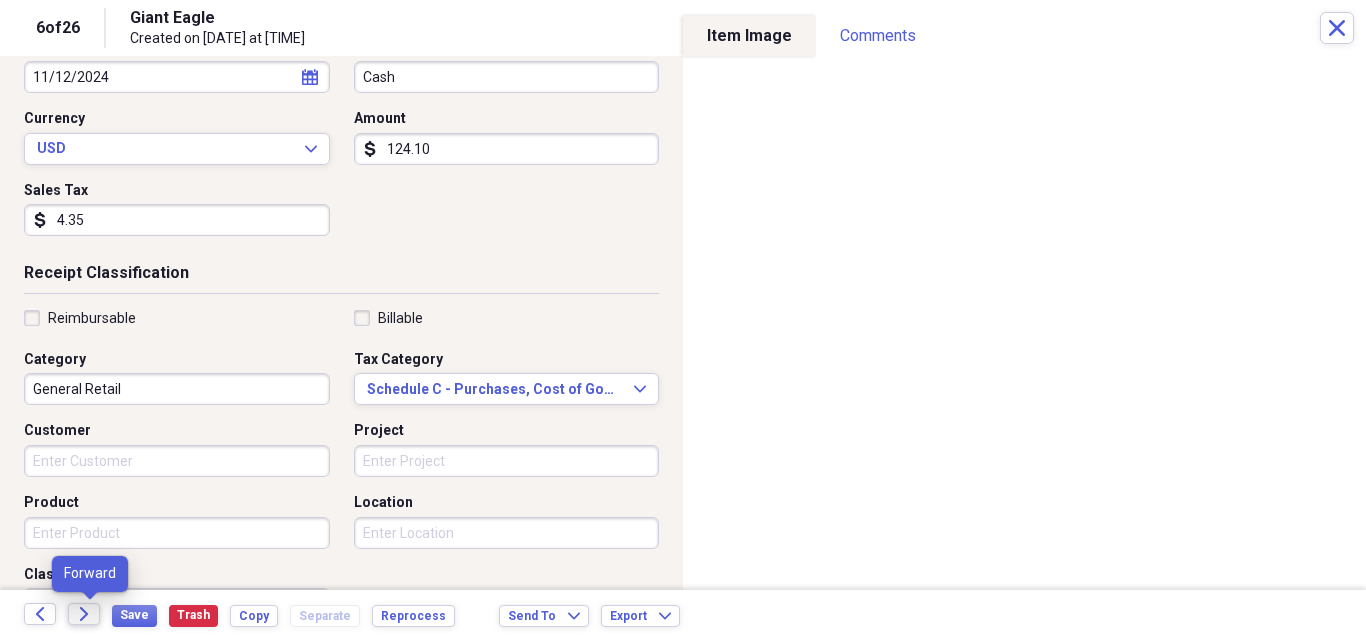 click on "Forward" 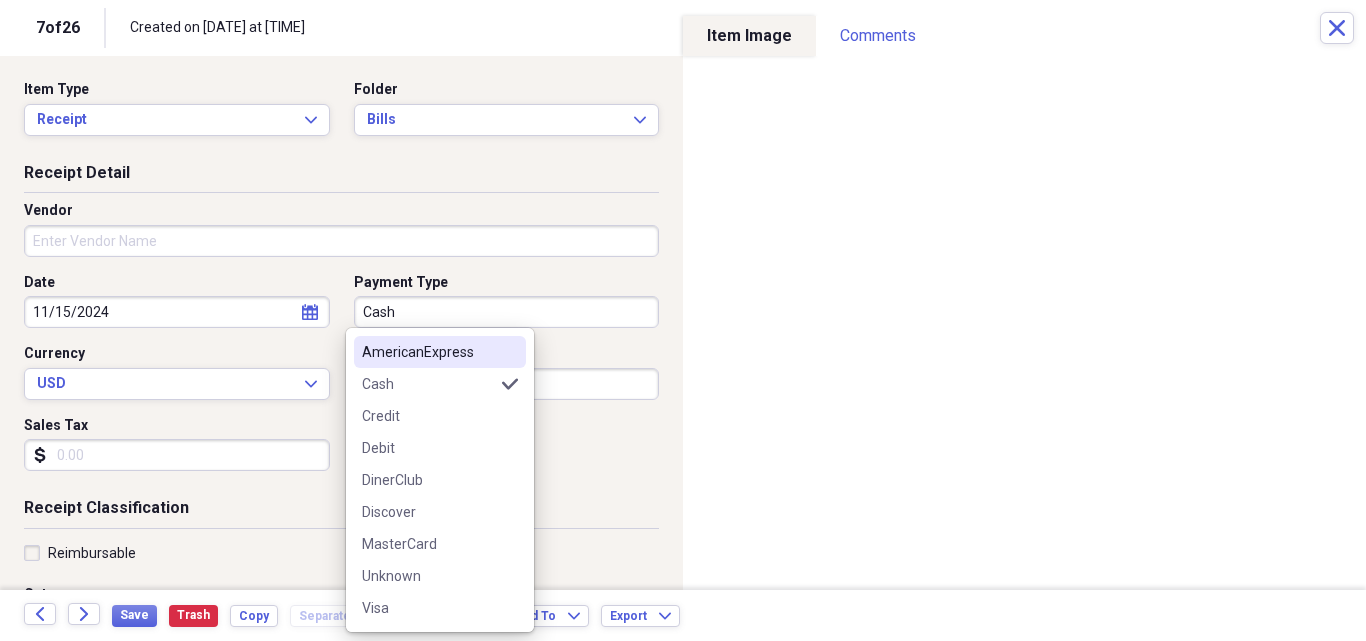 click on "Cash" at bounding box center (507, 312) 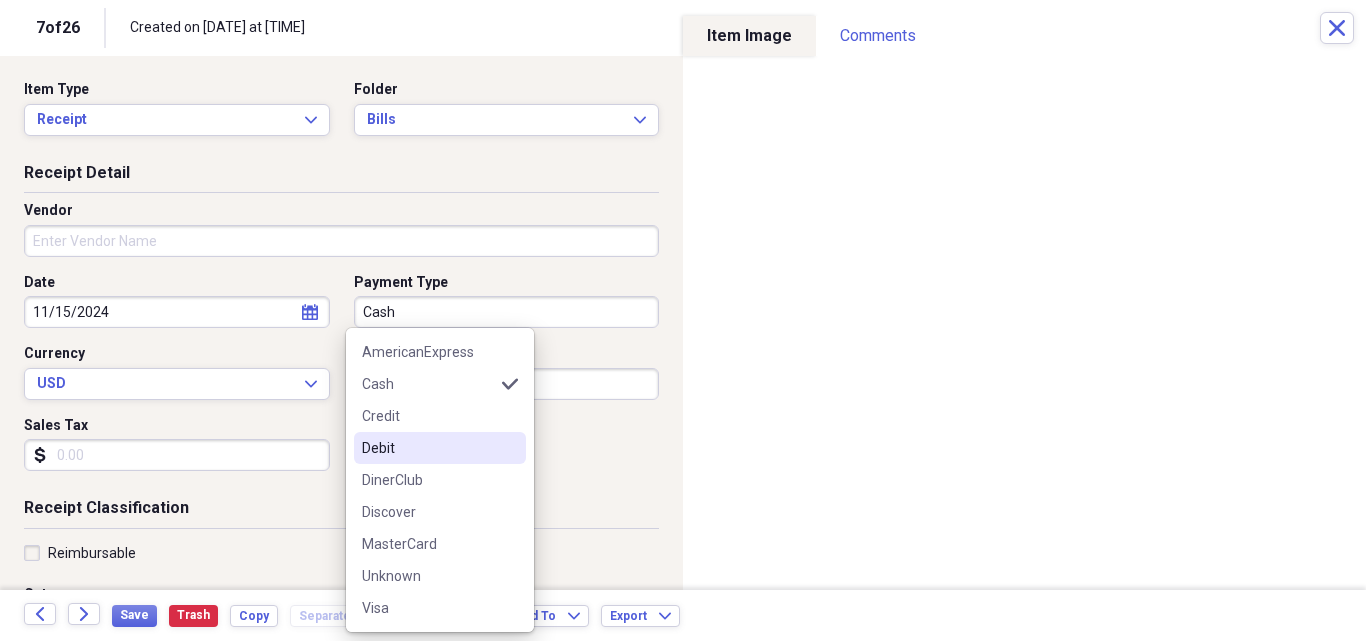 drag, startPoint x: 407, startPoint y: 419, endPoint x: 405, endPoint y: 439, distance: 20.09975 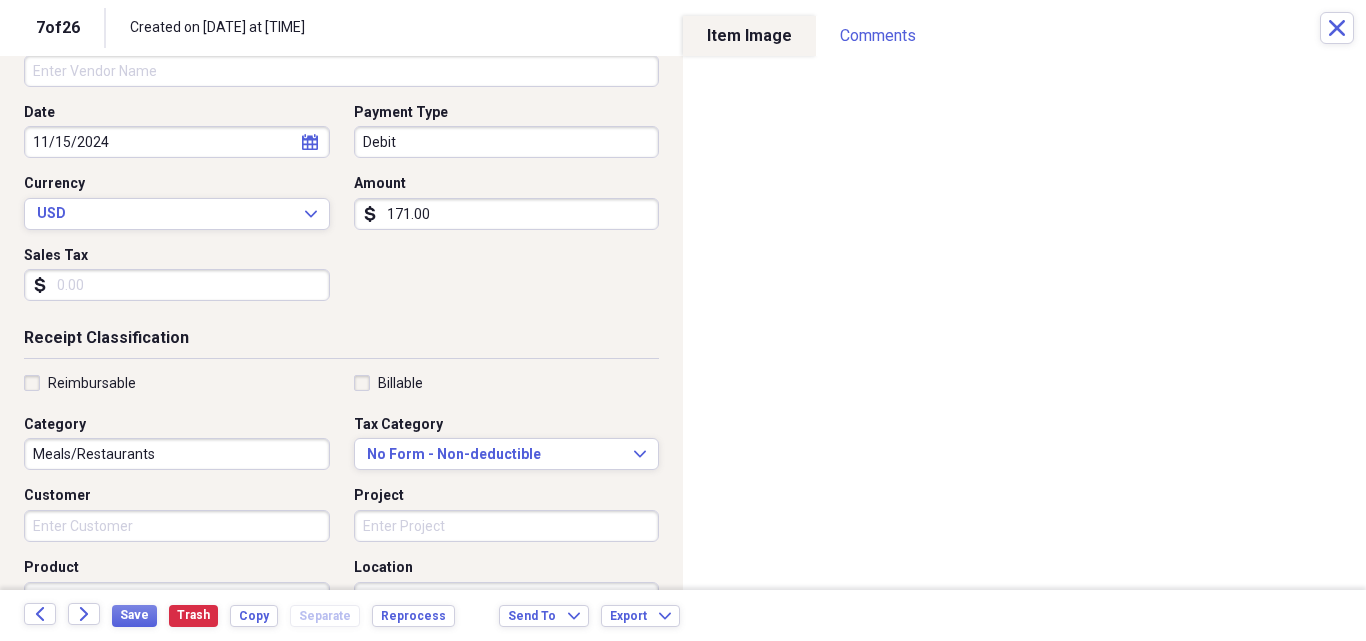 scroll, scrollTop: 211, scrollLeft: 0, axis: vertical 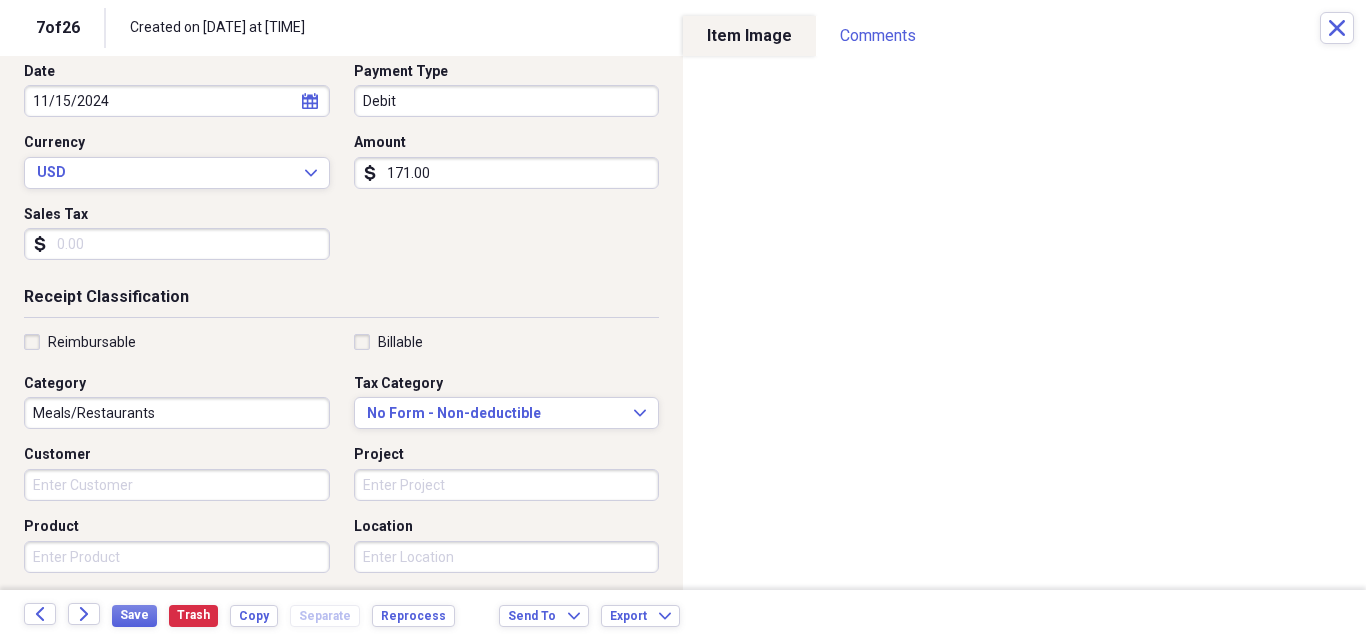 drag, startPoint x: 577, startPoint y: 443, endPoint x: 582, endPoint y: 434, distance: 10.29563 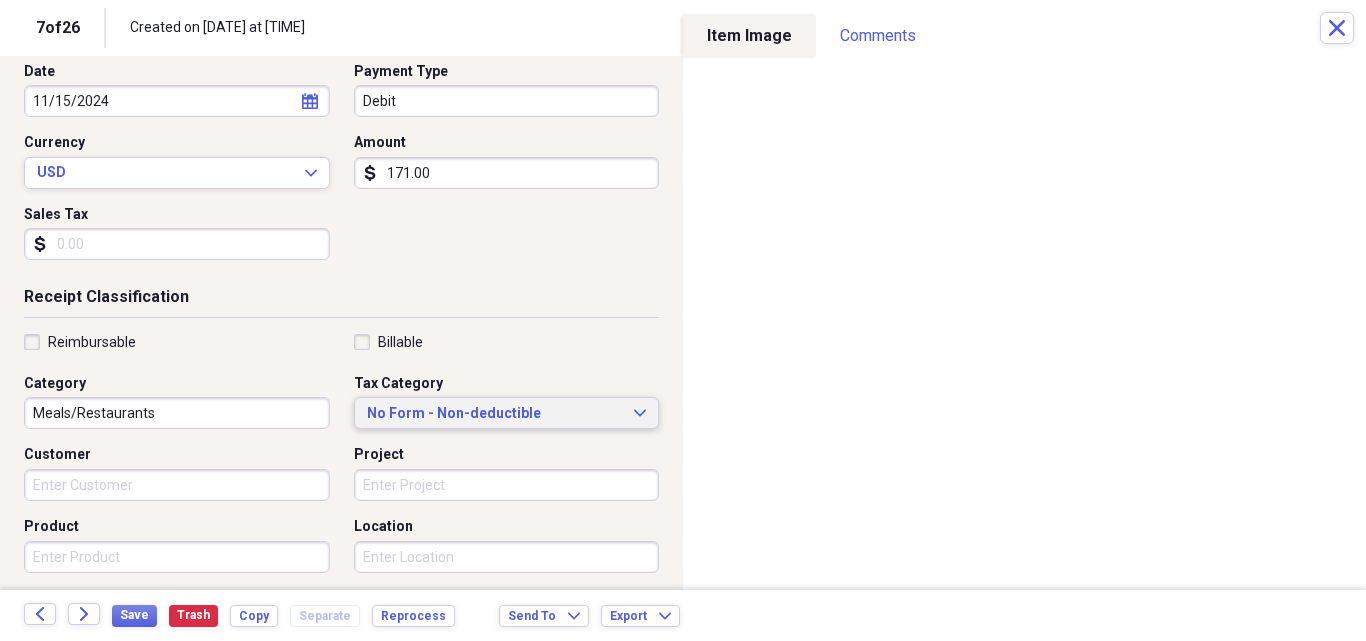 click on "No Form - Non-deductible" at bounding box center (495, 414) 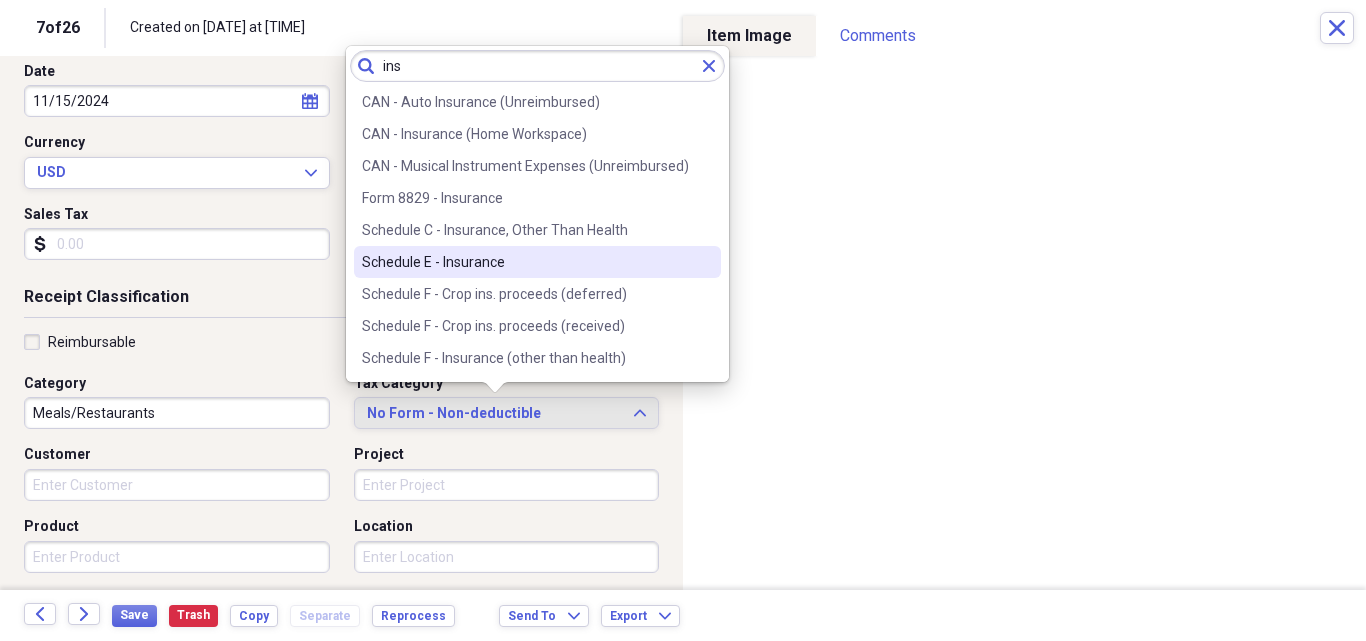 type on "ins" 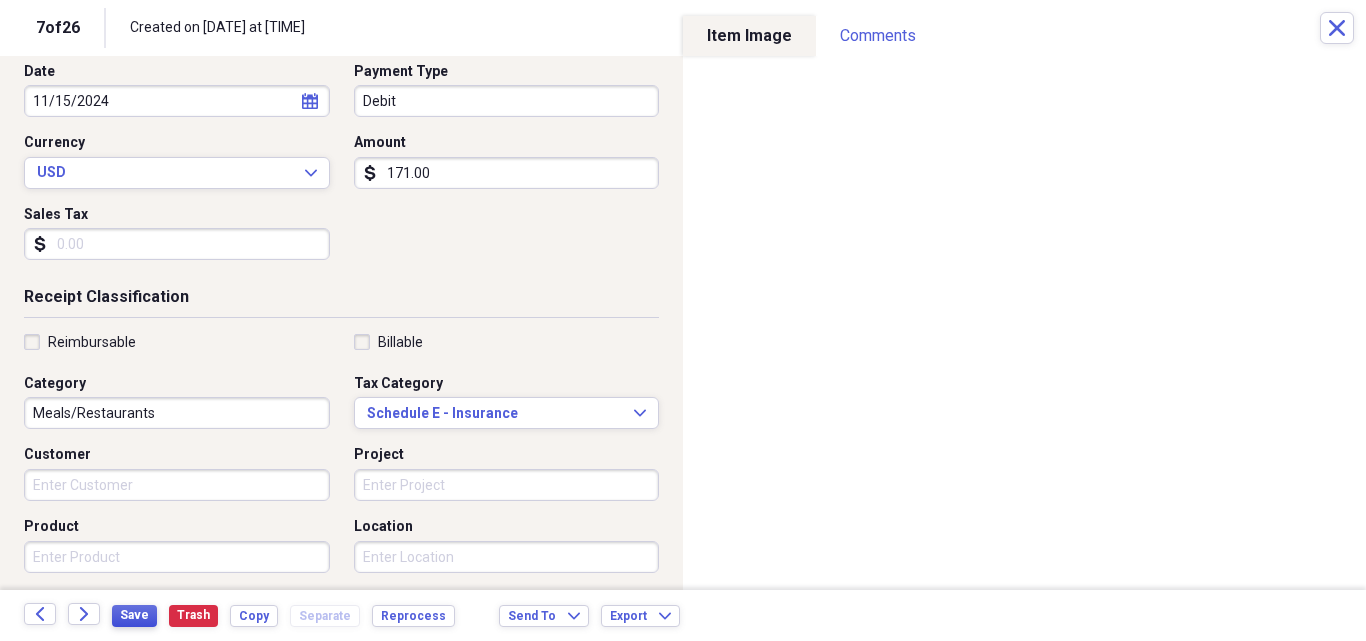 click on "Save" at bounding box center [134, 615] 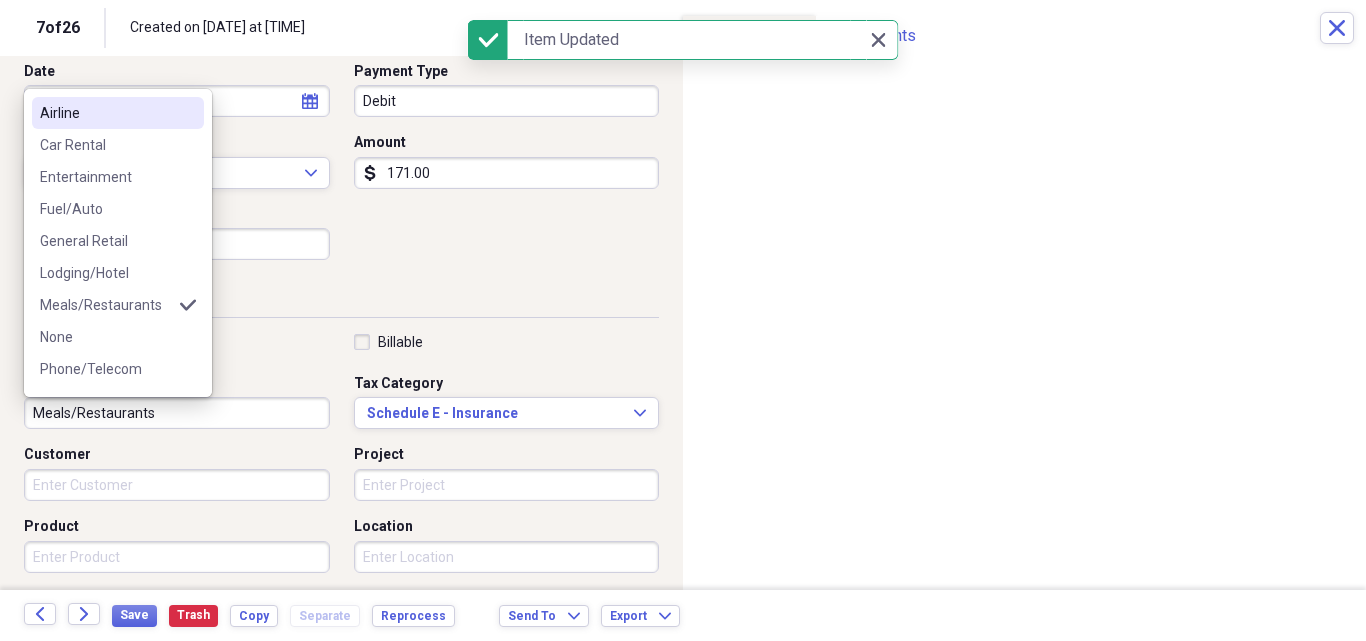 click on "Meals/Restaurants" at bounding box center [177, 413] 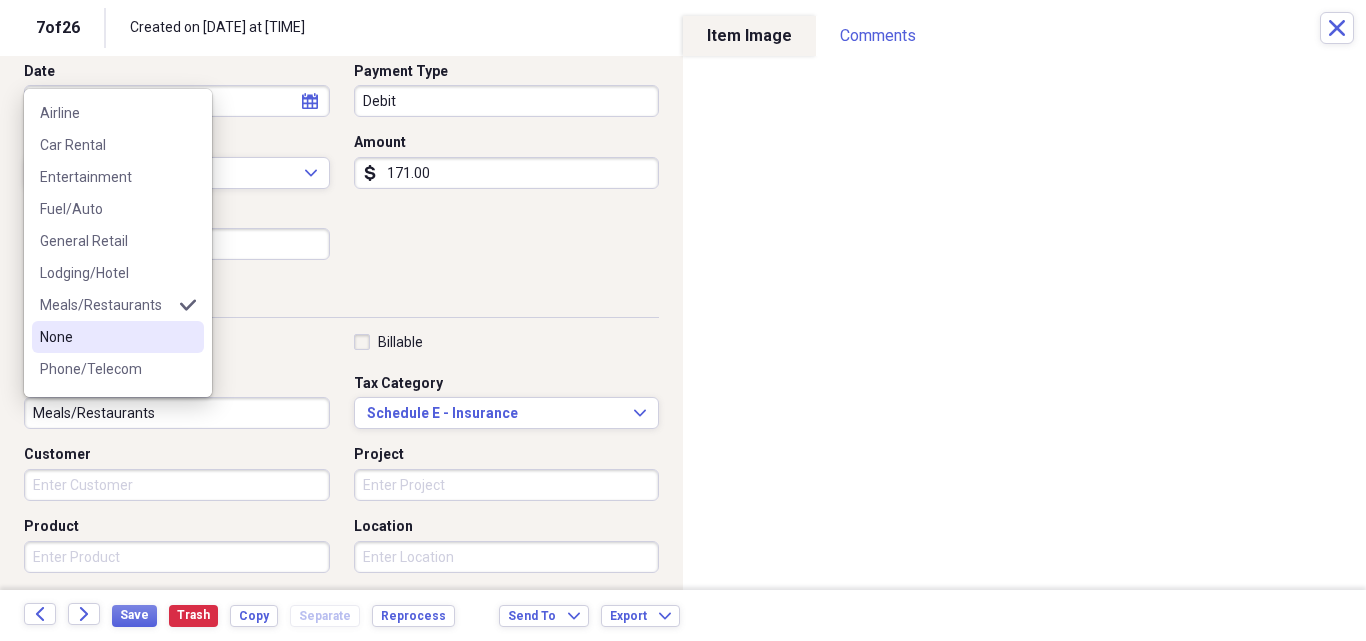 click on "None" at bounding box center [118, 337] 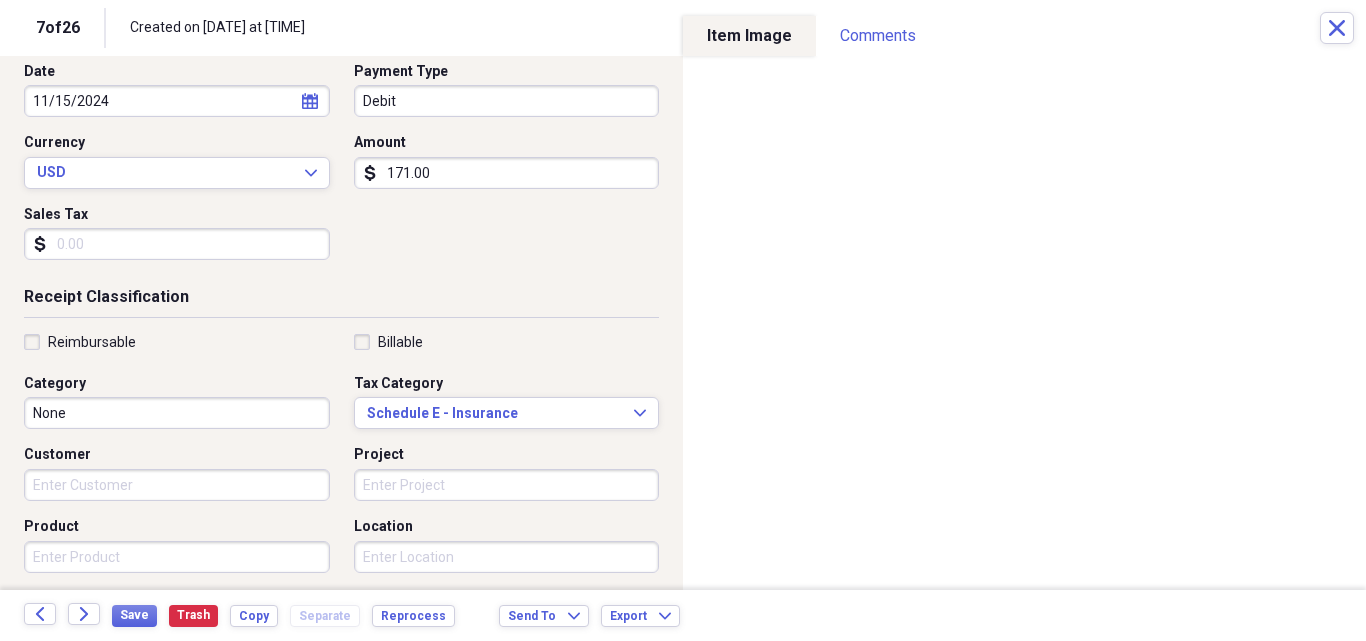 click on "None" at bounding box center (177, 413) 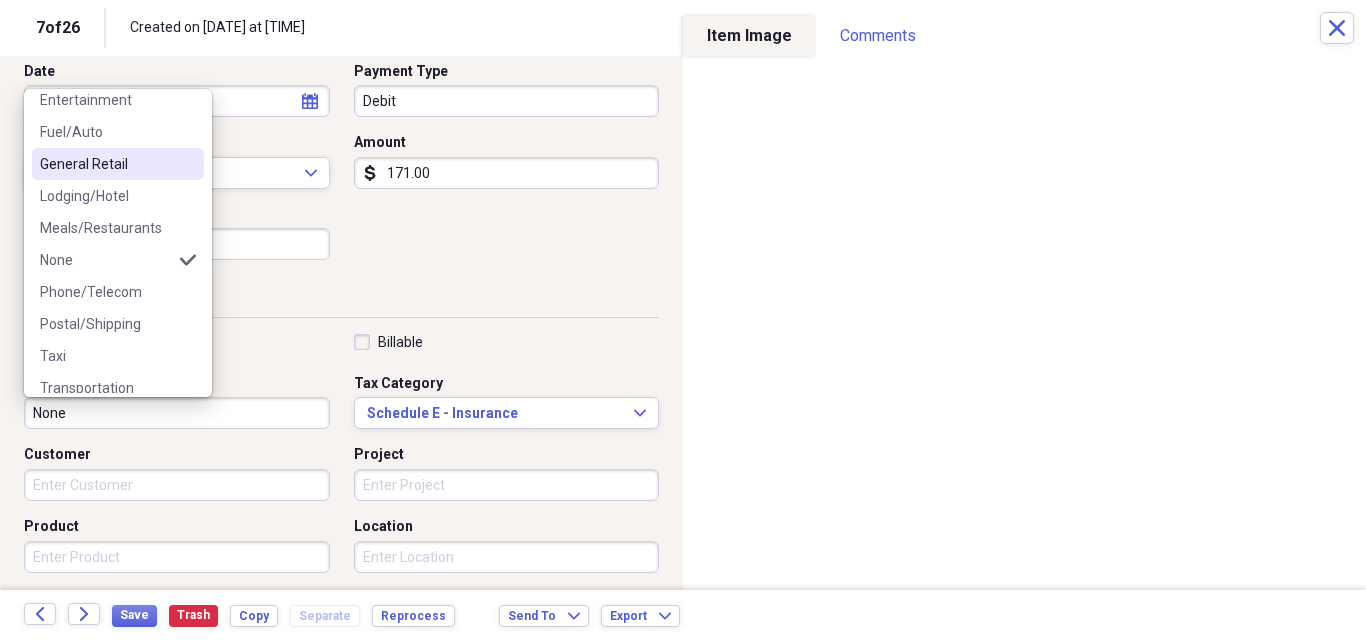 scroll, scrollTop: 124, scrollLeft: 0, axis: vertical 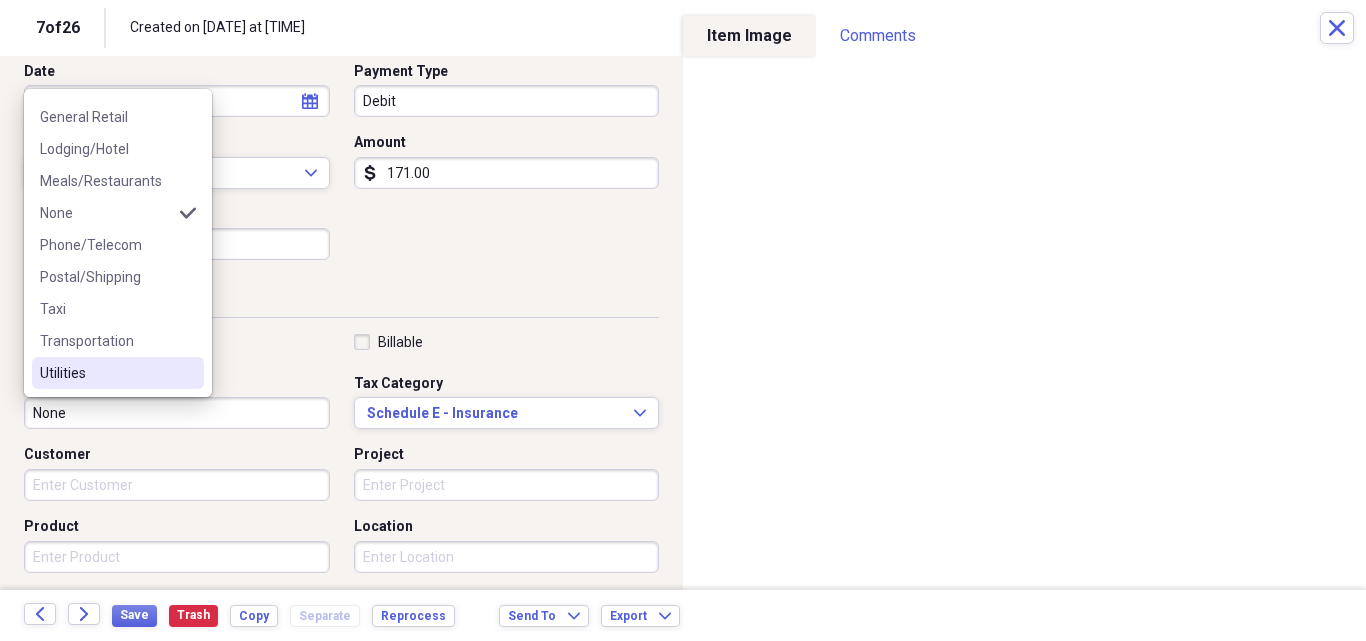 click on "Utilities" at bounding box center (106, 373) 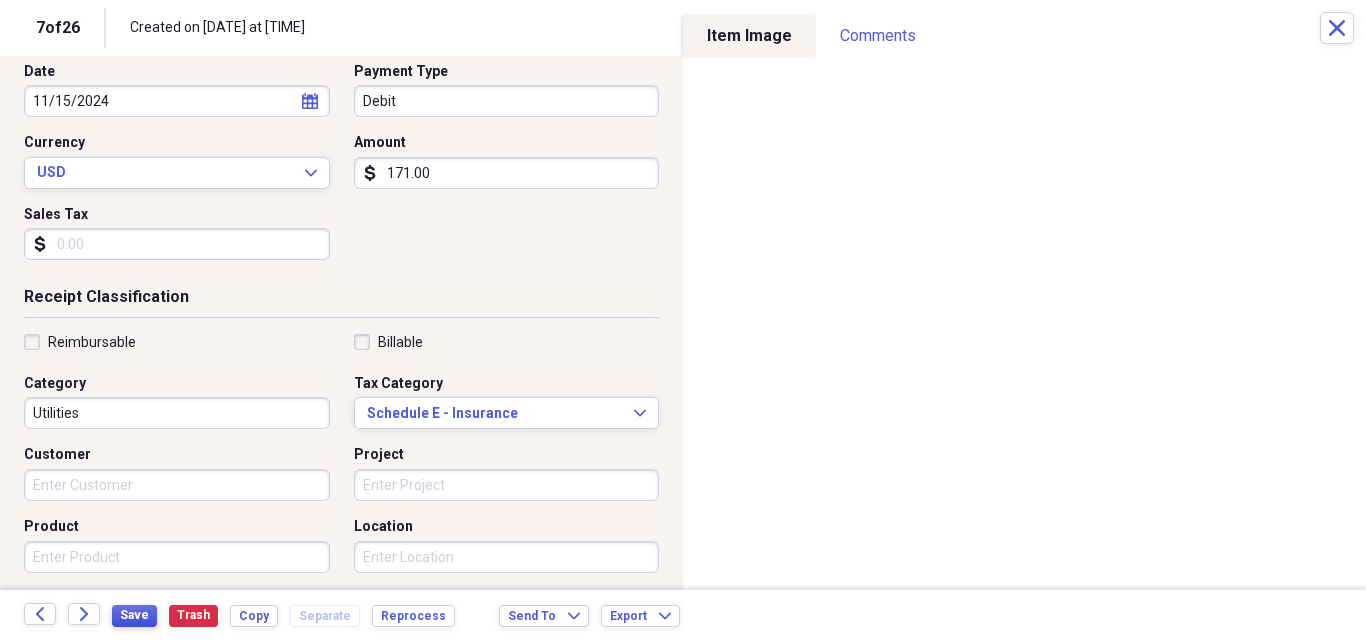 click on "Save" at bounding box center [134, 616] 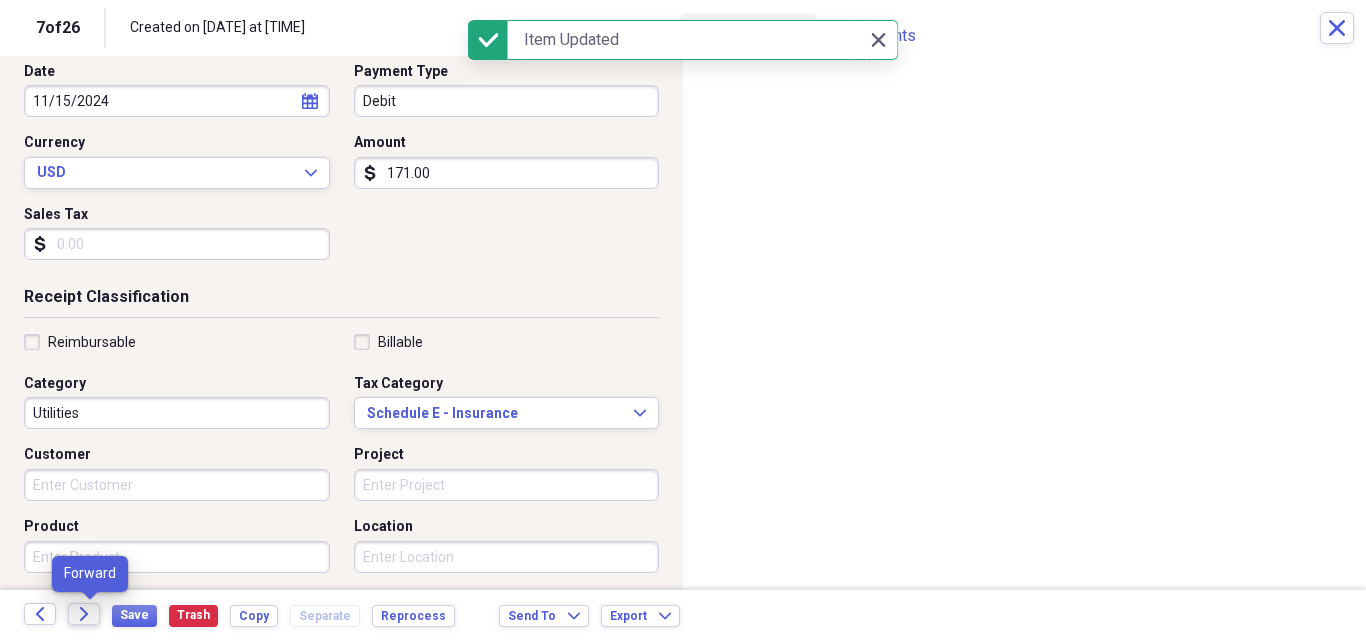 click on "Forward" 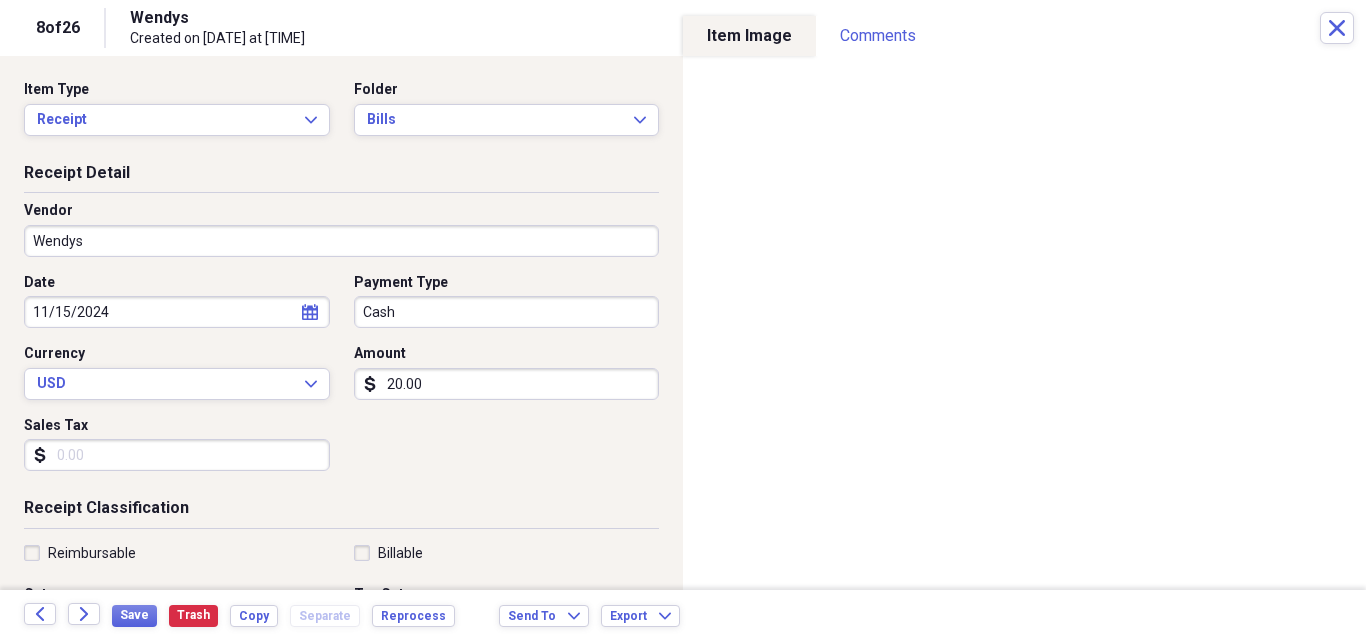 click on "Date [DATE] calendar Calendar Payment Type Cash Currency USD Expand Amount $[PRICE] Sales Tax $" at bounding box center [341, 380] 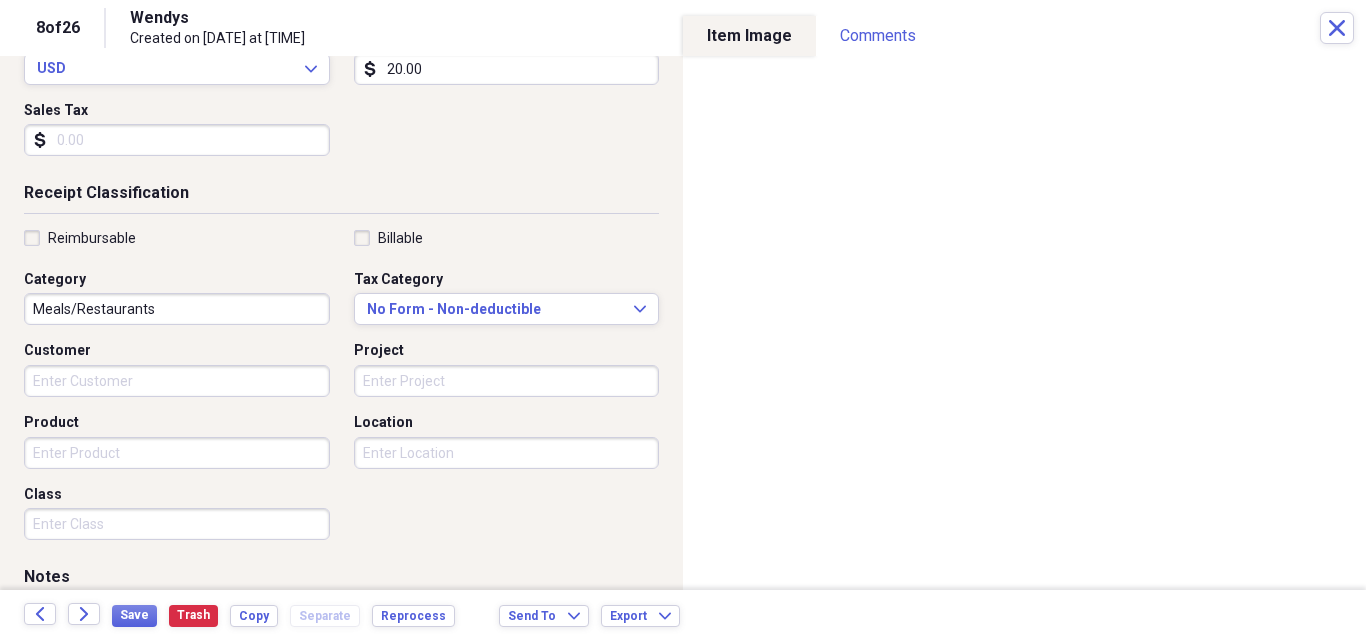 scroll, scrollTop: 338, scrollLeft: 0, axis: vertical 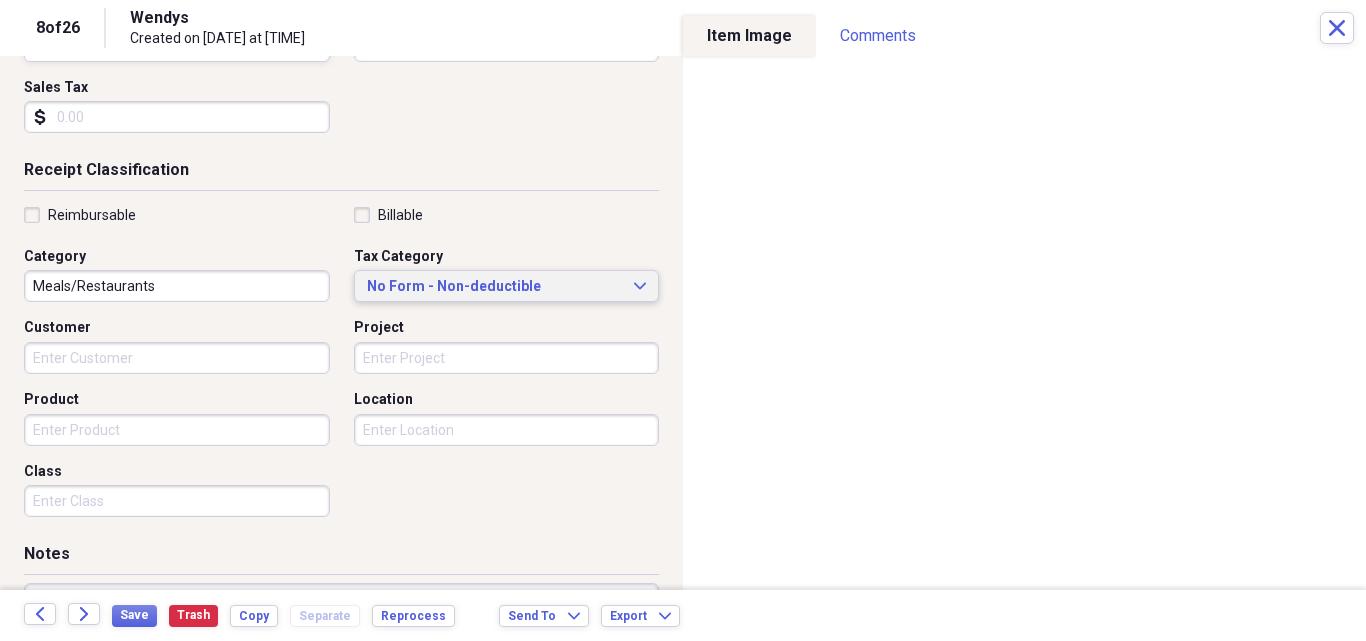 click on "No Form - Non-deductible" at bounding box center [495, 287] 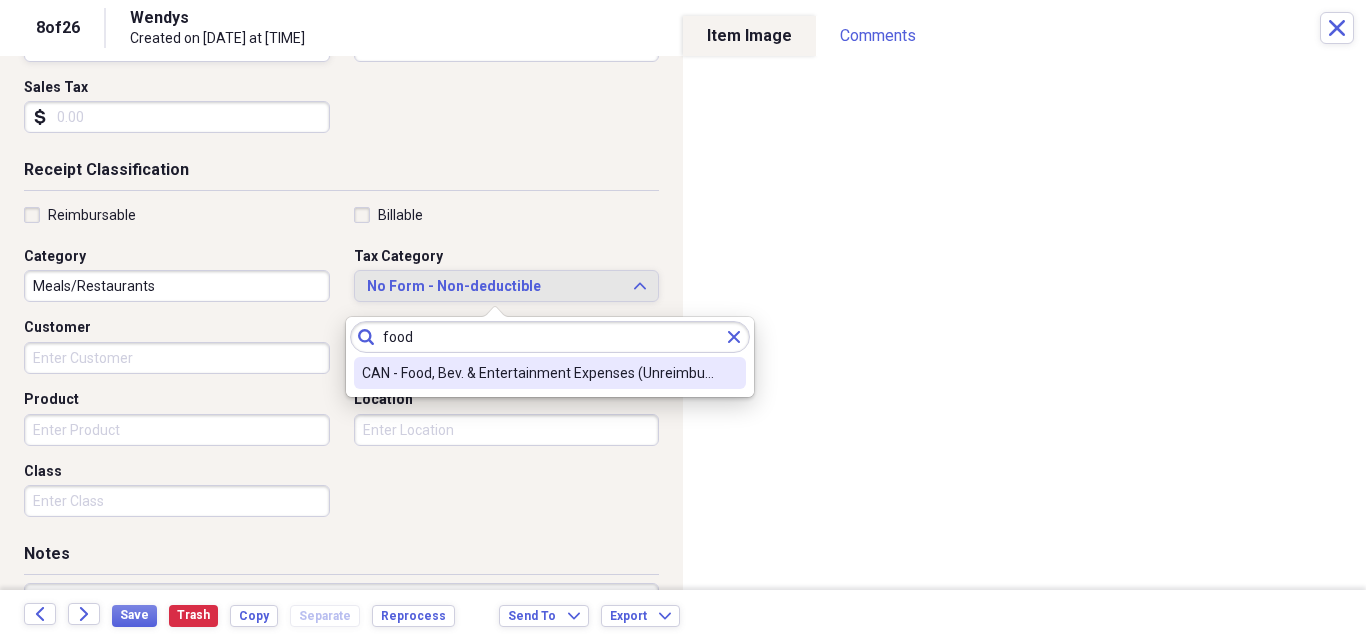 type on "food" 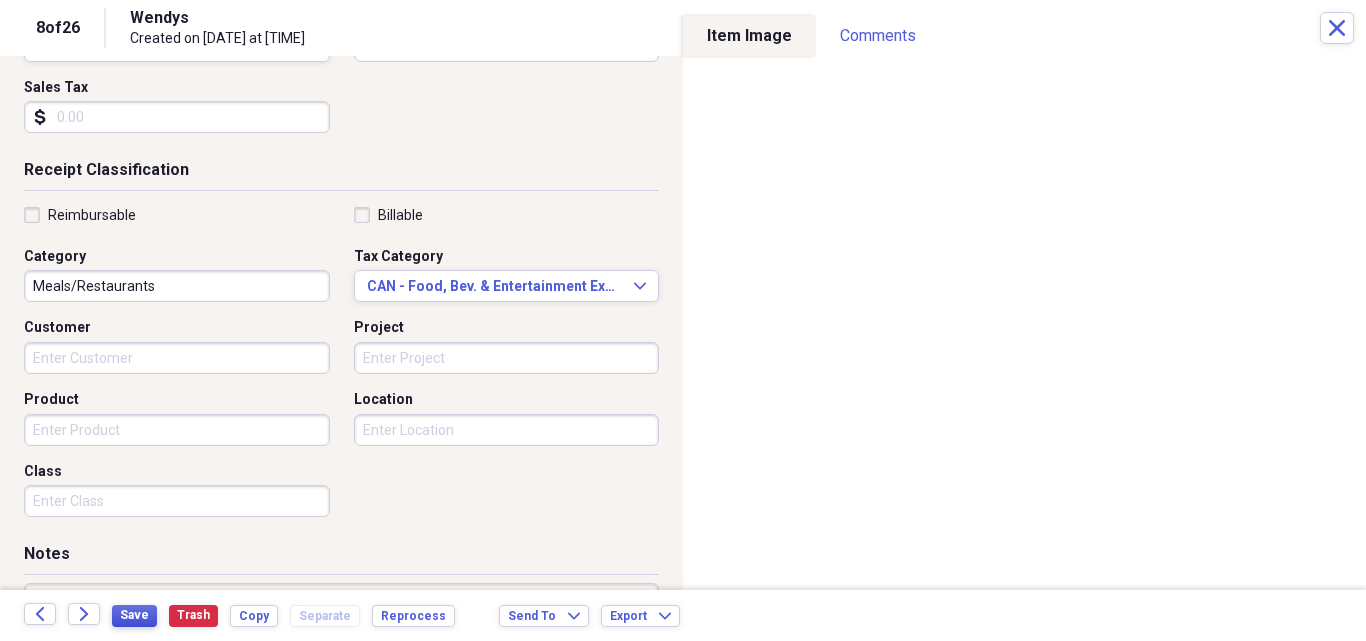 click on "Save" at bounding box center [134, 615] 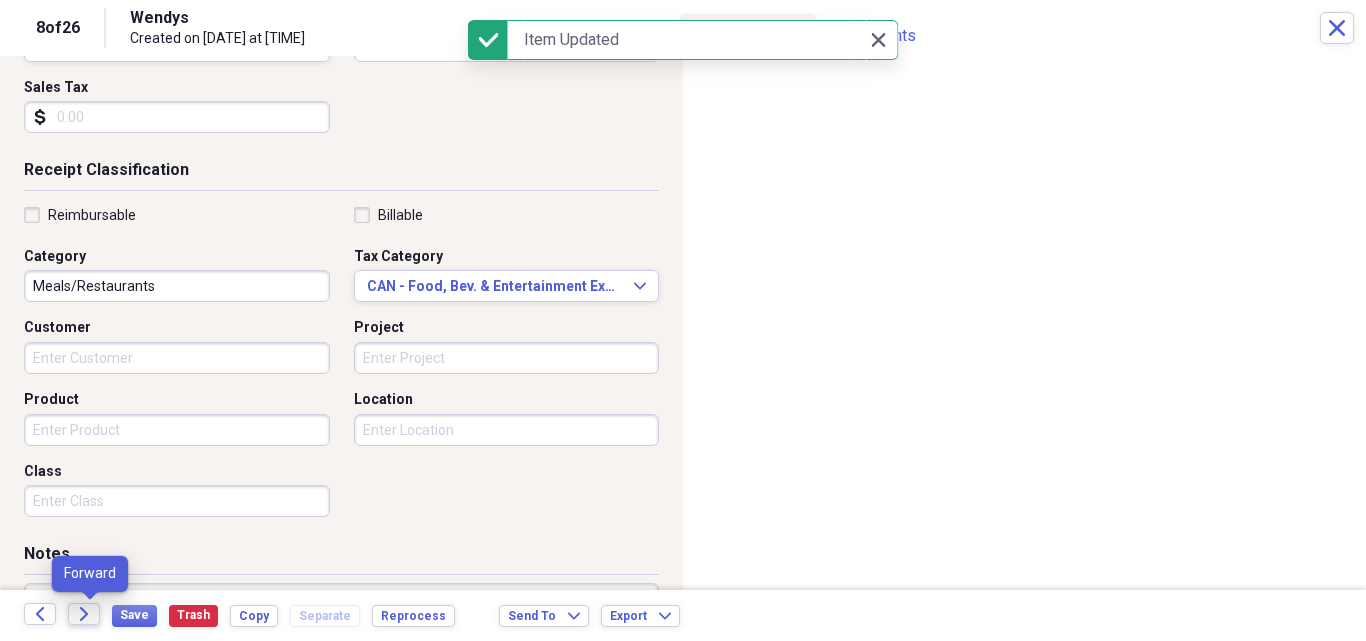 click on "Forward" at bounding box center (84, 614) 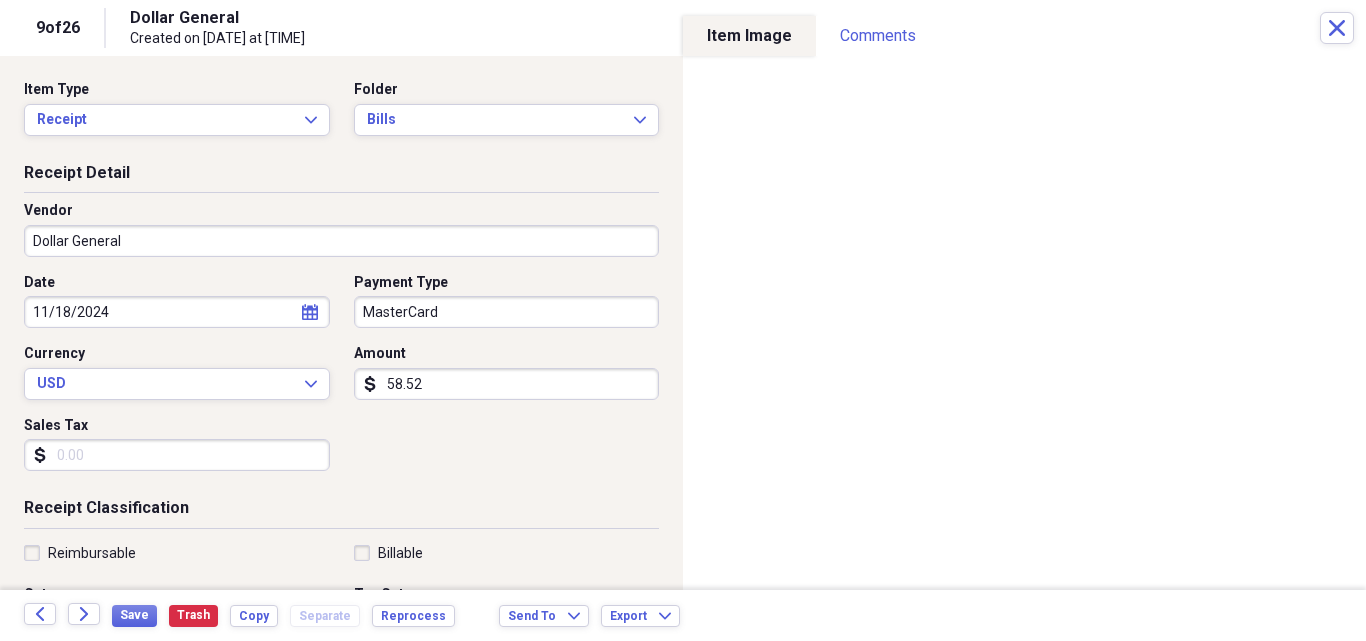 click on "Sales Tax" at bounding box center (177, 455) 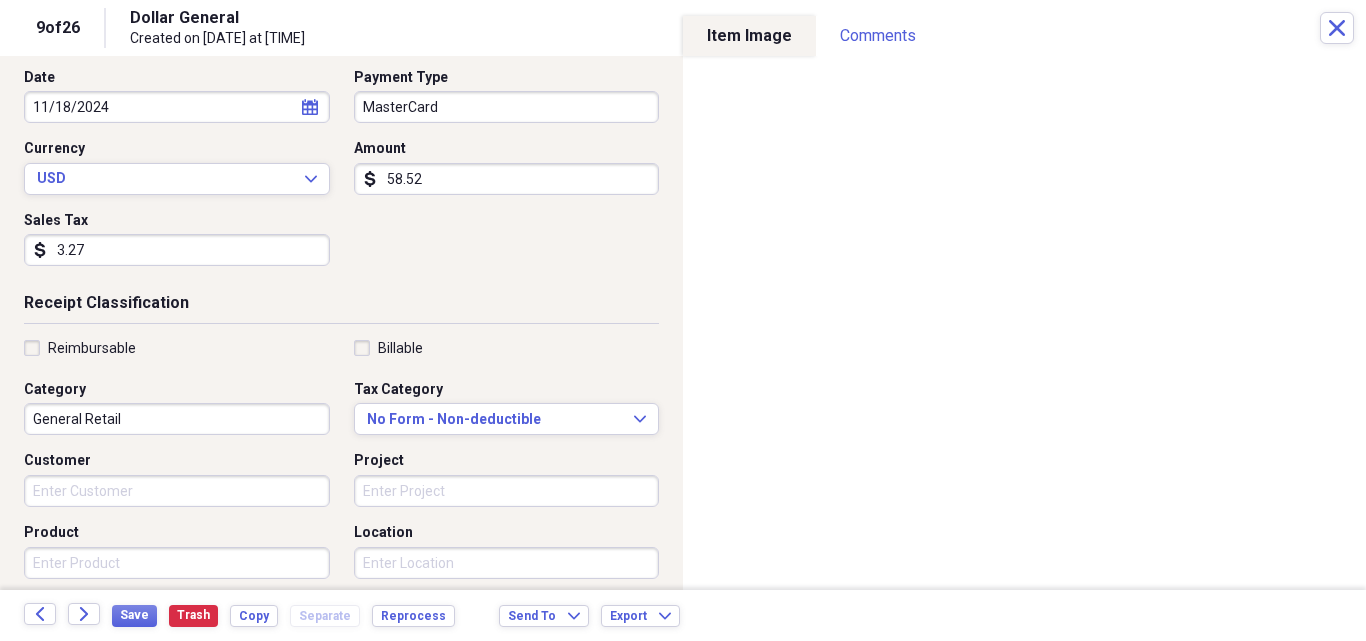 scroll, scrollTop: 225, scrollLeft: 0, axis: vertical 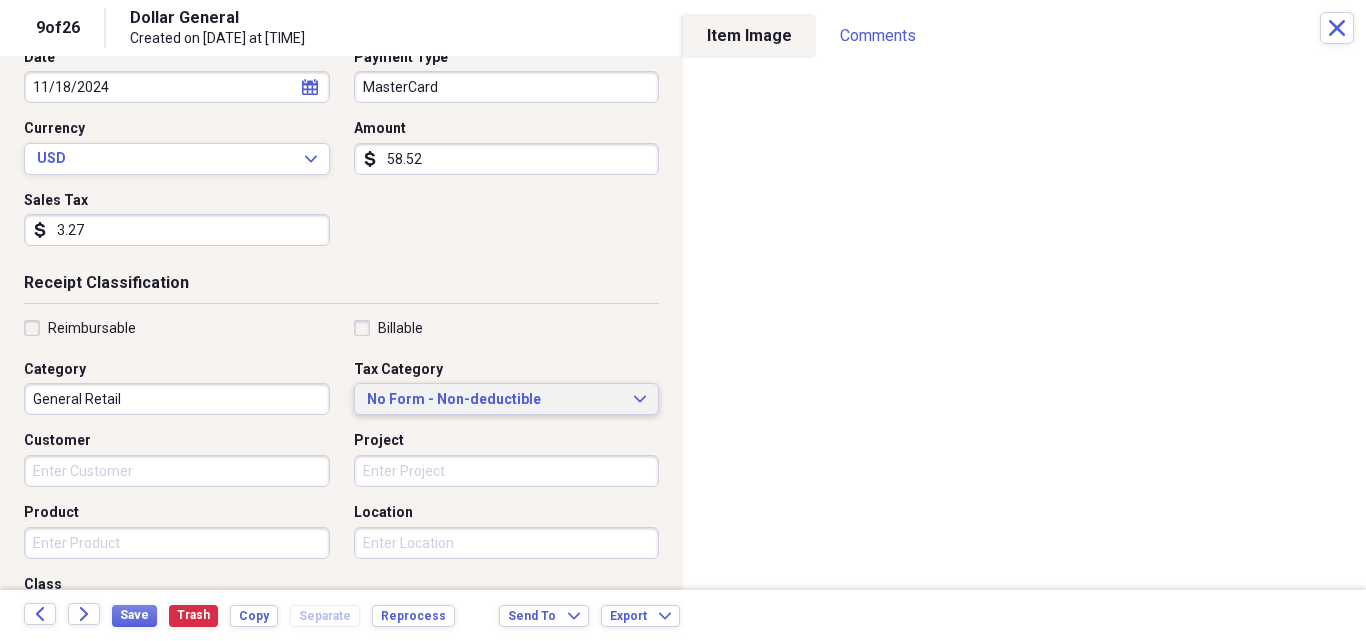 type on "3.27" 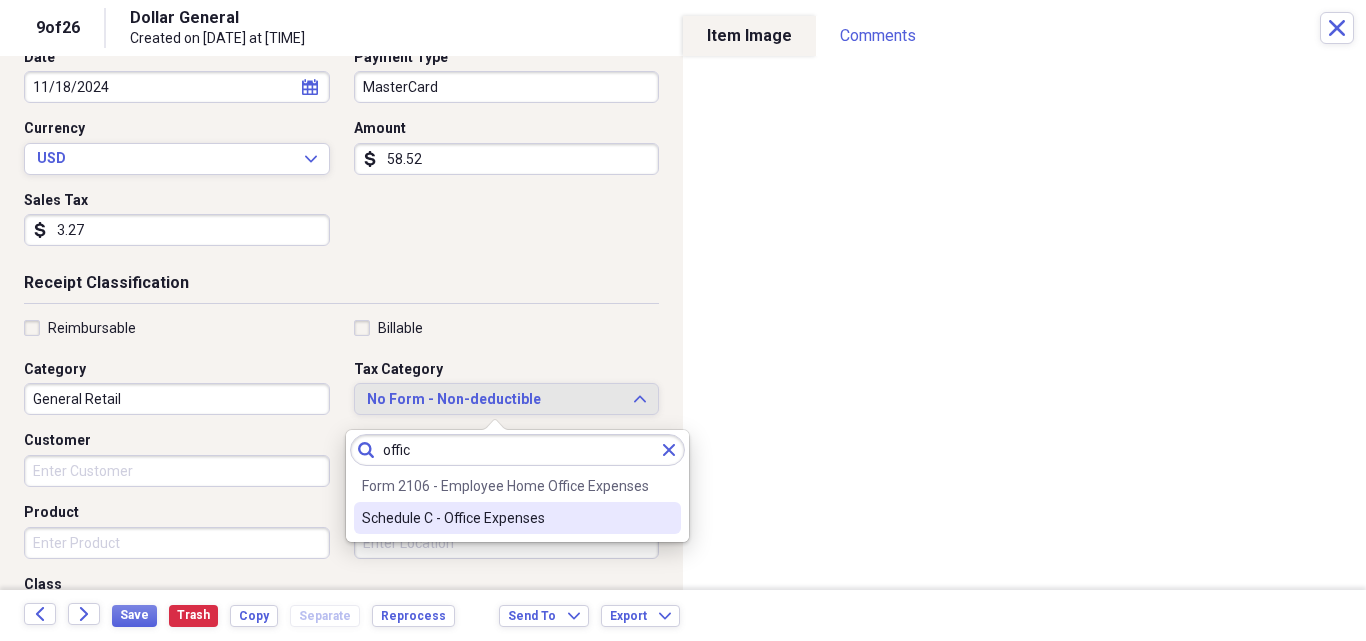 type on "offic" 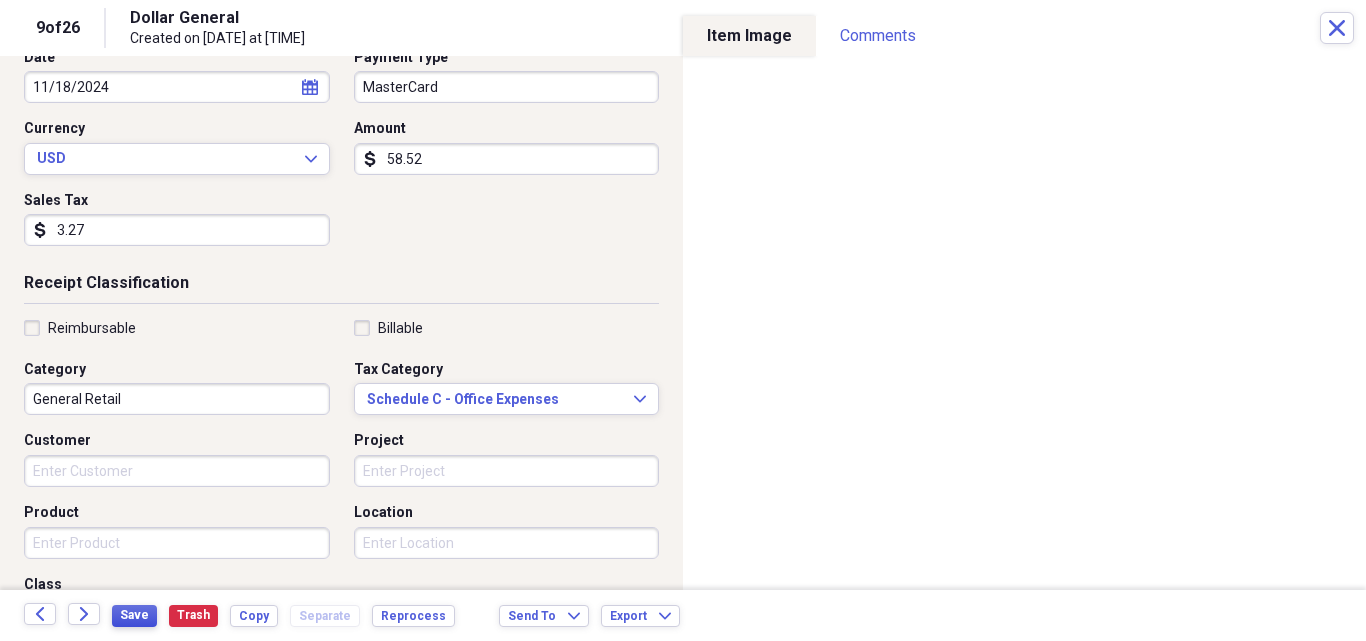 click on "Save" at bounding box center (134, 616) 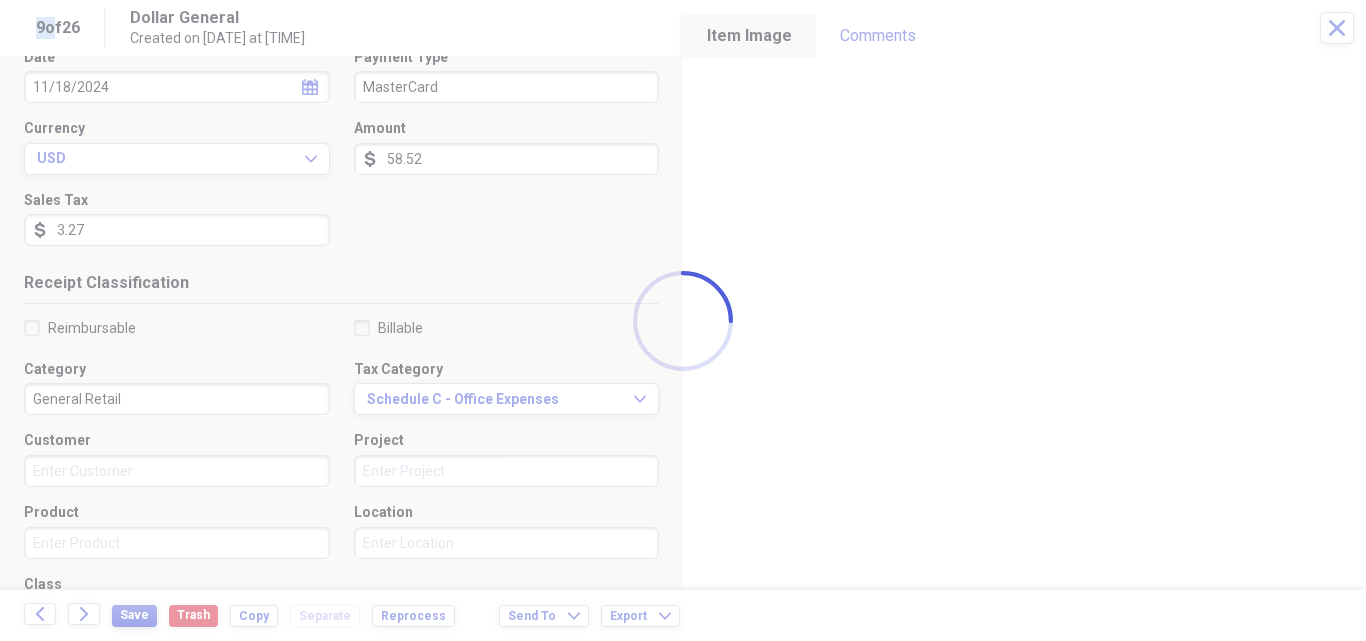 click at bounding box center (683, 320) 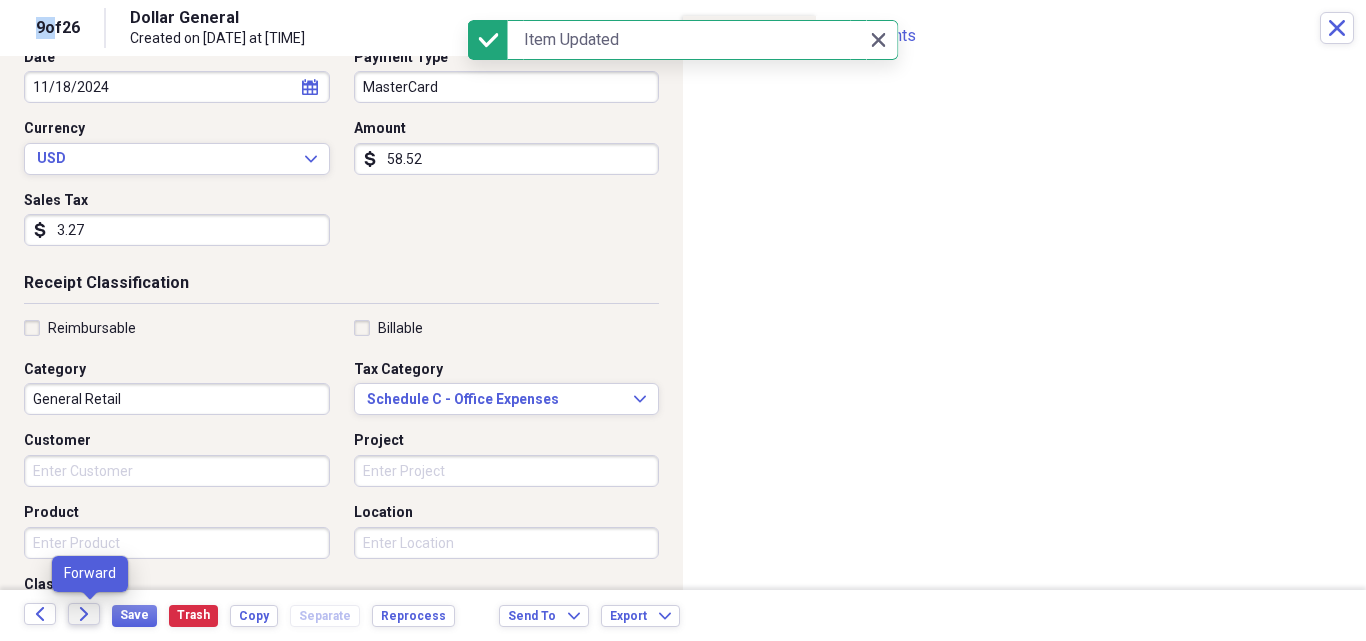 click on "Forward" at bounding box center [84, 614] 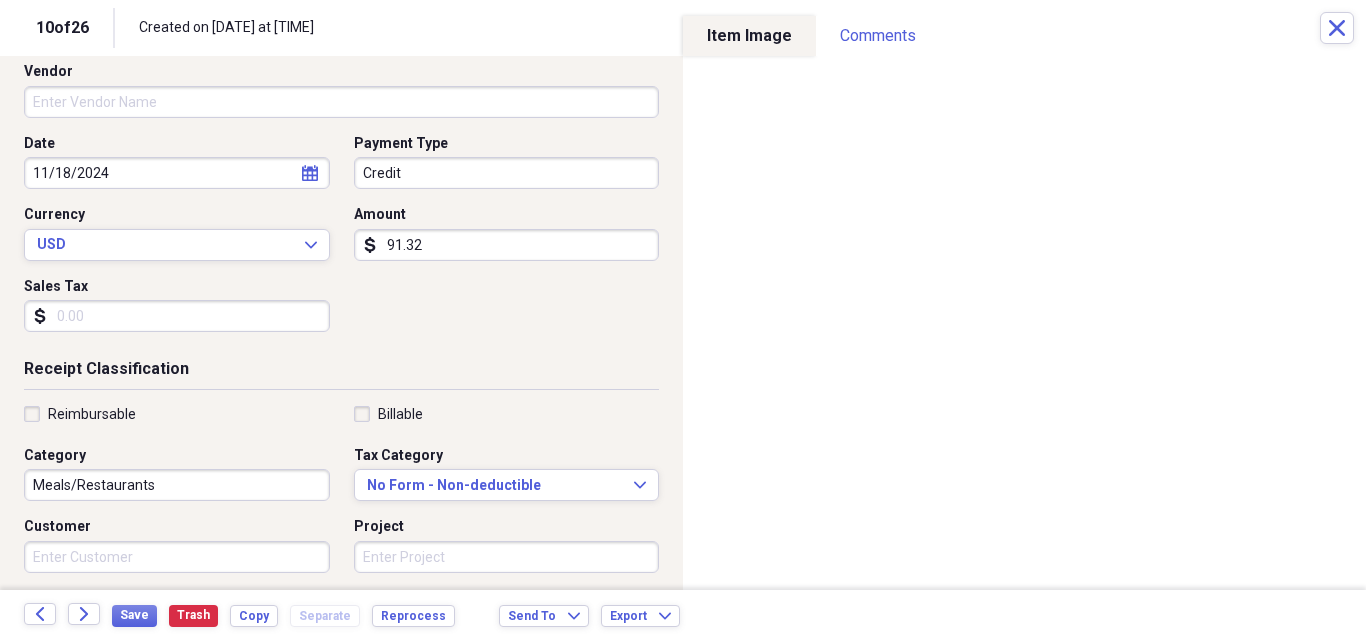 scroll, scrollTop: 162, scrollLeft: 0, axis: vertical 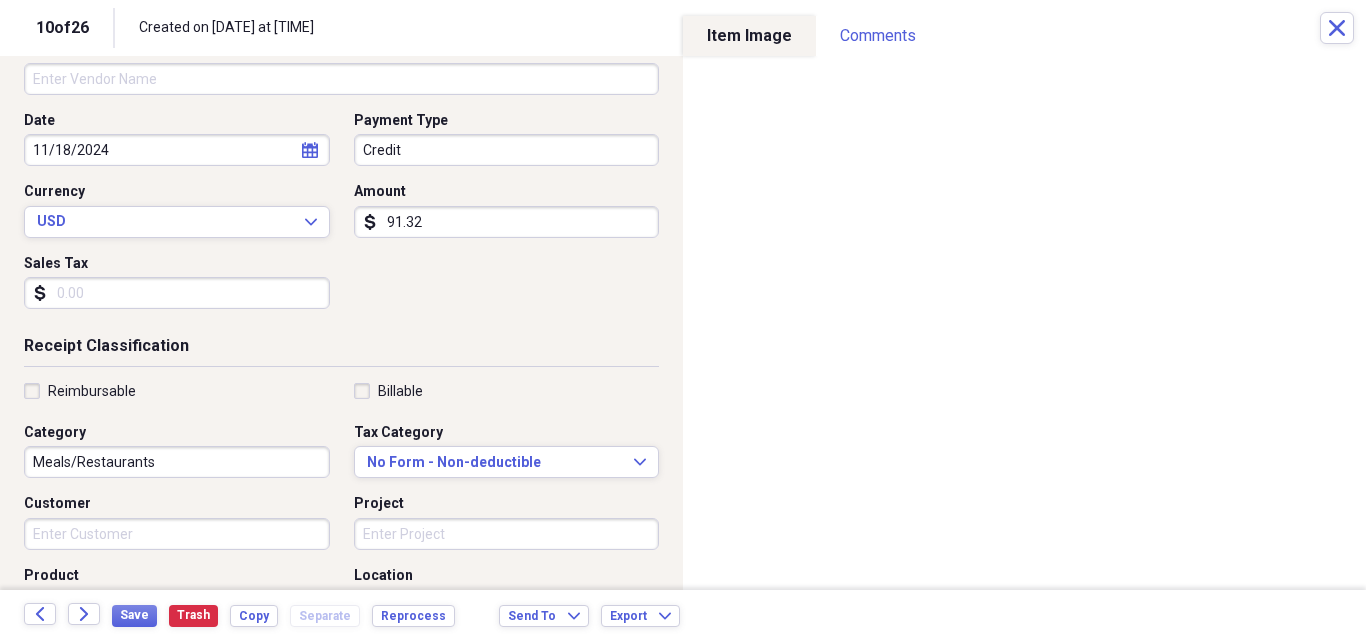 click on "Meals/Restaurants" at bounding box center (177, 462) 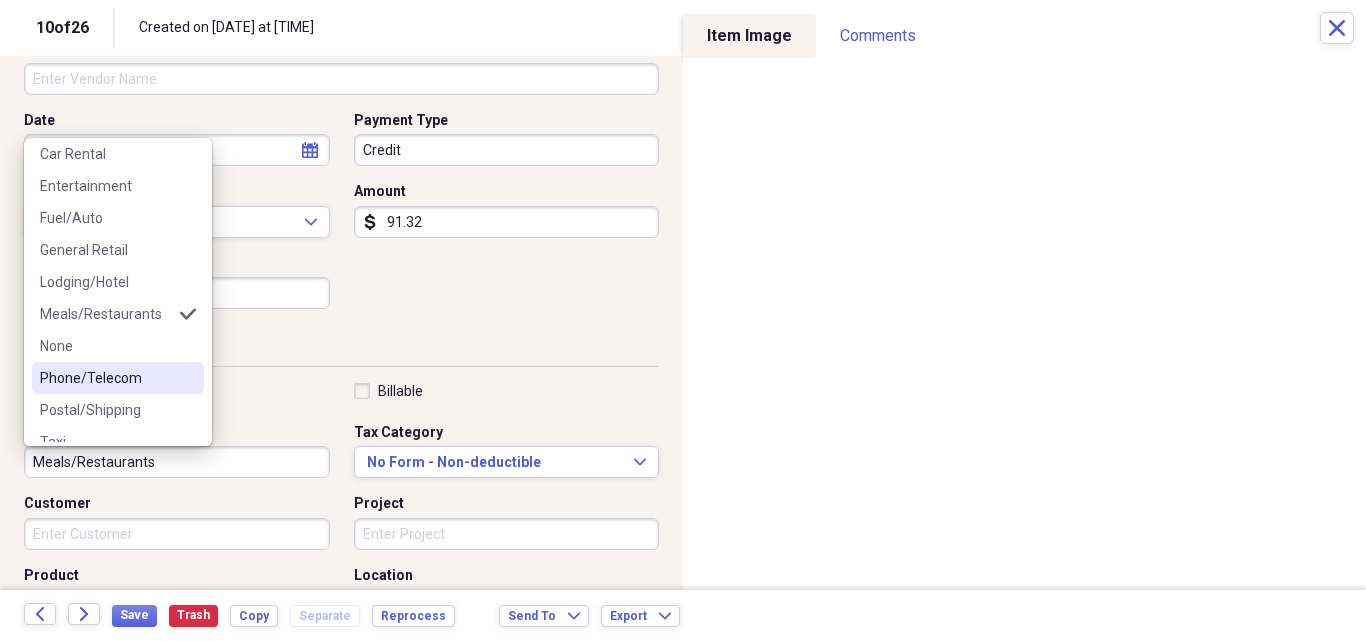 scroll, scrollTop: 80, scrollLeft: 0, axis: vertical 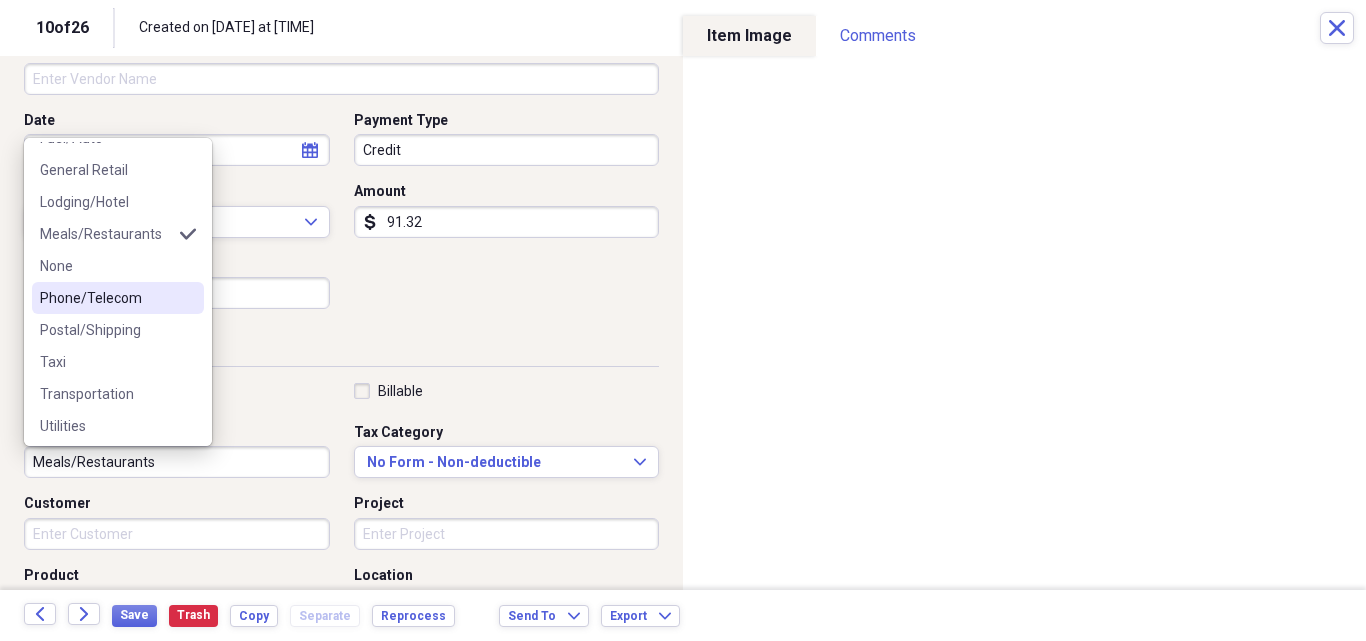 click on "Airline Car Rental Entertainment Fuel/Auto General Retail Lodging/Hotel Meals/Restaurants selected None Phone/Telecom Postal/Shipping Taxi Transportation Utilities" at bounding box center (118, 292) 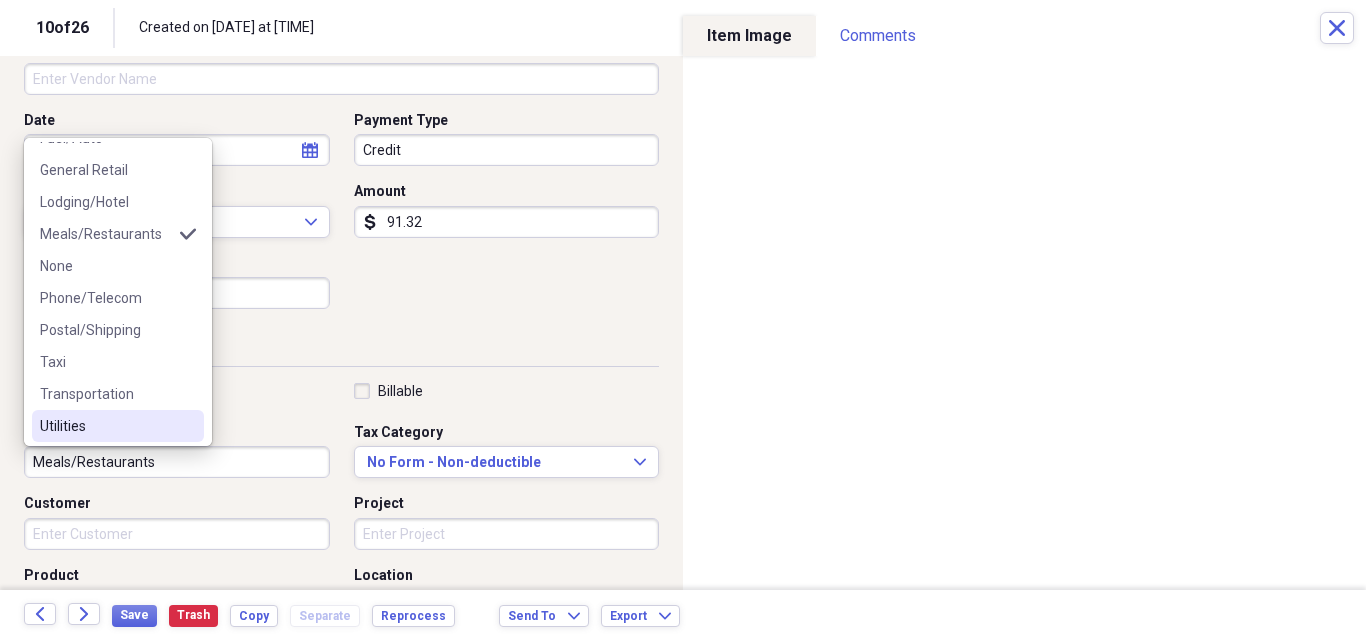 click on "Utilities" at bounding box center [118, 426] 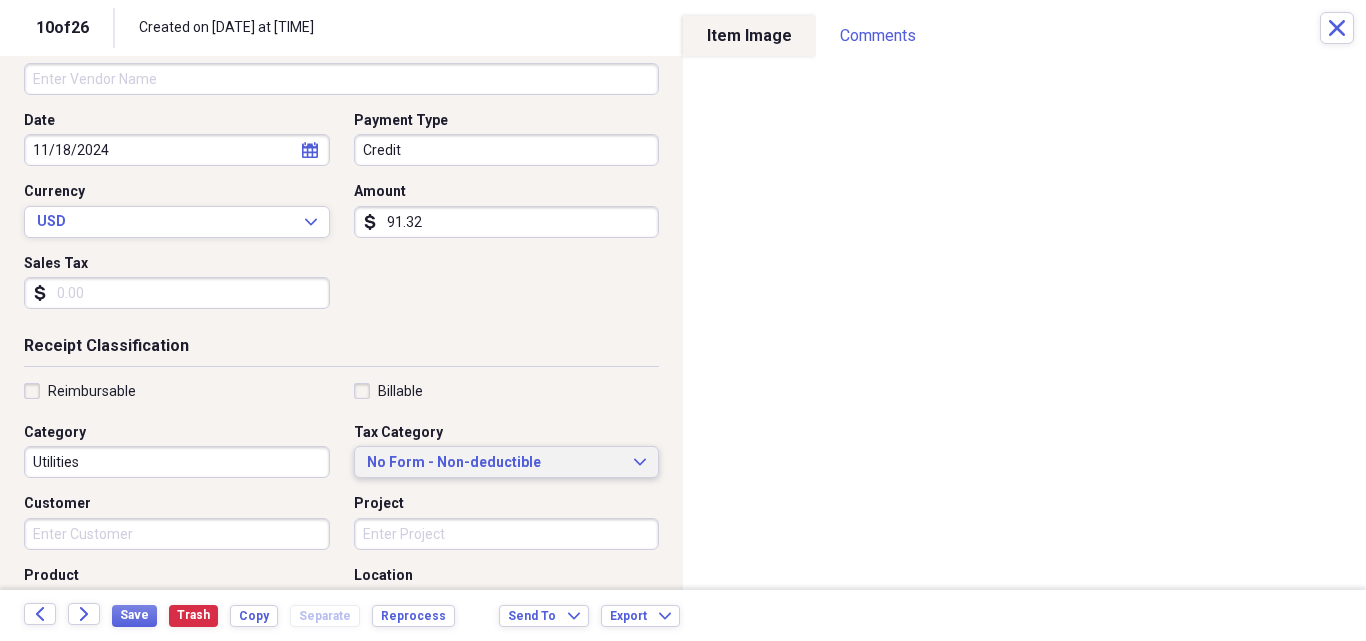 click on "No Form - Non-deductible" at bounding box center (495, 463) 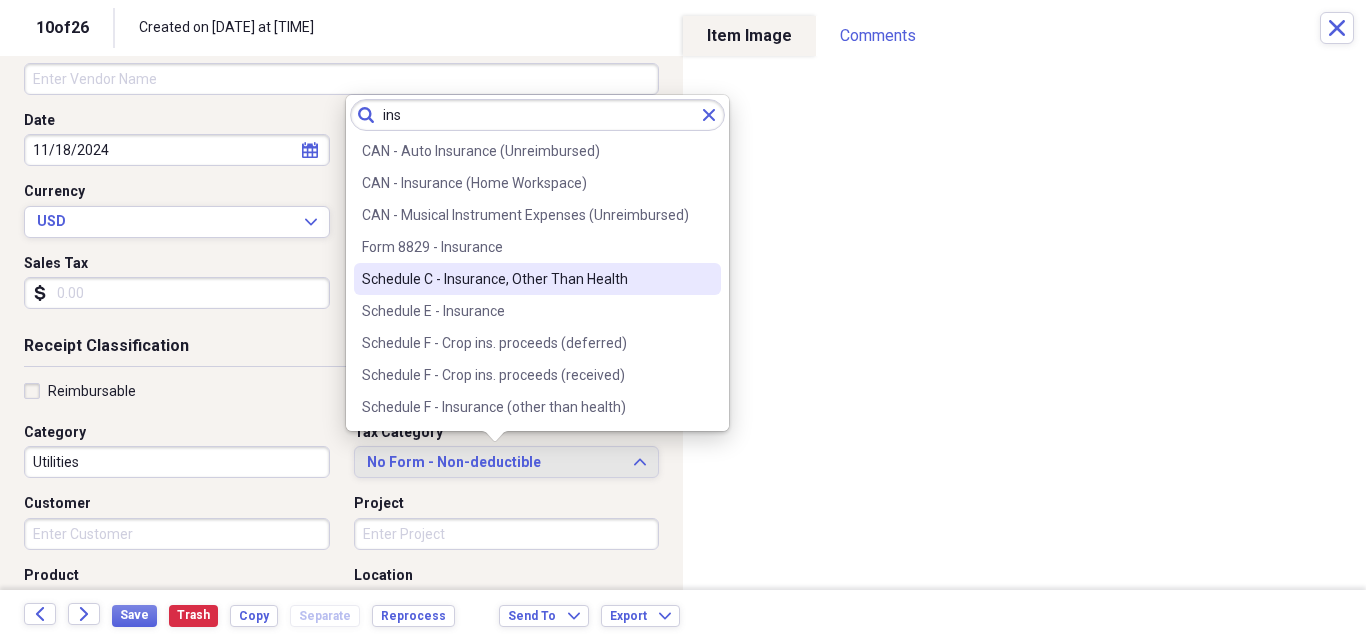 type on "ins" 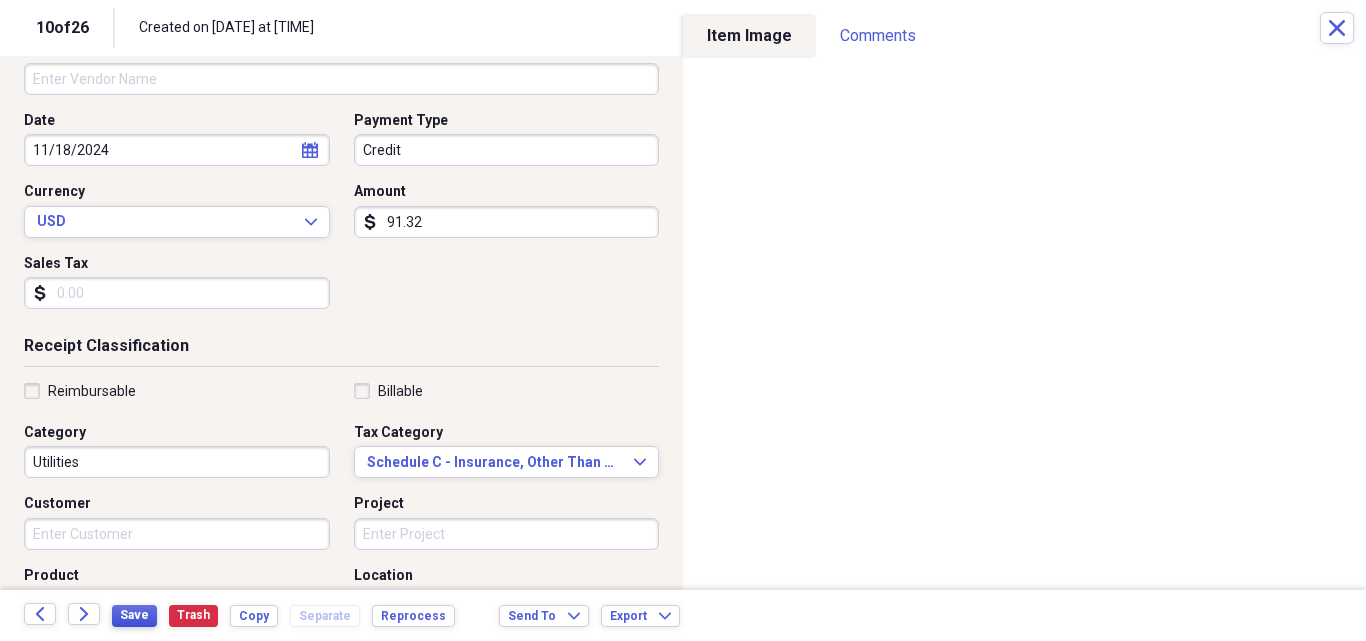 click on "Save" at bounding box center [134, 615] 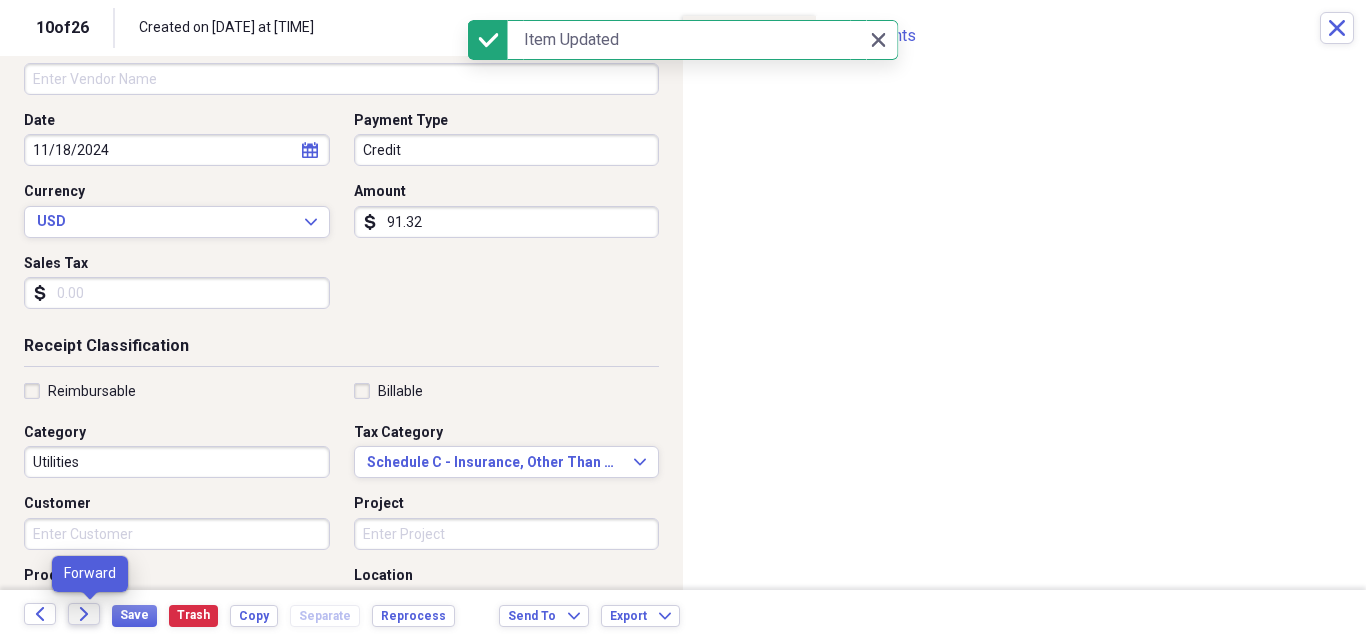 click on "Forward" 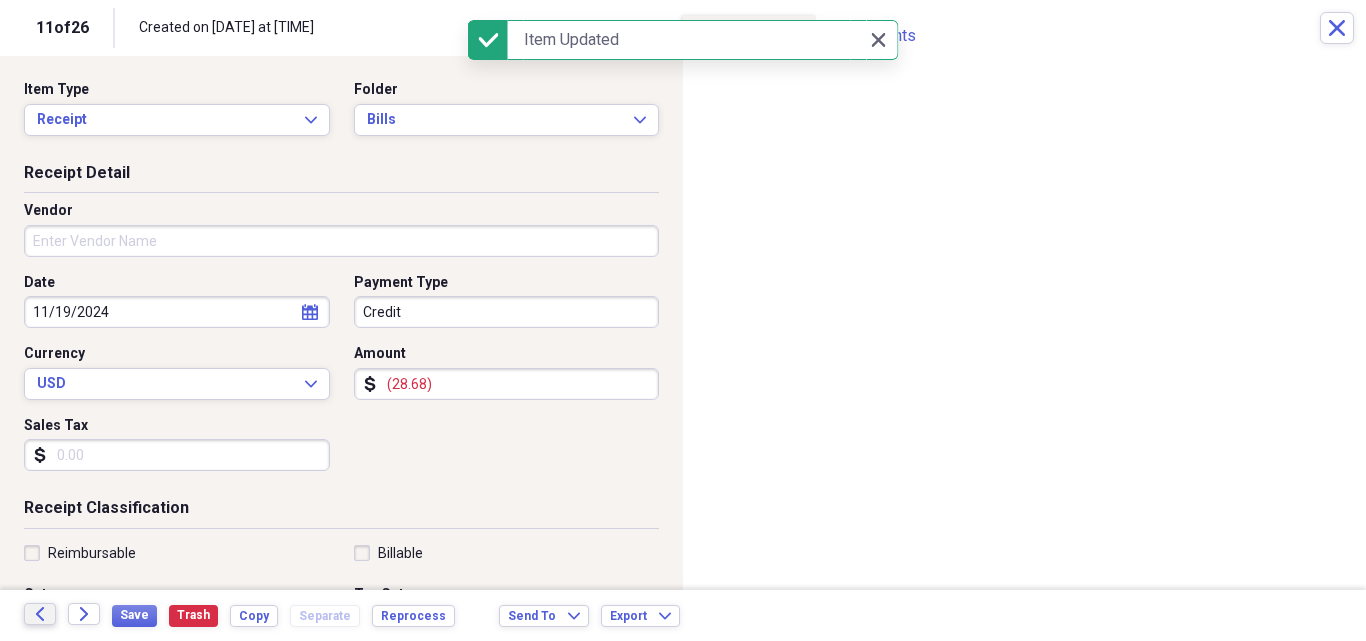 click on "Back" 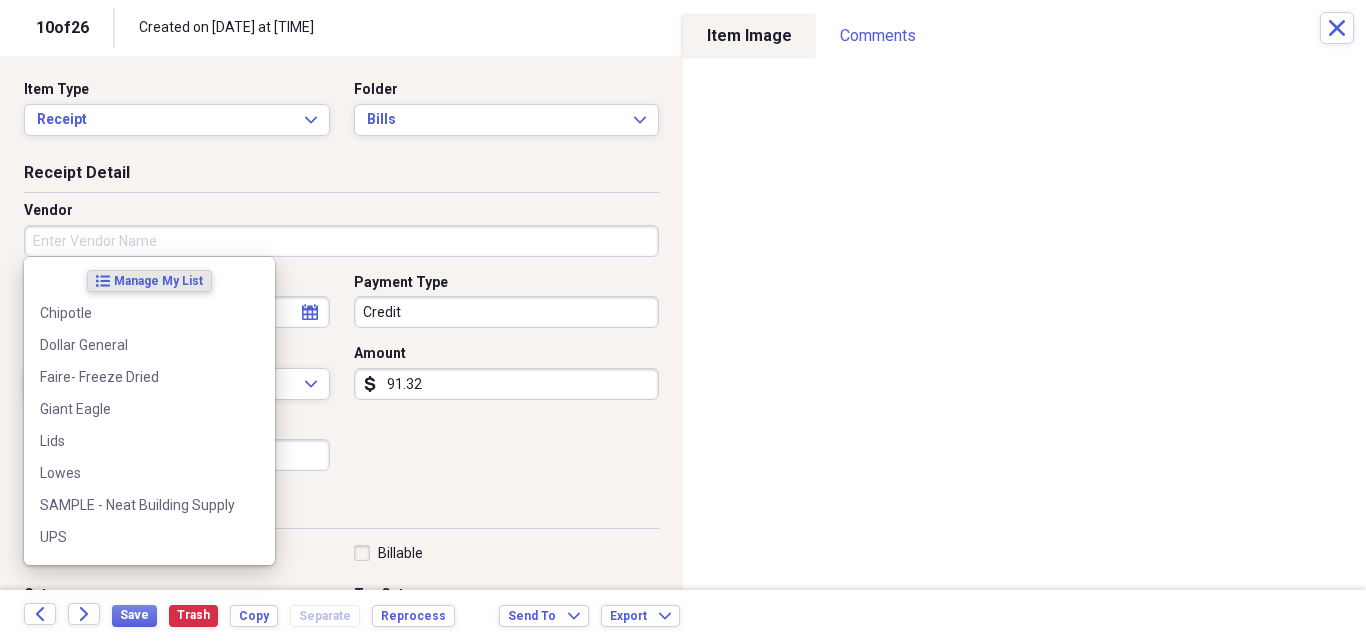 click on "Vendor" at bounding box center (341, 241) 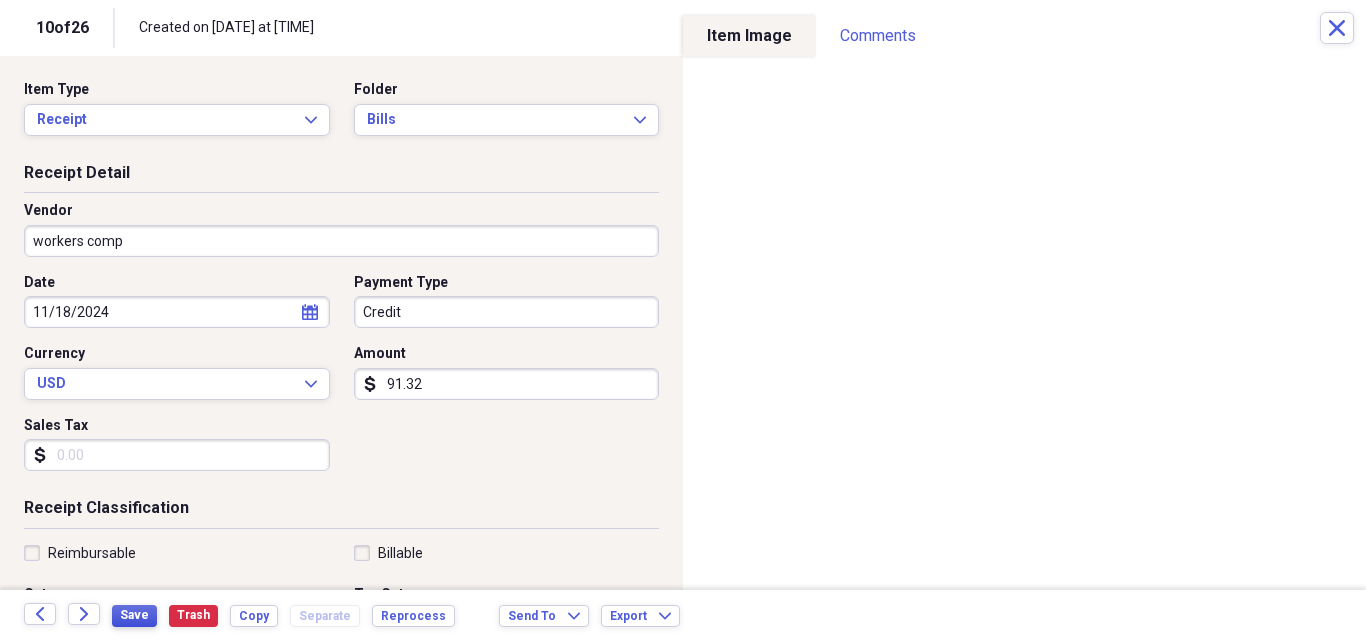 type on "workers comp" 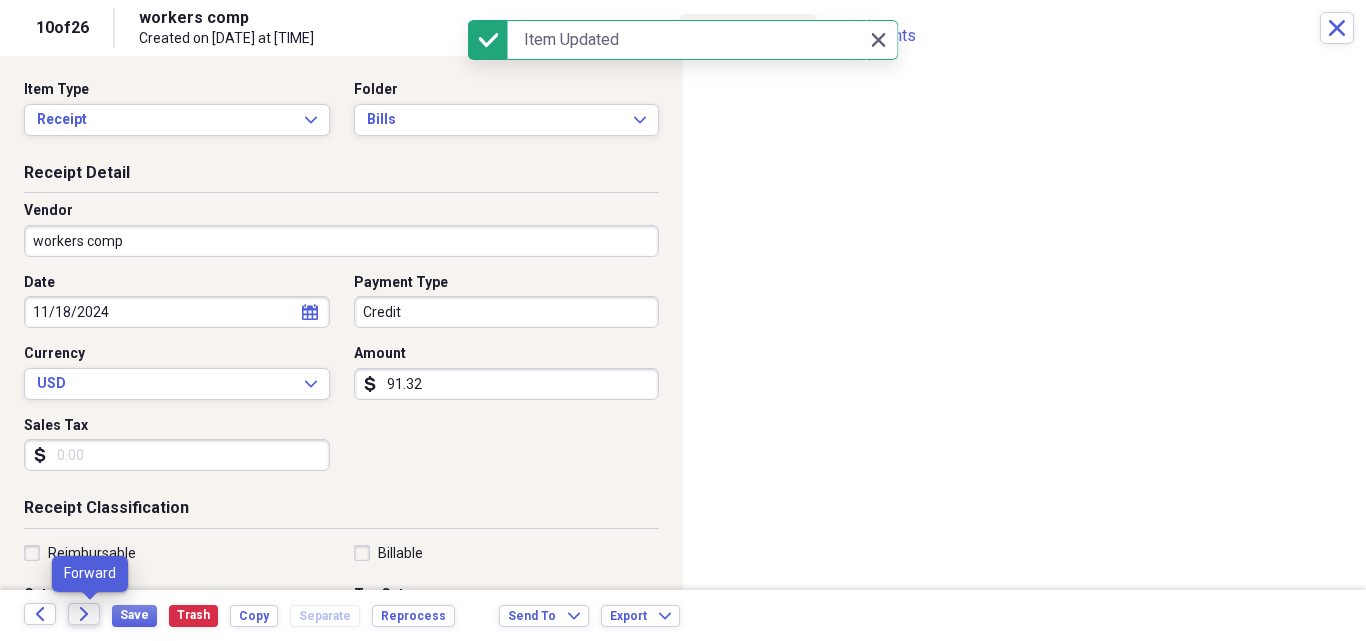 click on "Forward" 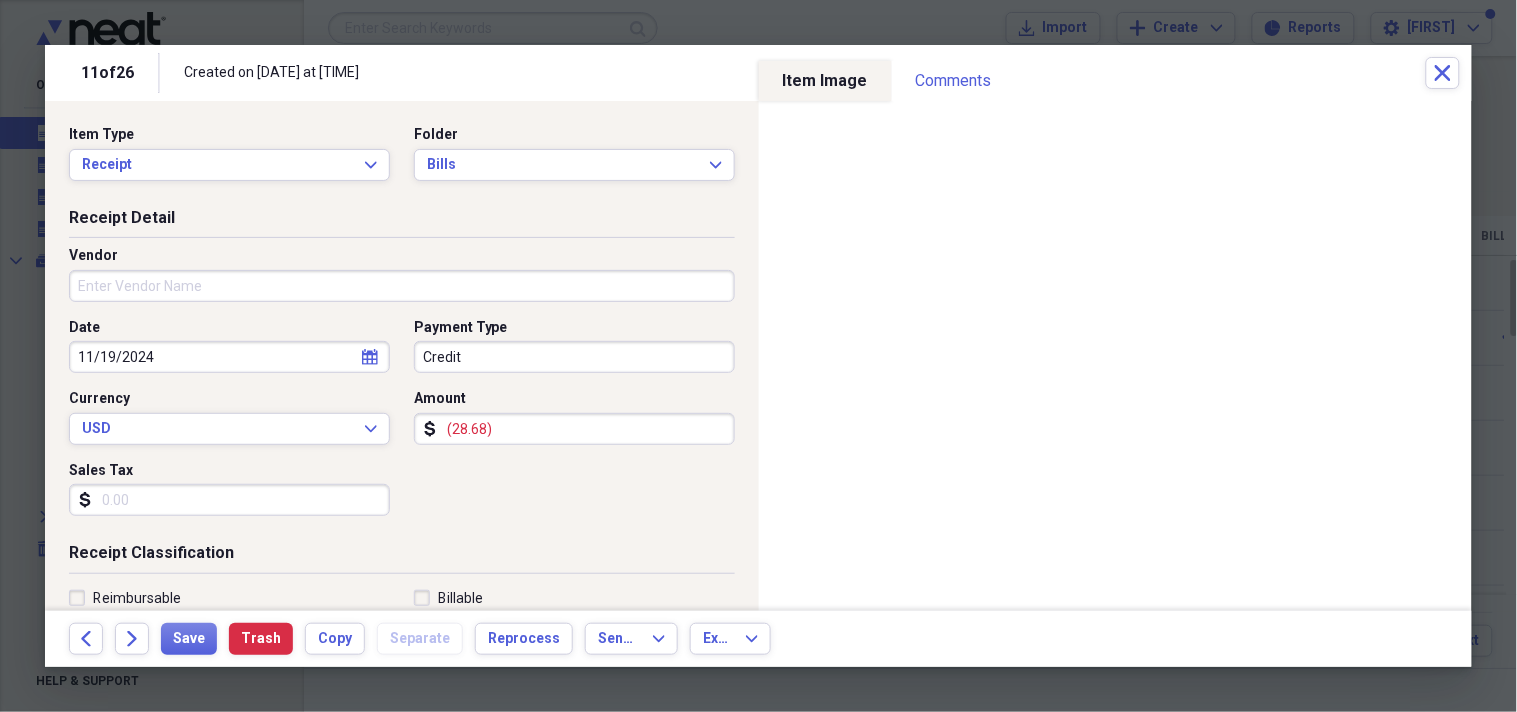 click on "(28.68)" at bounding box center [574, 429] 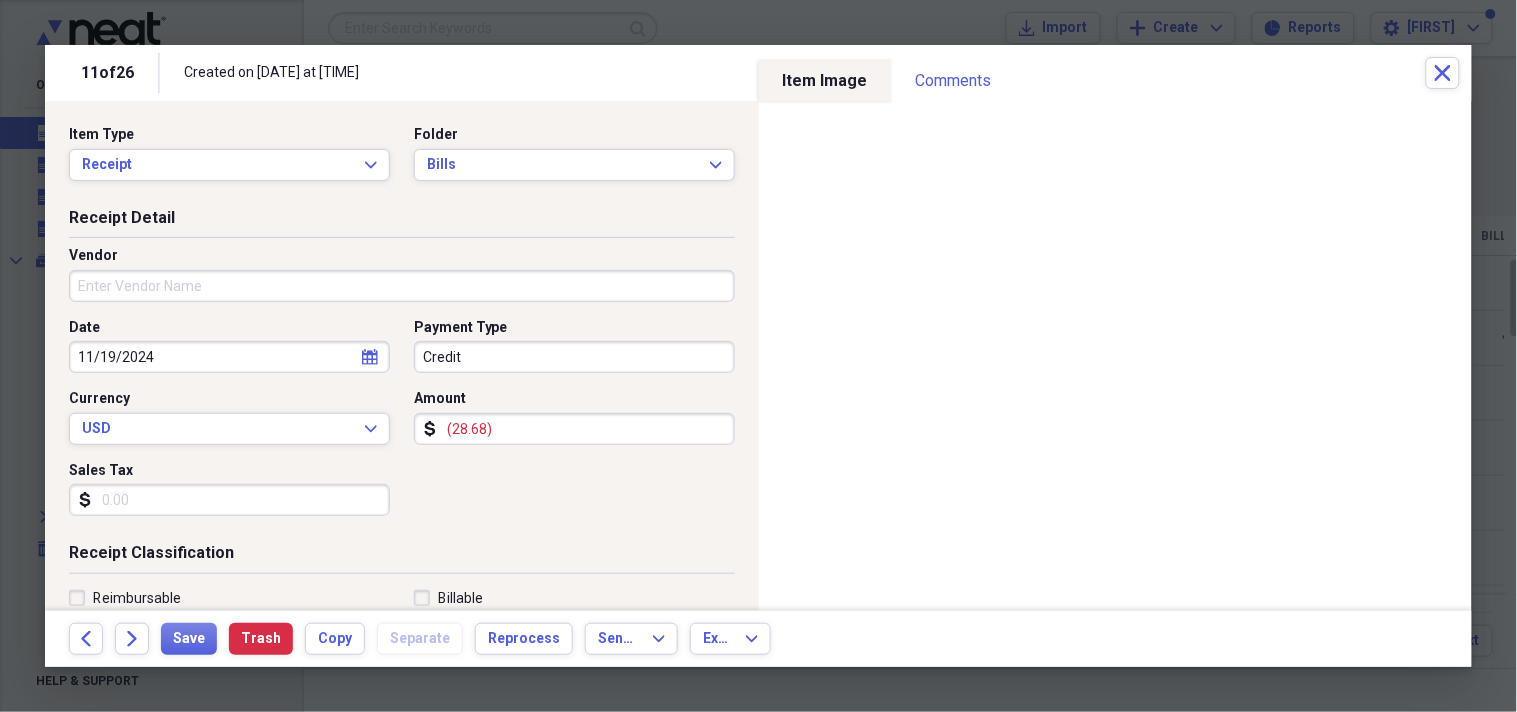 click on "(28.68)" at bounding box center [574, 429] 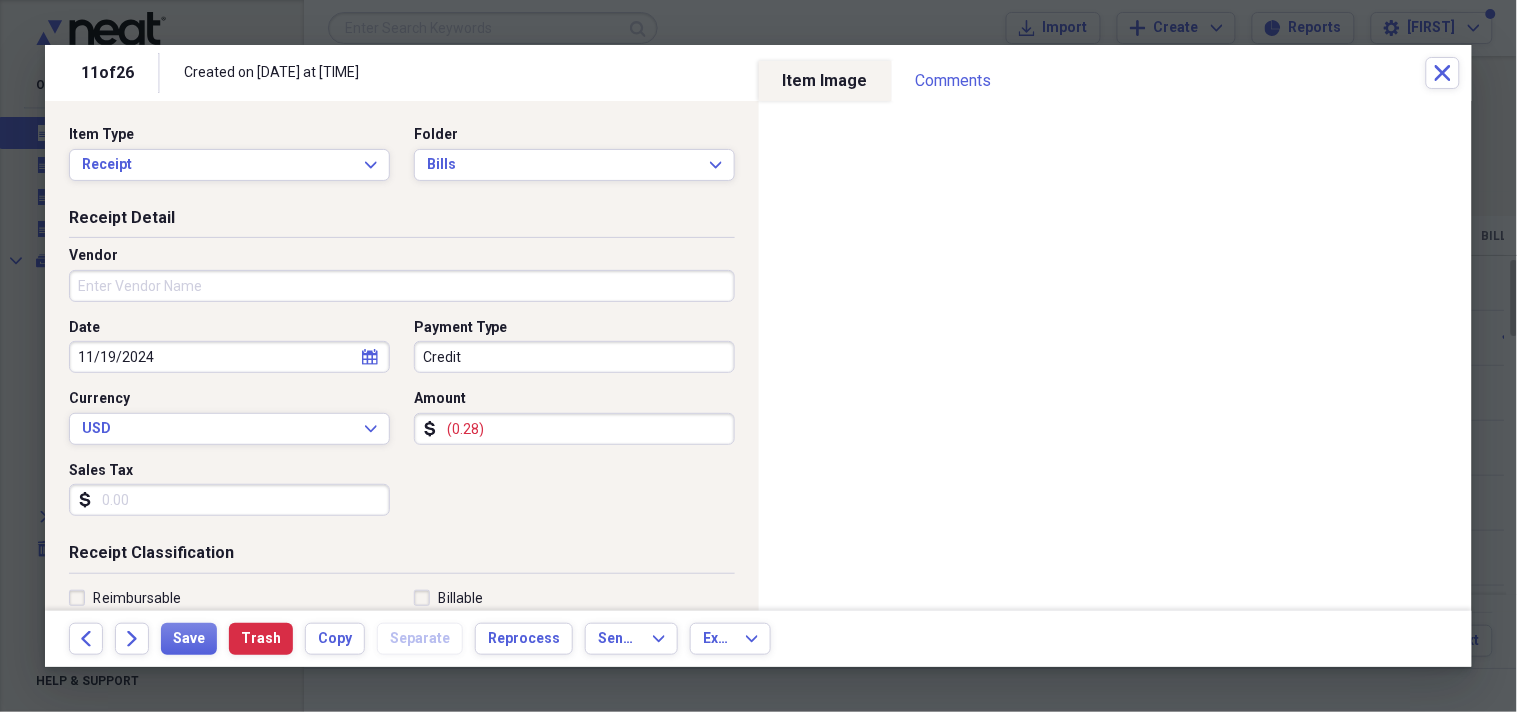 type on "(0.02)" 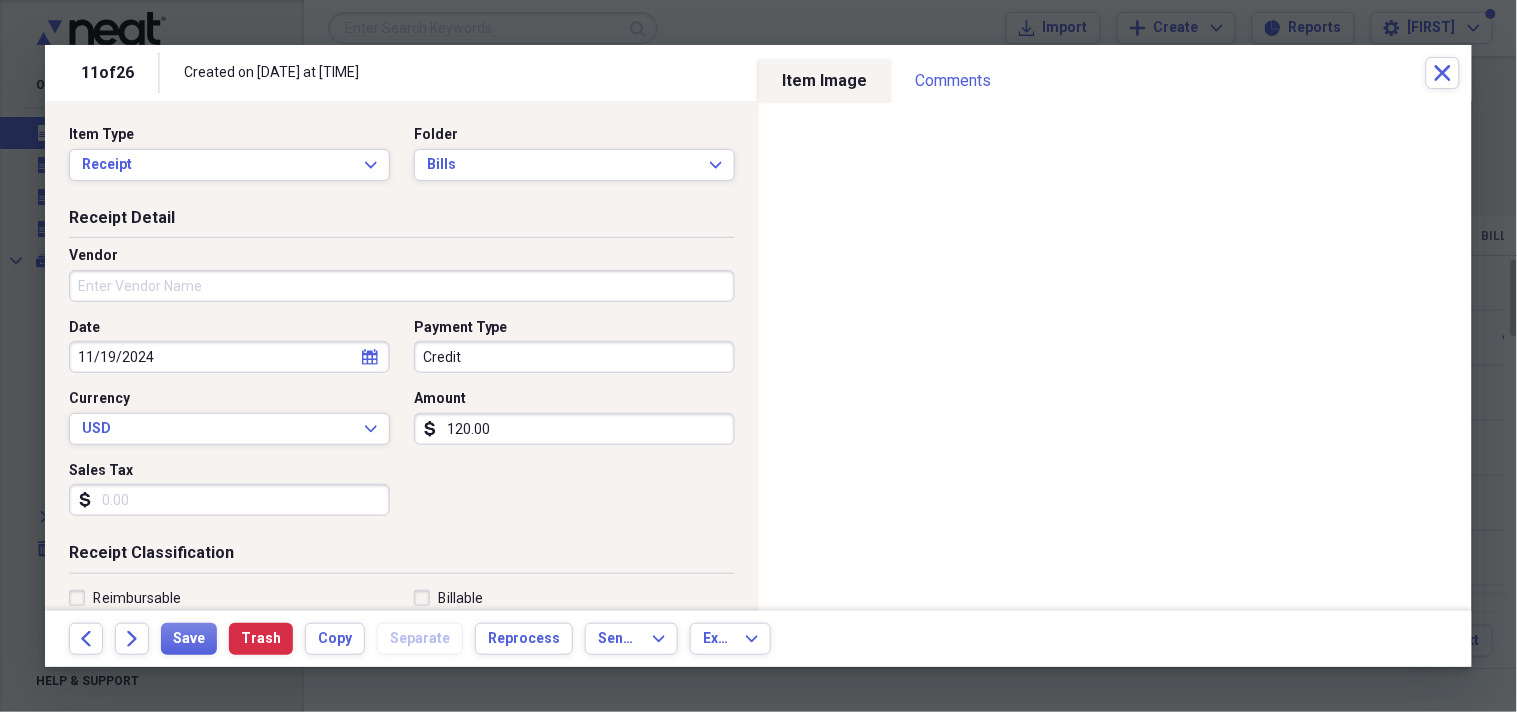 click on "120.00" at bounding box center (574, 429) 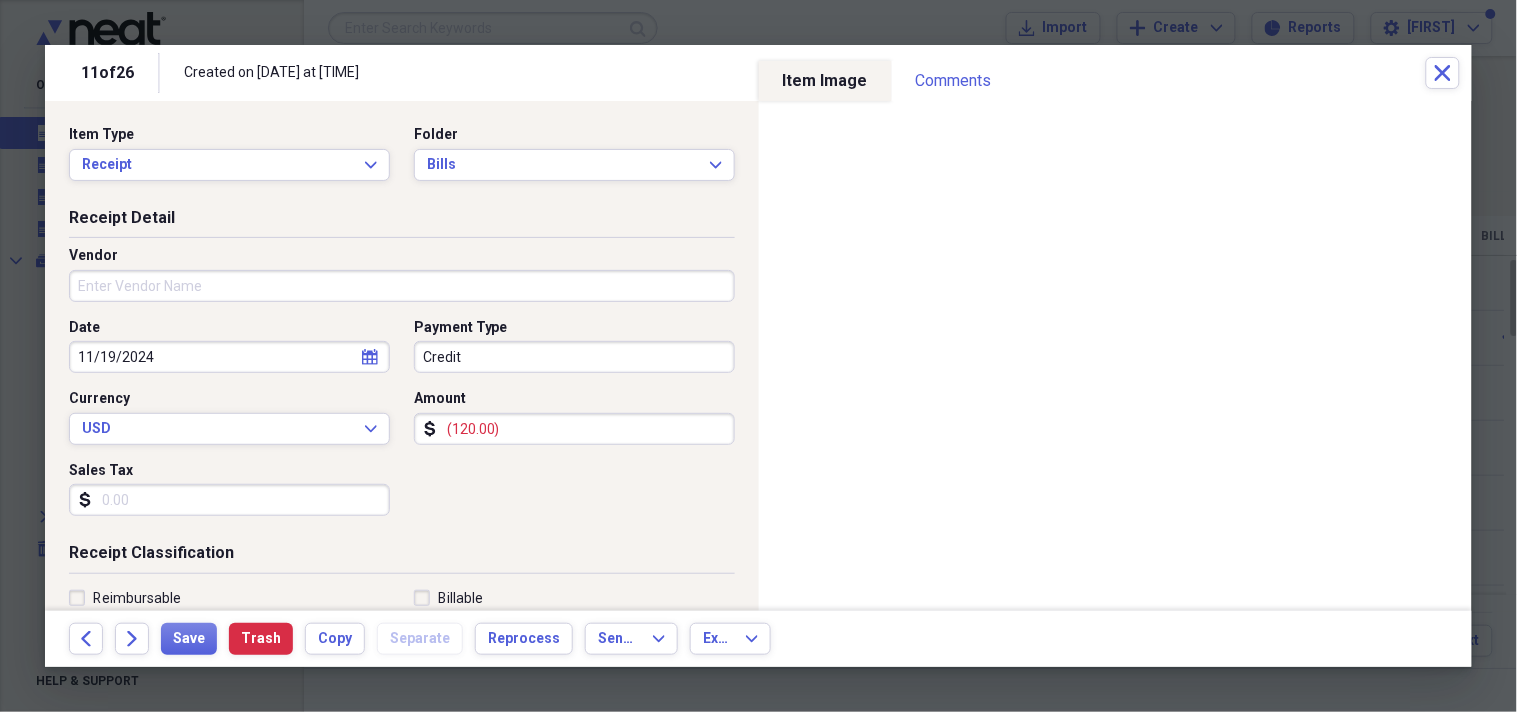 type on "(120.00)" 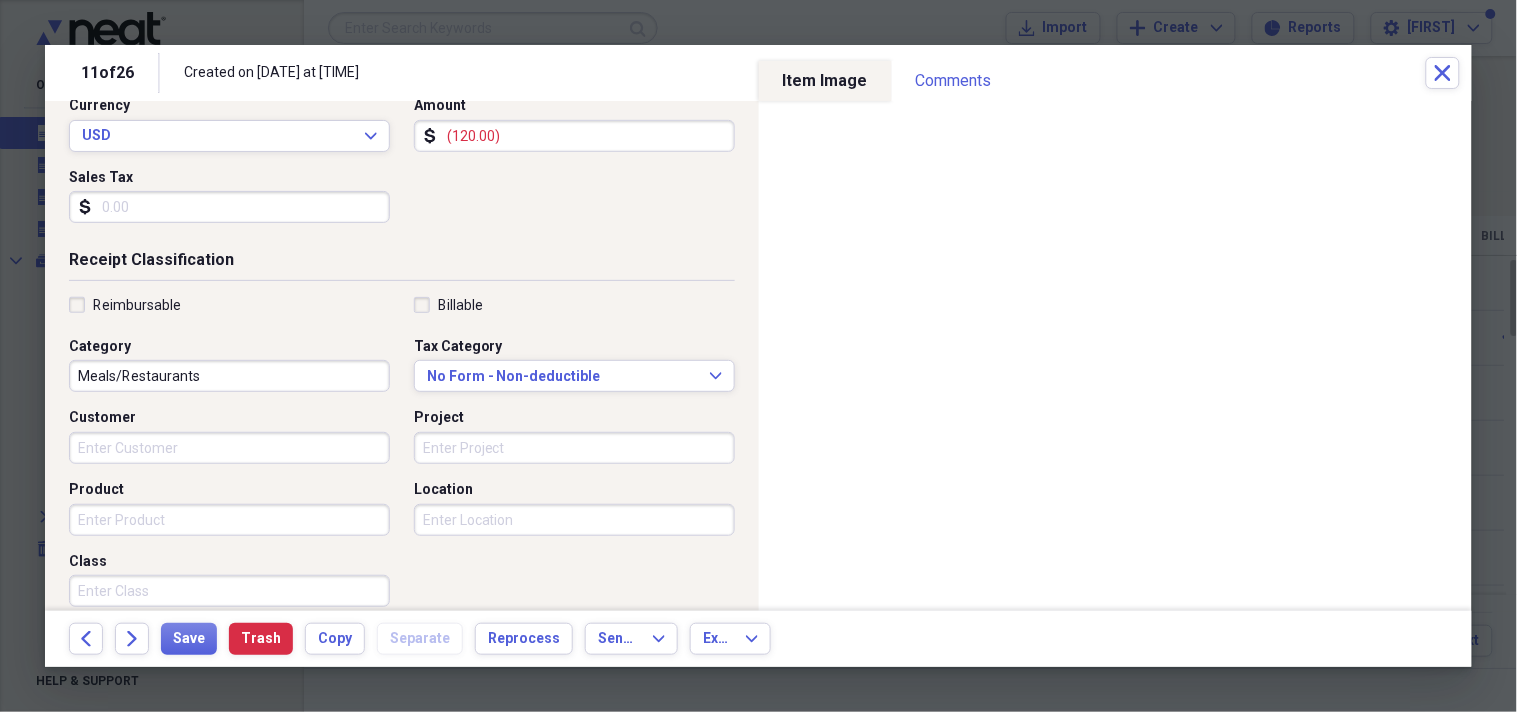 scroll, scrollTop: 295, scrollLeft: 0, axis: vertical 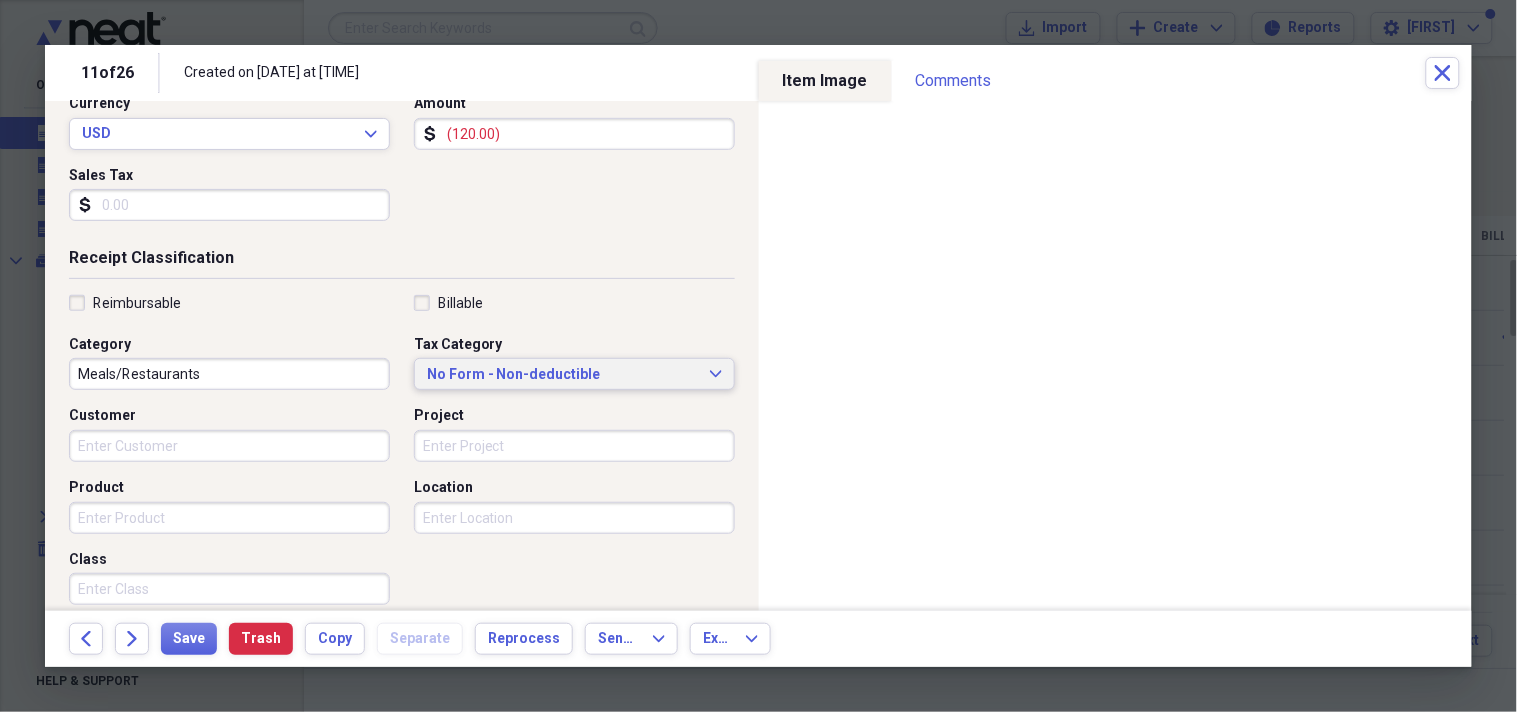 type on "workers of comp" 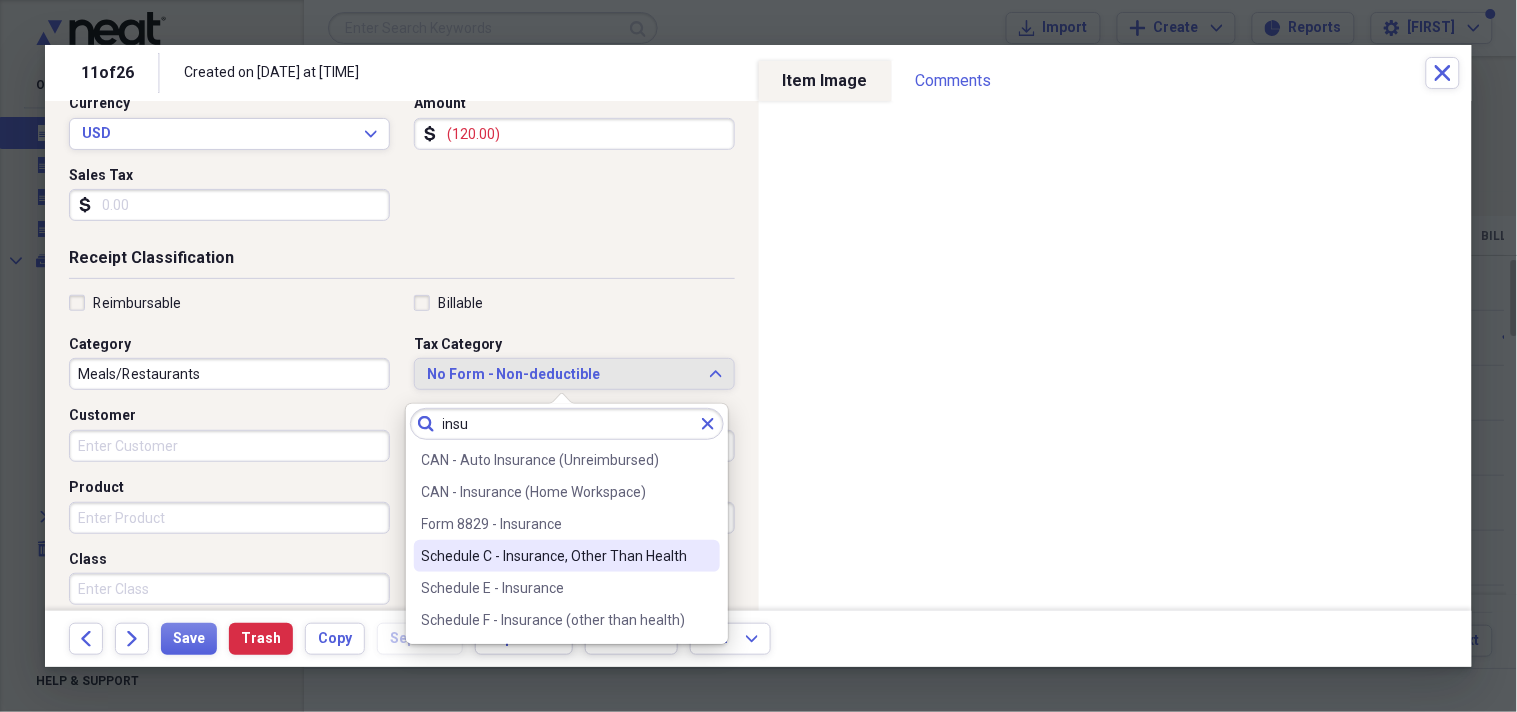 type on "insu" 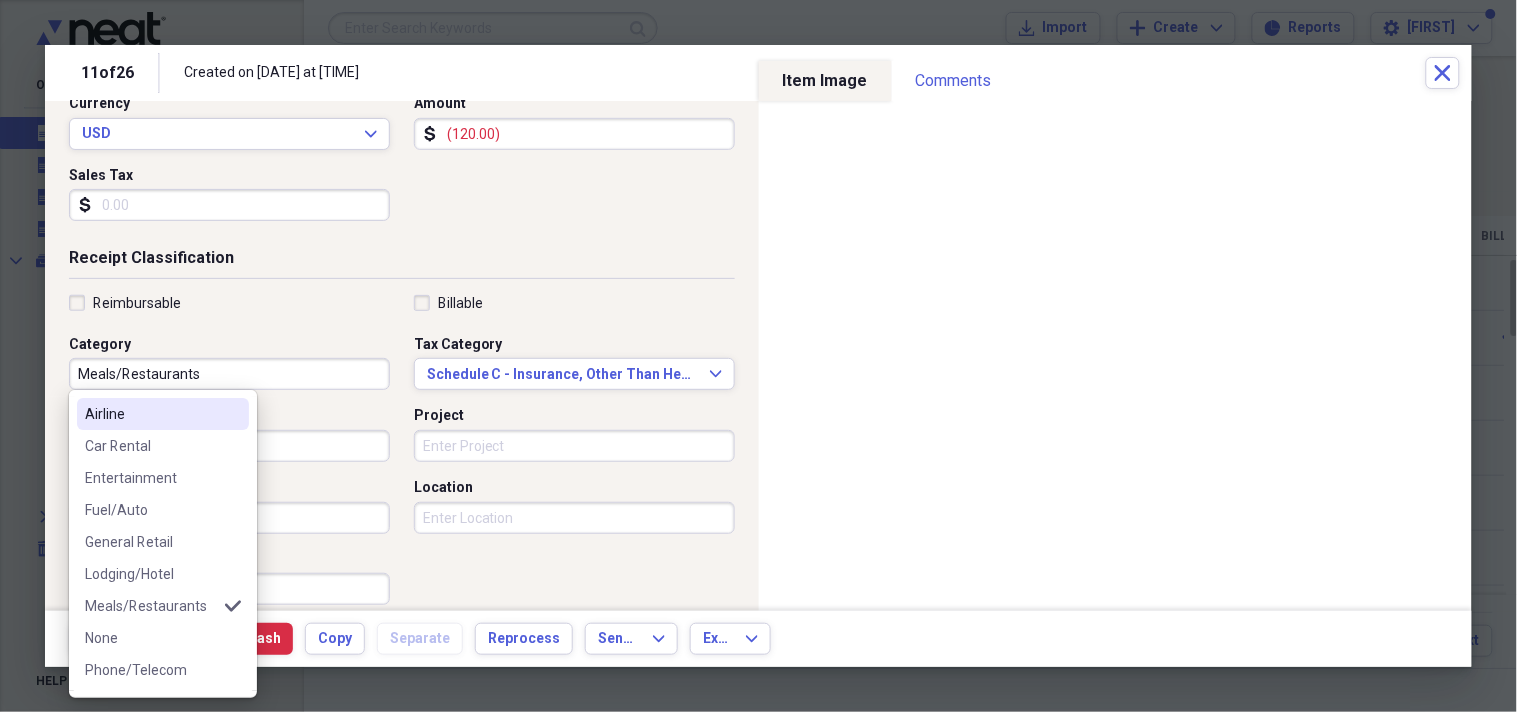 click on "Meals/Restaurants" at bounding box center [229, 374] 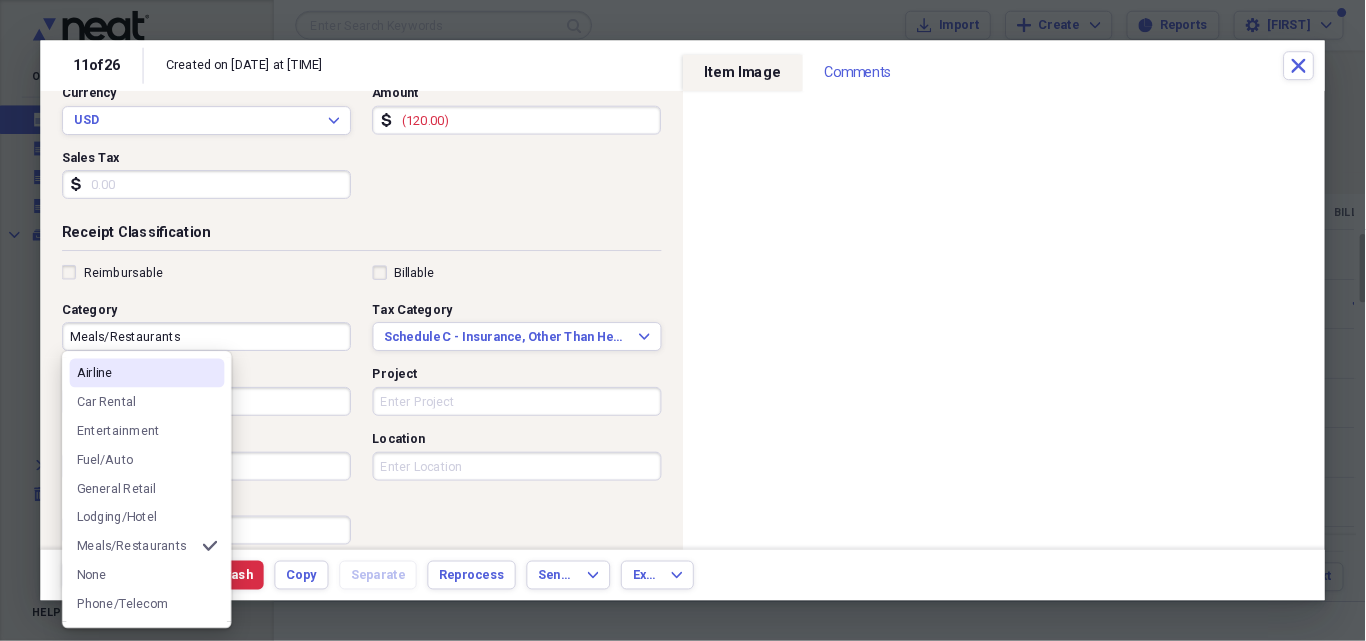 scroll, scrollTop: 123, scrollLeft: 0, axis: vertical 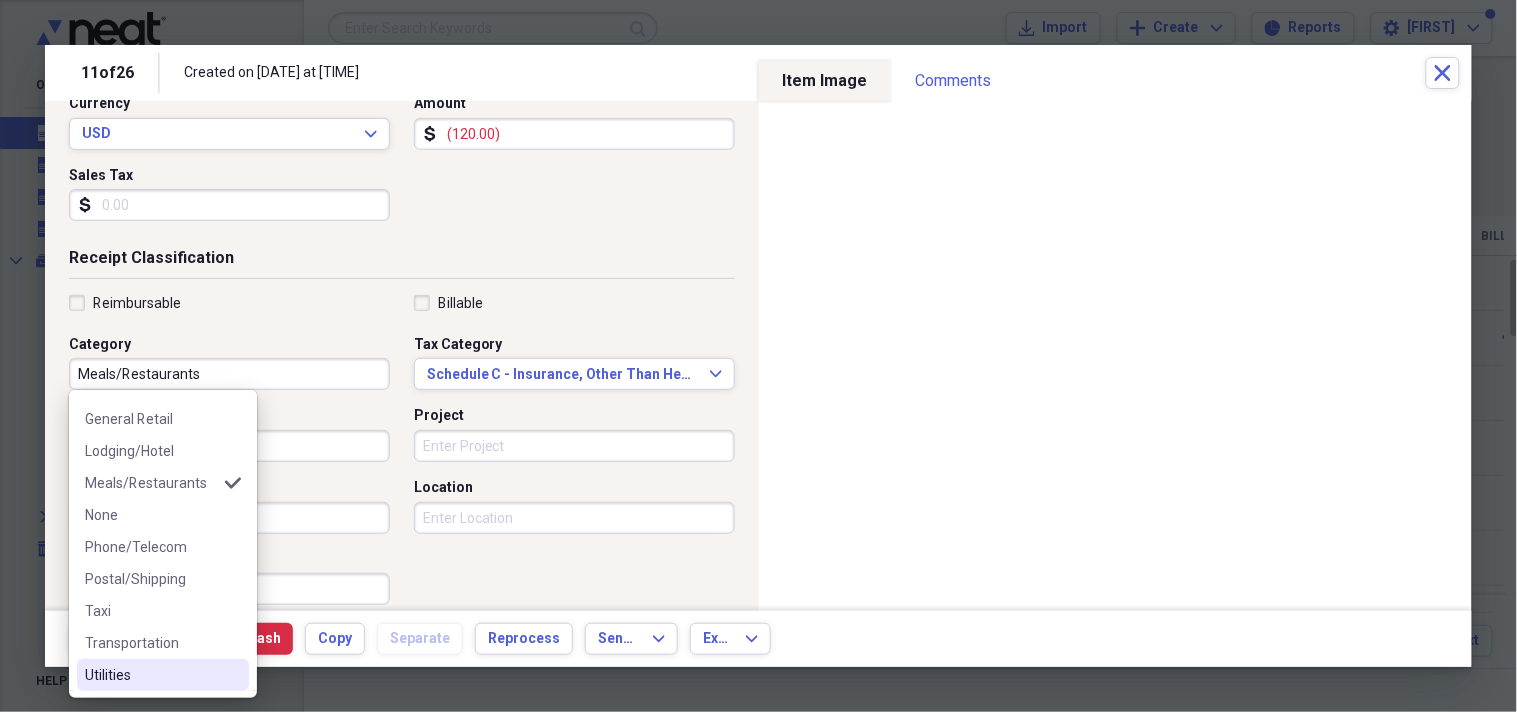 click on "Utilities" at bounding box center (151, 675) 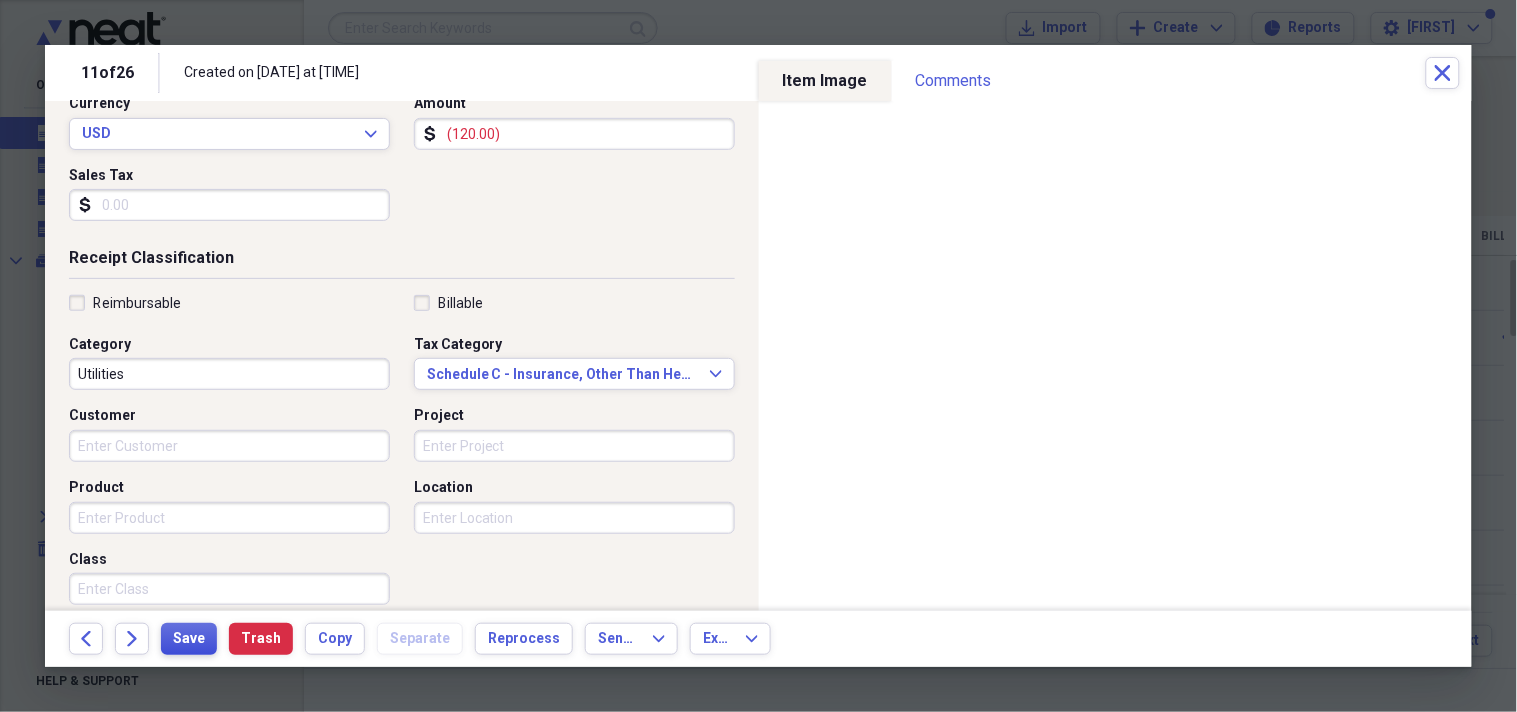 click on "Save" at bounding box center [189, 639] 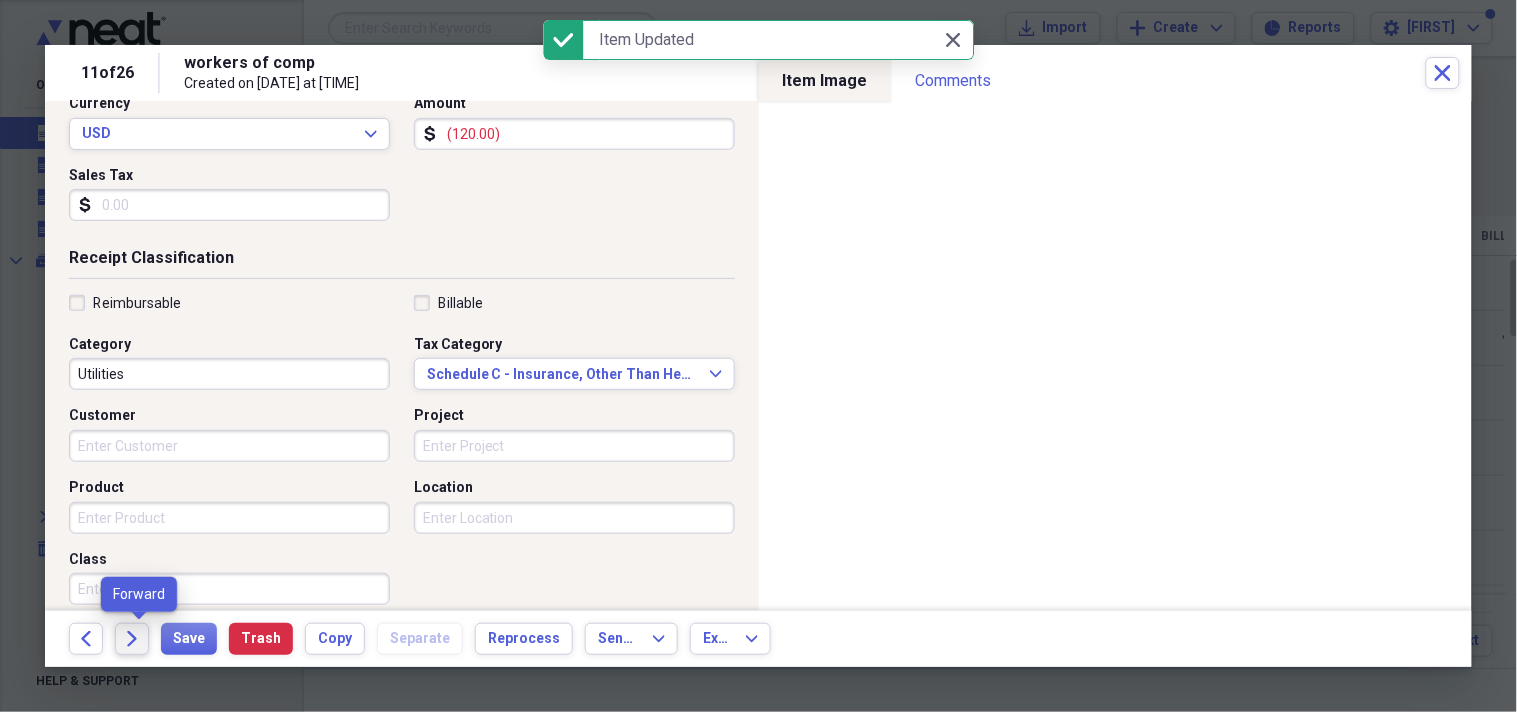click on "Forward" 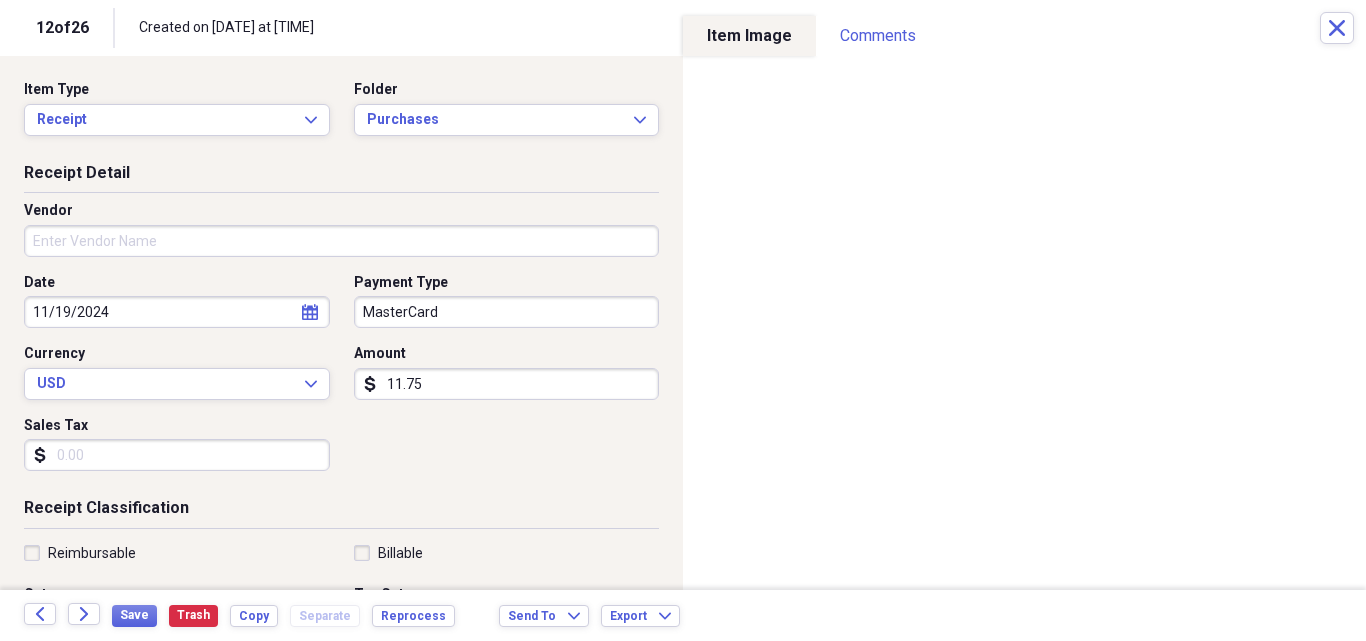 click on "Sales Tax" at bounding box center [177, 455] 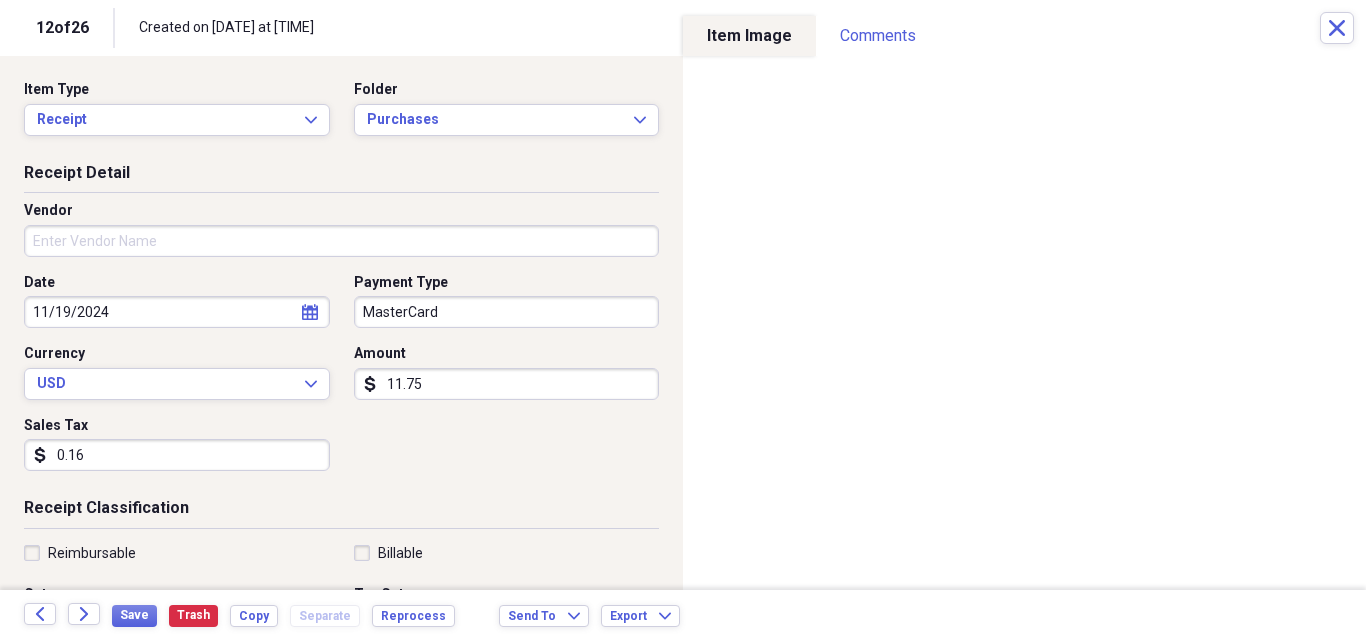 type on "0.16" 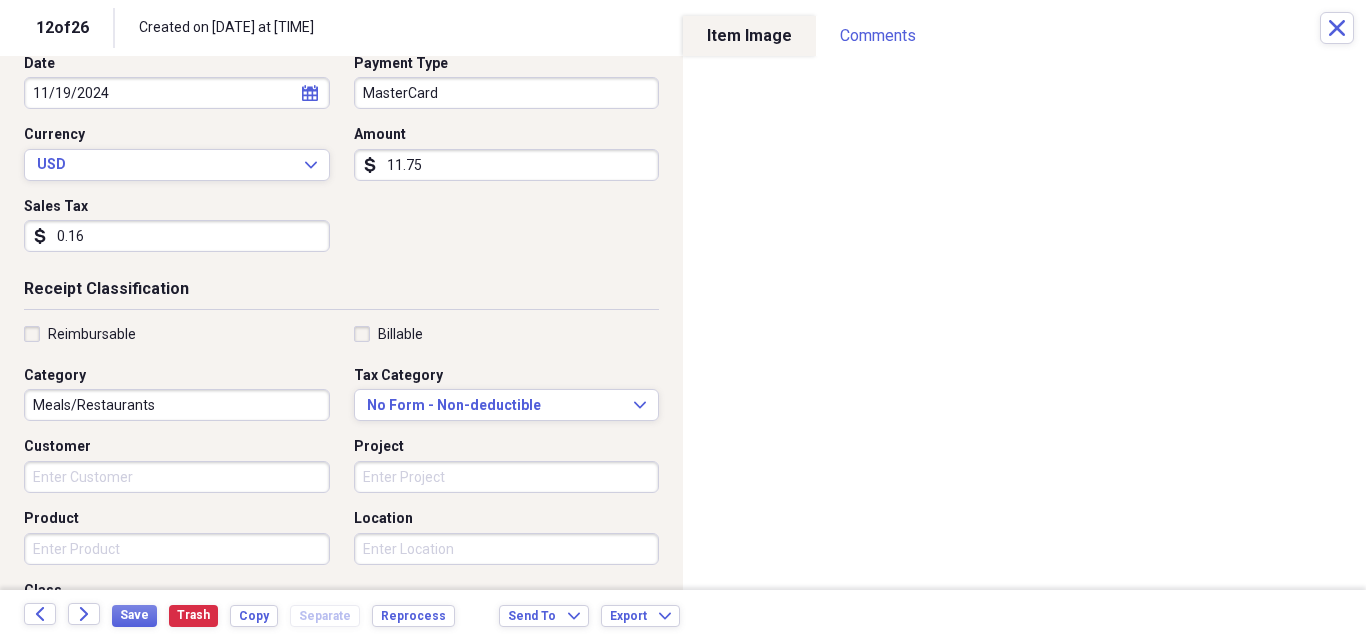 scroll, scrollTop: 295, scrollLeft: 0, axis: vertical 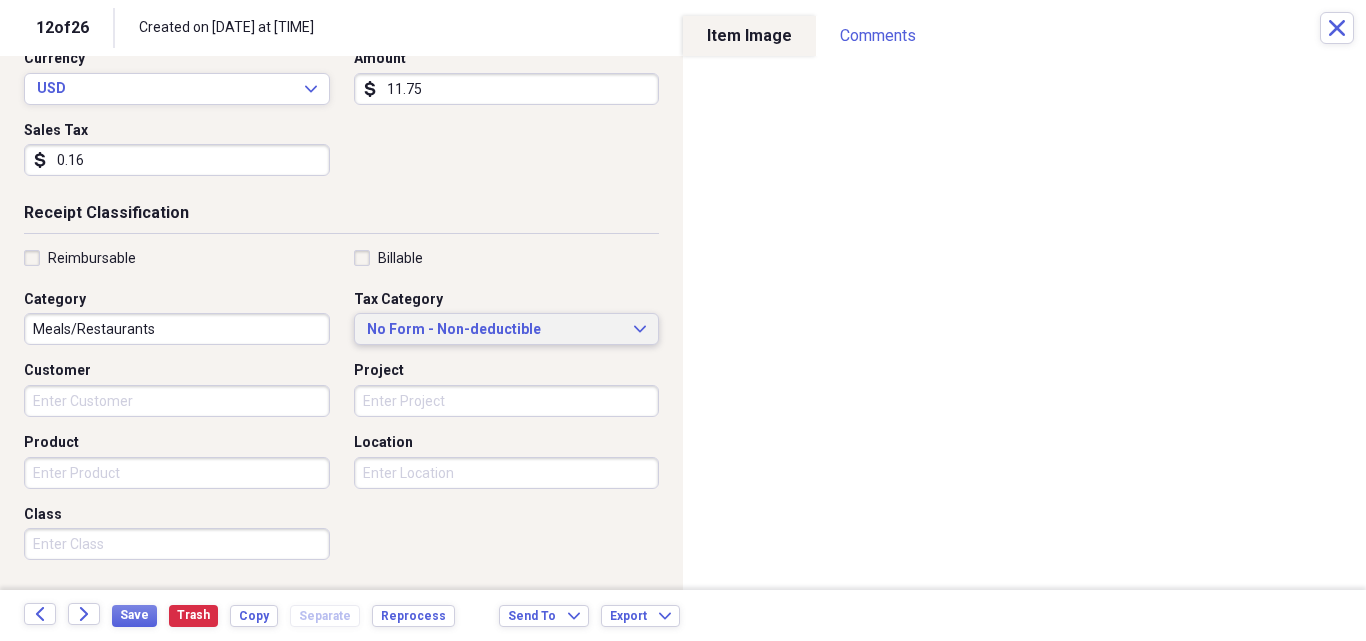 type on "wendys" 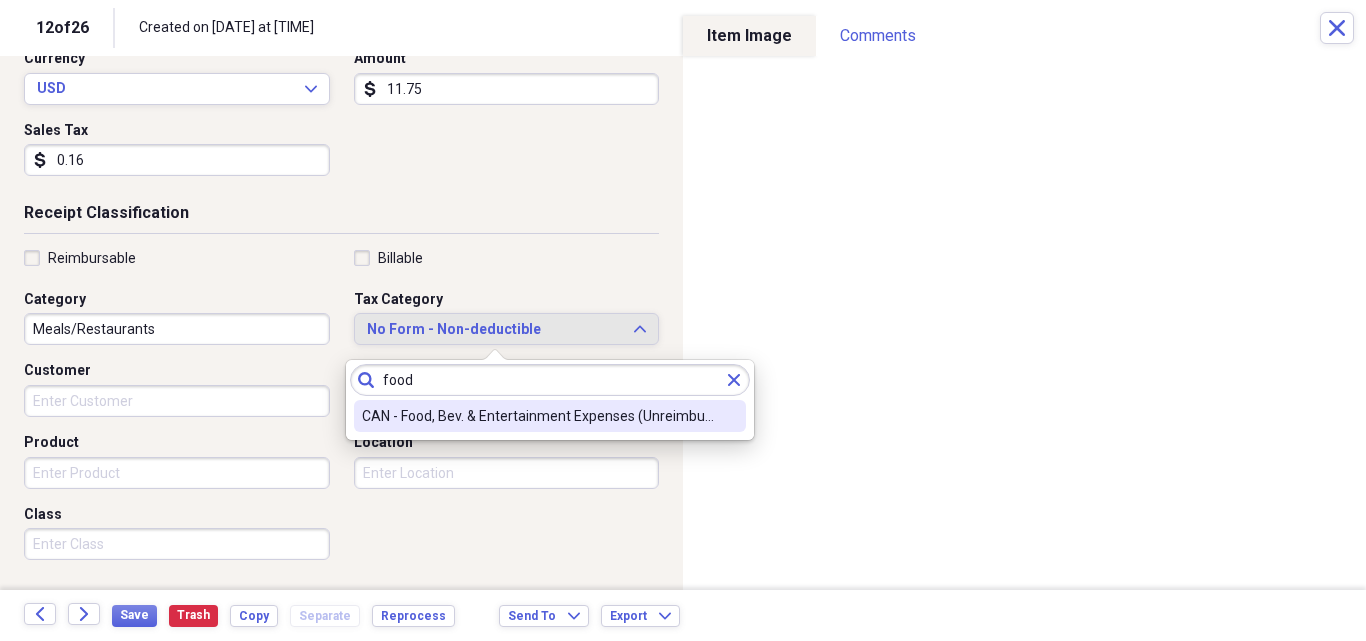 type on "food" 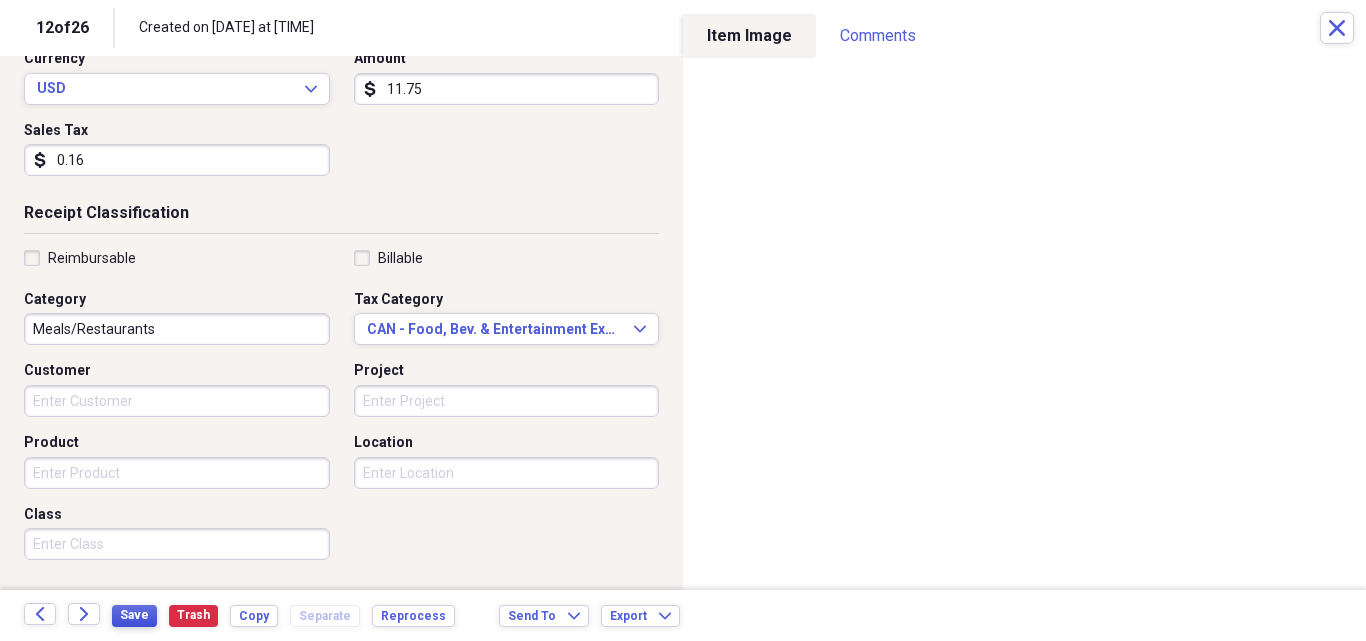 click on "Save" at bounding box center (134, 615) 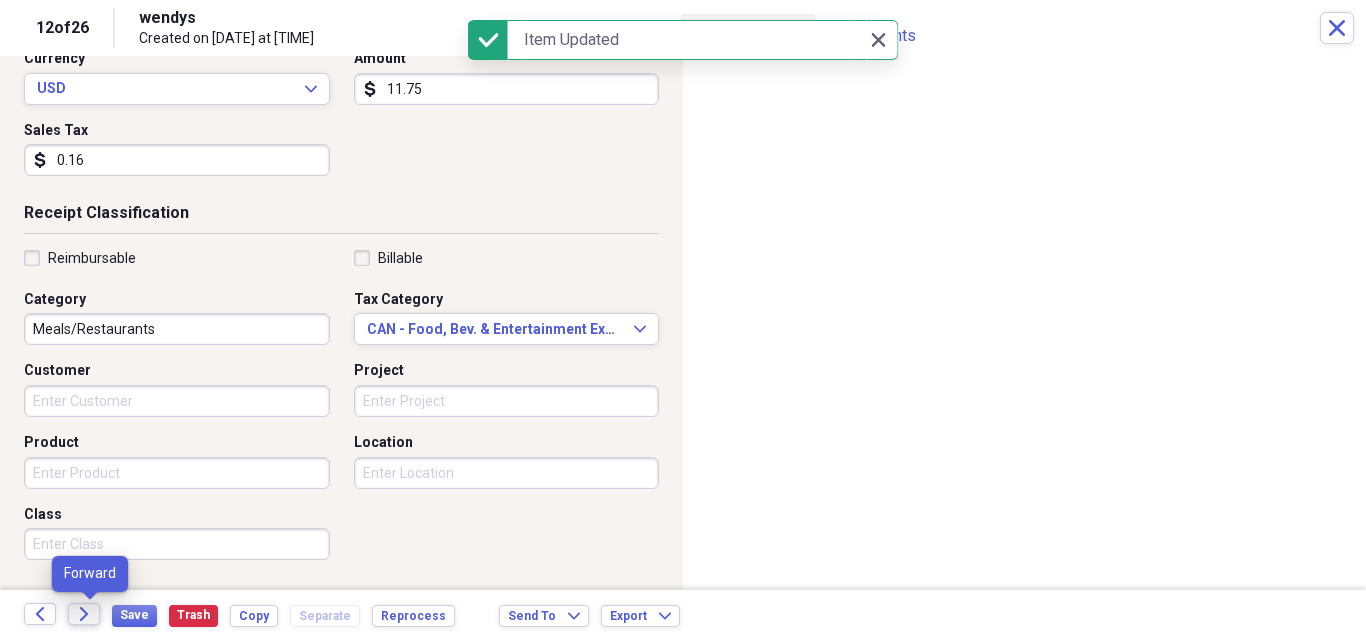 click on "Forward" 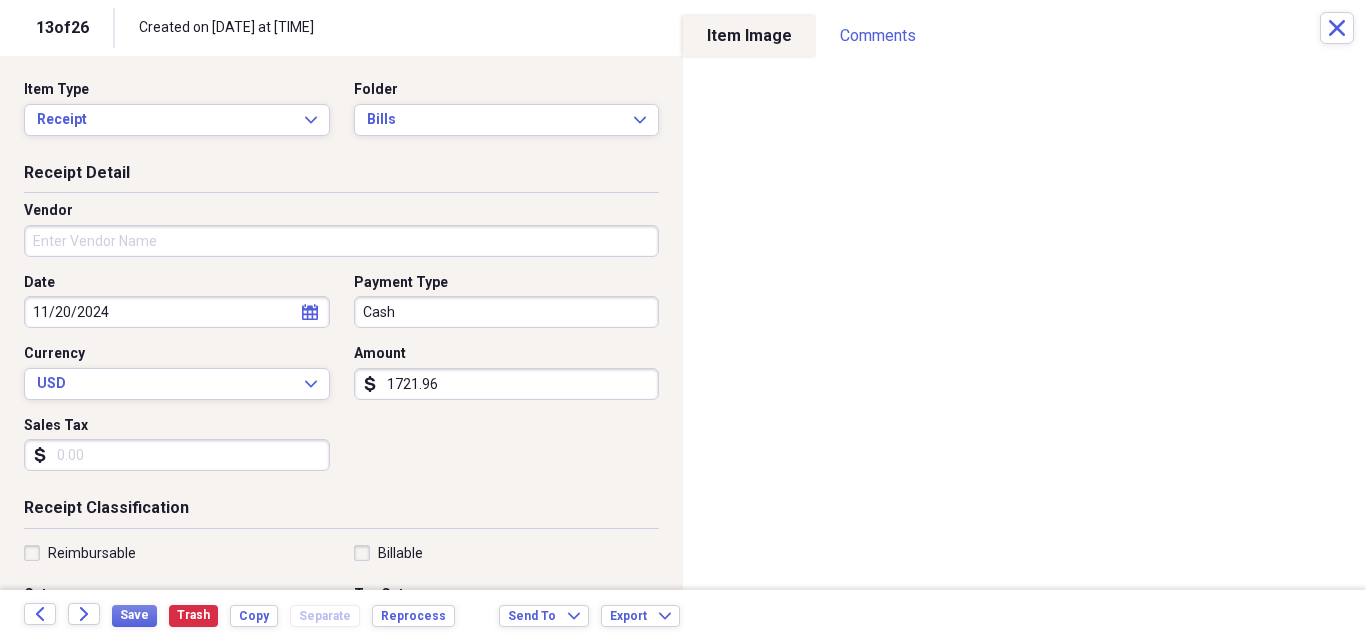 type on "1721.96" 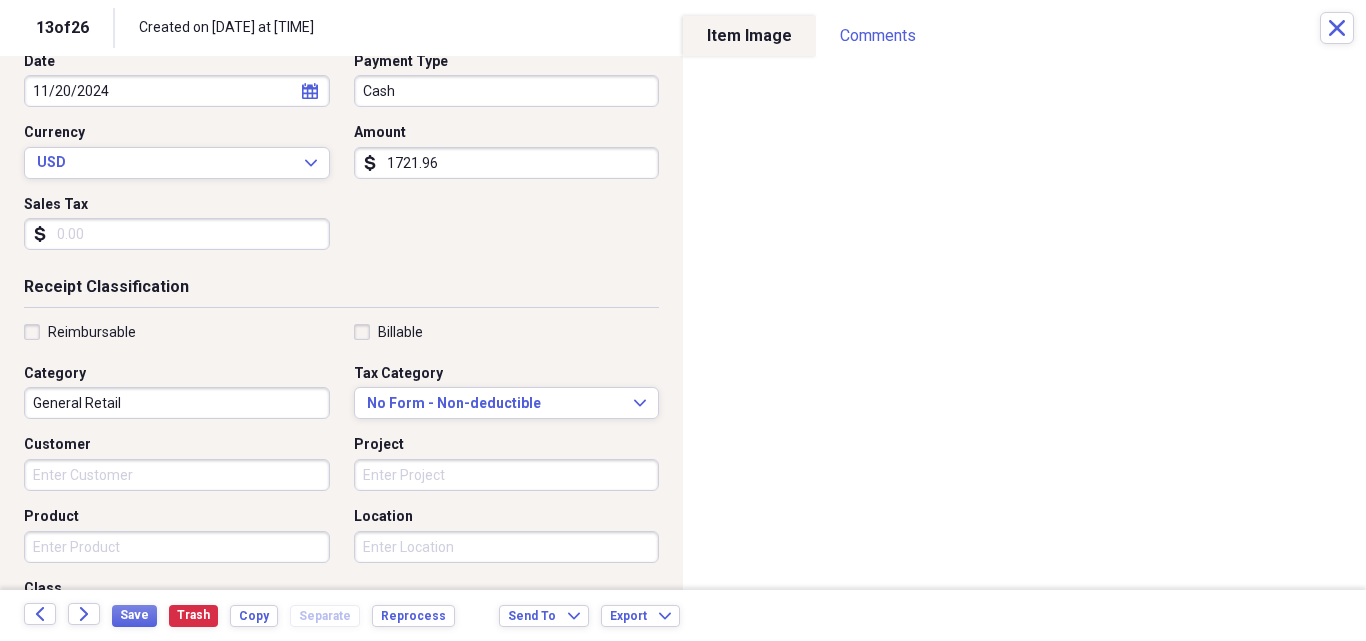 scroll, scrollTop: 229, scrollLeft: 0, axis: vertical 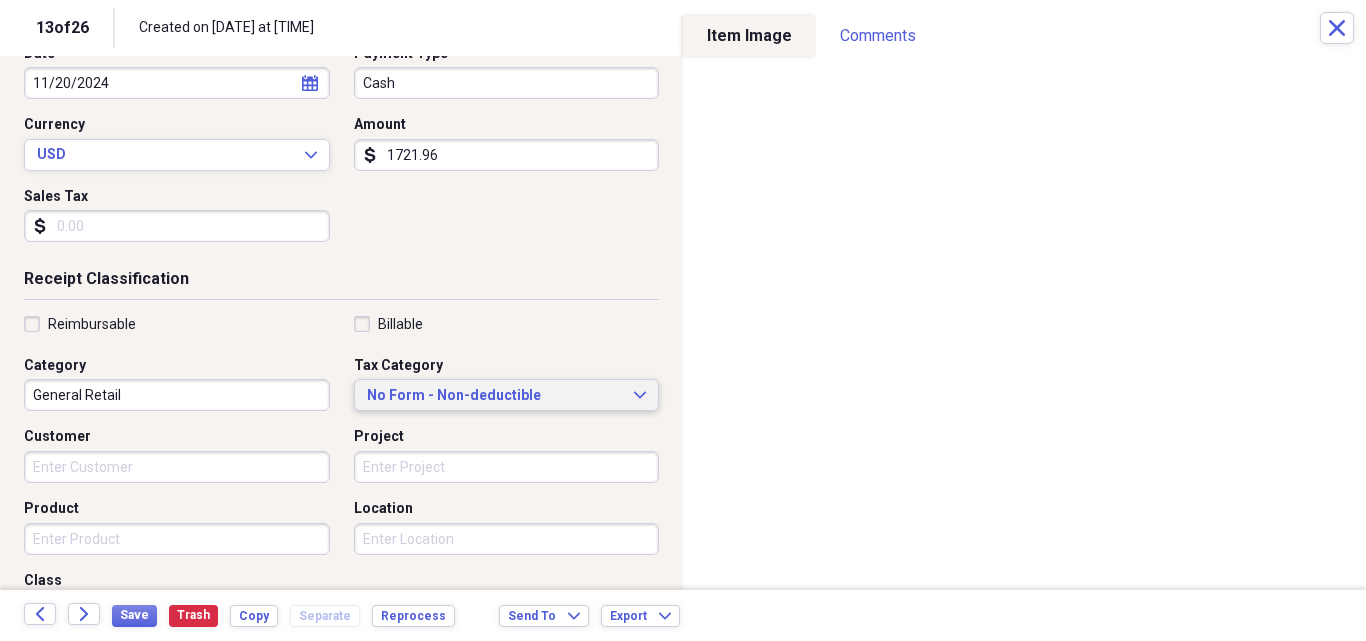 type on "Atlantic Fods" 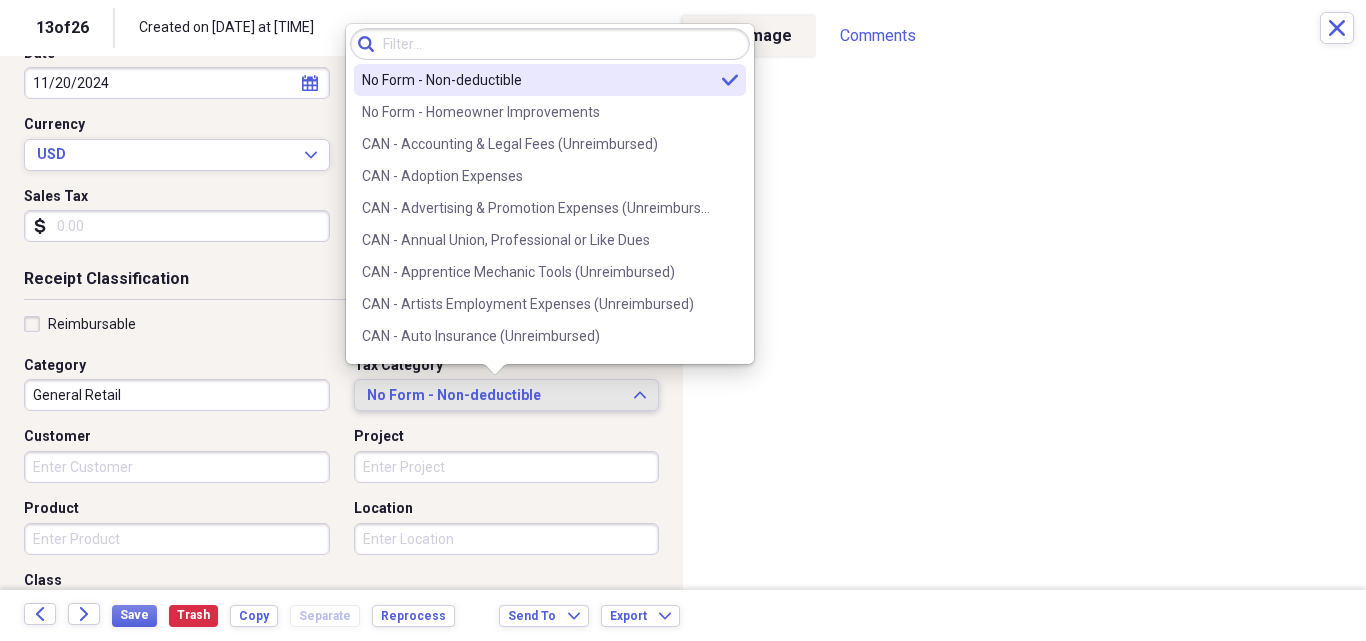 type on "g" 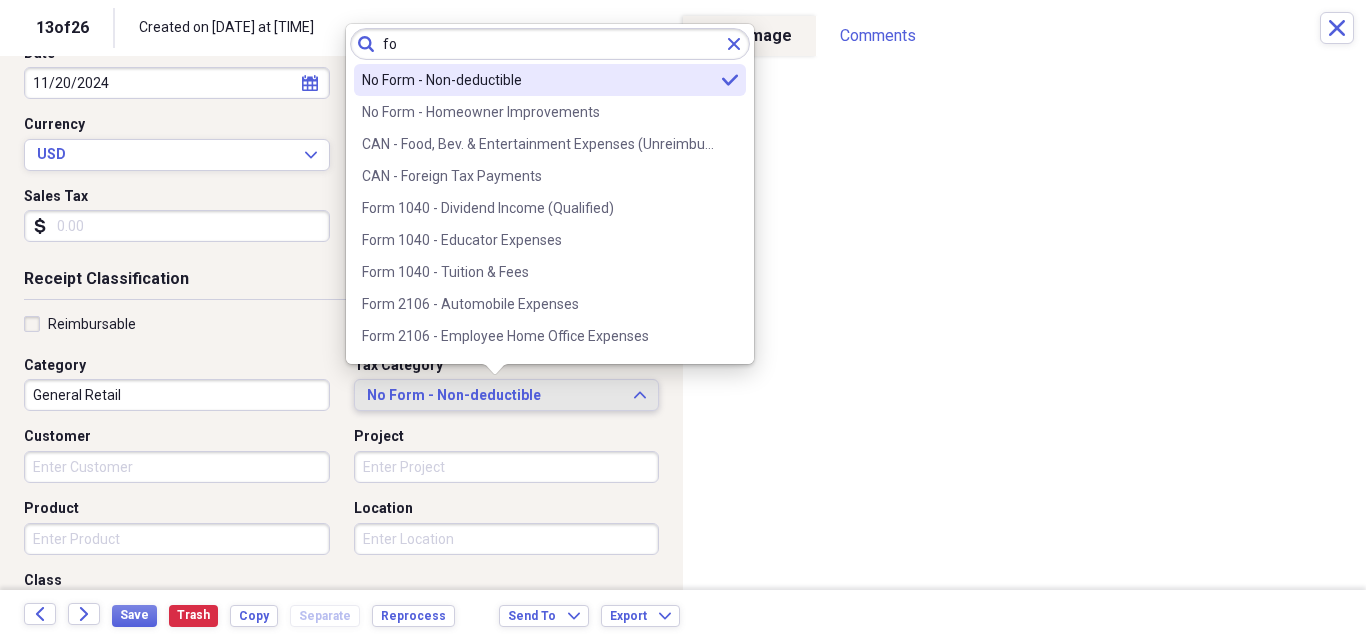 type on "f" 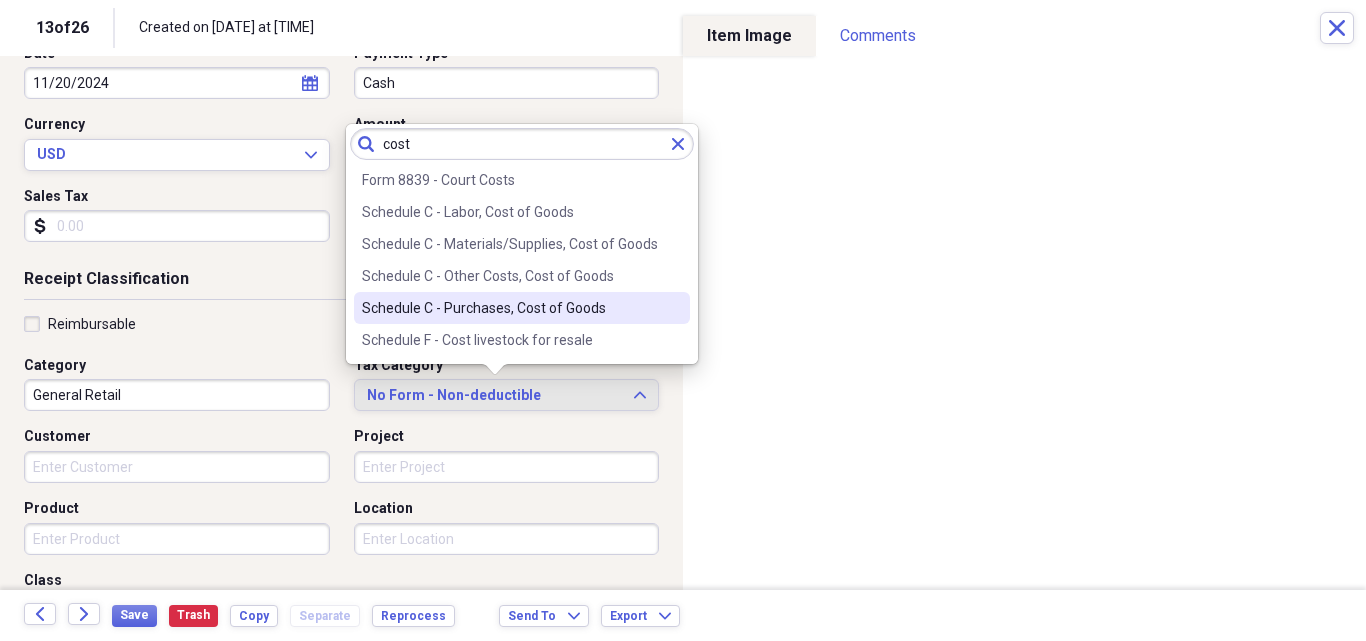 type on "cost" 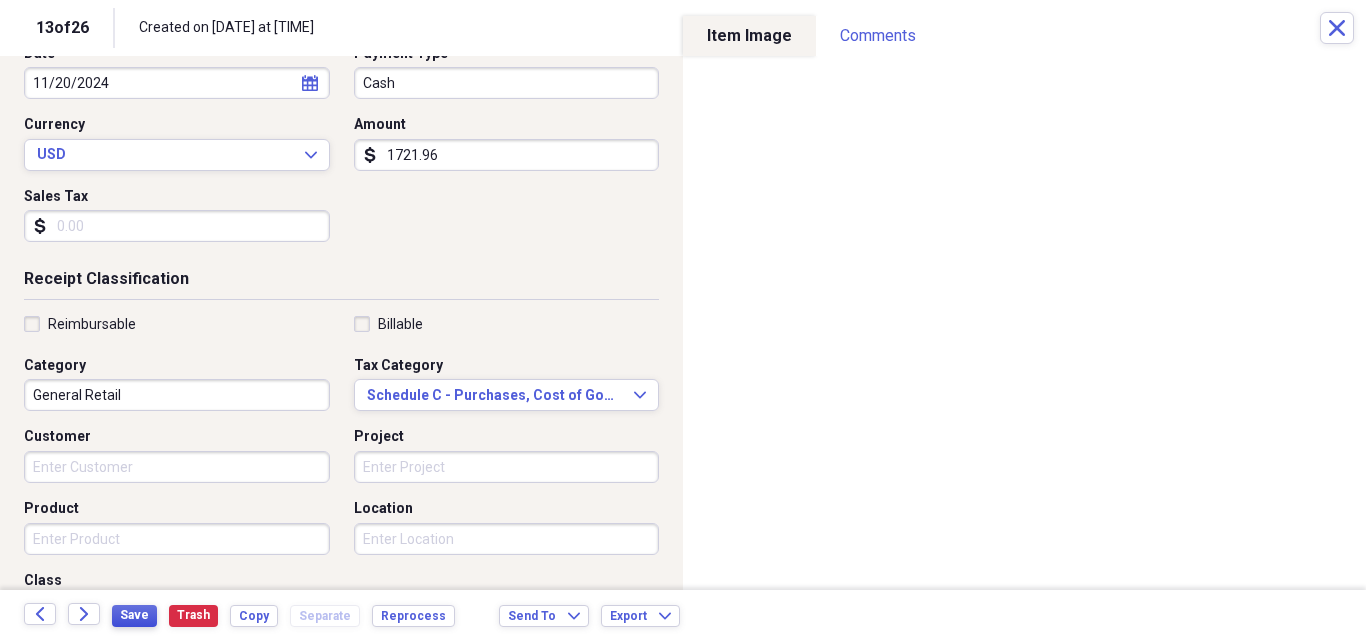 click on "Save" at bounding box center (134, 615) 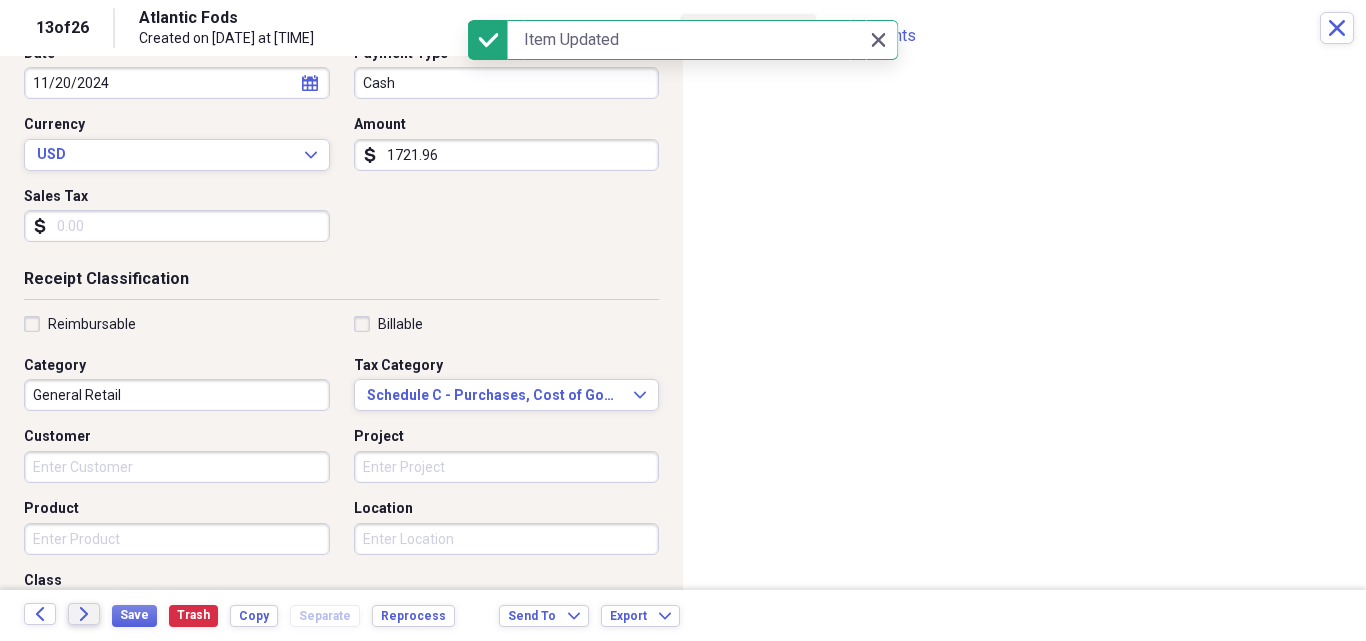 click on "Forward" 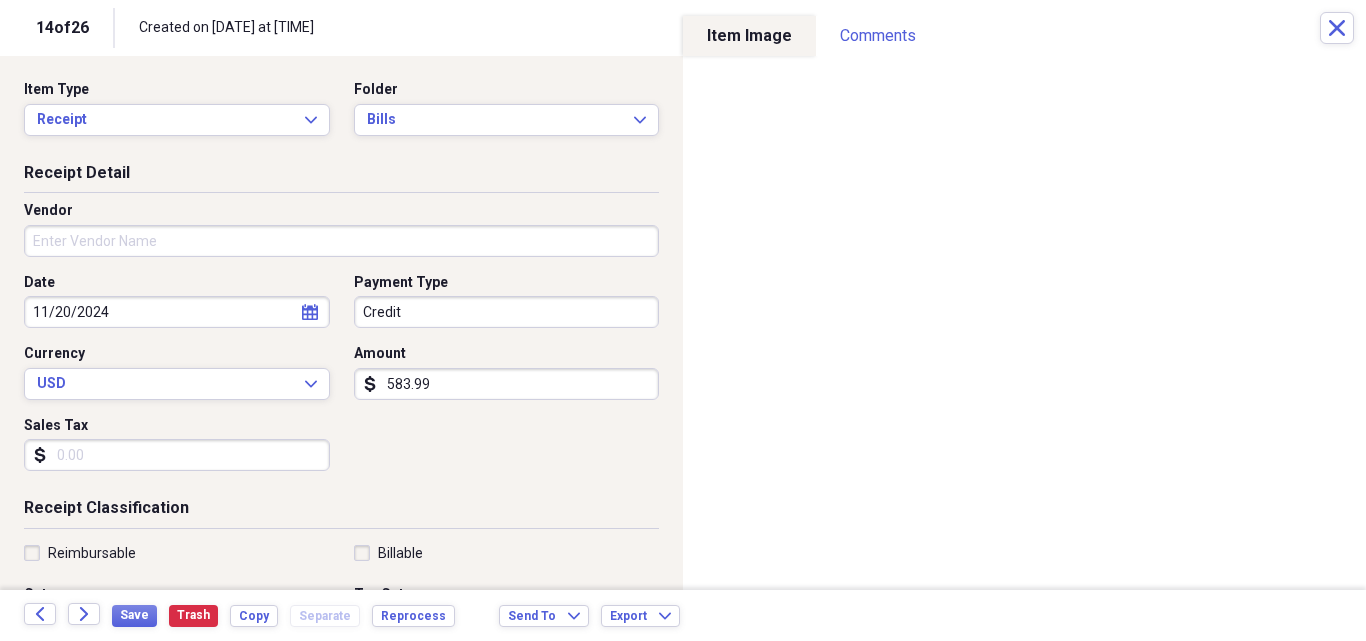 drag, startPoint x: 466, startPoint y: 392, endPoint x: 394, endPoint y: 391, distance: 72.00694 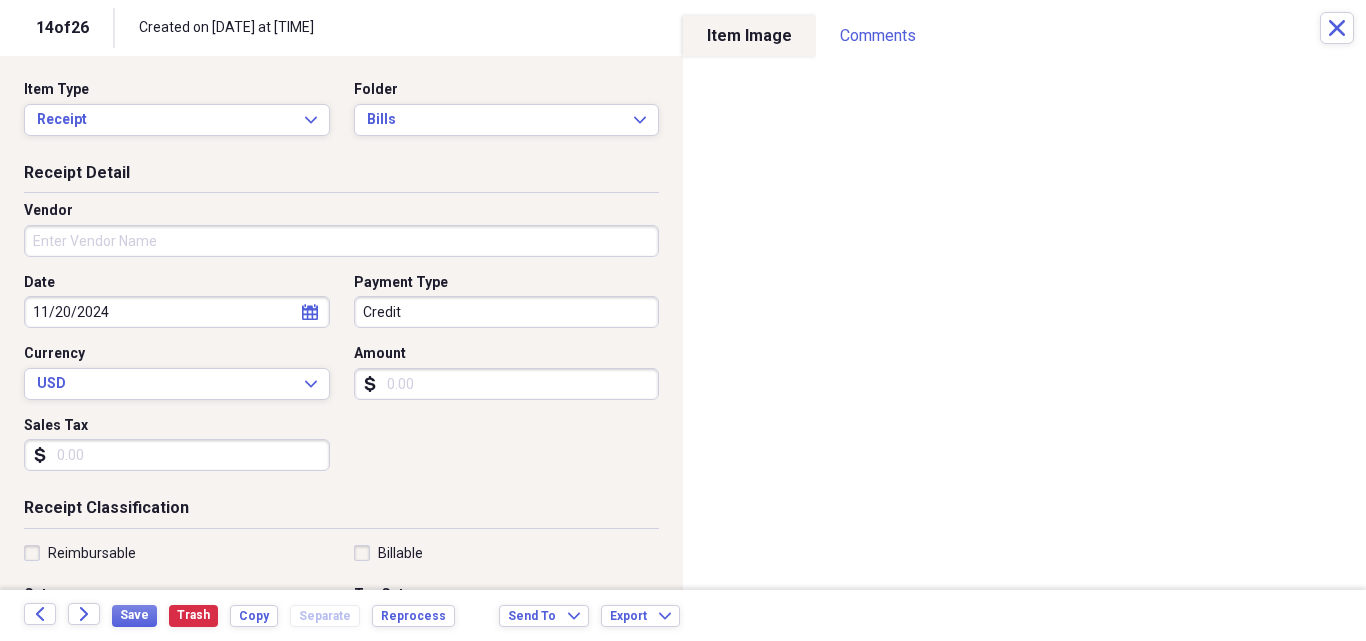 type 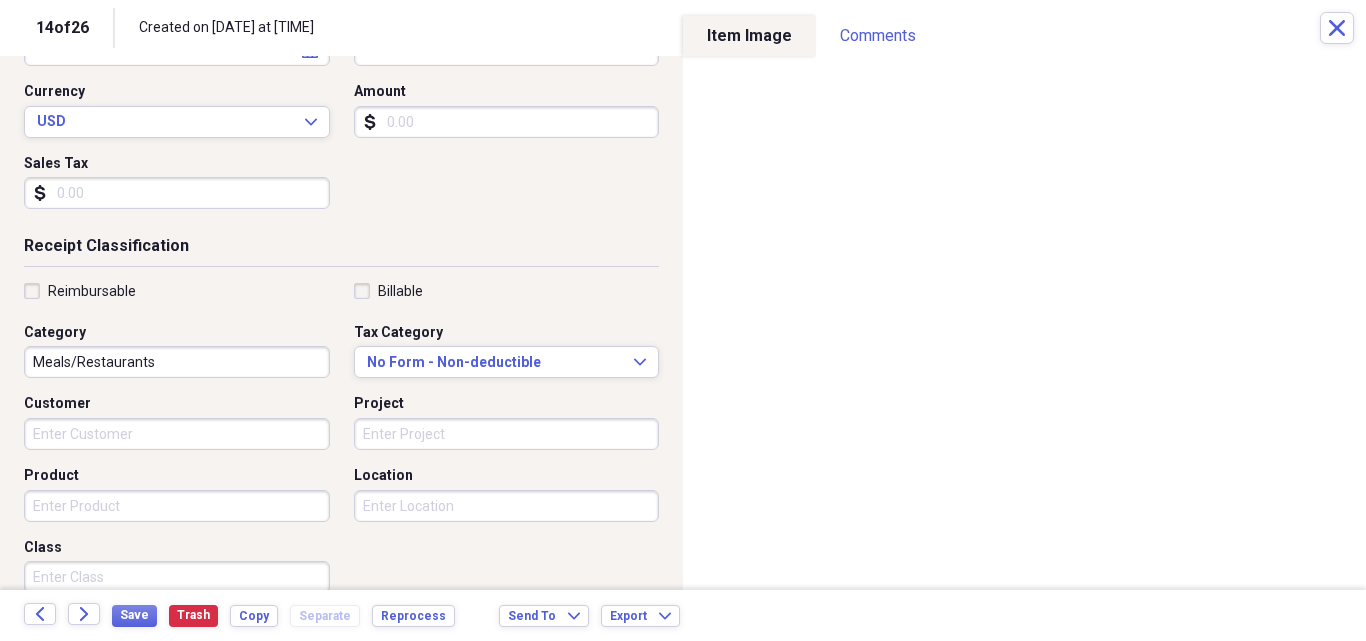 scroll, scrollTop: 282, scrollLeft: 0, axis: vertical 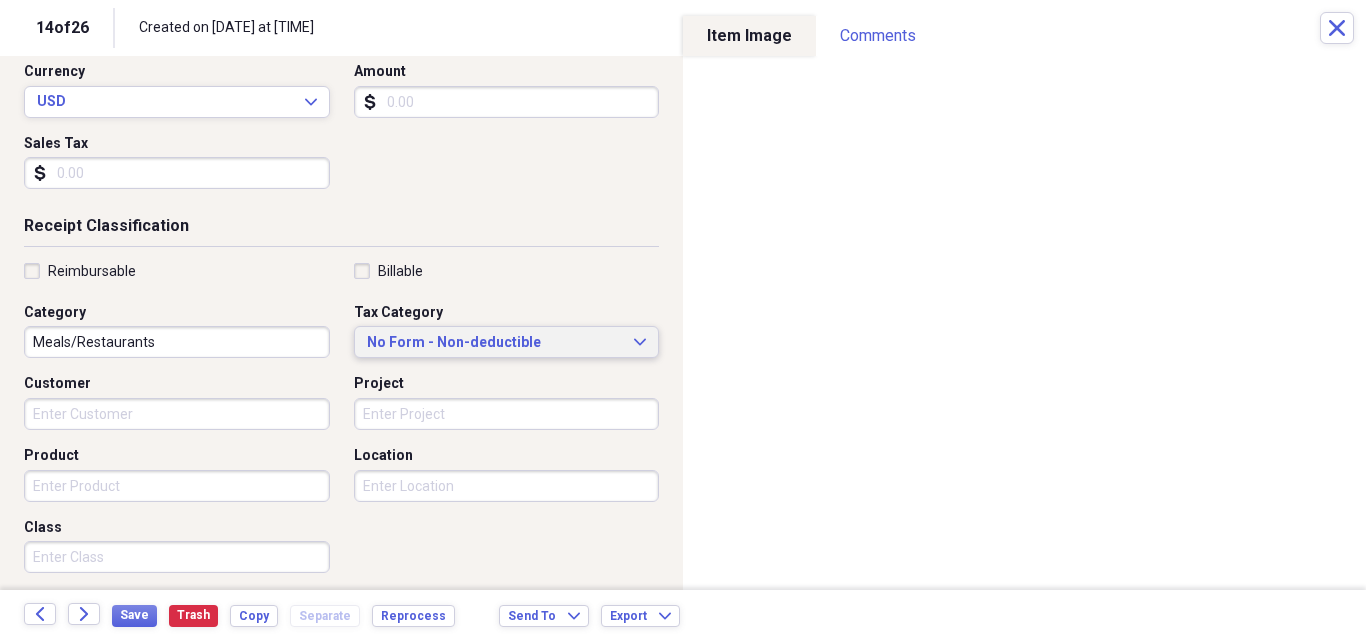 type on "Atlantic Foods" 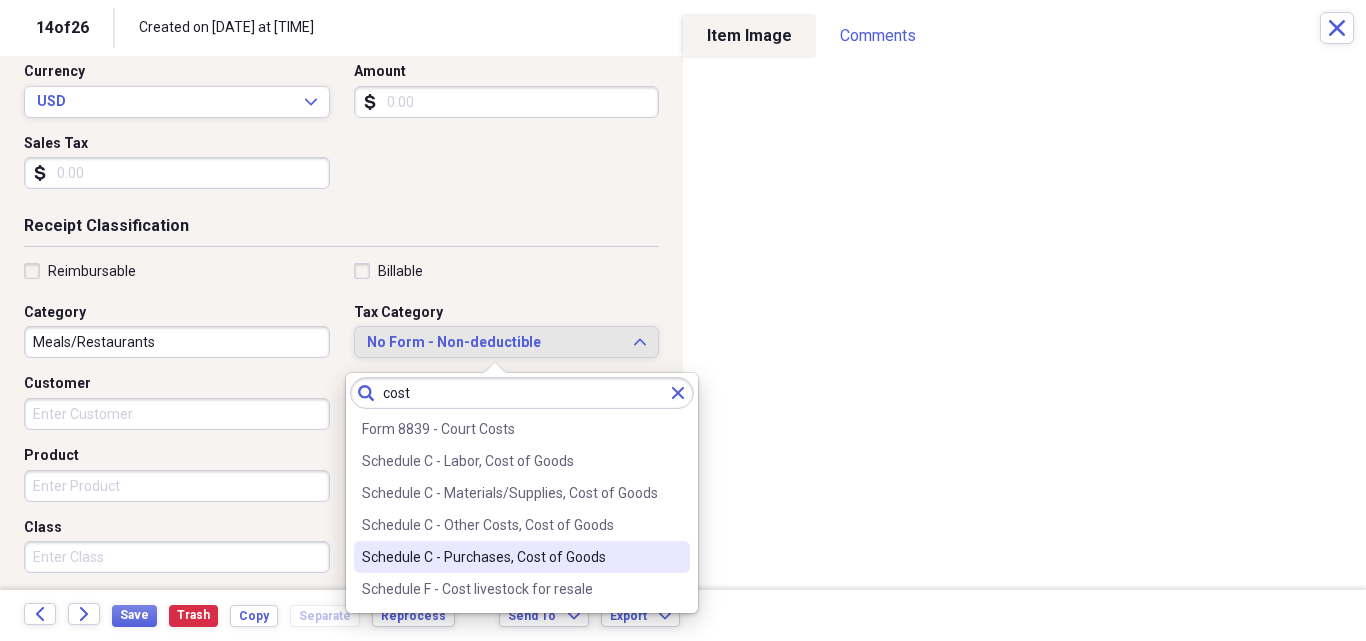 type on "cost" 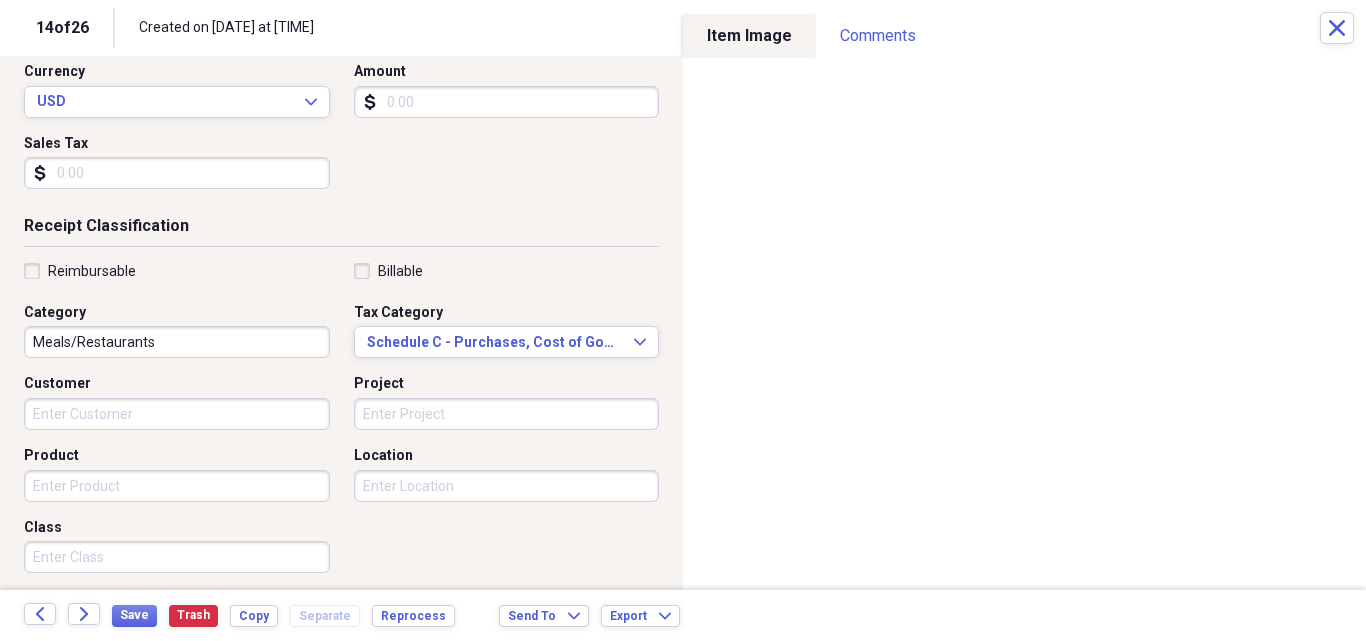 click on "Forward" at bounding box center (90, 615) 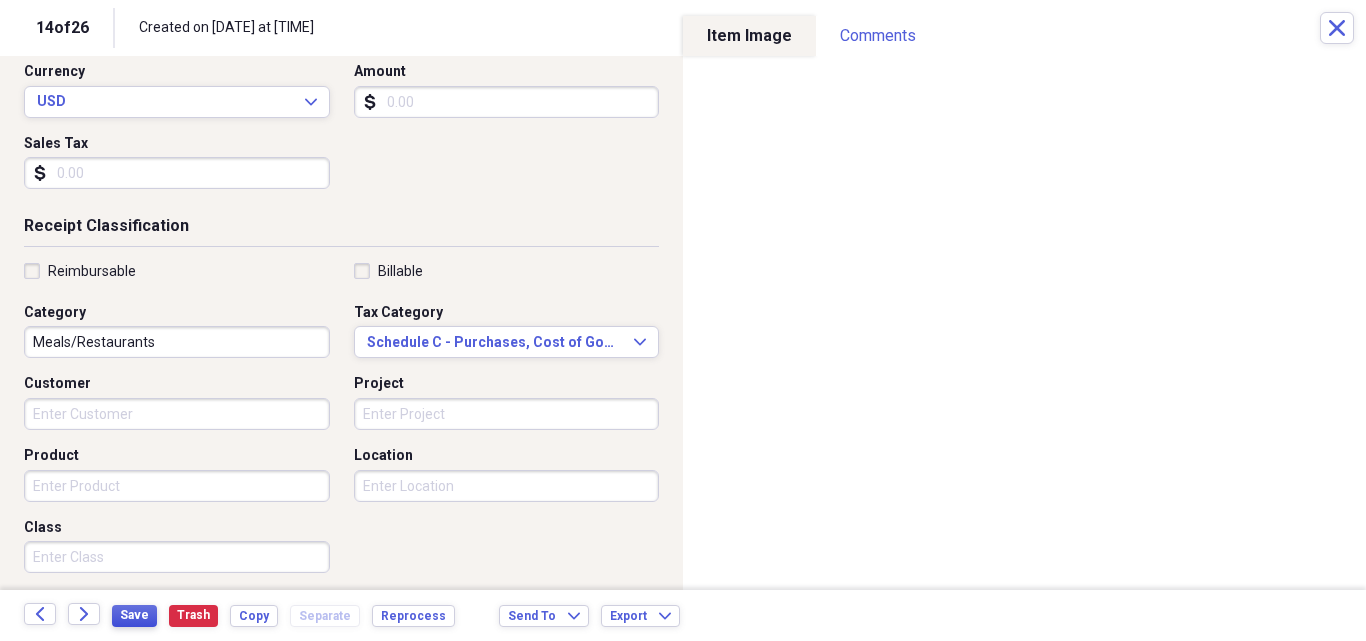 click on "Save" at bounding box center [134, 615] 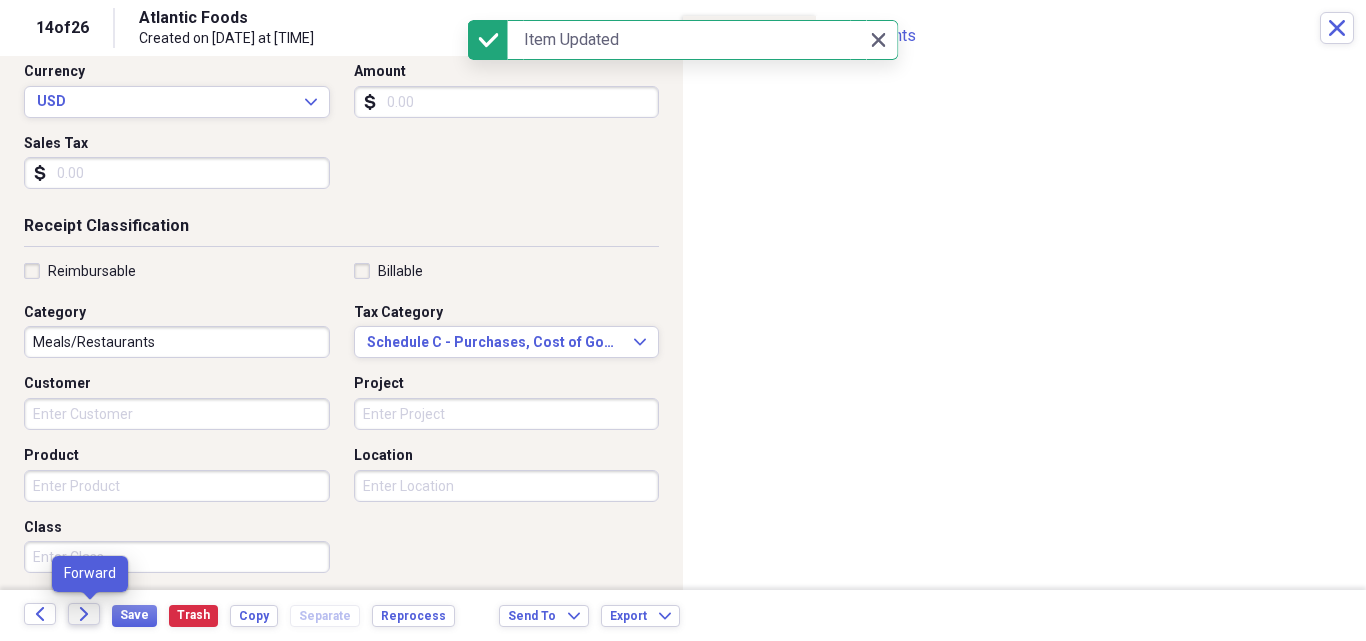 click on "Forward" 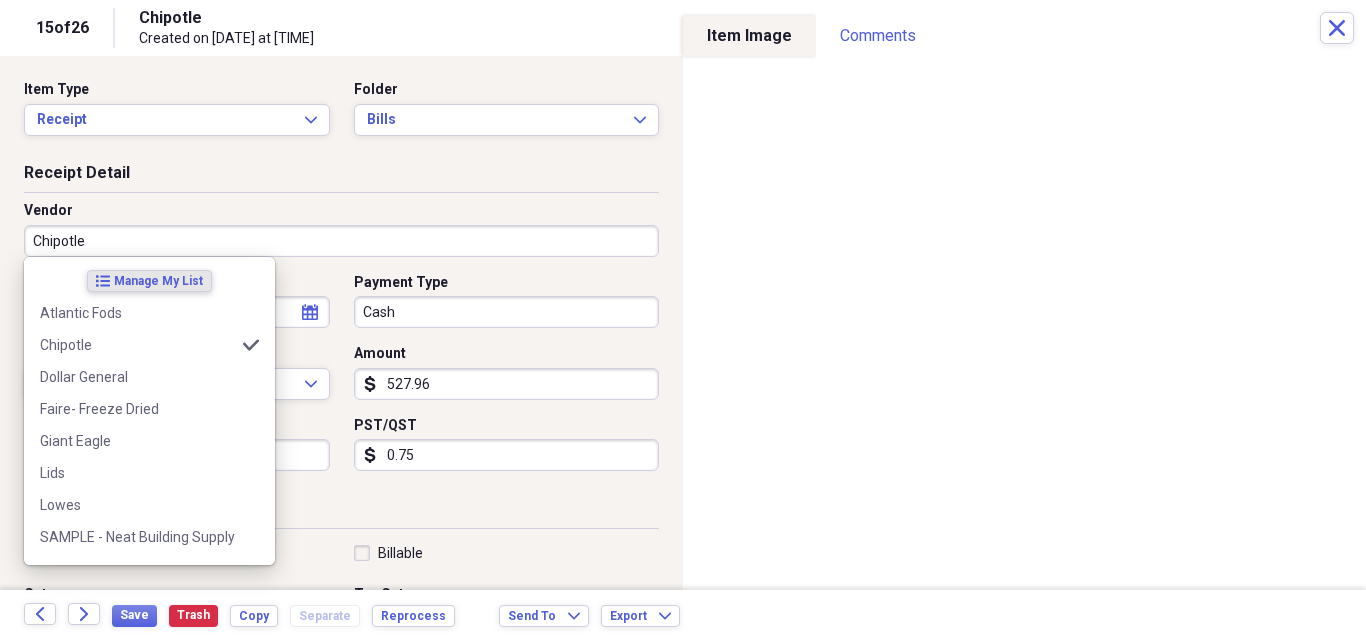 click on "Chipotle" at bounding box center [341, 241] 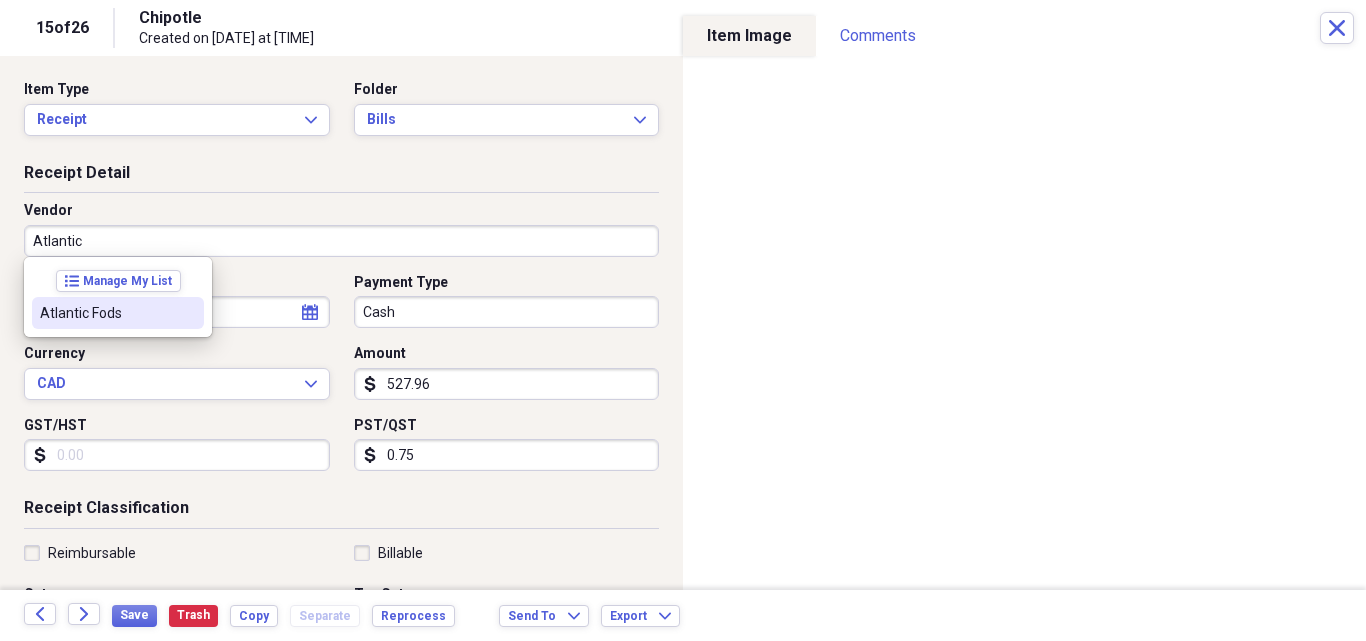 click on "Atlantic Fods" at bounding box center (106, 313) 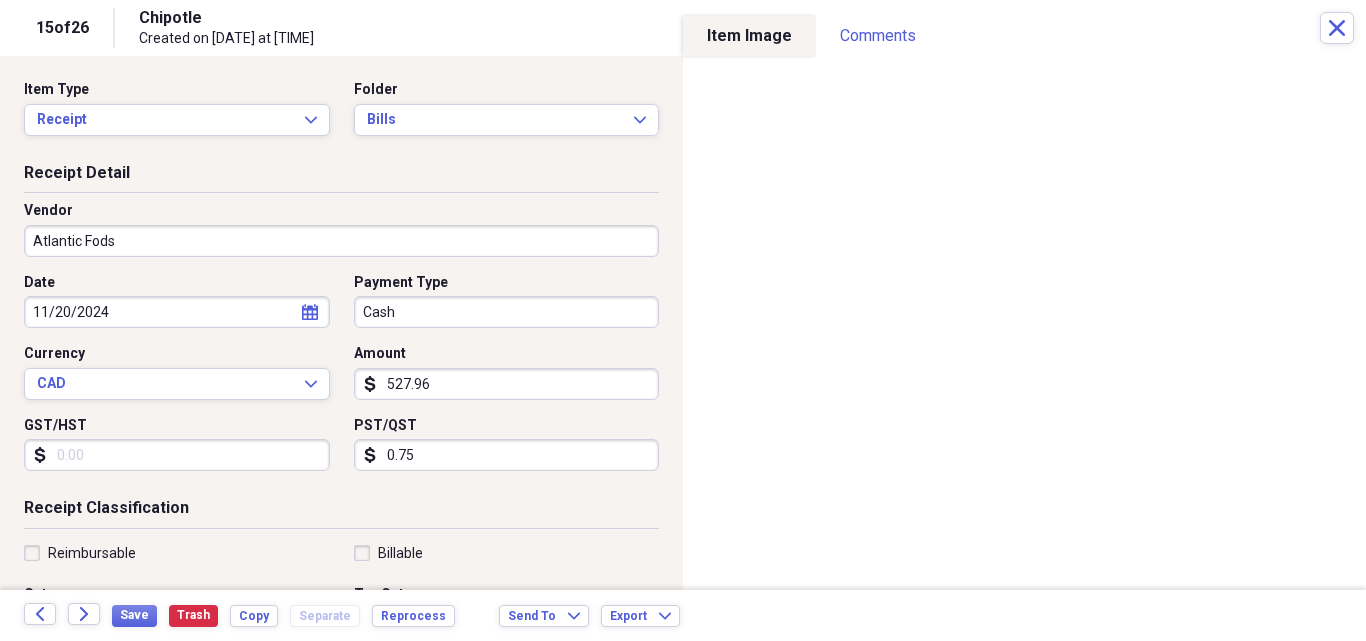 type on "General Retail" 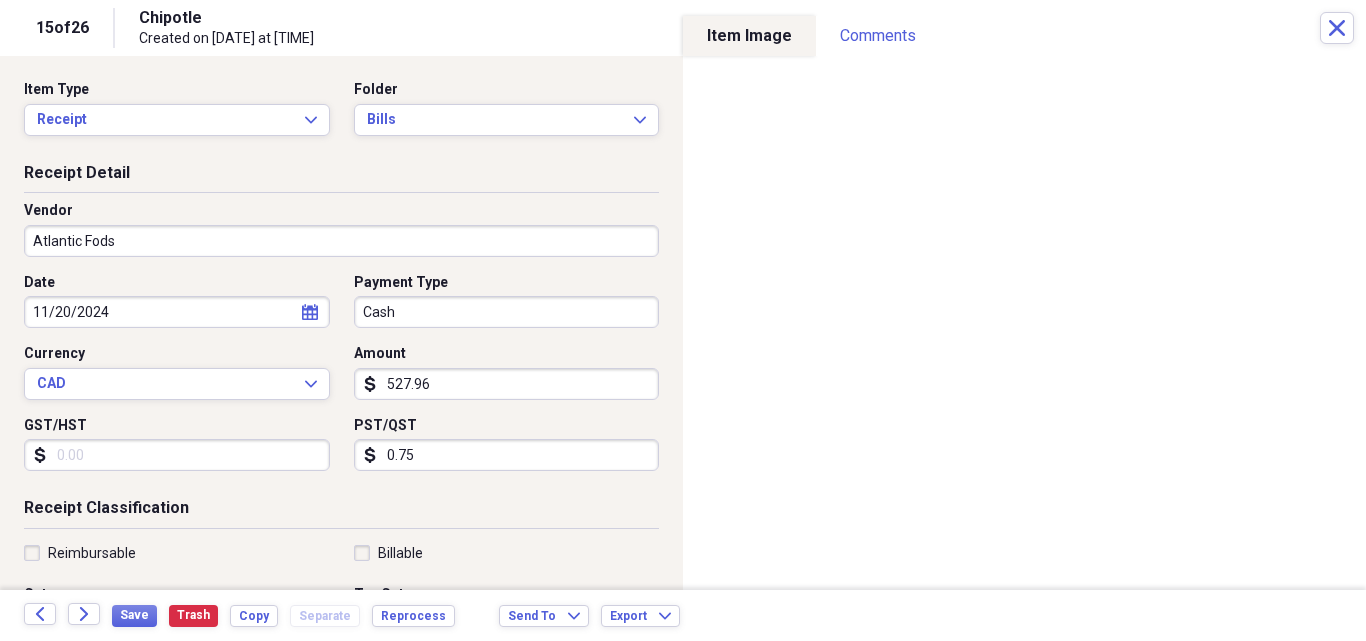 click on "Atlantic Fods" at bounding box center (341, 241) 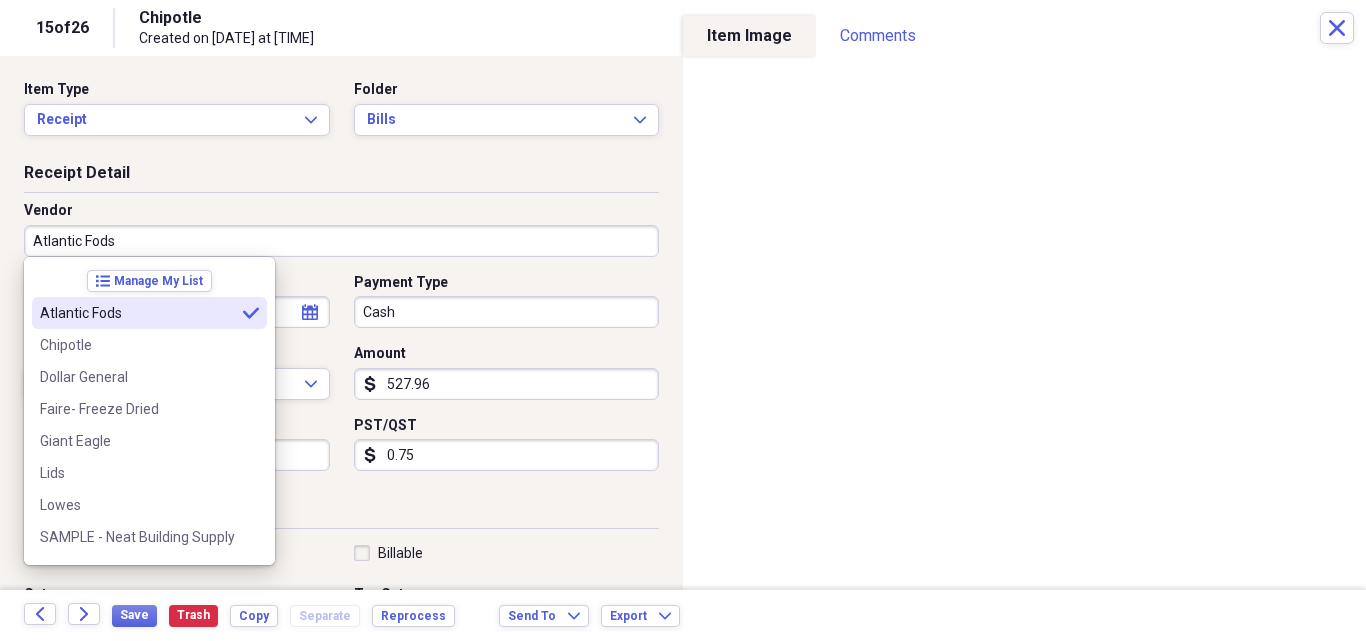type on "Atlantic Foods" 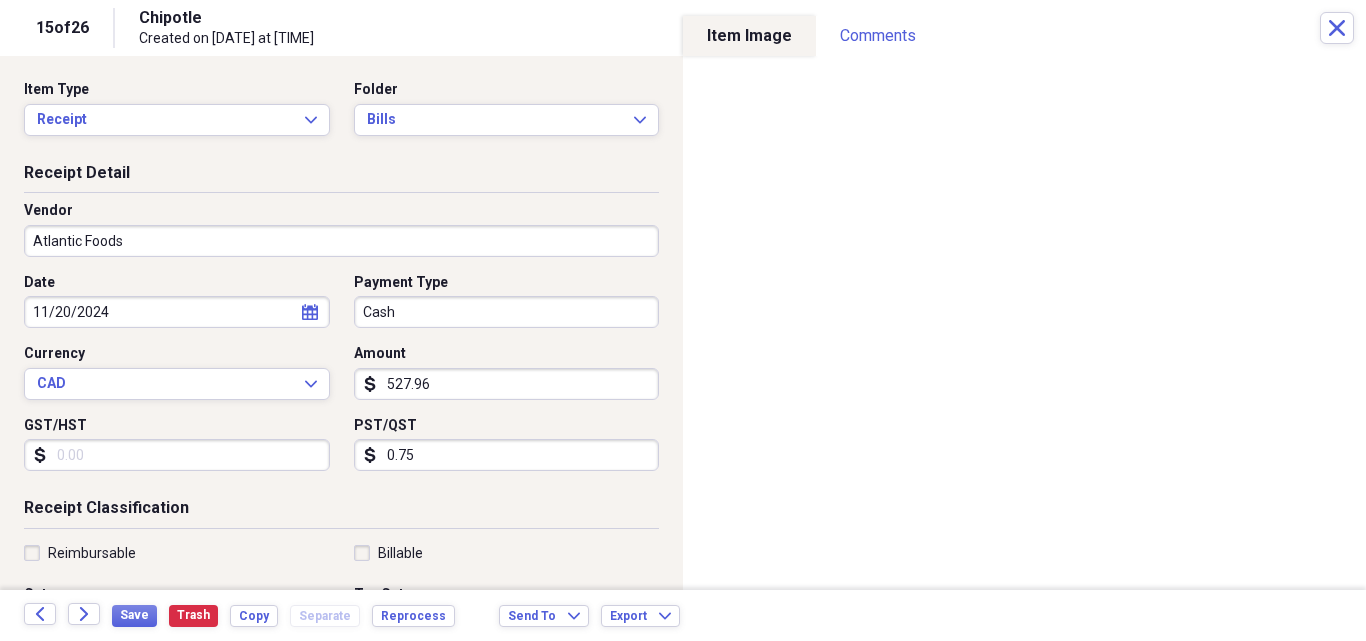 type on "Meals/Restaurants" 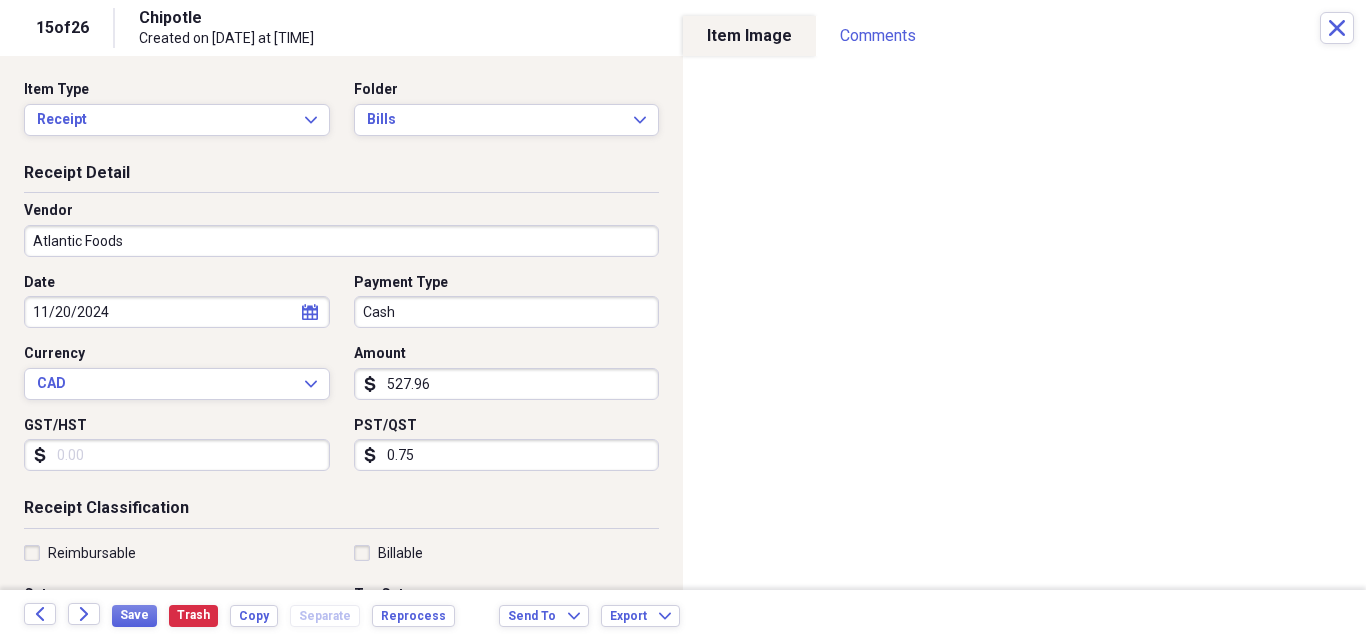 type on "Atlantic Foods" 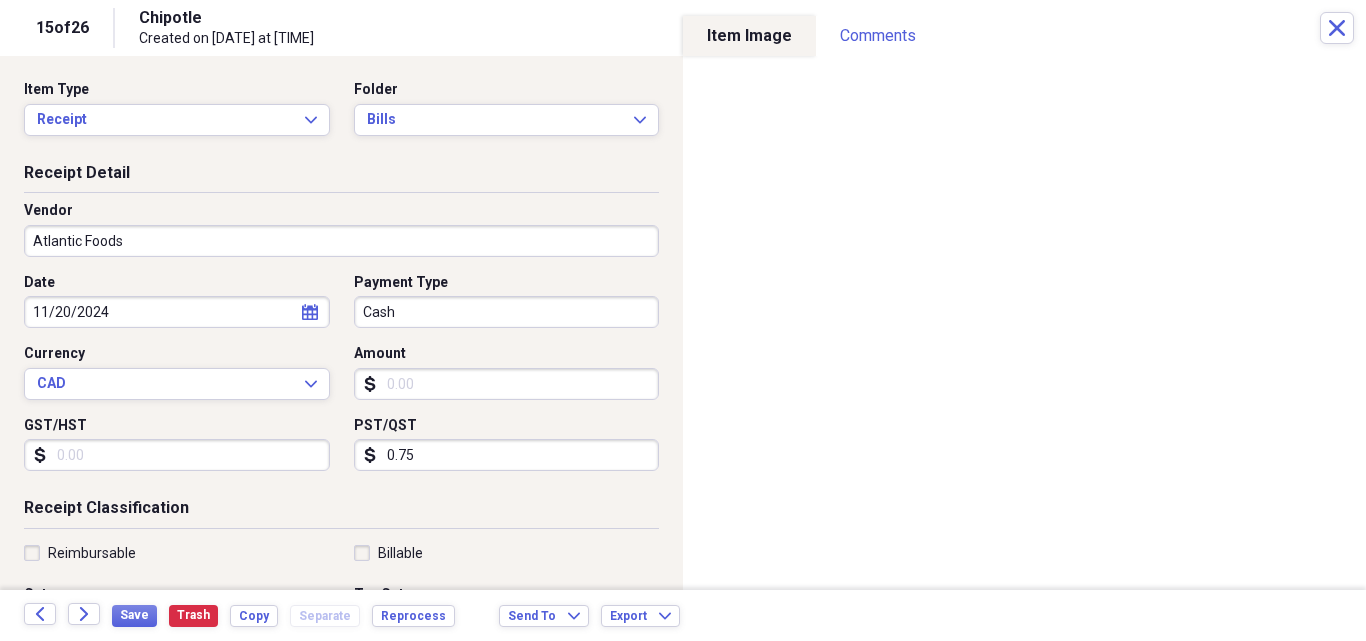 type 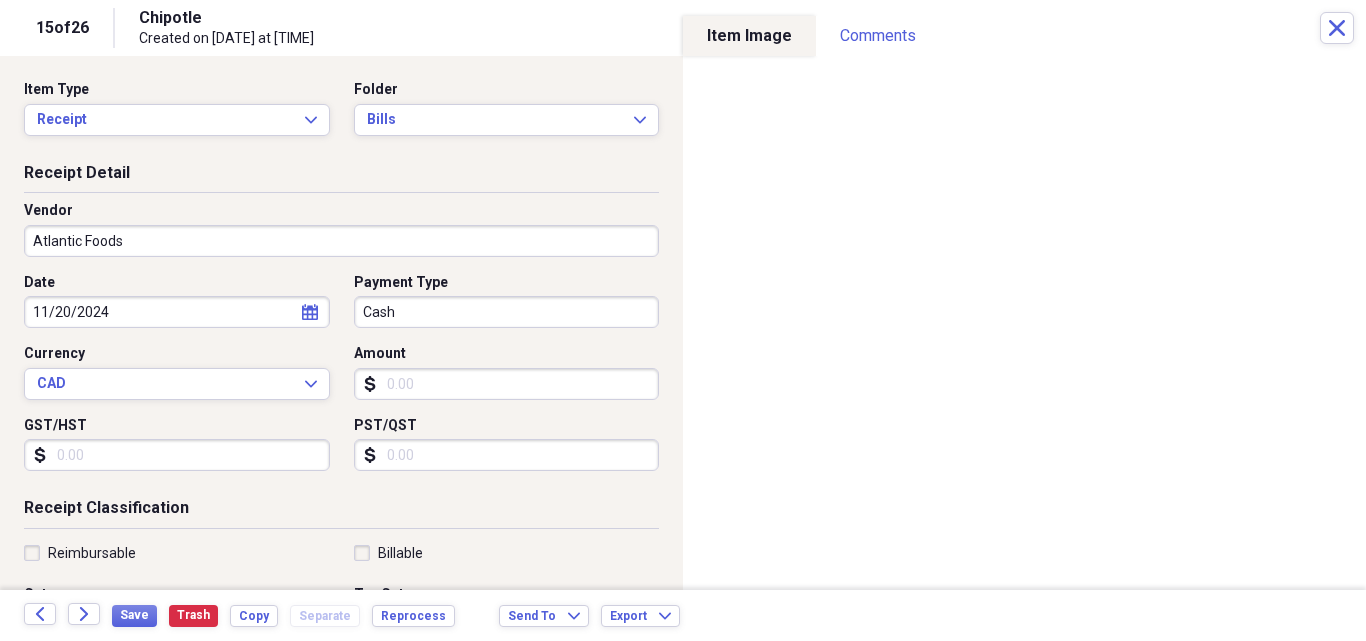 type 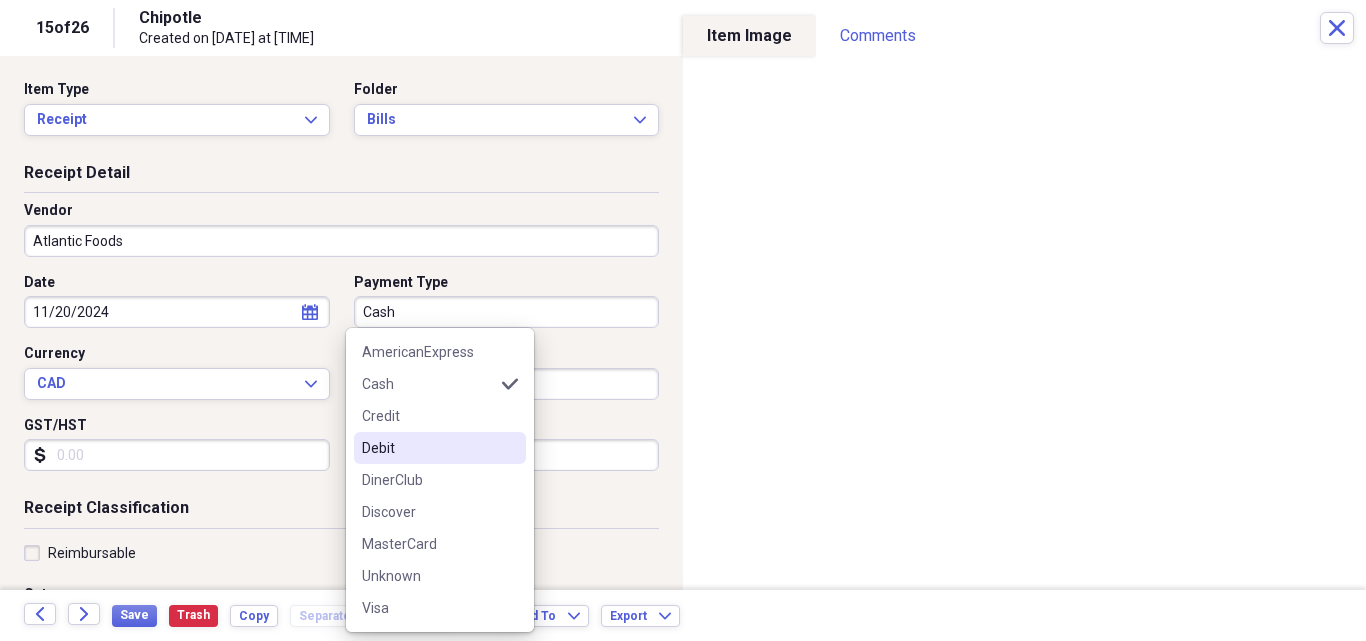 click on "Debit" at bounding box center [428, 448] 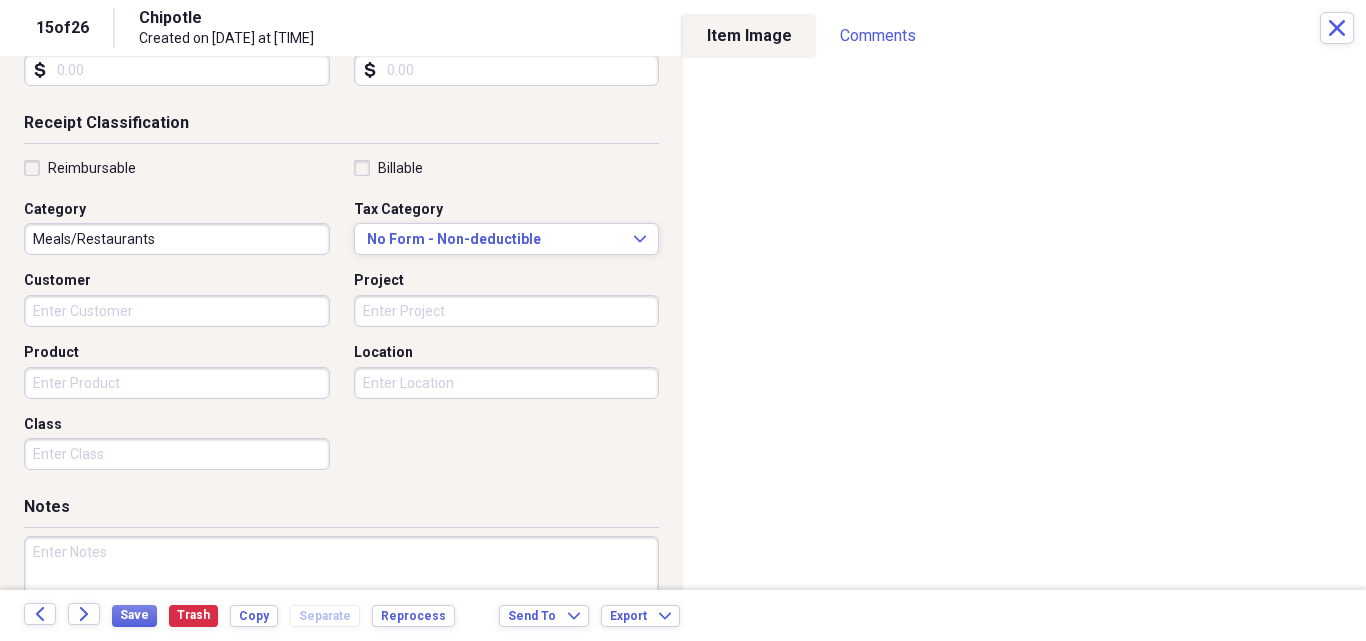 scroll, scrollTop: 487, scrollLeft: 0, axis: vertical 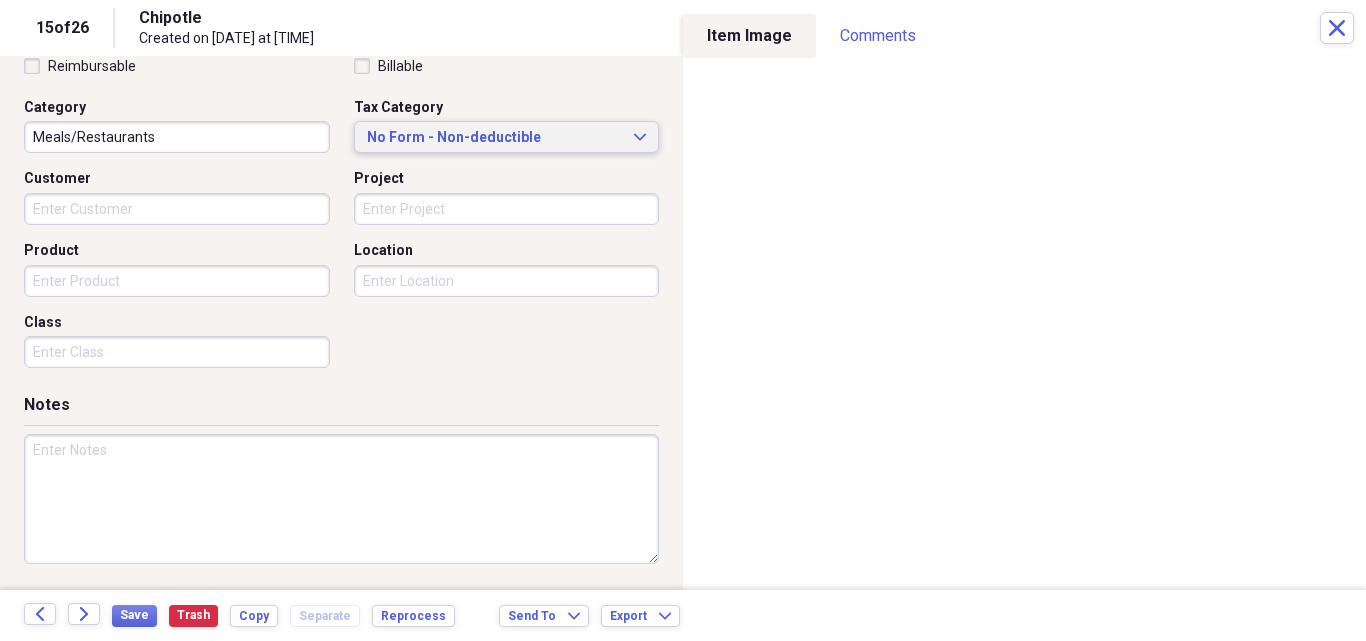 click on "No Form - Non-deductible" at bounding box center [495, 138] 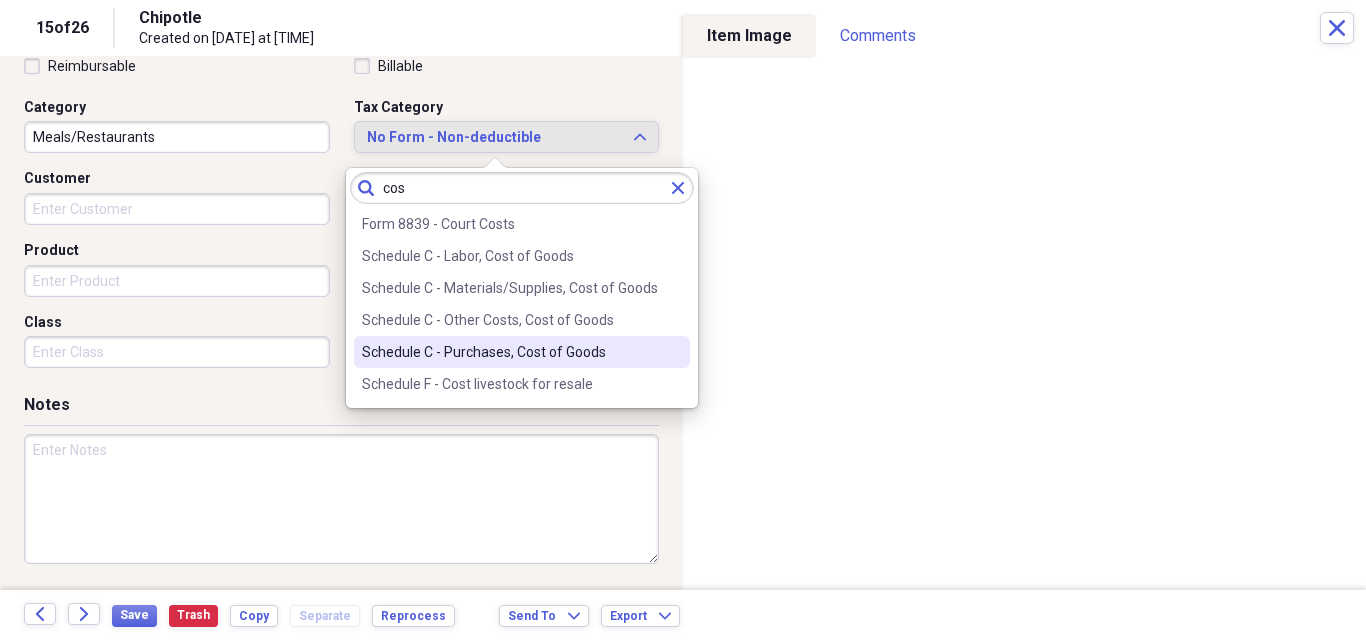 type on "cos" 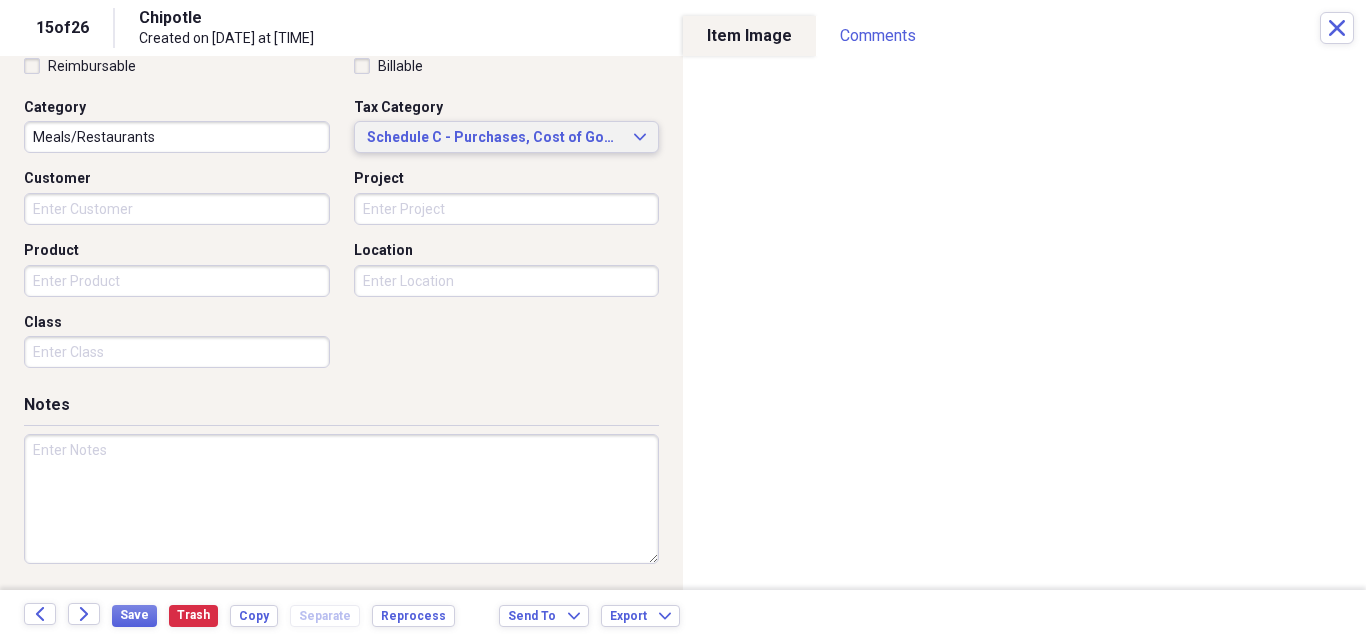 click on "Schedule C - Purchases, Cost of Goods" at bounding box center [495, 138] 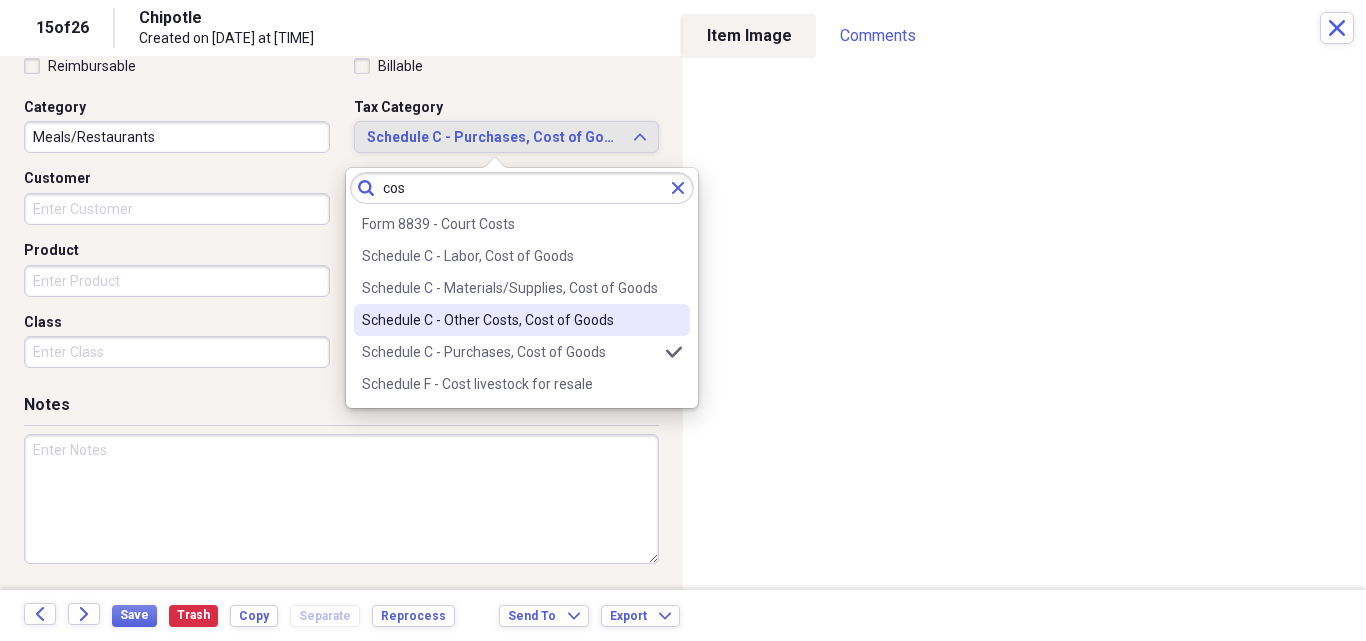 click on "Schedule C - Other Costs, Cost of Goods" at bounding box center [510, 320] 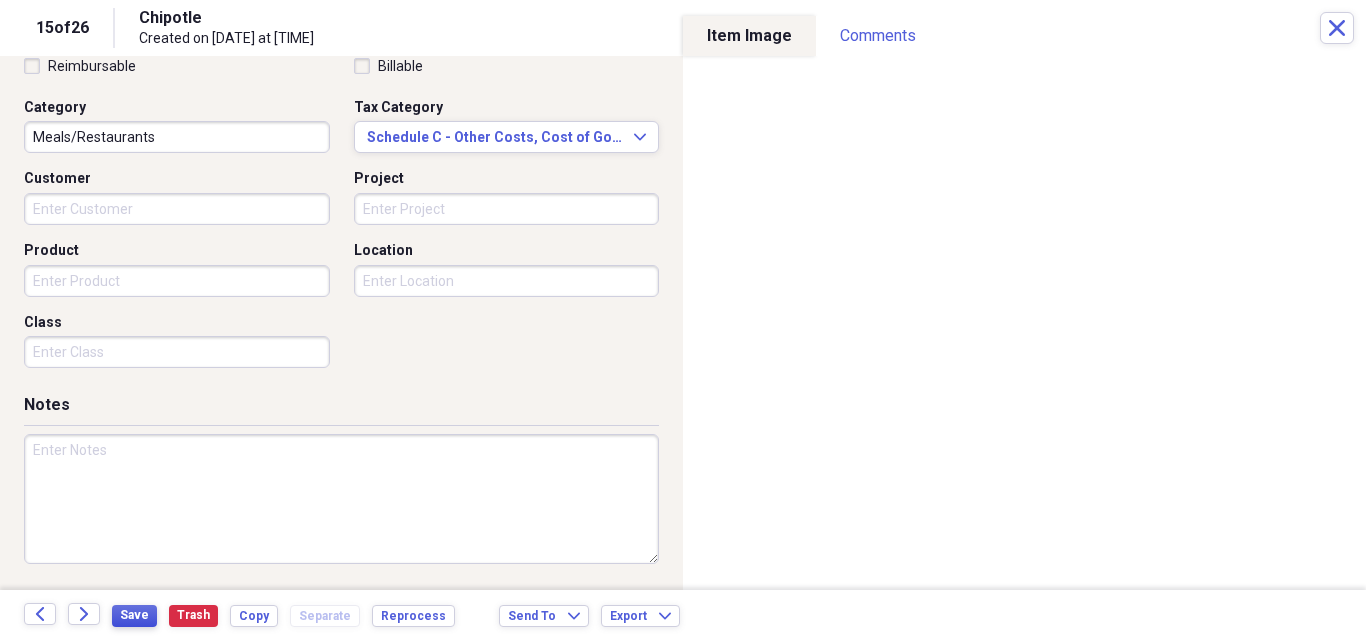 click on "Save" at bounding box center [134, 615] 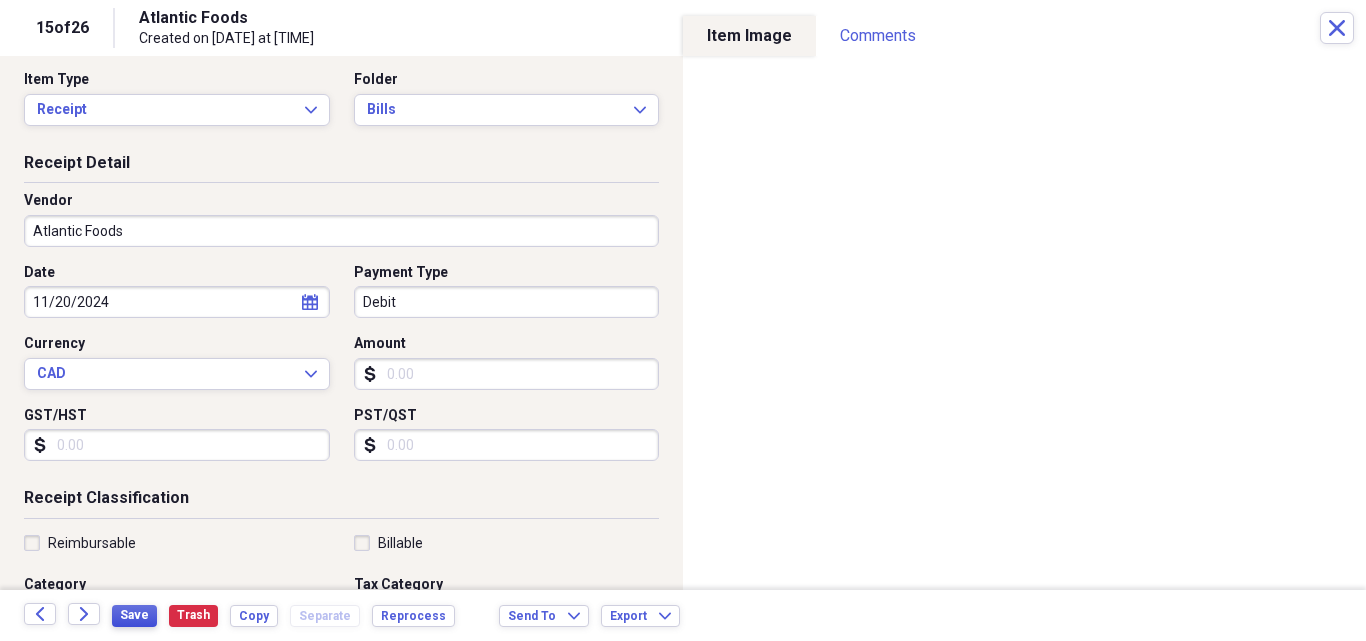 scroll, scrollTop: 8, scrollLeft: 0, axis: vertical 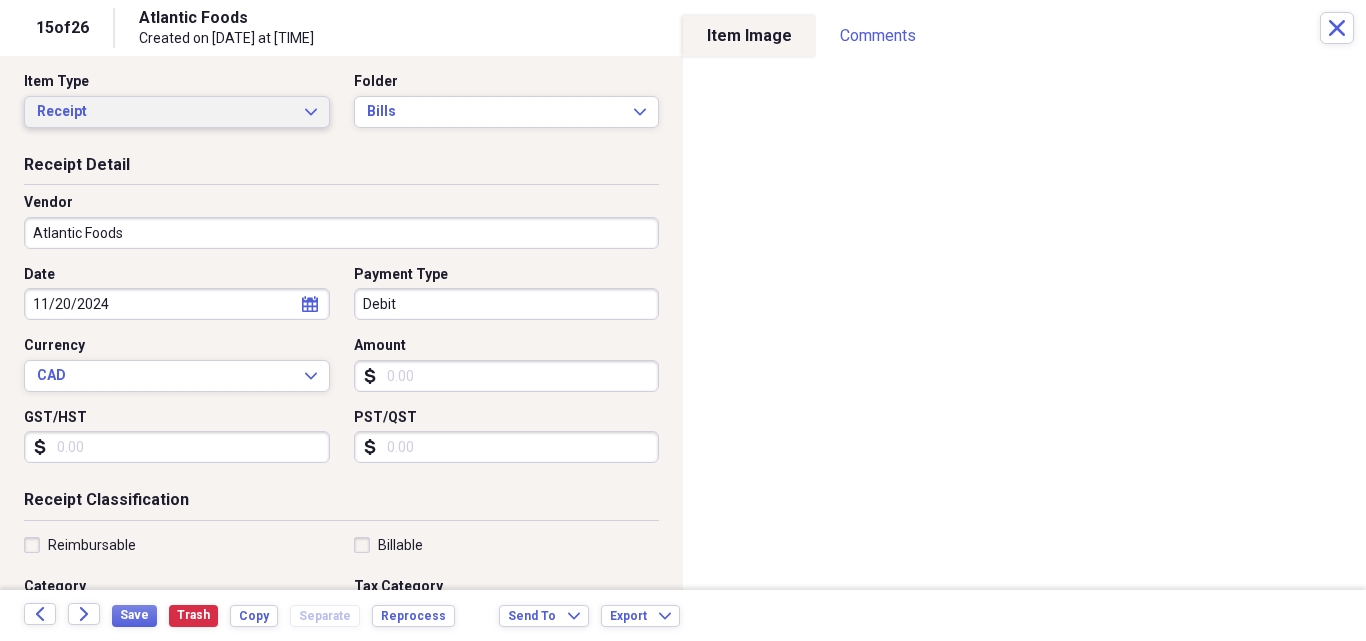 click on "Receipt Expand" at bounding box center (177, 112) 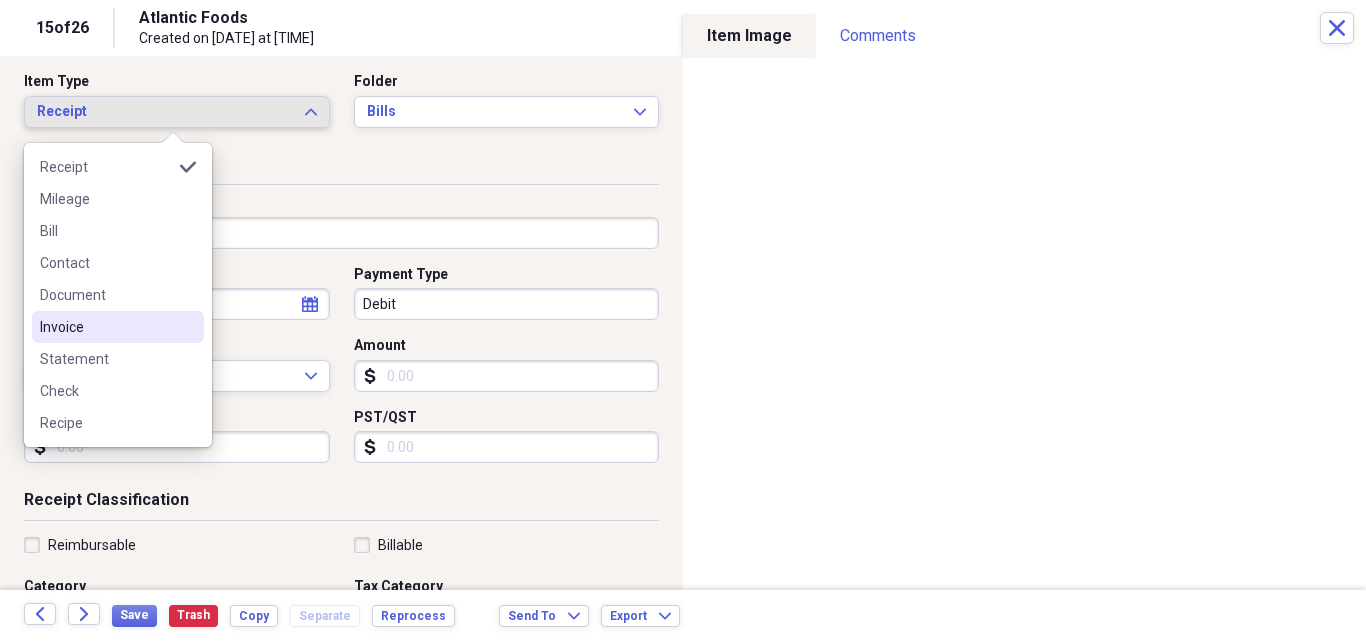 click on "Invoice" at bounding box center [106, 327] 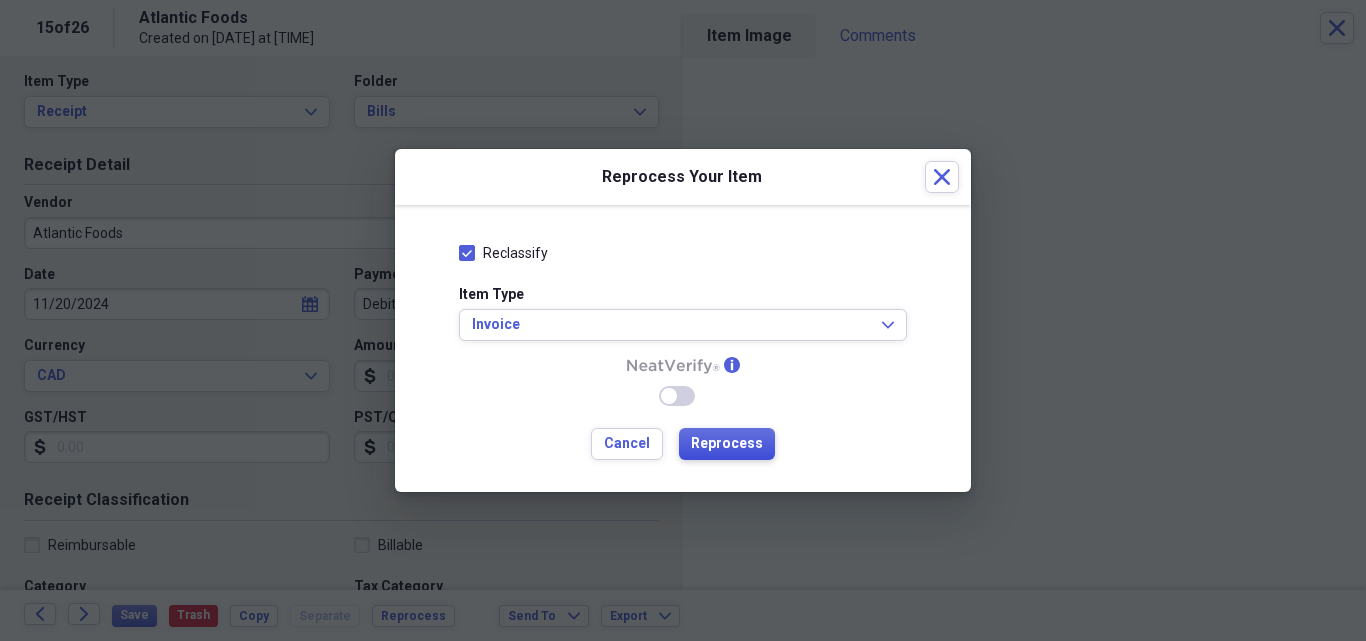click on "Reprocess" at bounding box center (727, 444) 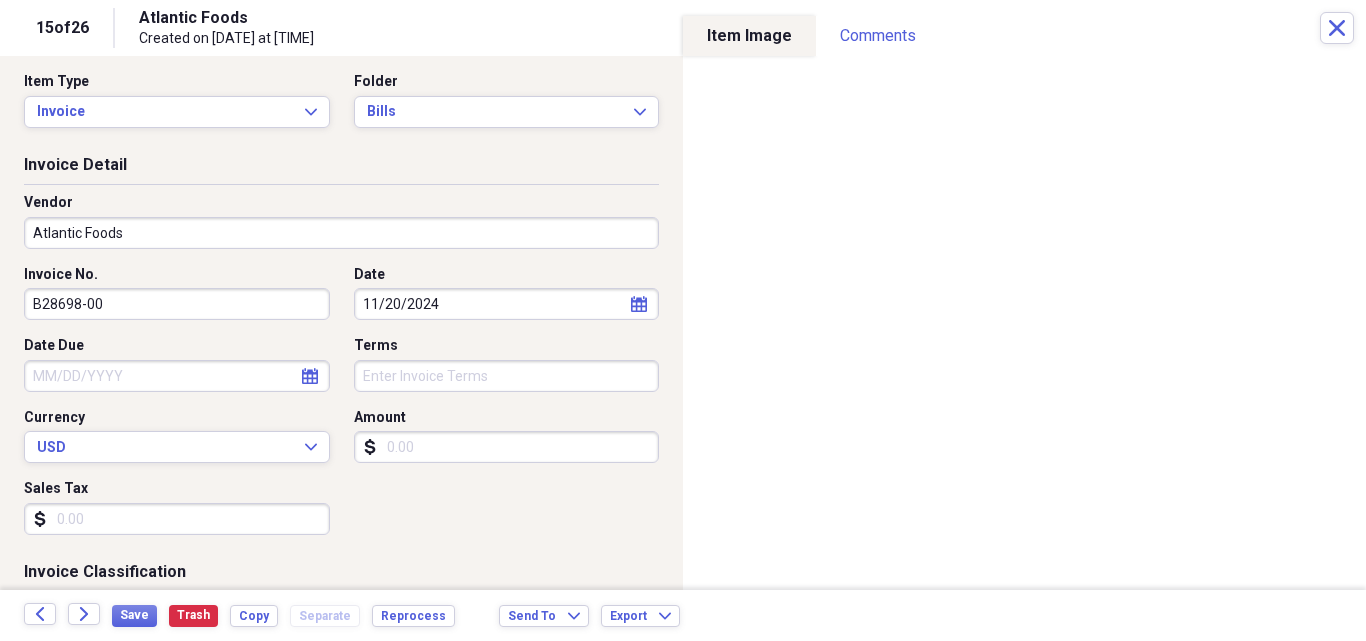 type on "B28698-00" 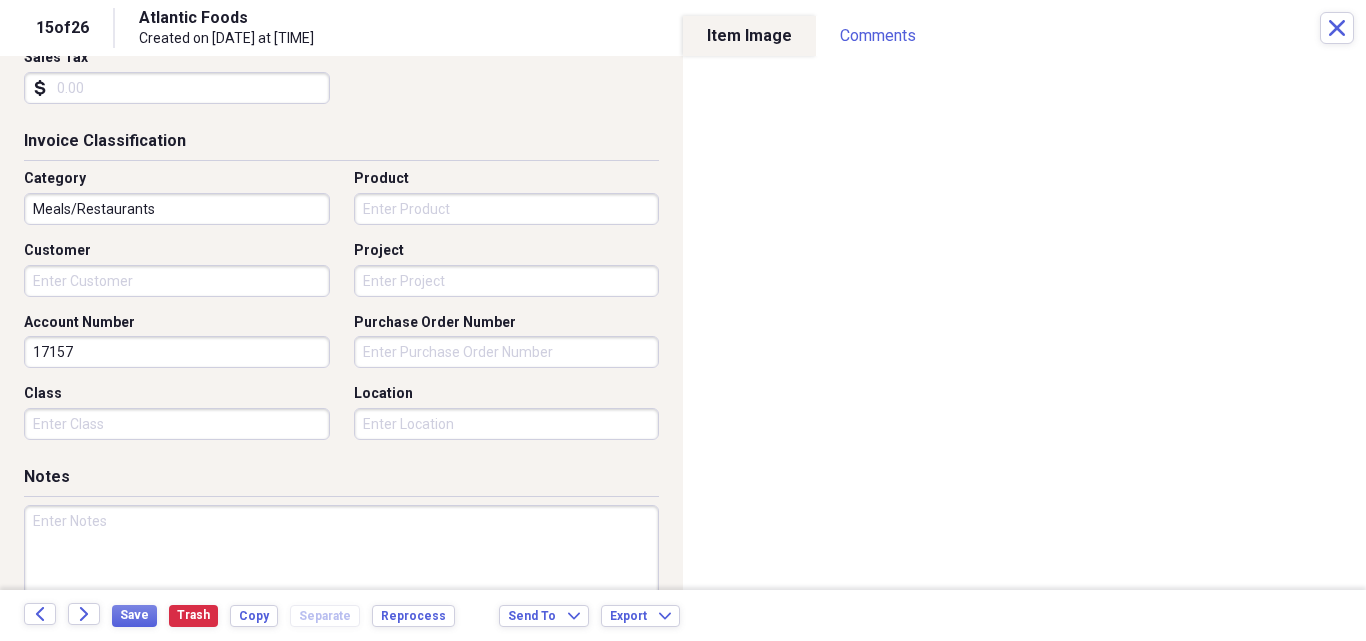 scroll, scrollTop: 441, scrollLeft: 0, axis: vertical 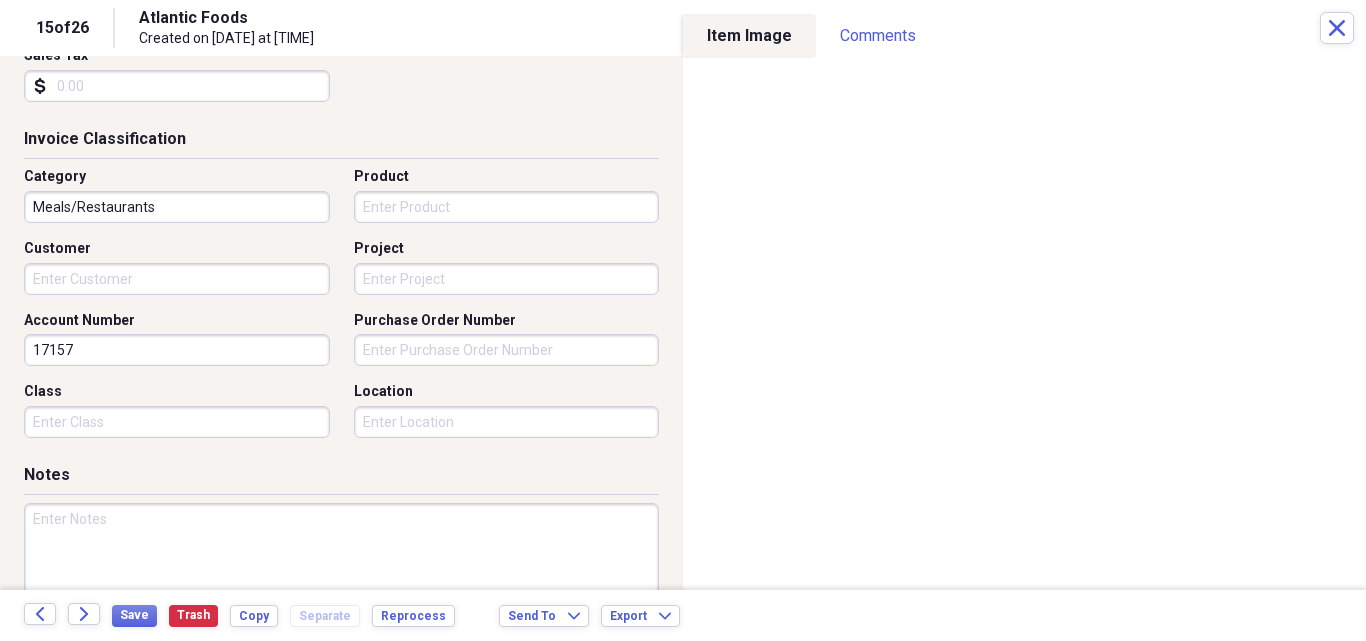 click on "Meals/Restaurants" at bounding box center [177, 207] 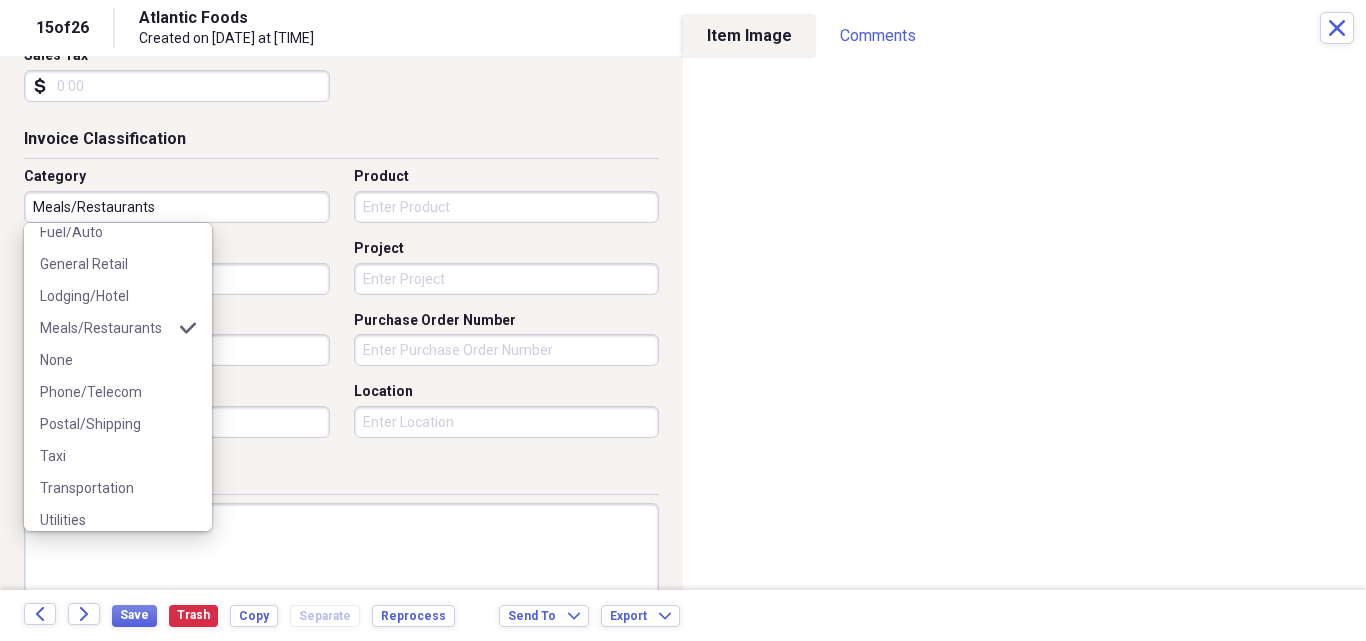 scroll, scrollTop: 124, scrollLeft: 0, axis: vertical 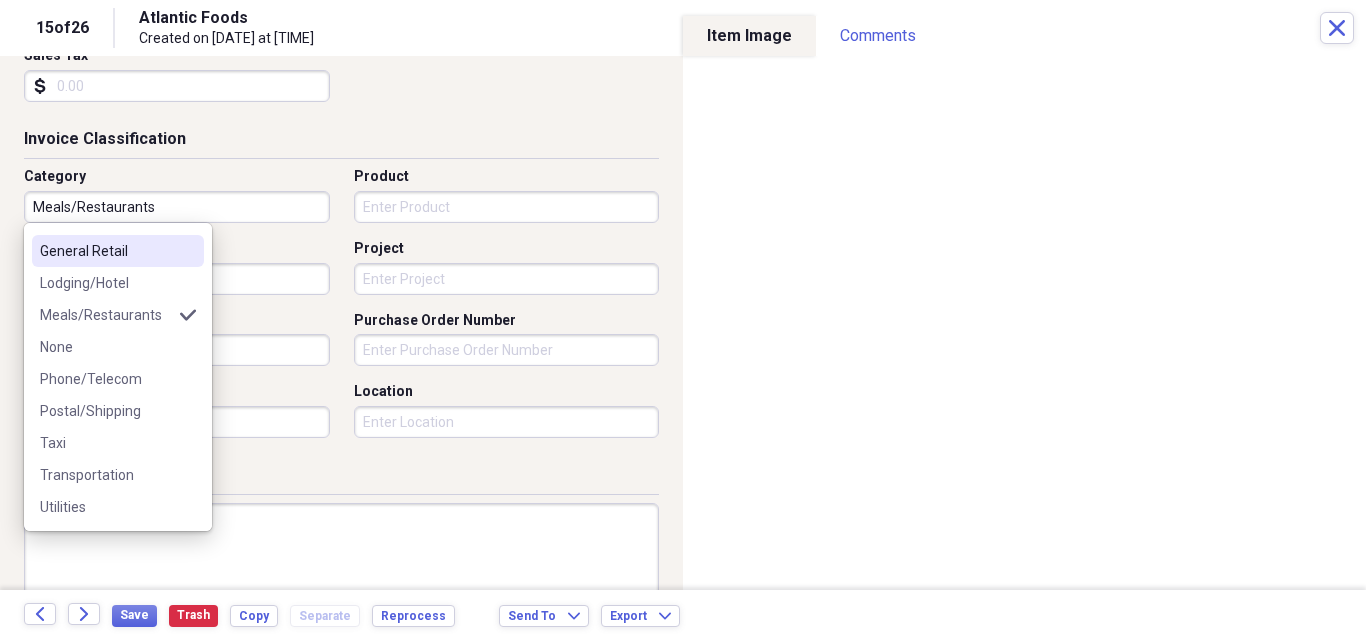 click on "General Retail" at bounding box center [106, 251] 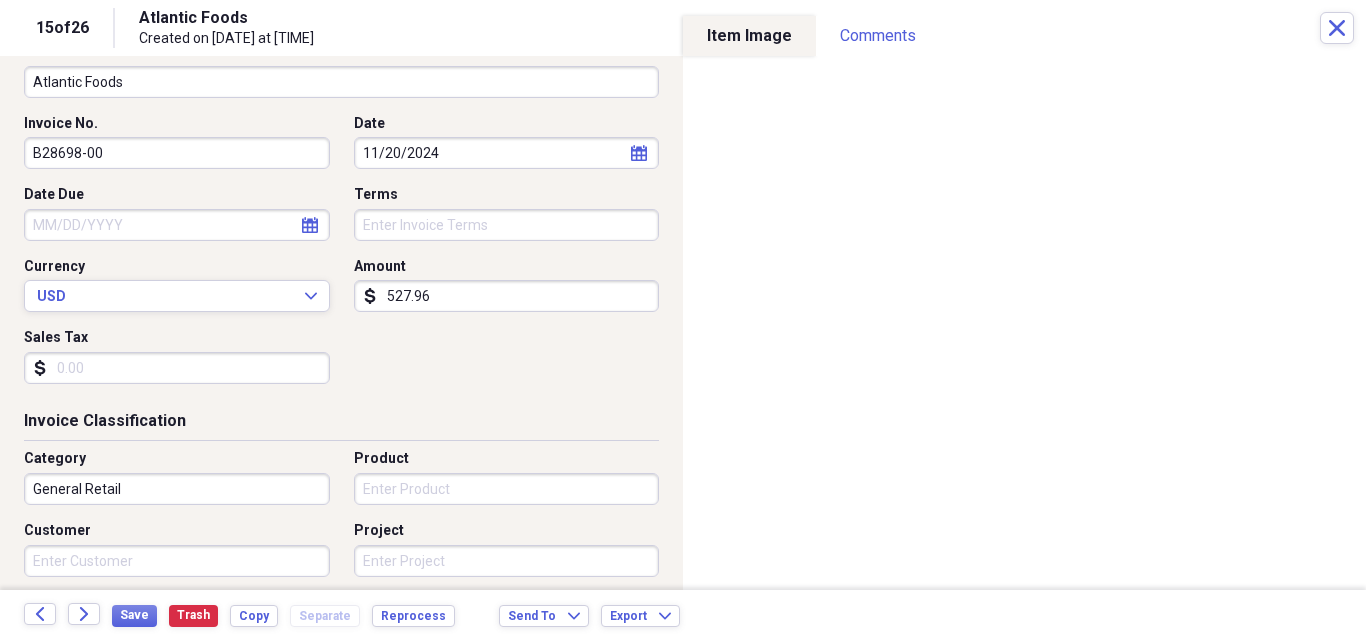 scroll, scrollTop: 130, scrollLeft: 0, axis: vertical 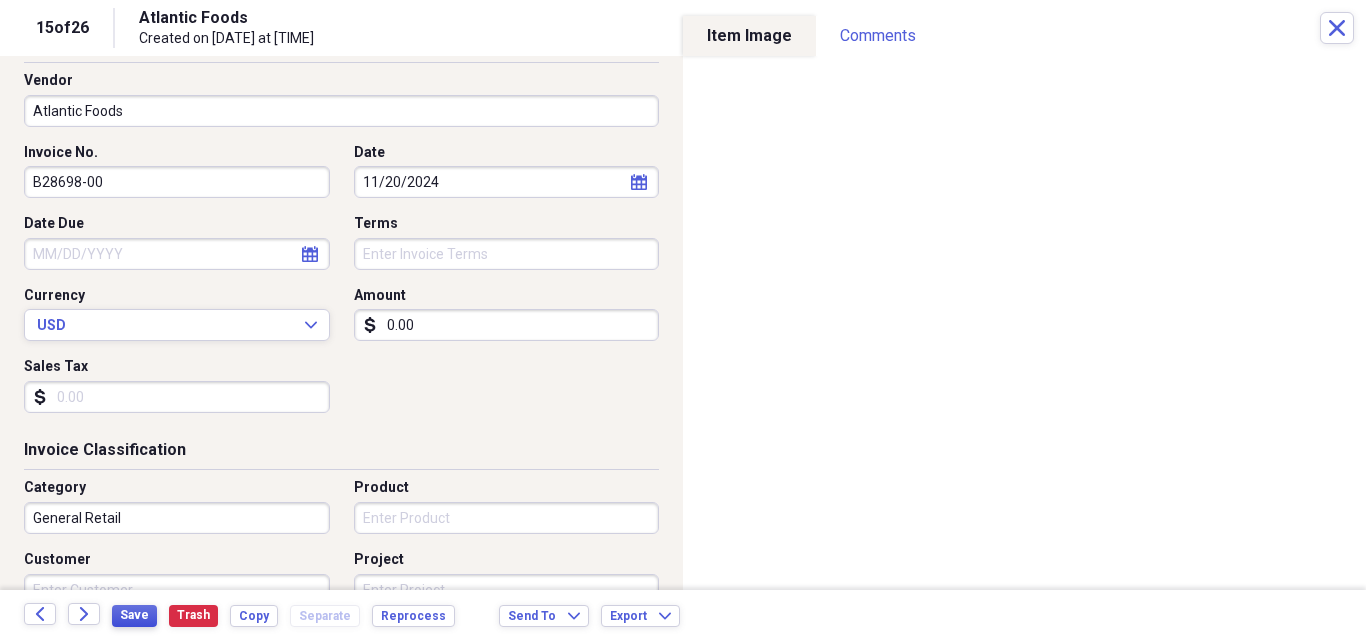 type on "0.00" 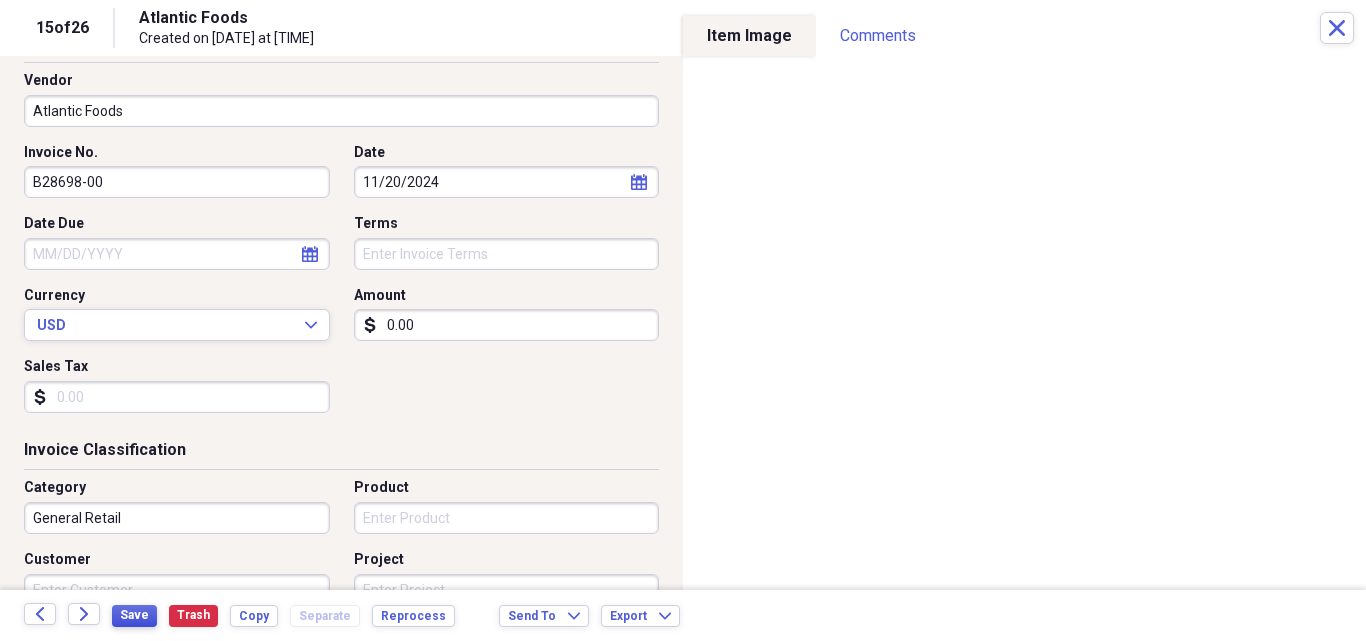 click on "Save" at bounding box center (134, 615) 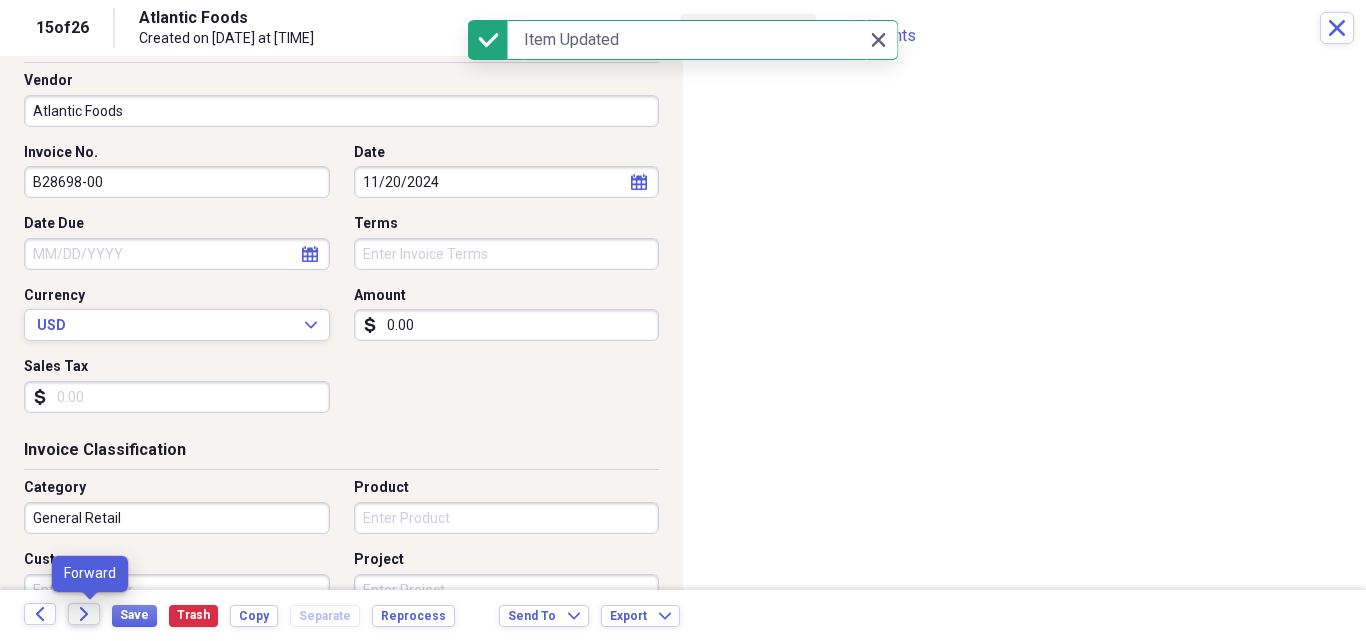 click on "Forward" 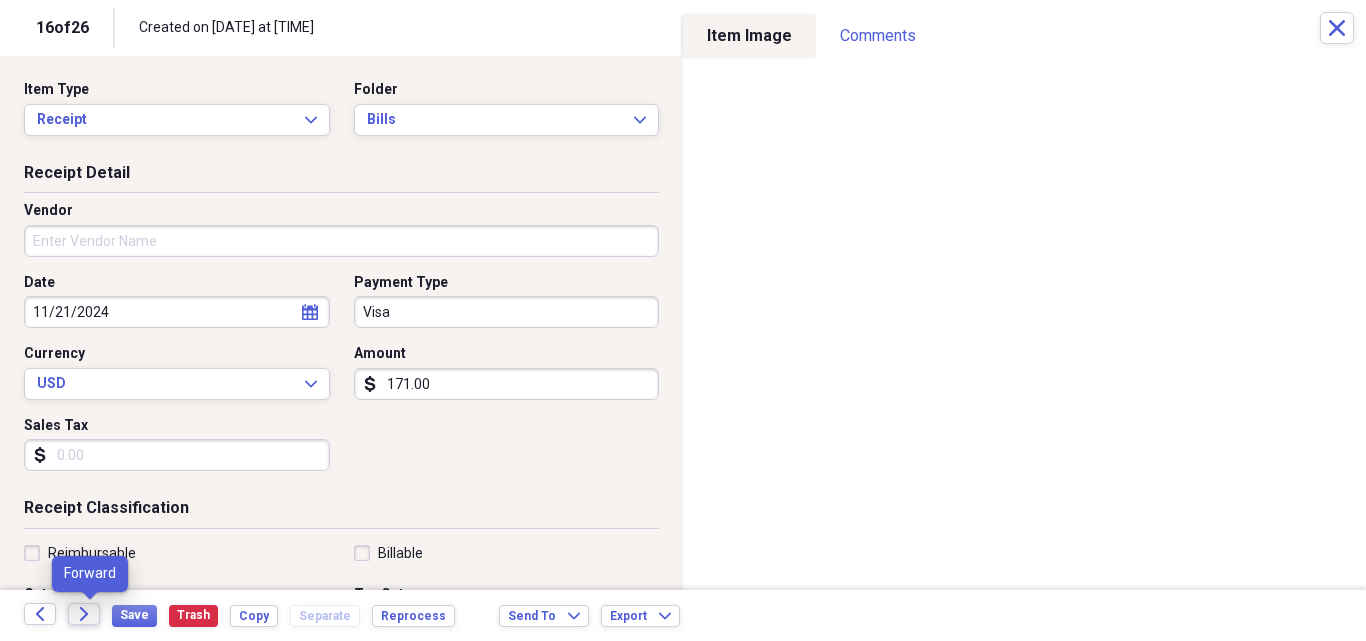 click on "Forward" 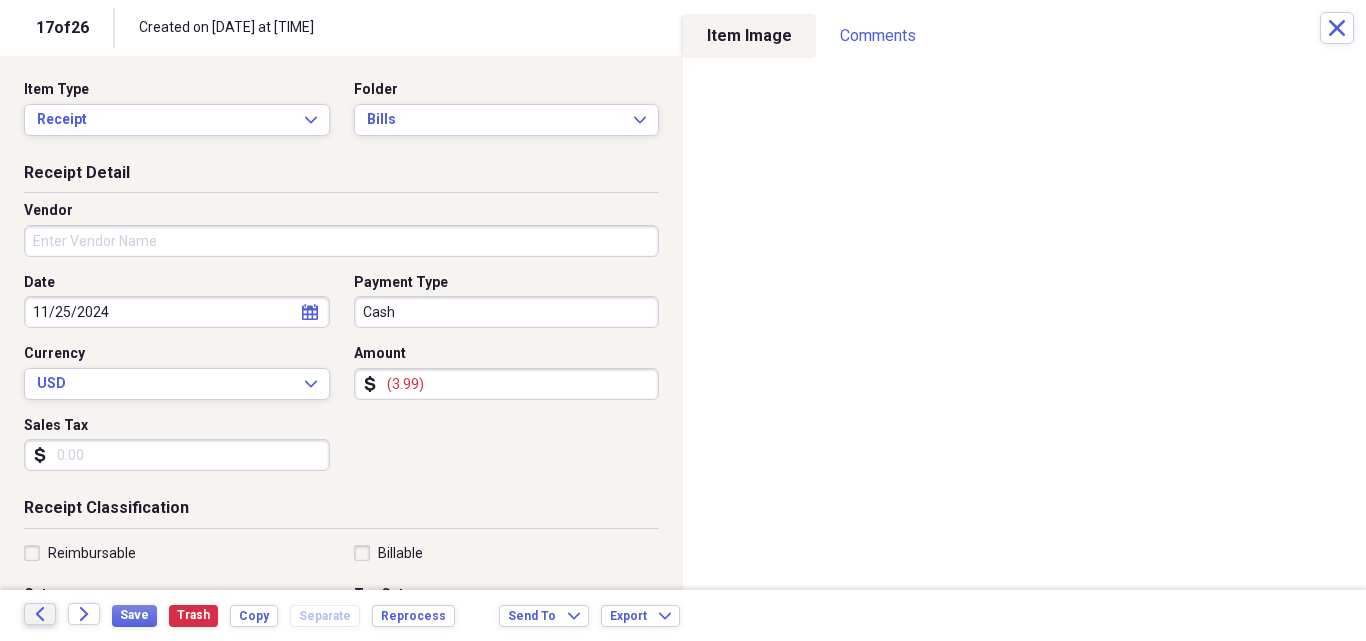 click on "Back" 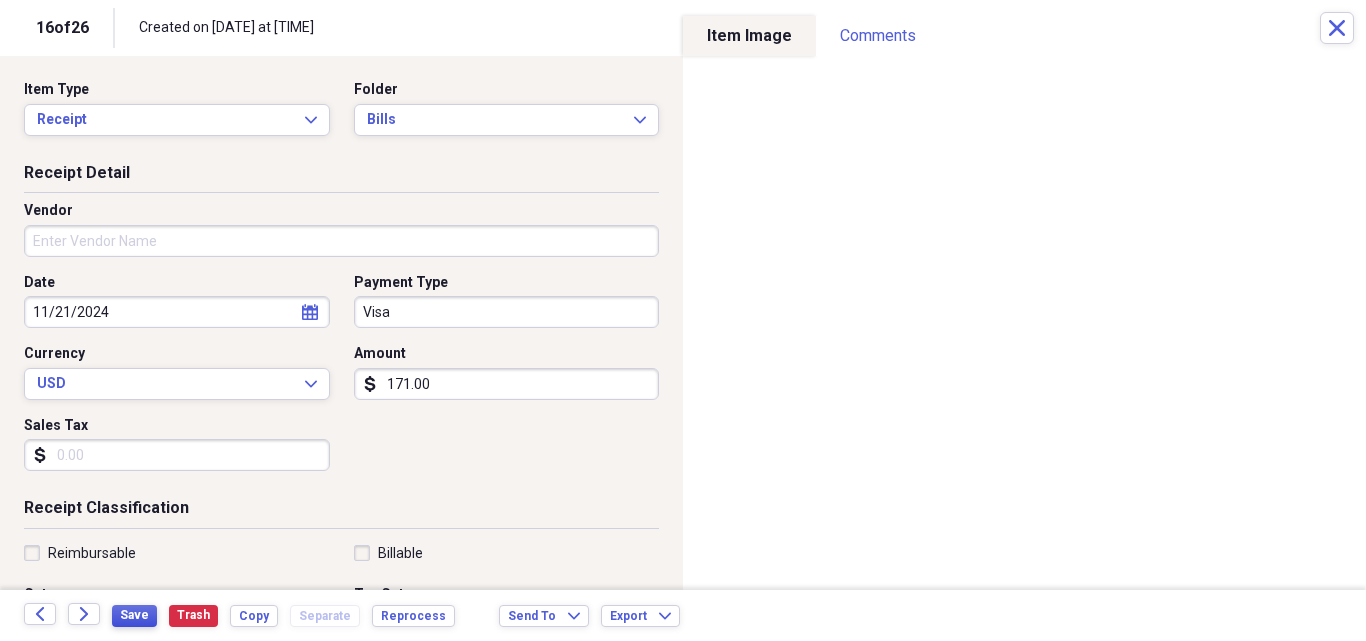 click on "Save" at bounding box center (134, 615) 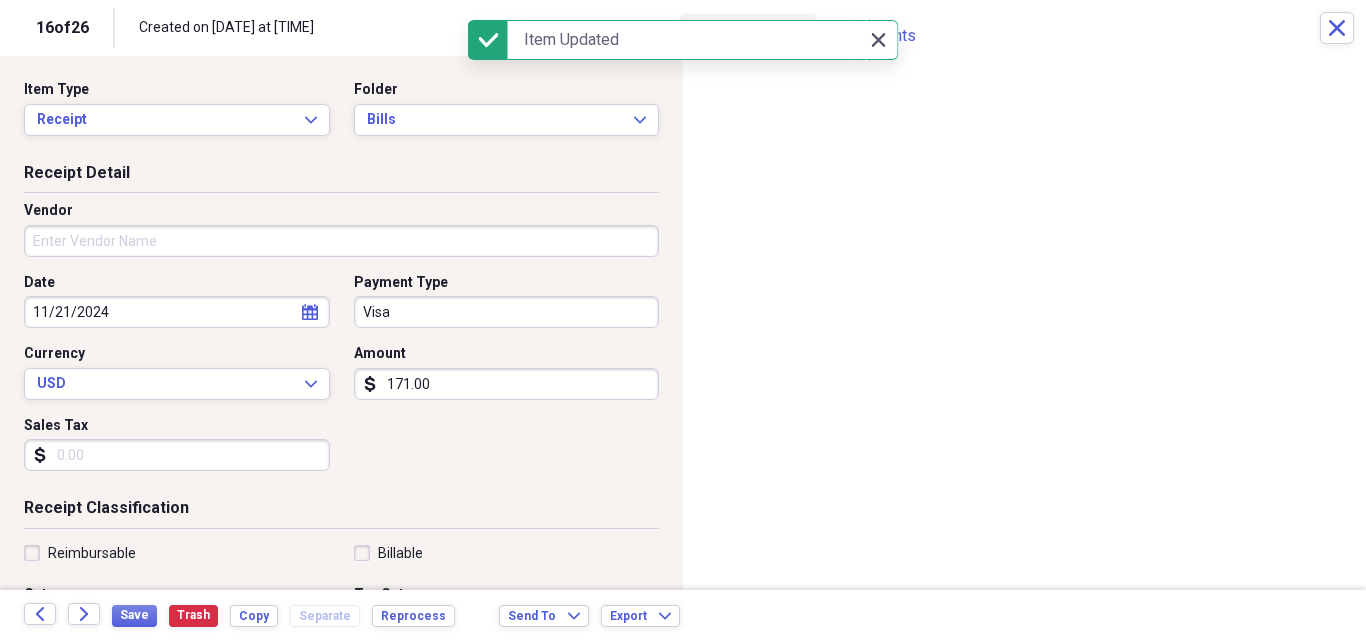 click on "Close Close" at bounding box center [878, 40] 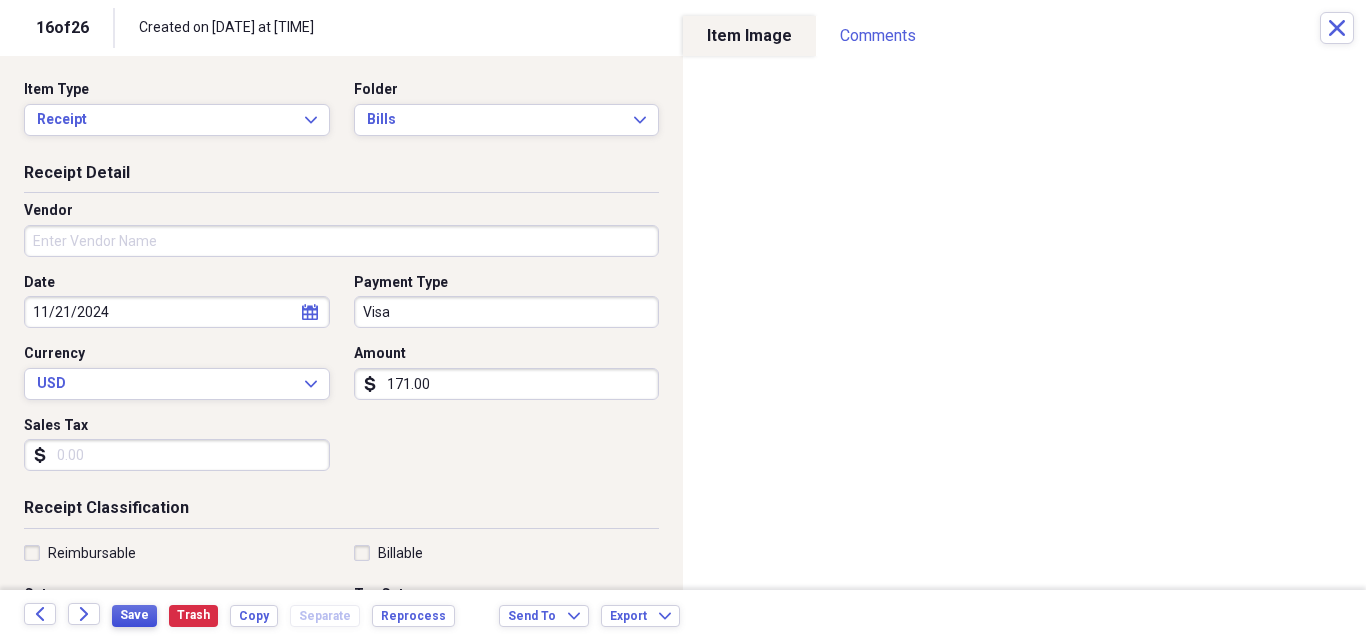 click on "Save" at bounding box center [134, 615] 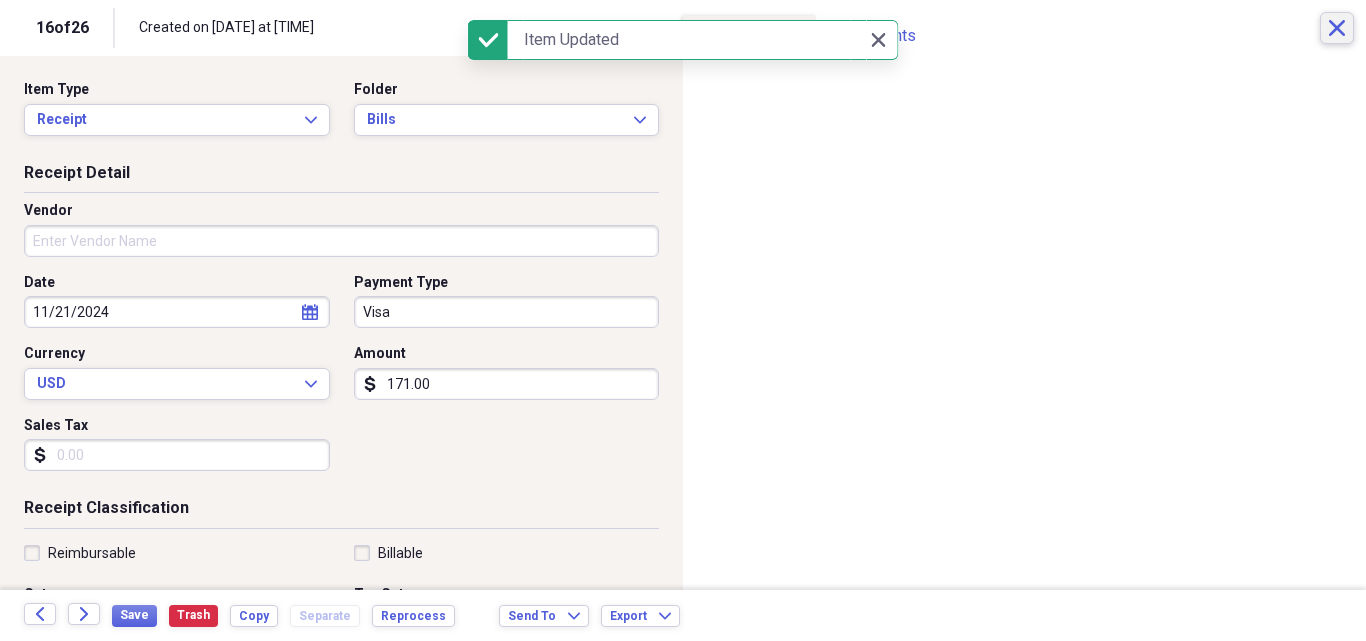 click on "Close" at bounding box center [1337, 28] 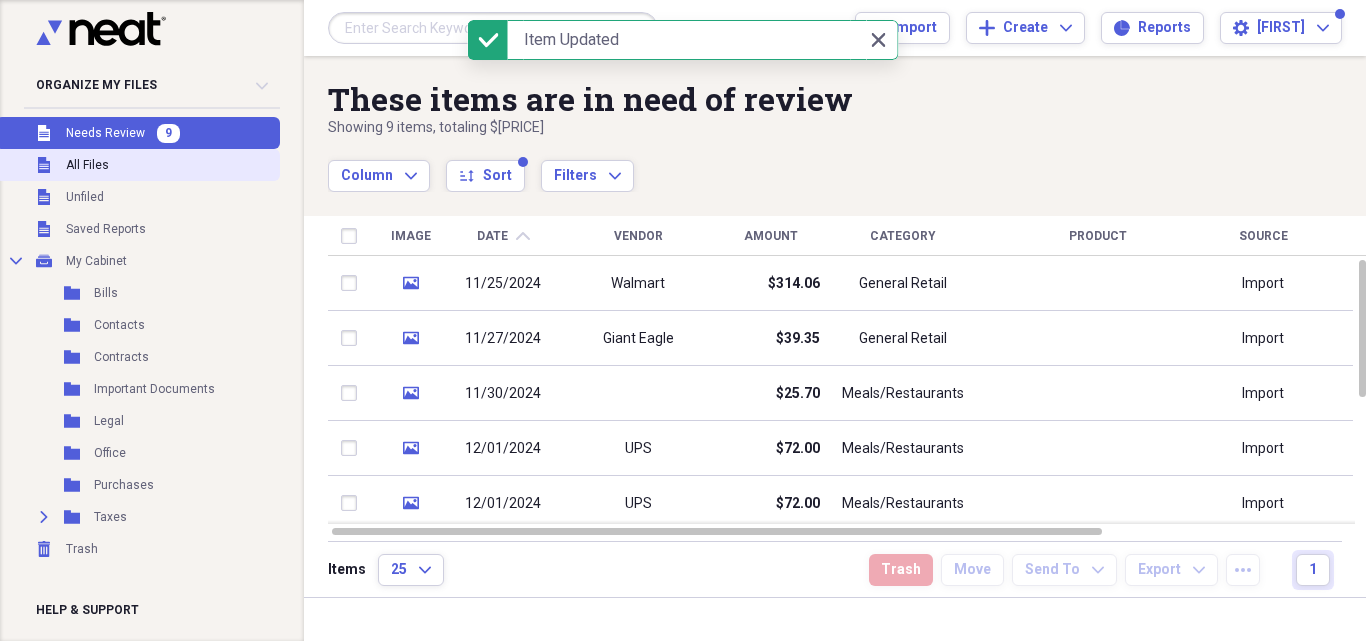 click on "Unfiled All Files" at bounding box center (138, 165) 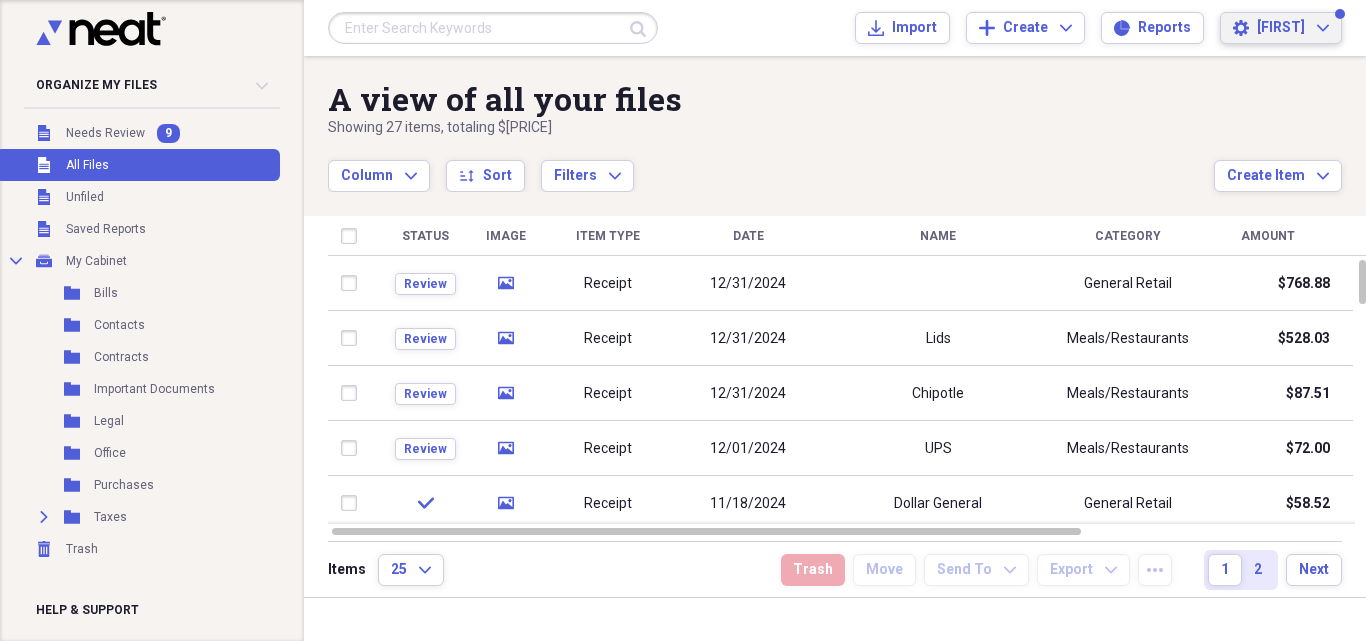 click on "Settings [FIRST] Expand" at bounding box center [1281, 28] 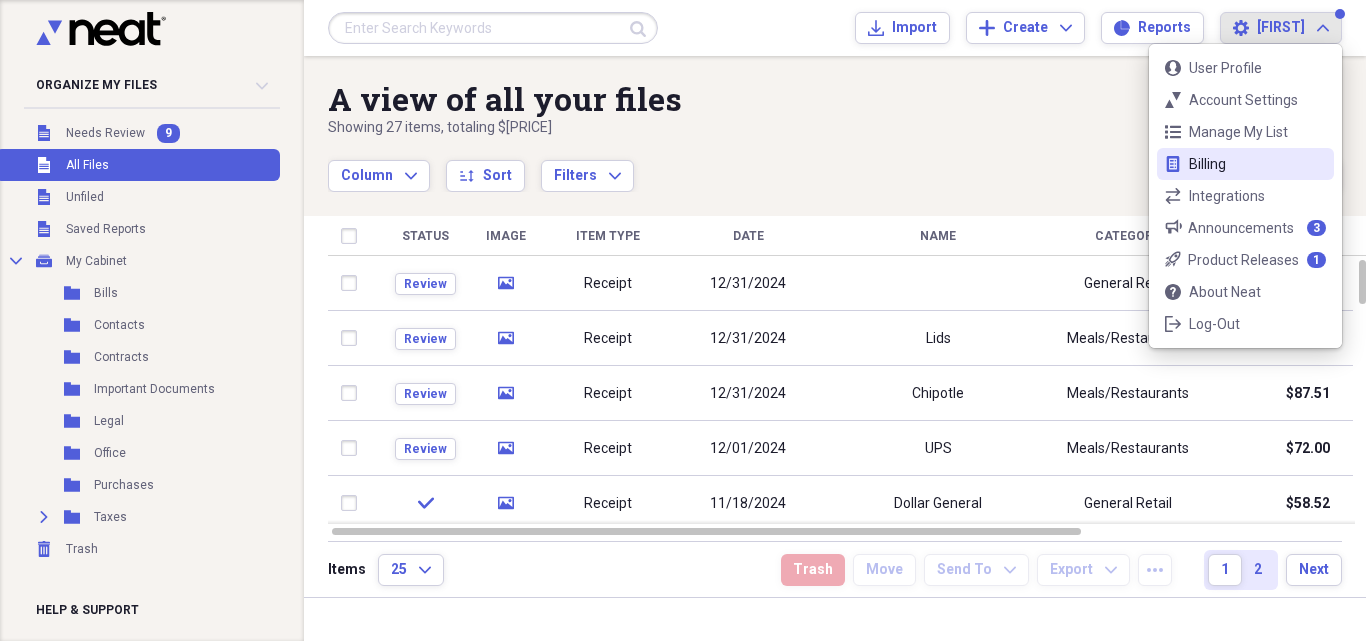 click on "bill Billing" at bounding box center [1245, 164] 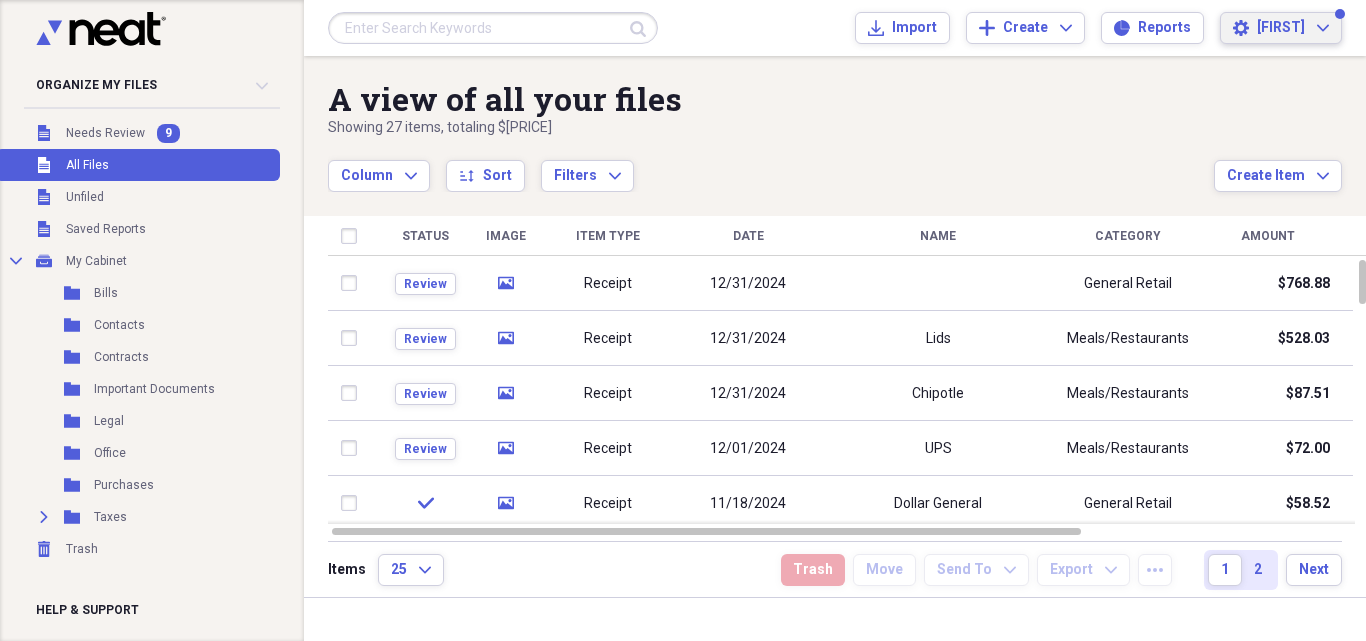 click on "[FIRST]" at bounding box center (1281, 28) 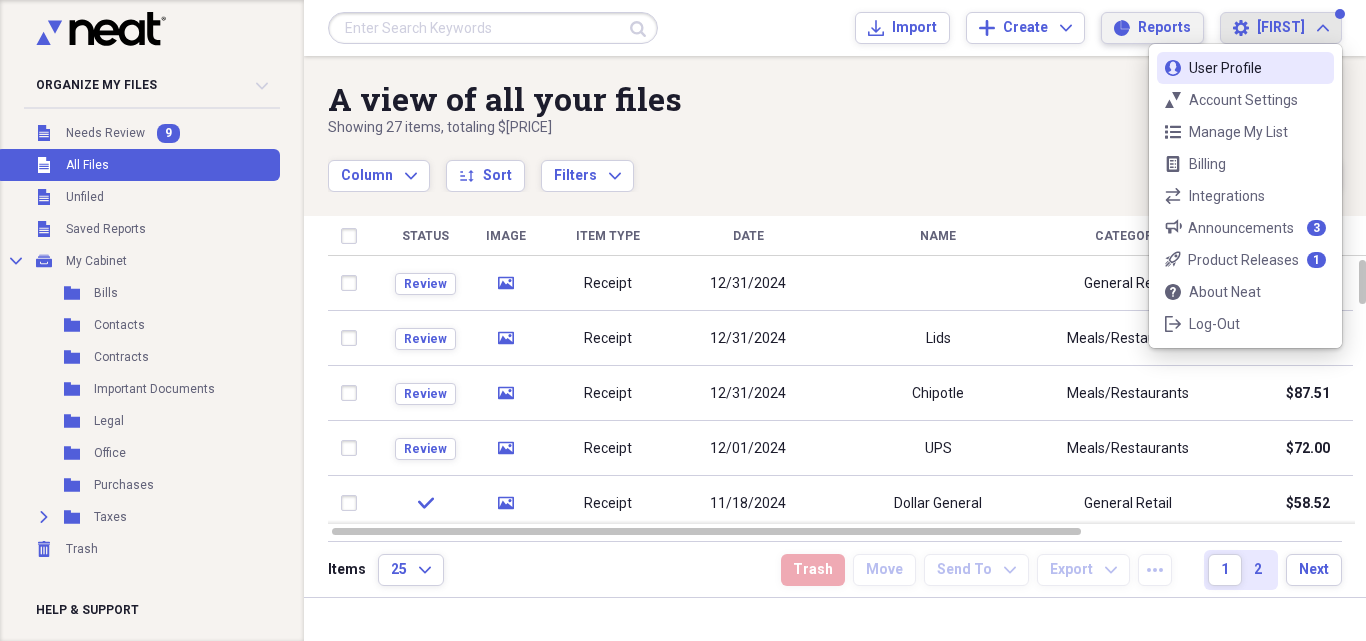 click on "Reports" at bounding box center (1164, 28) 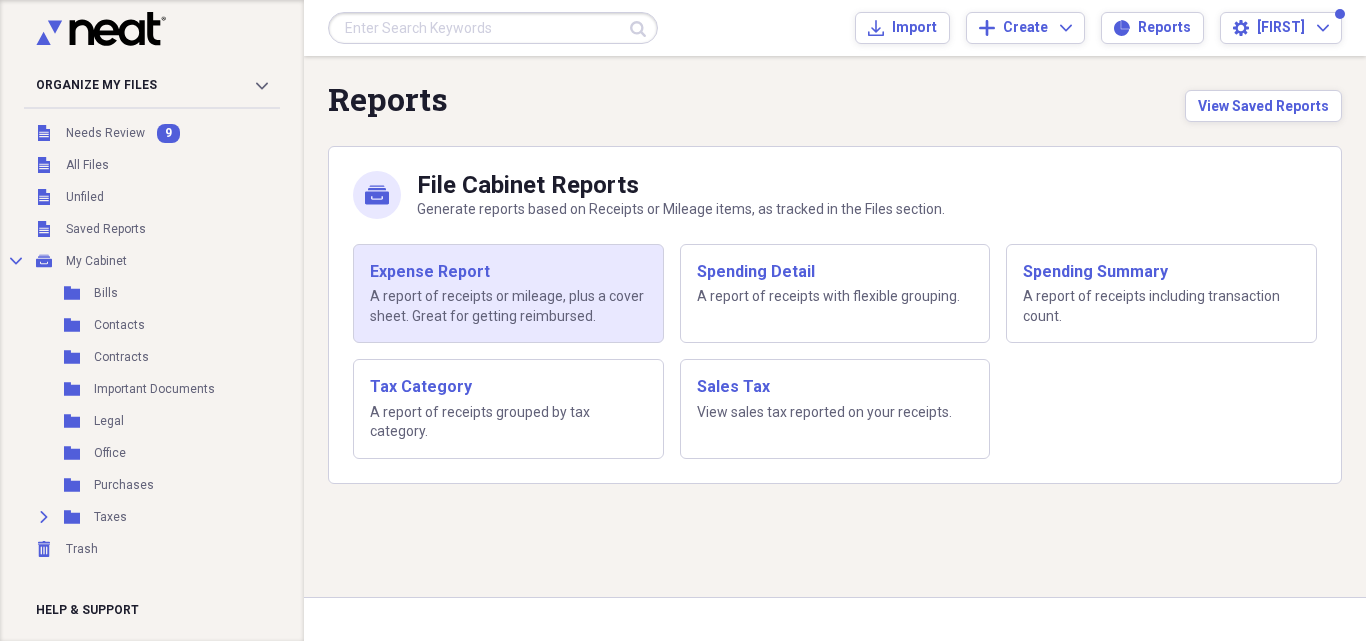 click on "A report of receipts or mileage, plus a cover sheet. Great for getting reimbursed." at bounding box center (508, 306) 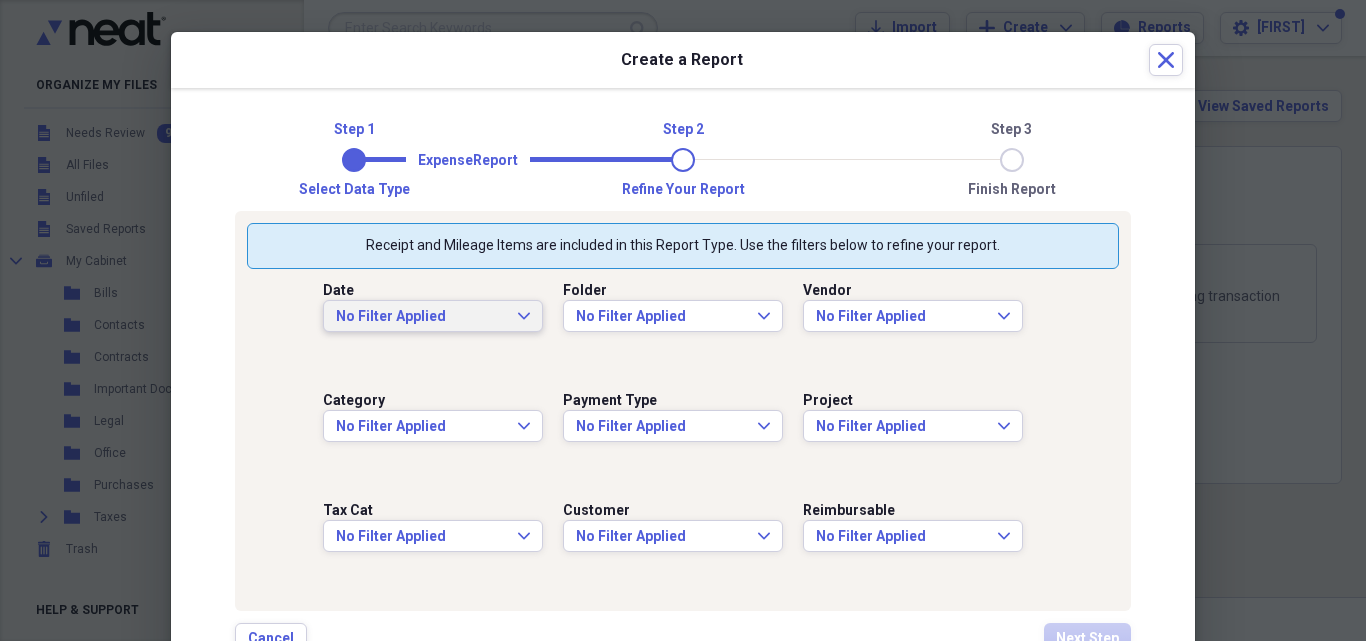 click on "No Filter Applied" at bounding box center [421, 317] 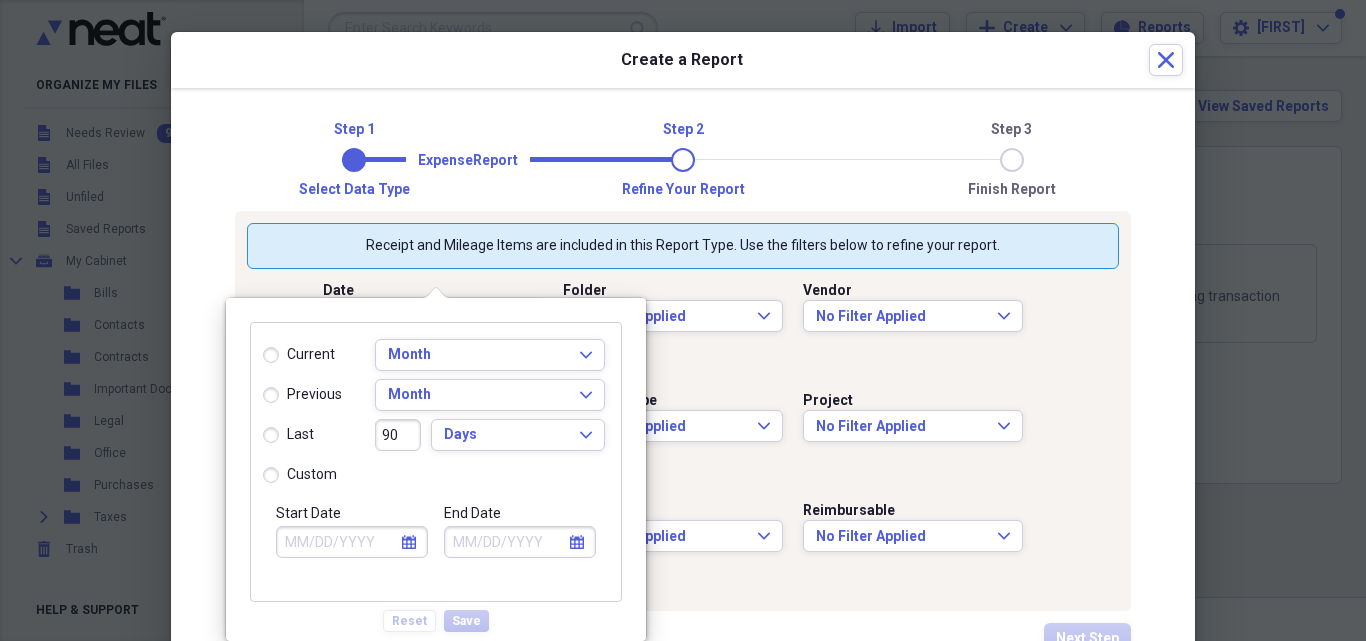click on "current previous last custom Month Expand Month Expand 90 Days Expand Start Date calendar Calendar End Date calendar Calendar Reset Save" at bounding box center (436, 469) 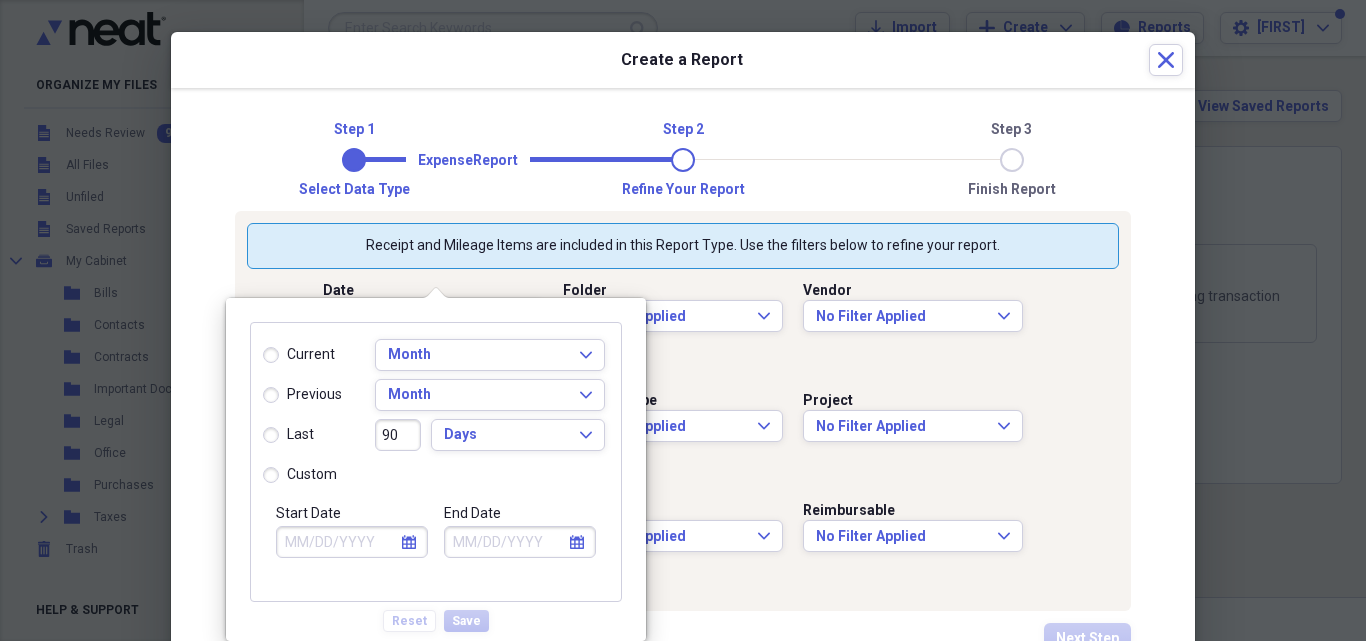 click on "Date No Filter Applied Expand Folder No Filter Applied Expand Vendor No Filter Applied Expand Category No Filter Applied Expand Payment Type No Filter Applied Expand Project No Filter Applied Expand Tax Cat No Filter Applied Expand Customer No Filter Applied Expand Reimbursable No Filter Applied Expand" at bounding box center [683, 434] 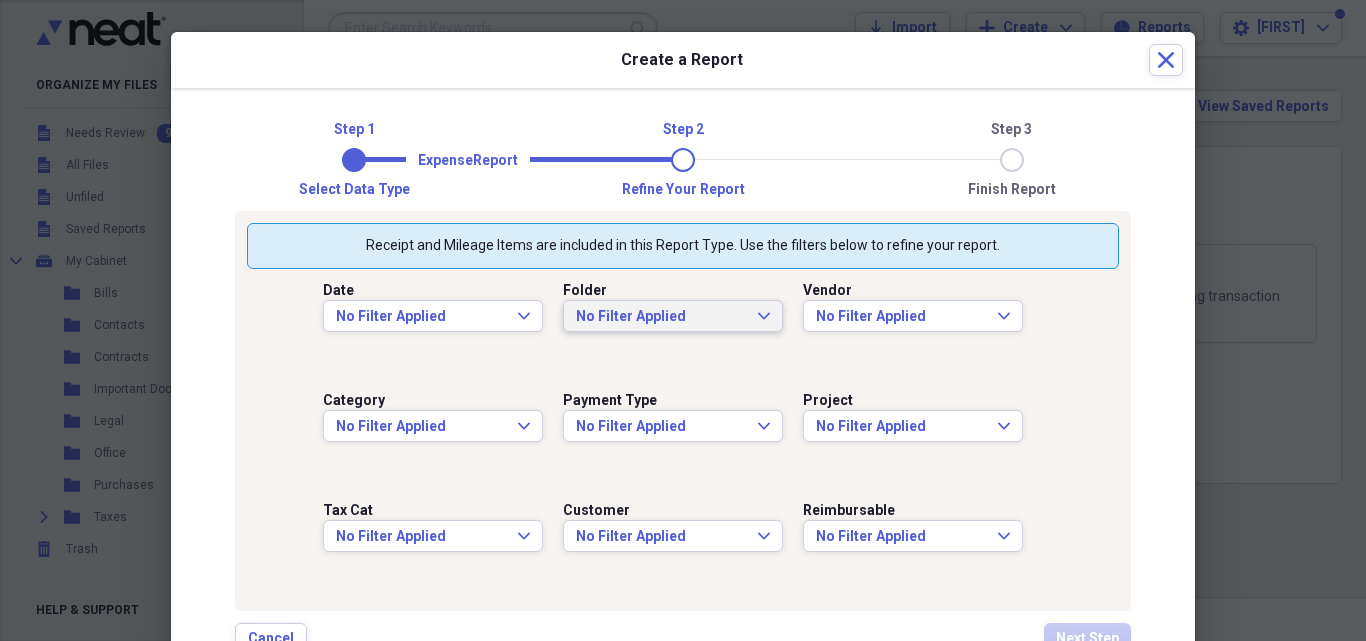 click on "No Filter Applied" at bounding box center [661, 317] 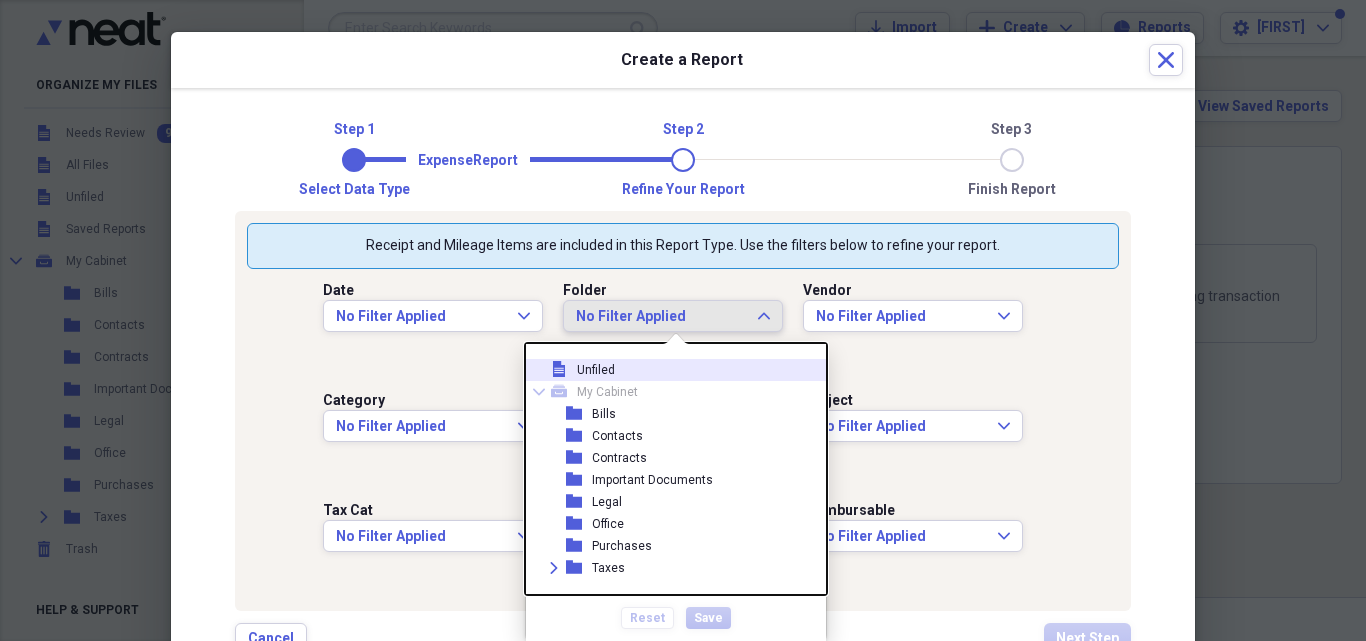 click on "No Filter Applied" at bounding box center (661, 317) 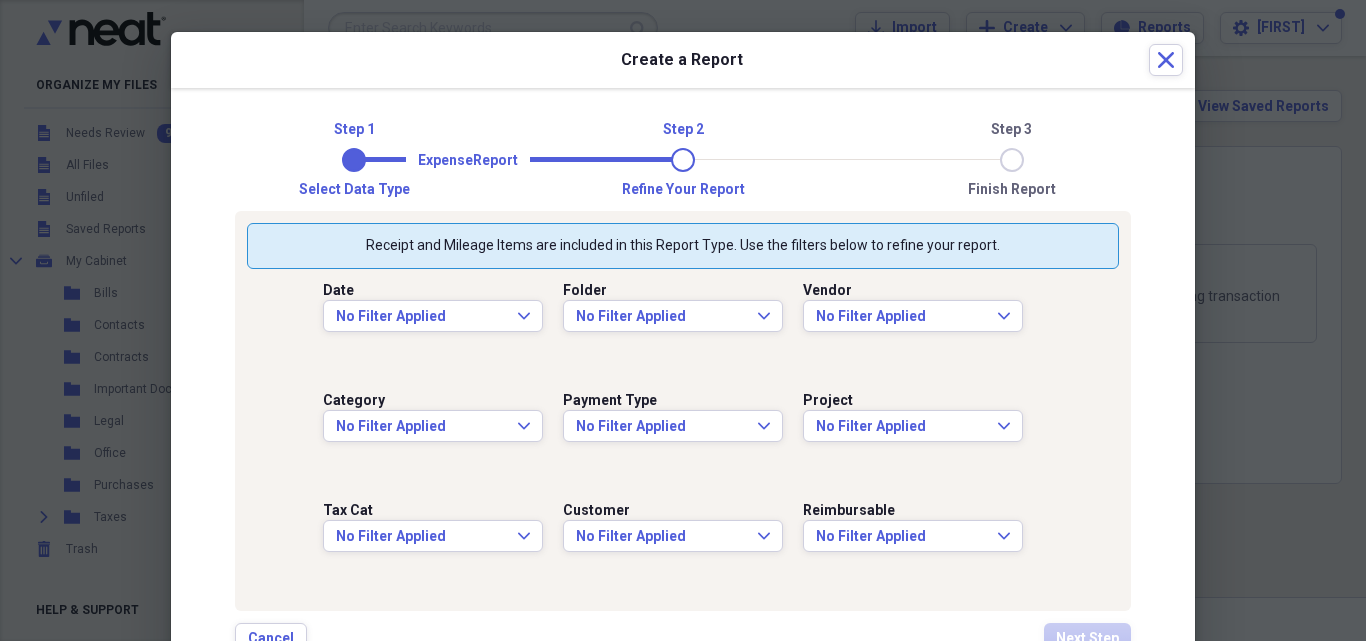 click on "Date No Filter Applied Expand Folder No Filter Applied Expand Vendor No Filter Applied Expand Category No Filter Applied Expand Payment Type No Filter Applied Expand Project No Filter Applied Expand Tax Cat No Filter Applied Expand Customer No Filter Applied Expand Reimbursable No Filter Applied Expand" at bounding box center [683, 434] 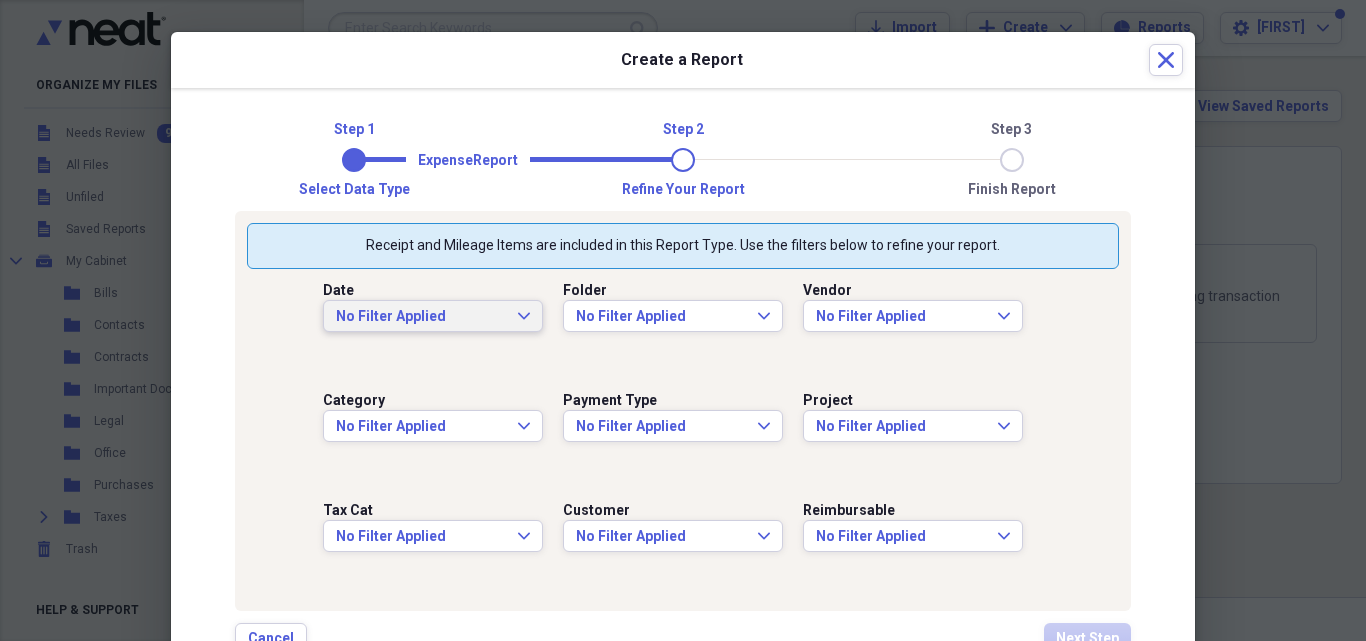 click on "No Filter Applied" at bounding box center [421, 317] 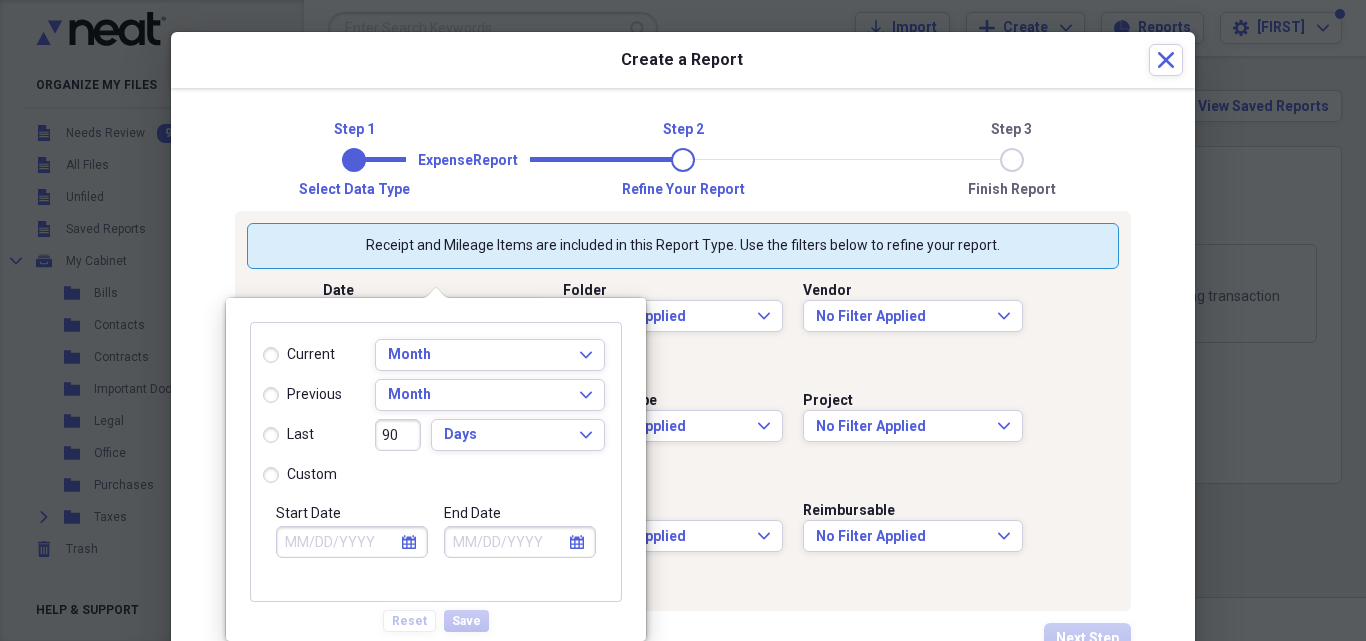 click on "current" at bounding box center (299, 355) 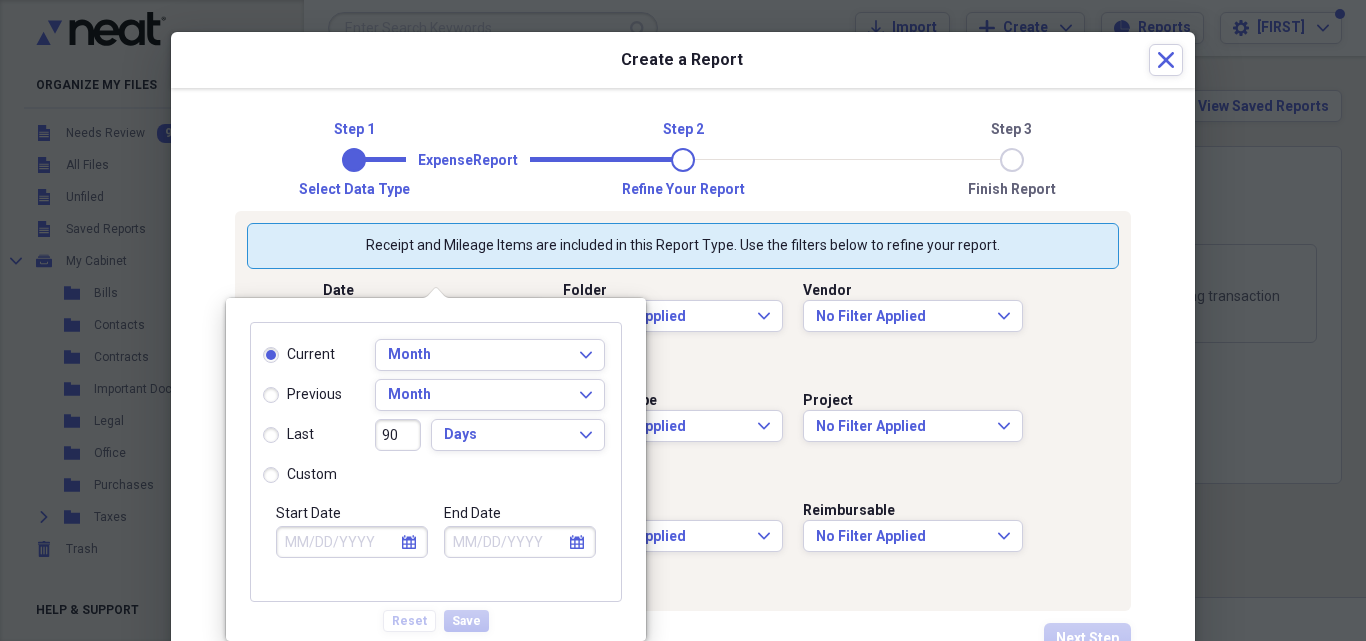 type on "08/01/2025" 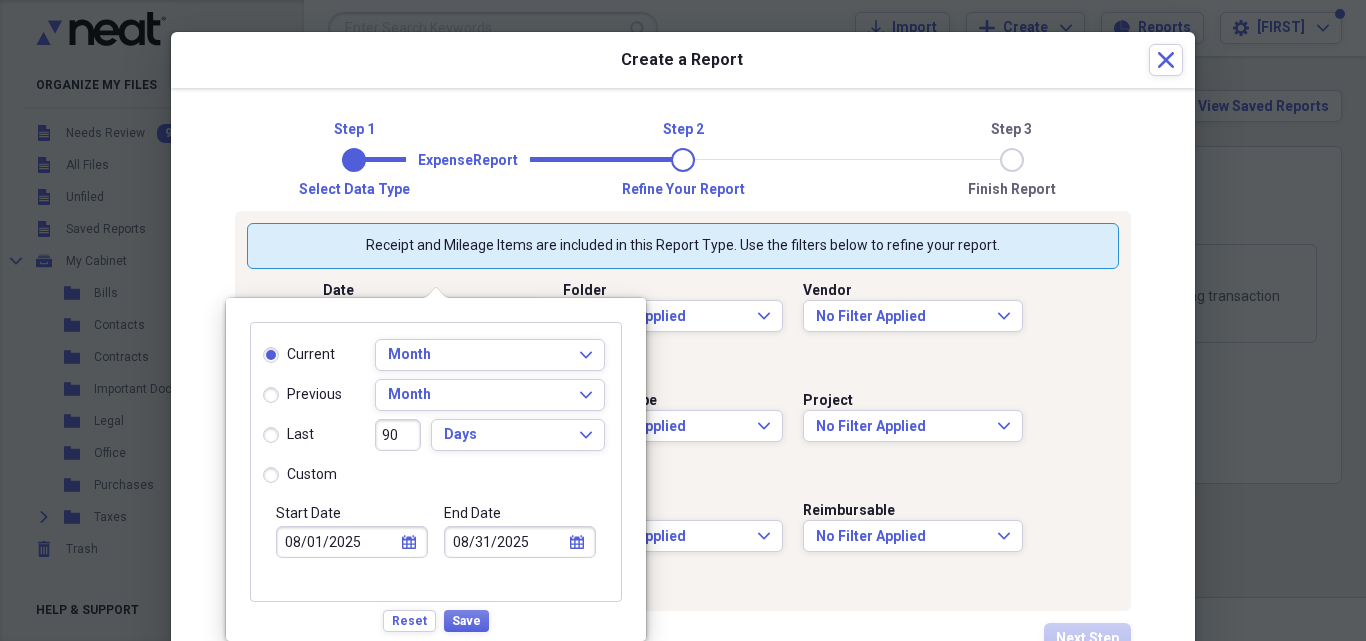 click on "custom" at bounding box center (300, 475) 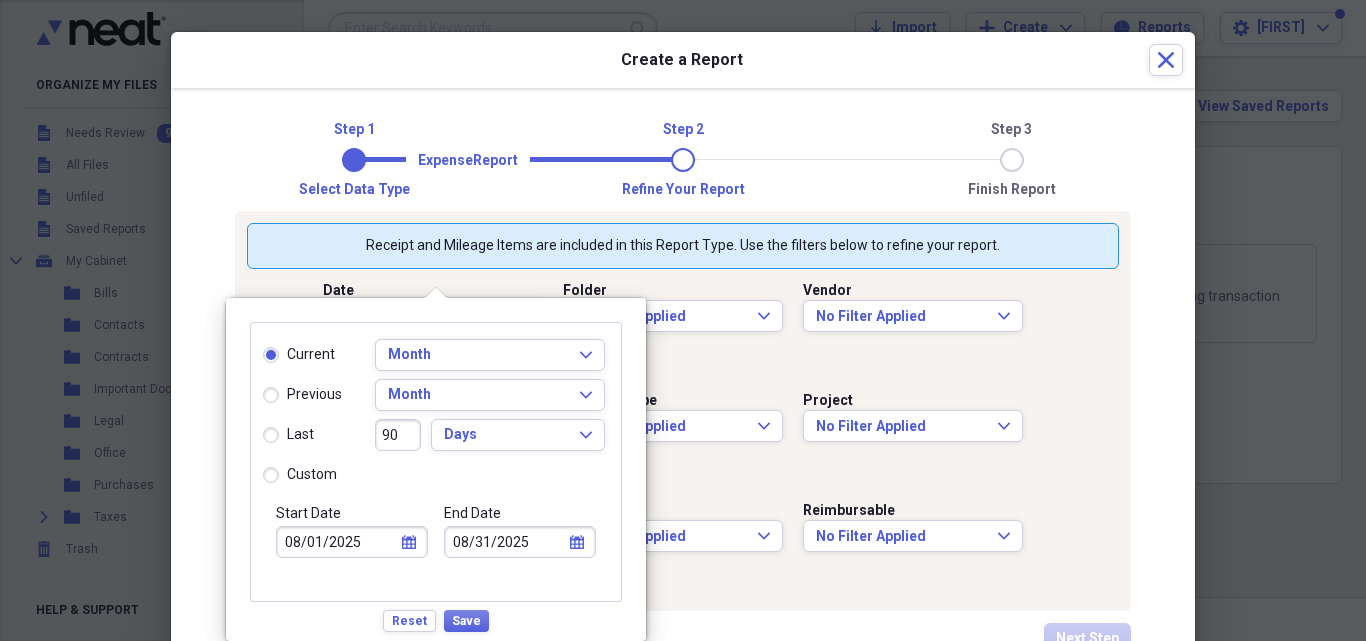 radio on "true" 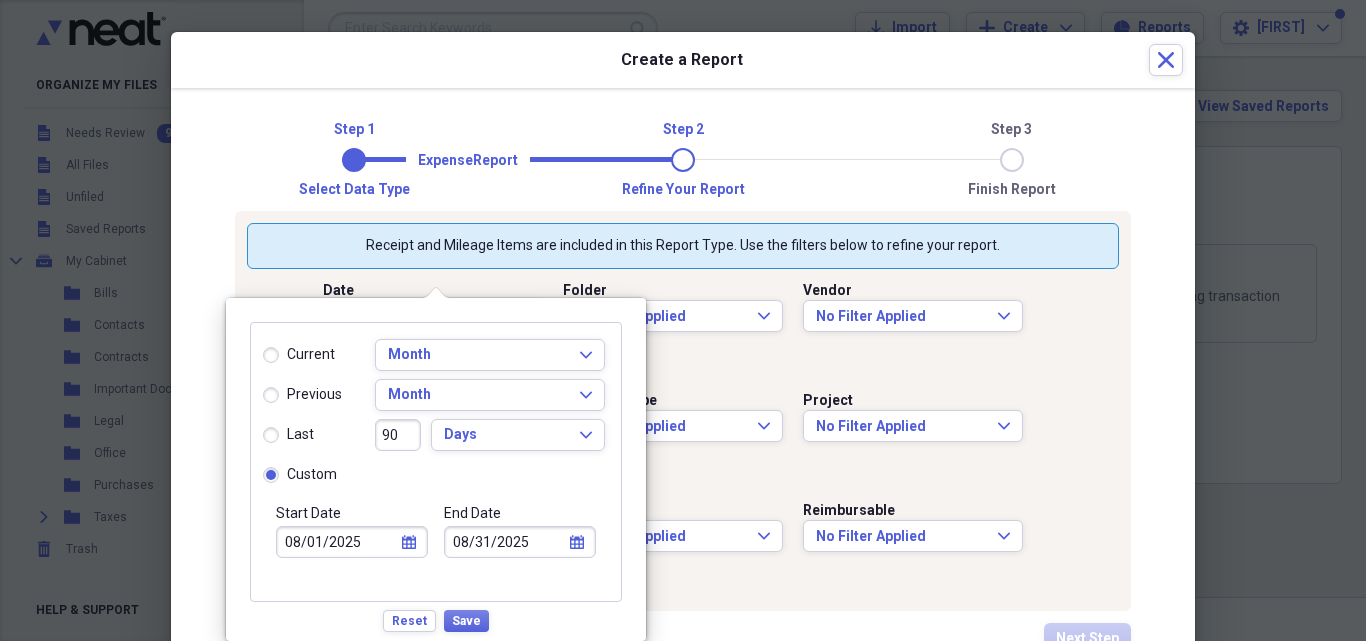 type 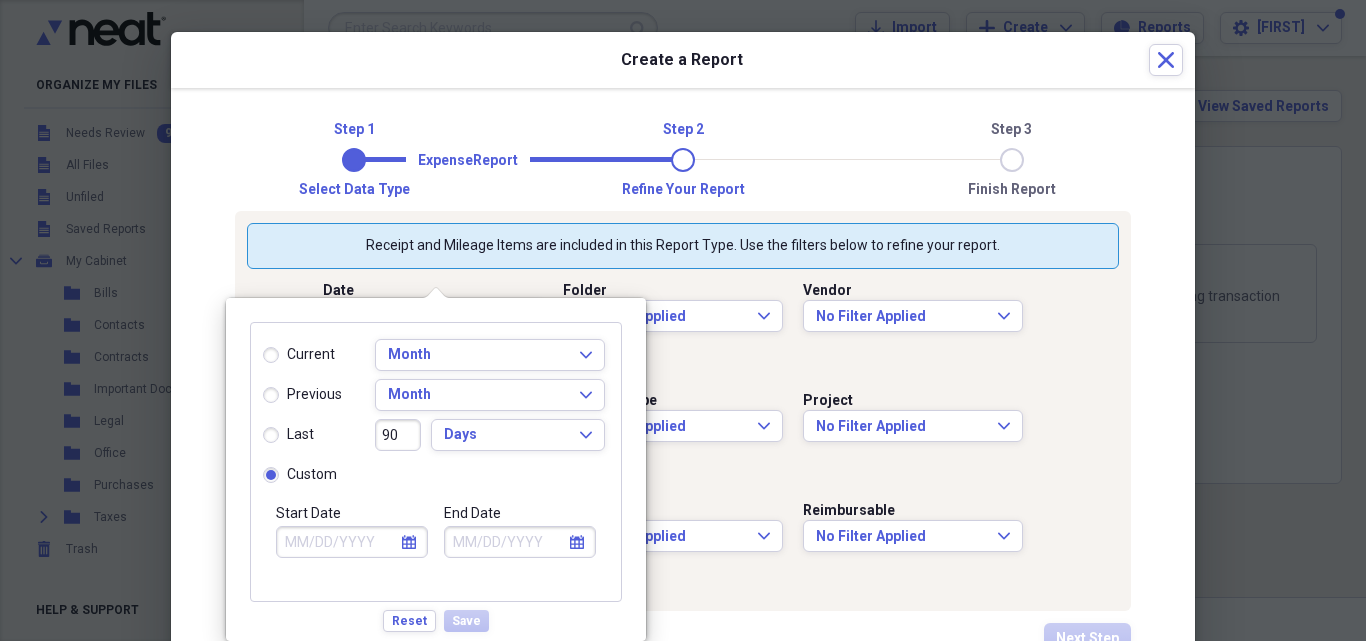 click 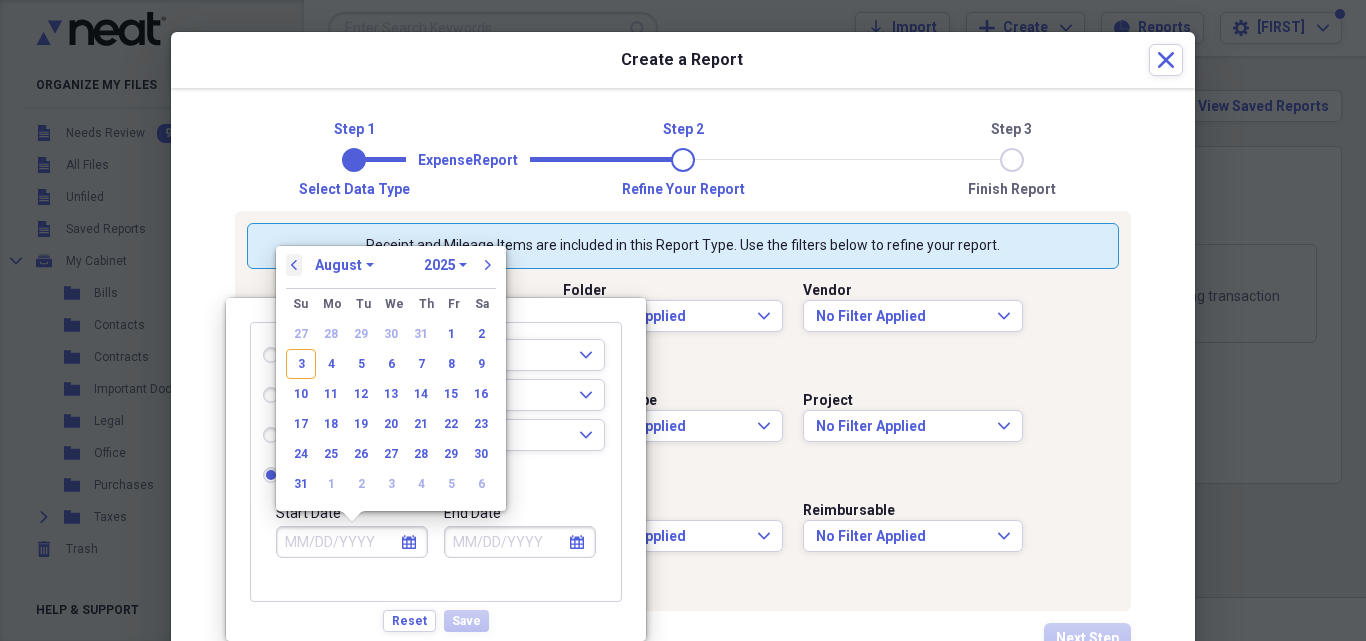 click on "previous" at bounding box center (294, 265) 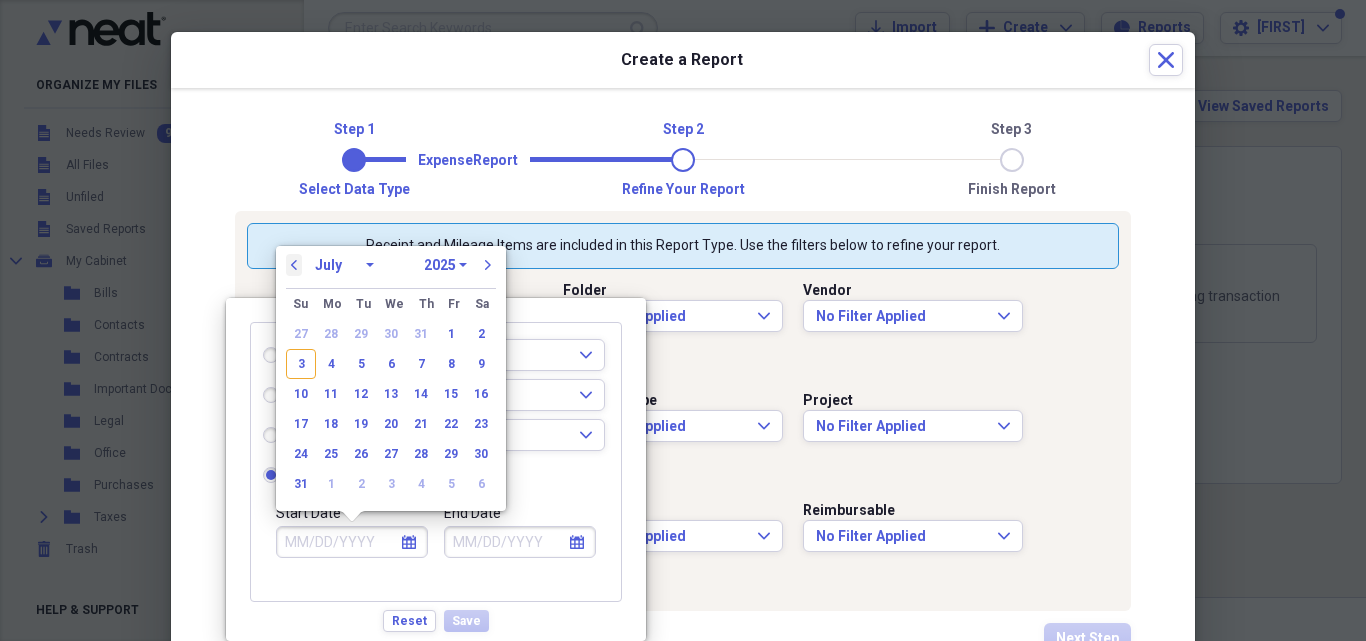 click on "Receipt and Mileage Items are included in this Report Type. Use the filters below to refine your report." at bounding box center (683, 246) 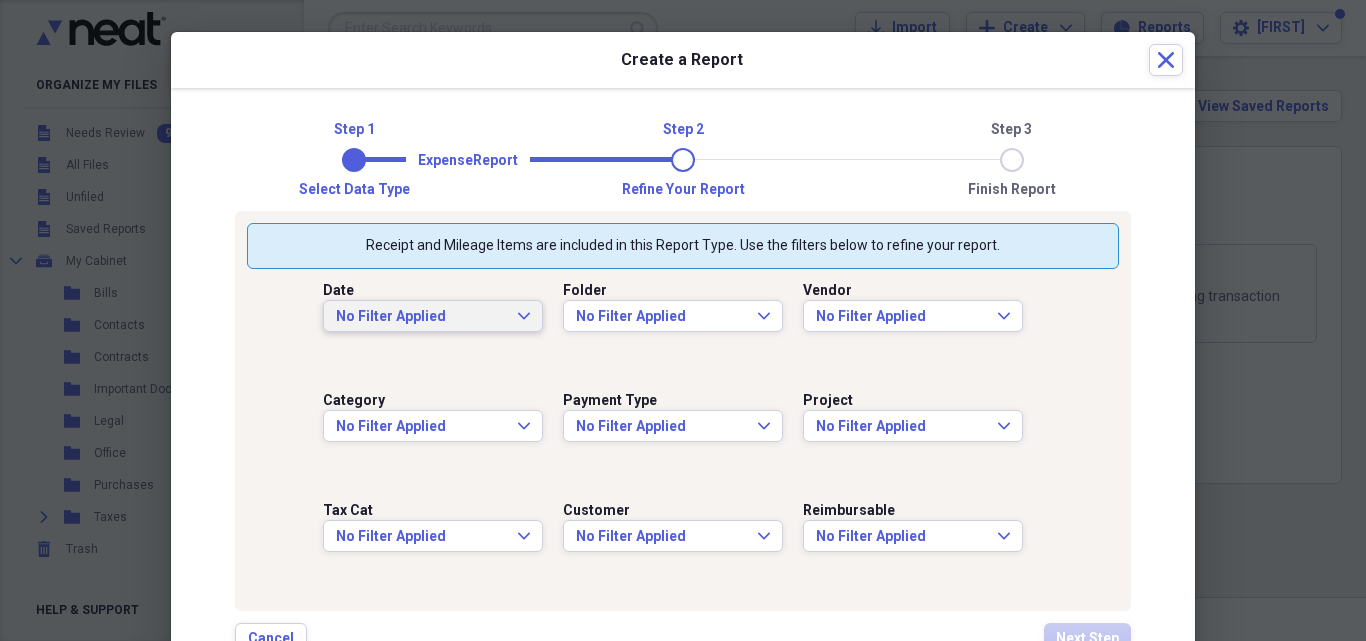 click on "No Filter Applied" at bounding box center [421, 317] 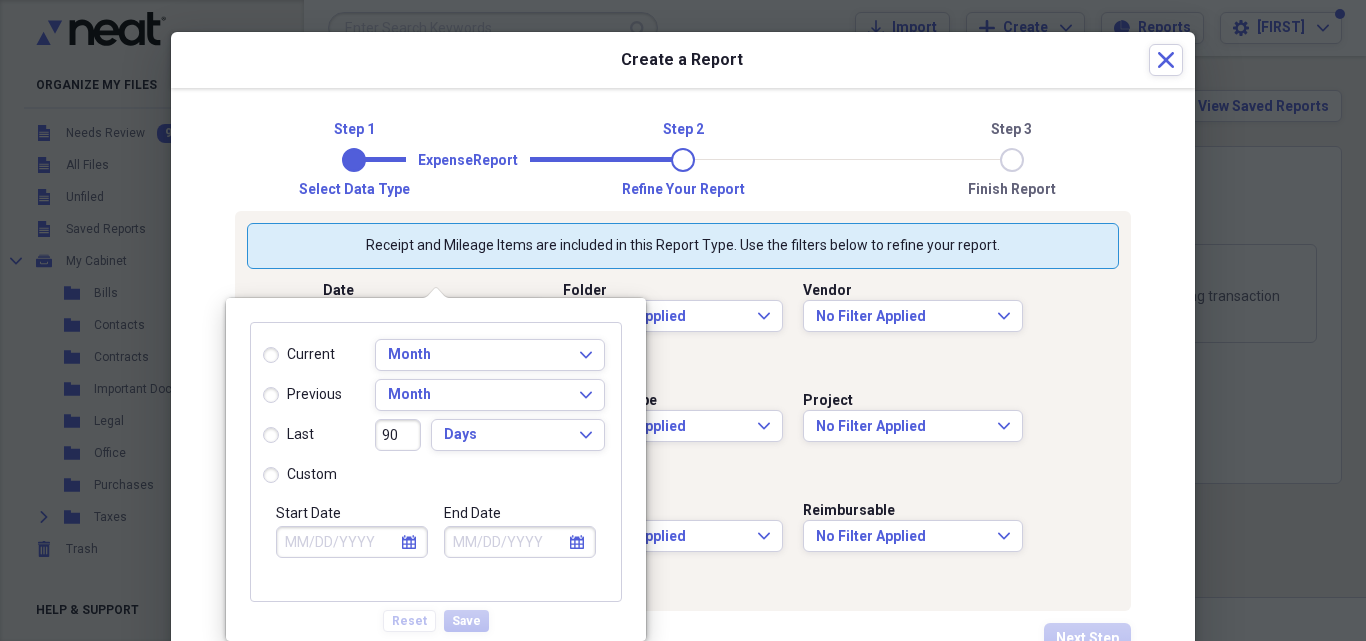 click on "current previous last custom Month Expand Month Expand 90 Days Expand" at bounding box center (436, 409) 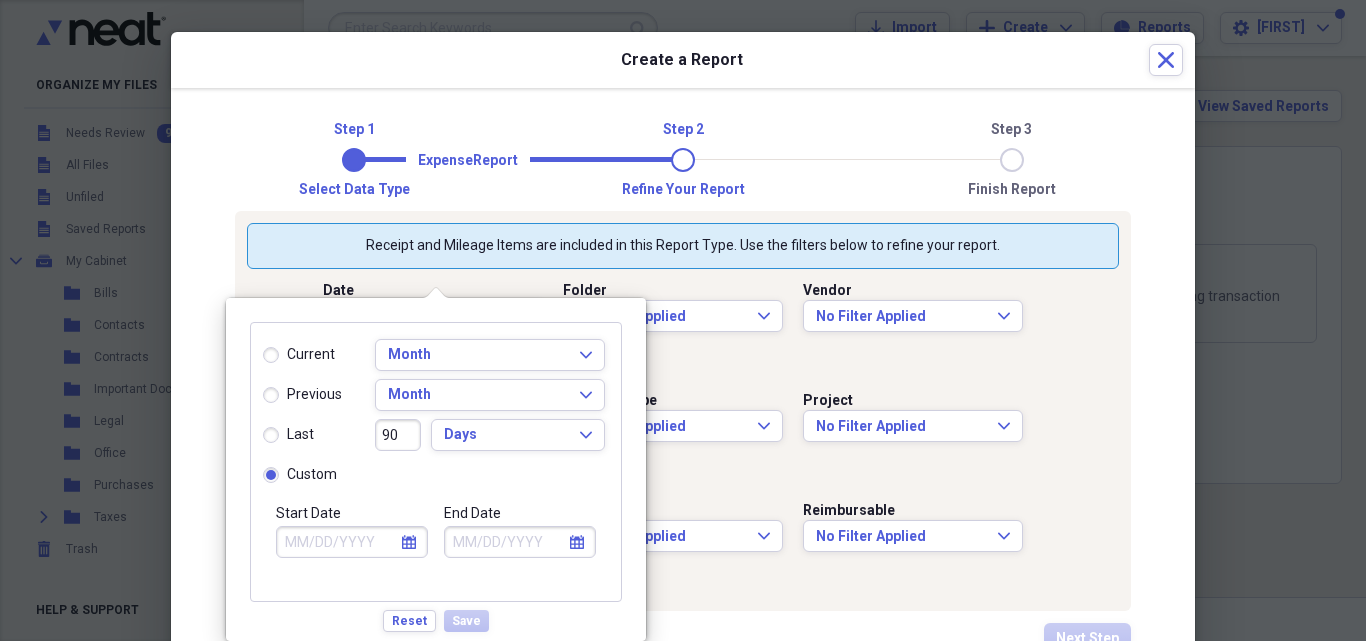 click on "Start Date" at bounding box center (352, 542) 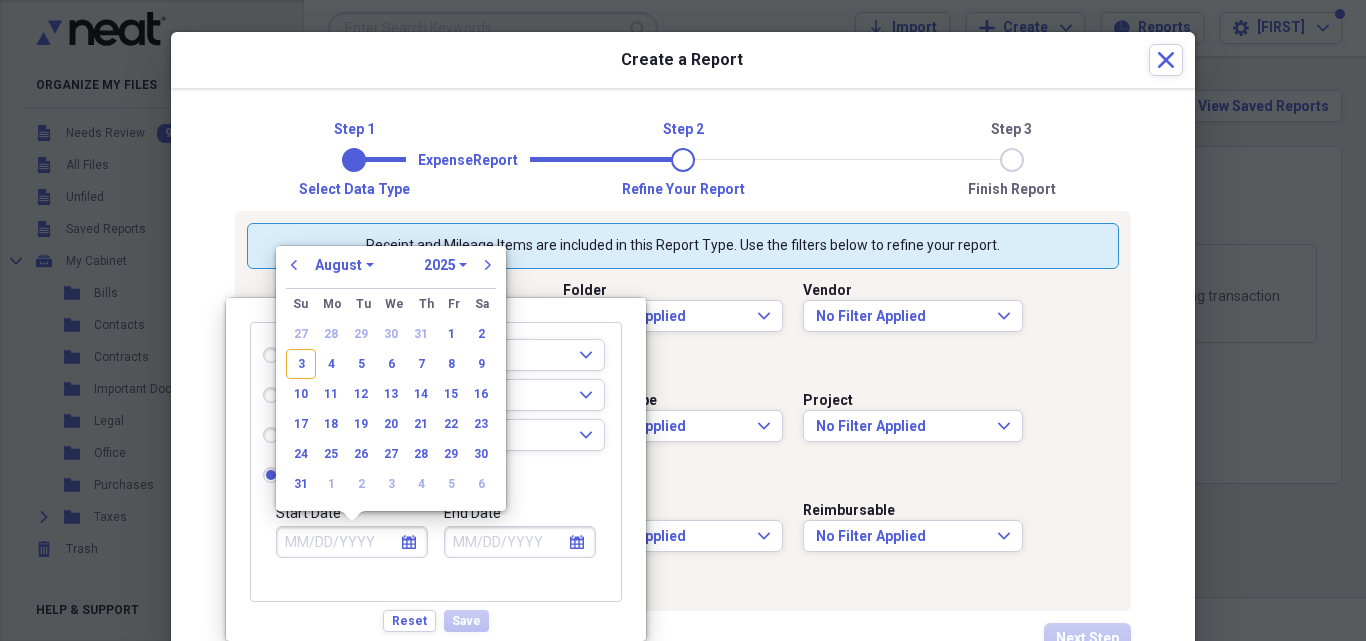 click on "1970 1971 1972 1973 1974 1975 1976 1977 1978 1979 1980 1981 1982 1983 1984 1985 1986 1987 1988 1989 1990 1991 1992 1993 1994 1995 1996 1997 1998 1999 2000 2001 2002 2003 2004 2005 2006 2007 2008 2009 2010 2011 2012 2013 2014 2015 2016 2017 2018 2019 2020 2021 2022 2023 2024 2025 2026 2027 2028 2029 2030 2031 2032 2033 2034 2035" at bounding box center [445, 265] 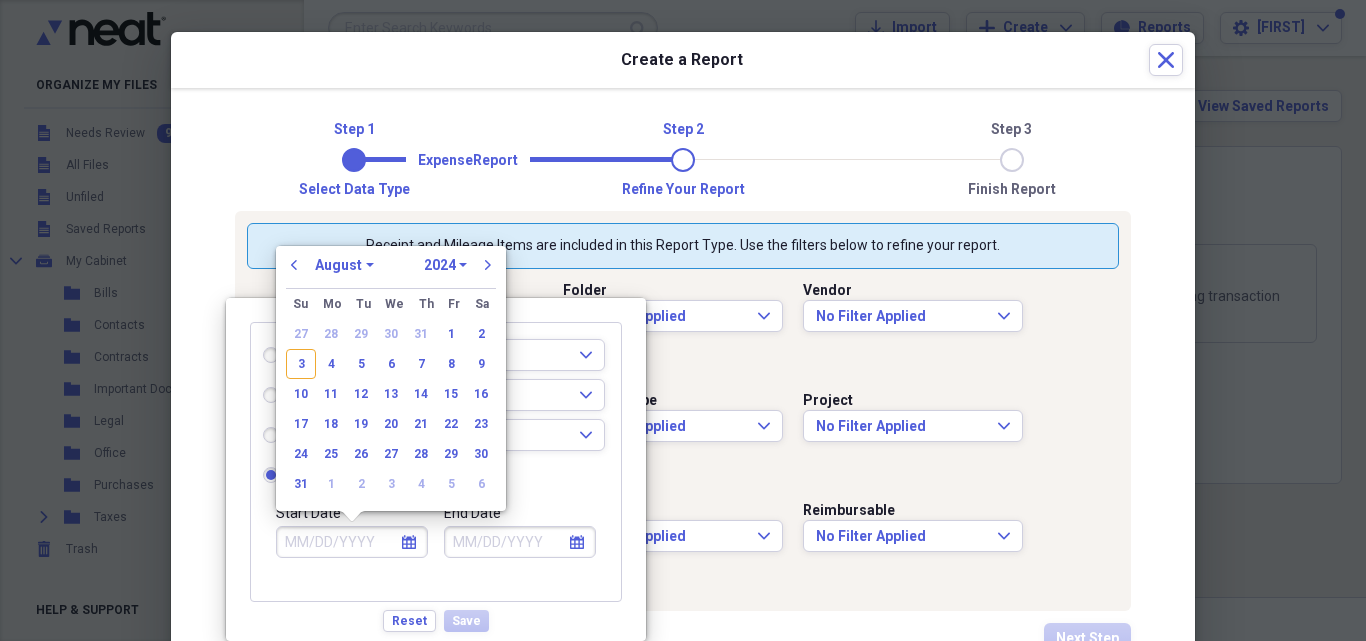 click on "1970 1971 1972 1973 1974 1975 1976 1977 1978 1979 1980 1981 1982 1983 1984 1985 1986 1987 1988 1989 1990 1991 1992 1993 1994 1995 1996 1997 1998 1999 2000 2001 2002 2003 2004 2005 2006 2007 2008 2009 2010 2011 2012 2013 2014 2015 2016 2017 2018 2019 2020 2021 2022 2023 2024 2025 2026 2027 2028 2029 2030 2031 2032 2033 2034 2035" at bounding box center [445, 265] 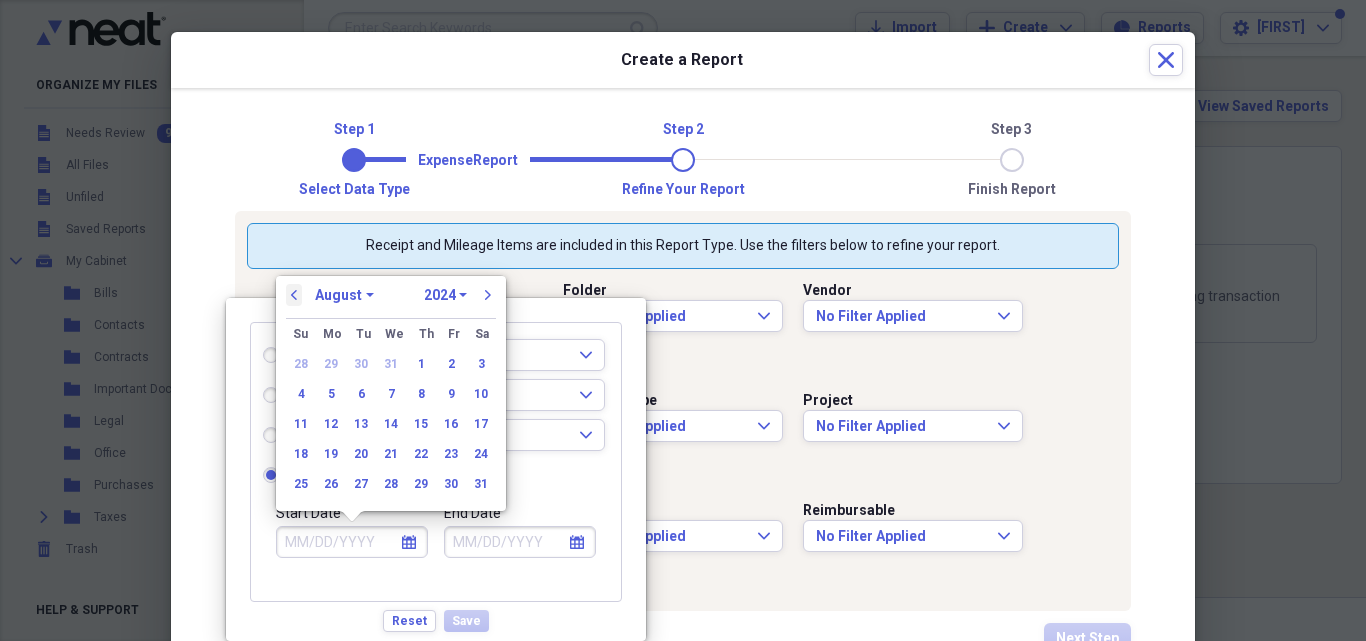click on "previous" at bounding box center [294, 295] 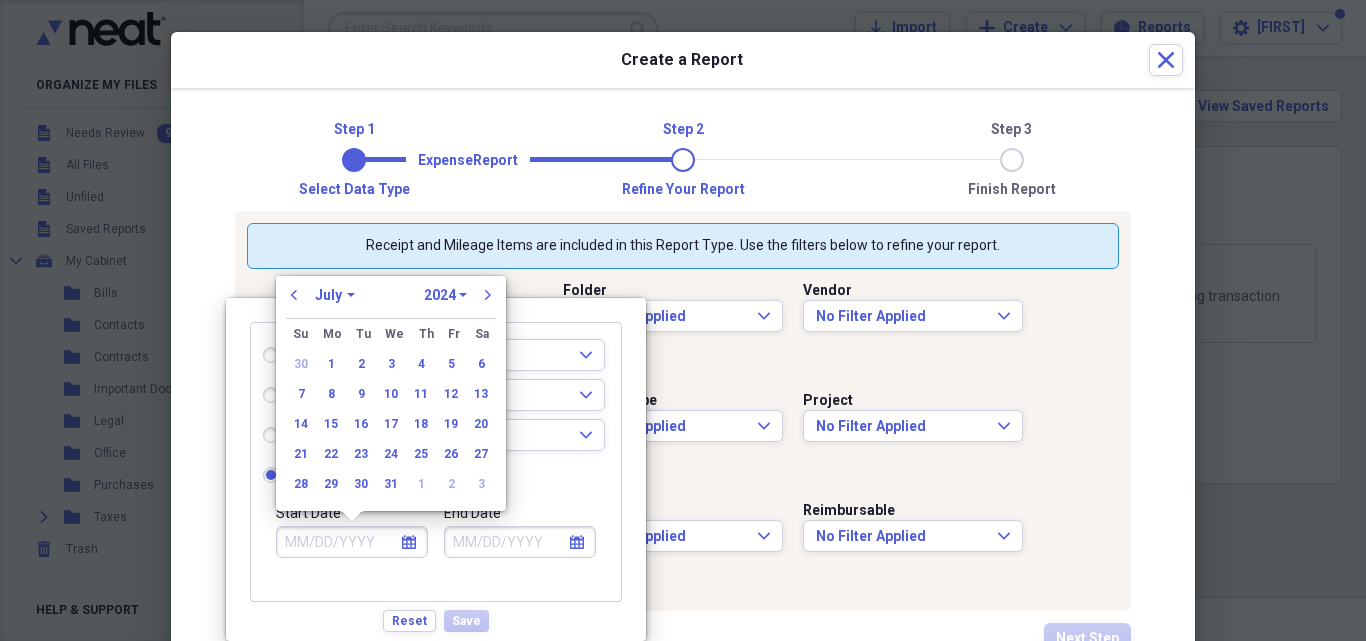 click on "January February March April May June July August September October November December" at bounding box center [335, 295] 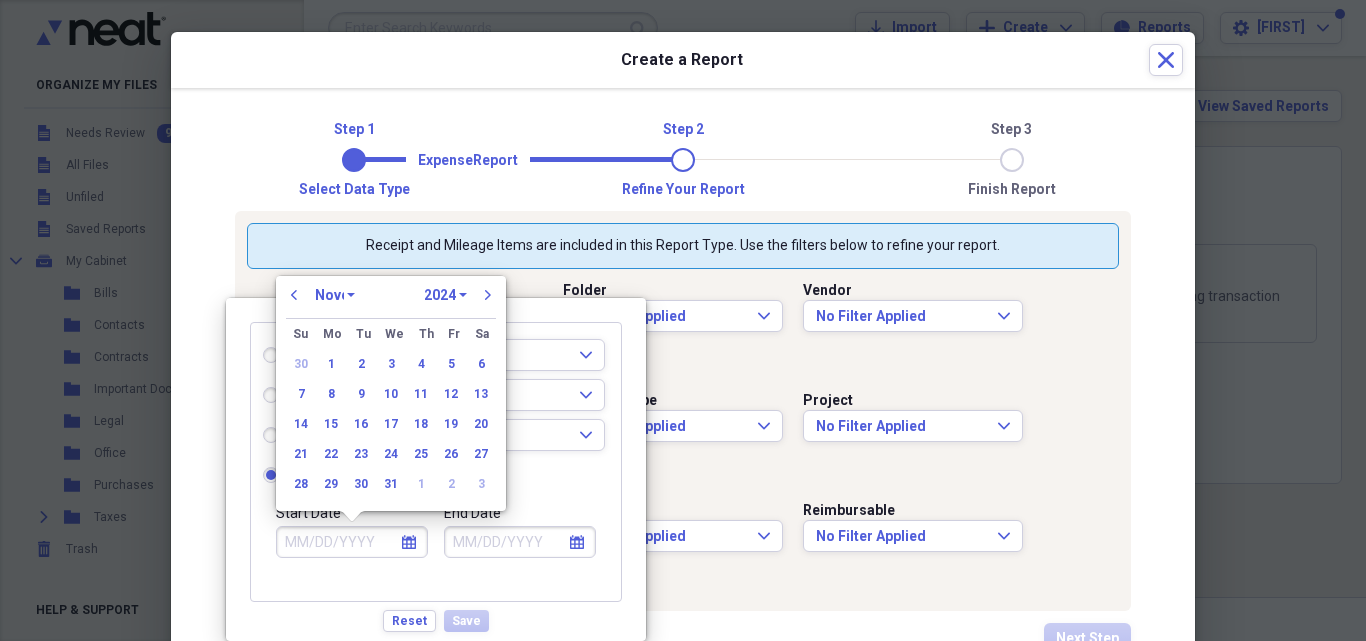 click on "January February March April May June July August September October November December" at bounding box center (335, 295) 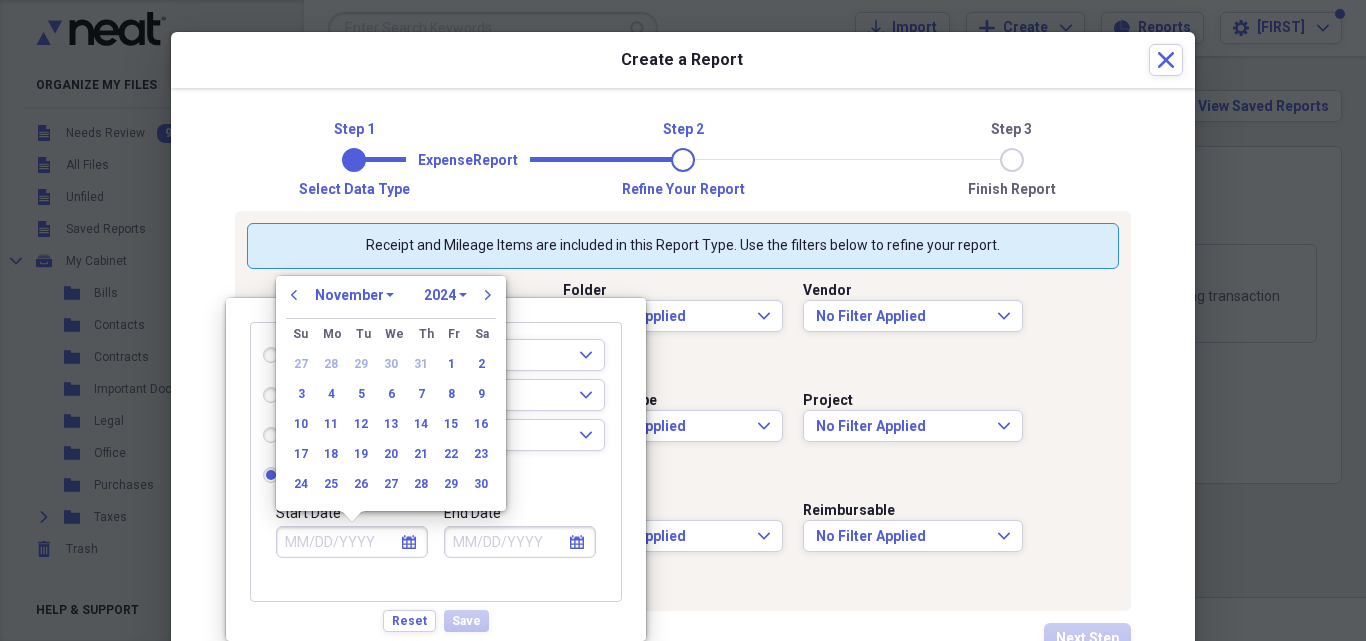 click on "January February March April May June July August September October November December" at bounding box center (354, 295) 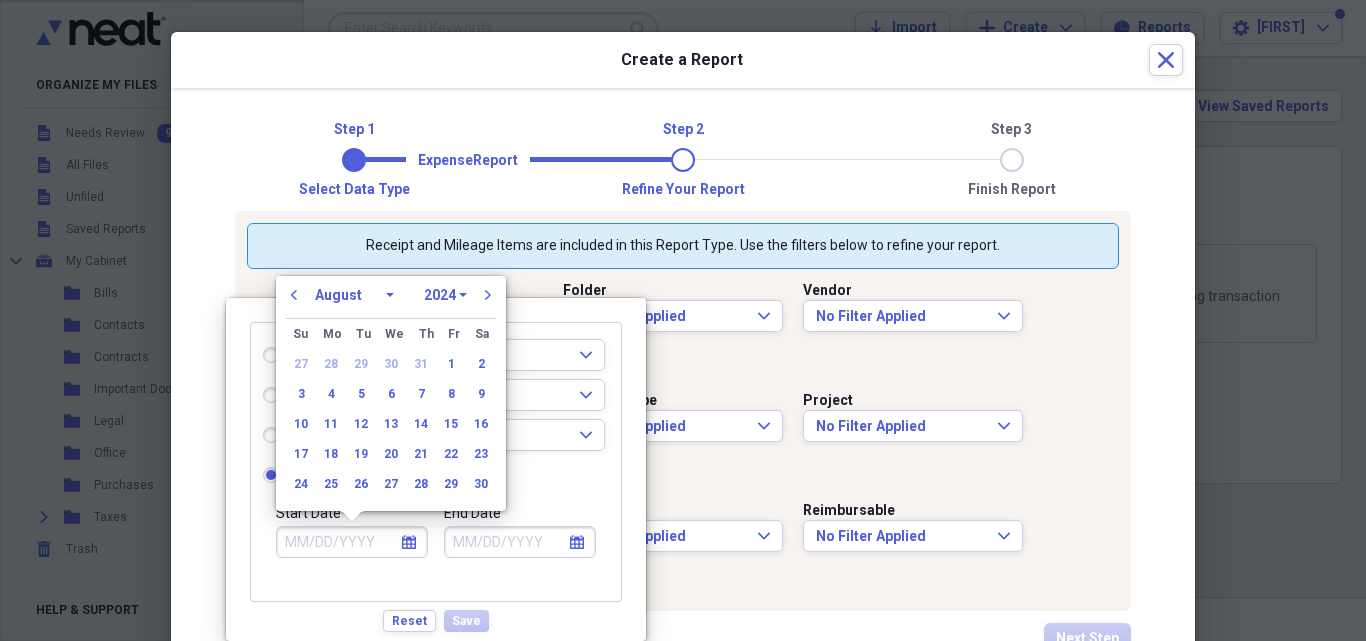 click on "January February March April May June July August September October November December" at bounding box center [354, 295] 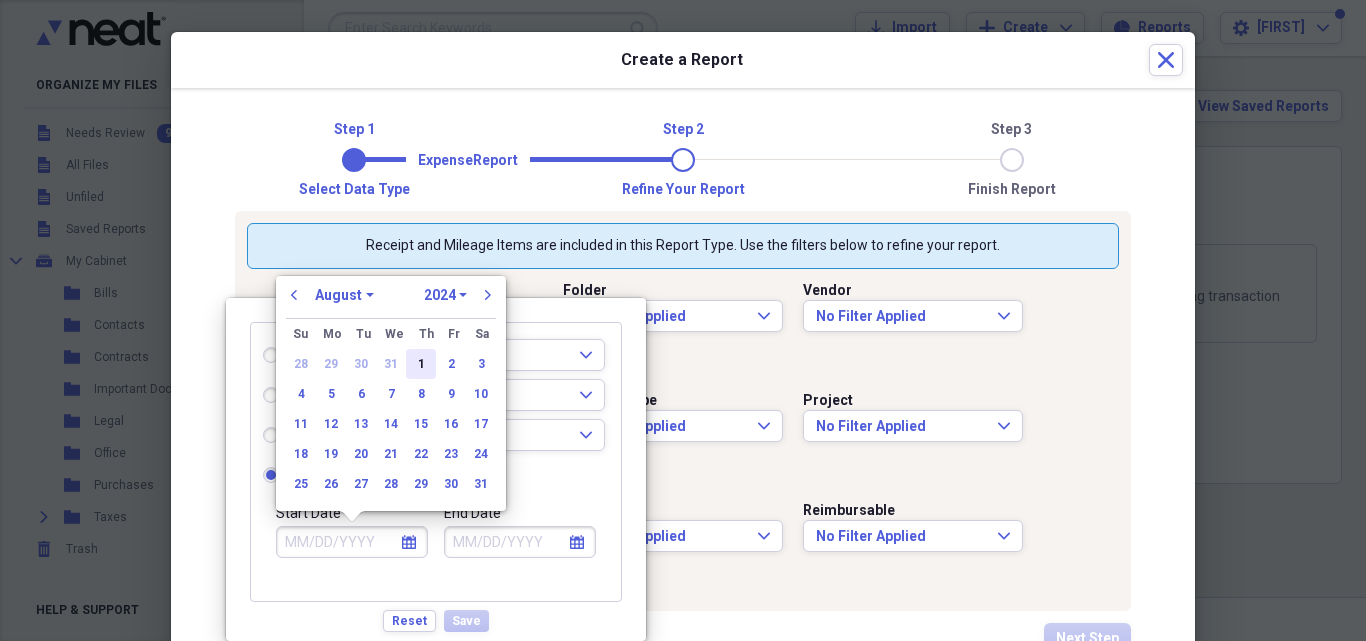 click on "1" at bounding box center (421, 364) 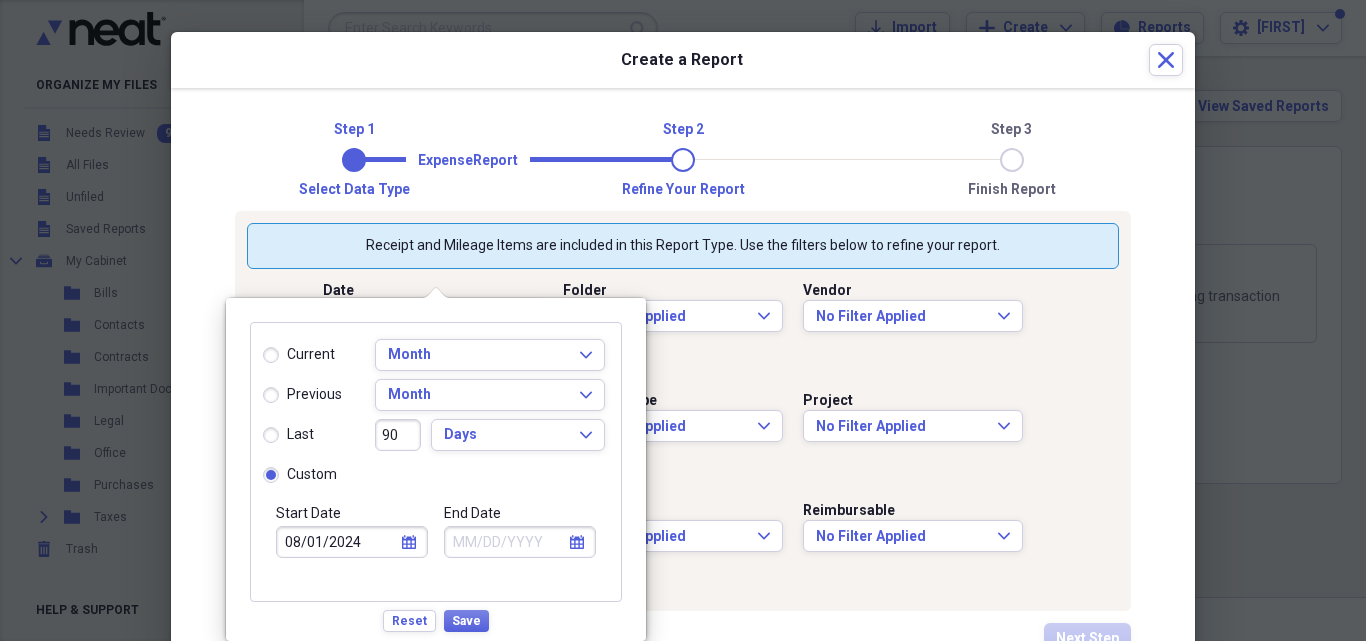 click on "calendar" 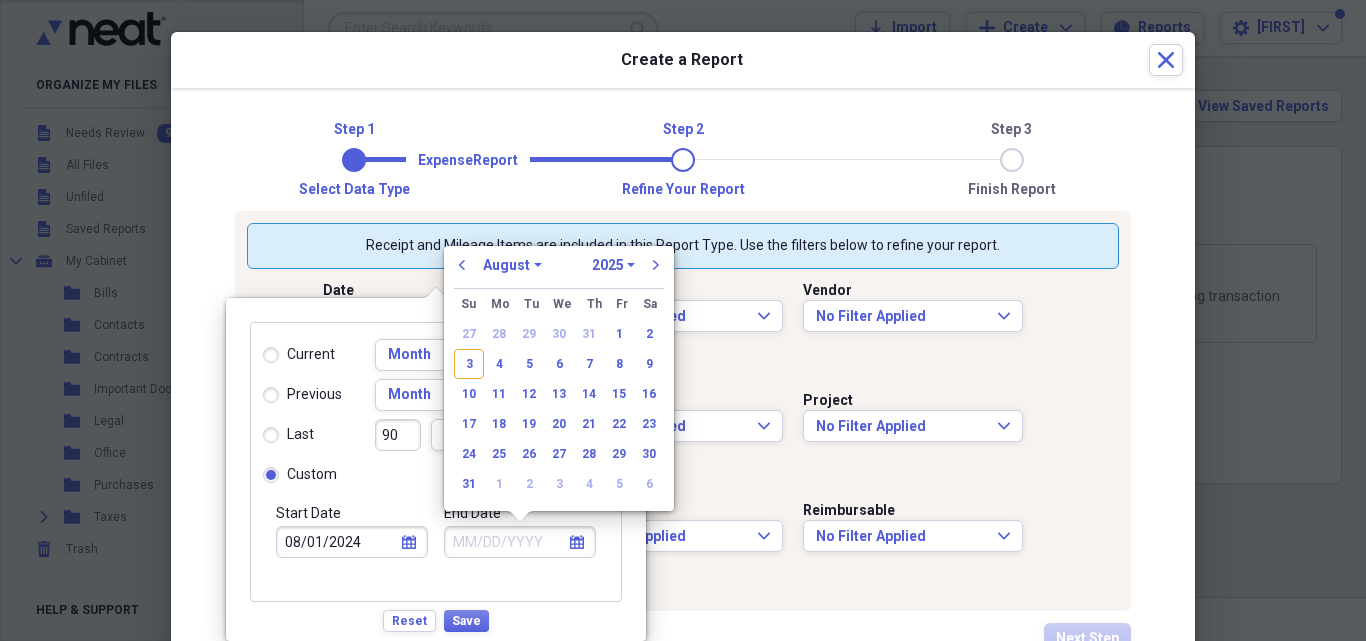 click on "1970 1971 1972 1973 1974 1975 1976 1977 1978 1979 1980 1981 1982 1983 1984 1985 1986 1987 1988 1989 1990 1991 1992 1993 1994 1995 1996 1997 1998 1999 2000 2001 2002 2003 2004 2005 2006 2007 2008 2009 2010 2011 2012 2013 2014 2015 2016 2017 2018 2019 2020 2021 2022 2023 2024 2025 2026 2027 2028 2029 2030 2031 2032 2033 2034 2035" at bounding box center [613, 265] 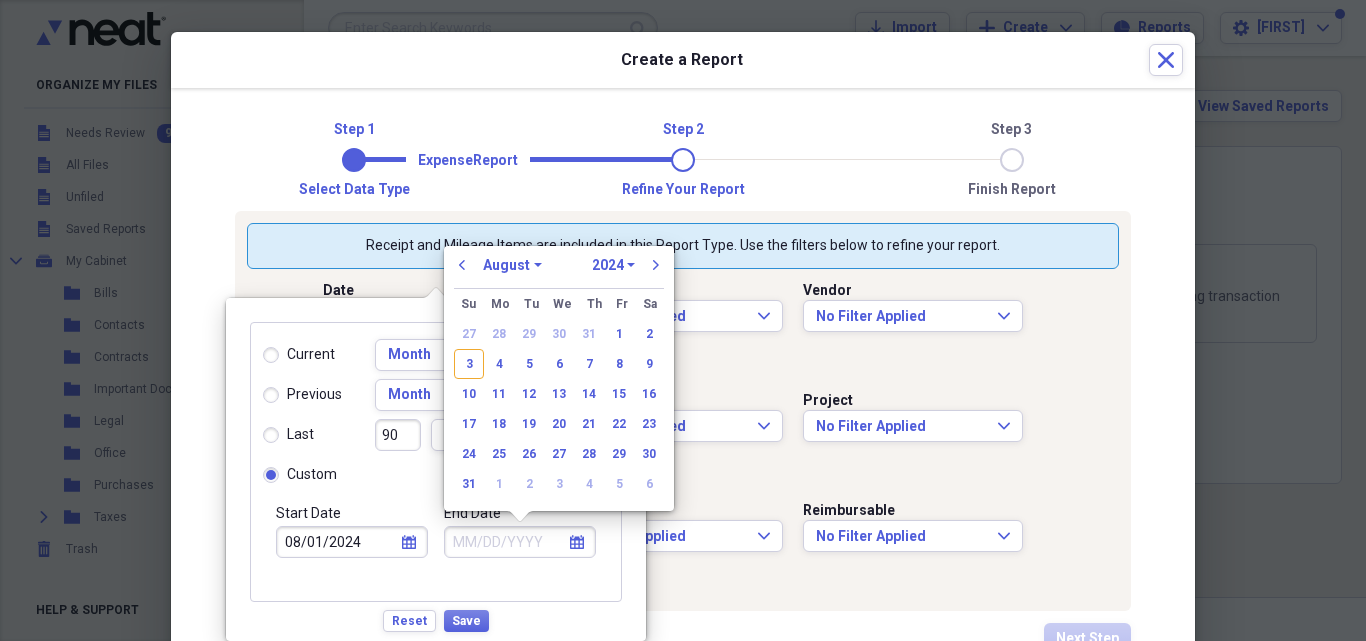 click on "1970 1971 1972 1973 1974 1975 1976 1977 1978 1979 1980 1981 1982 1983 1984 1985 1986 1987 1988 1989 1990 1991 1992 1993 1994 1995 1996 1997 1998 1999 2000 2001 2002 2003 2004 2005 2006 2007 2008 2009 2010 2011 2012 2013 2014 2015 2016 2017 2018 2019 2020 2021 2022 2023 2024 2025 2026 2027 2028 2029 2030 2031 2032 2033 2034 2035" at bounding box center (613, 265) 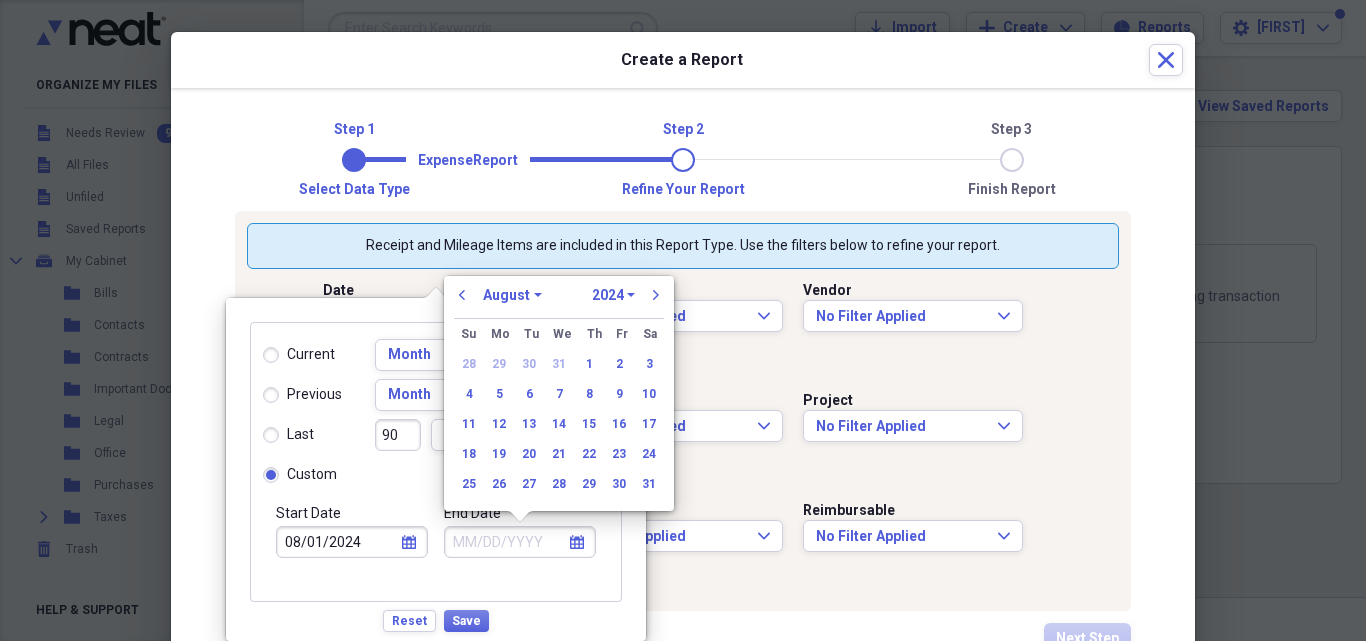 click on "January February March April May June July August September October November December" at bounding box center (512, 295) 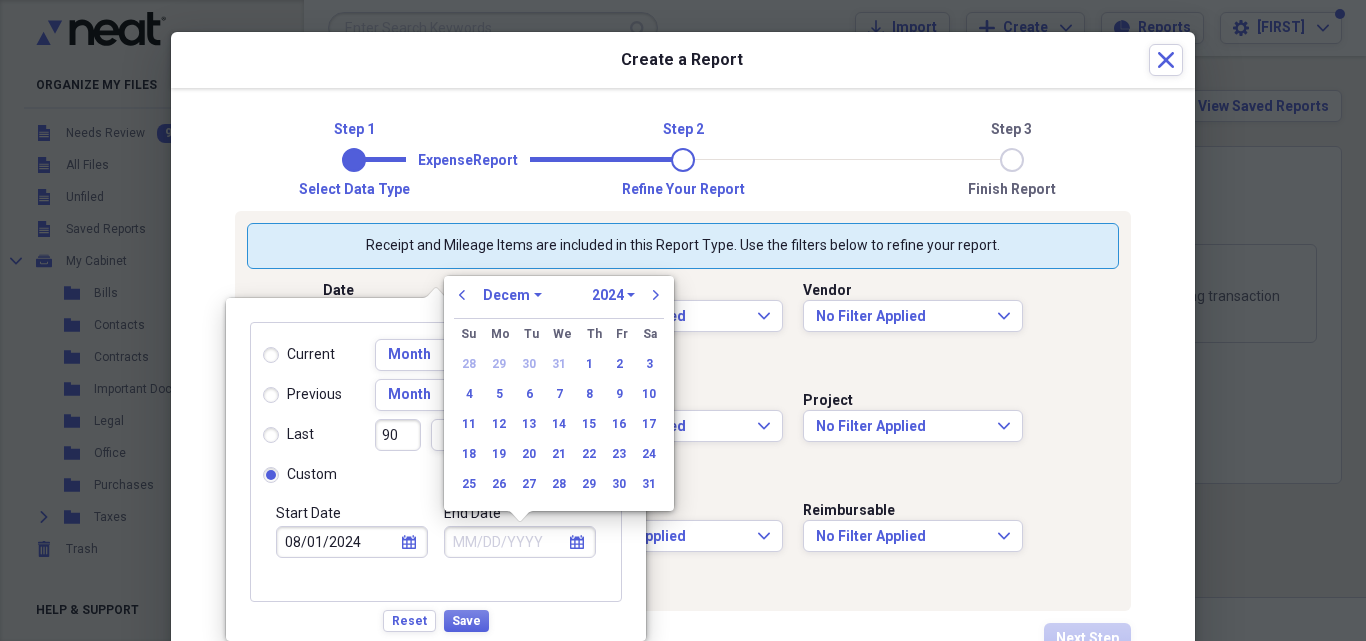 click on "January February March April May June July August September October November December" at bounding box center (512, 295) 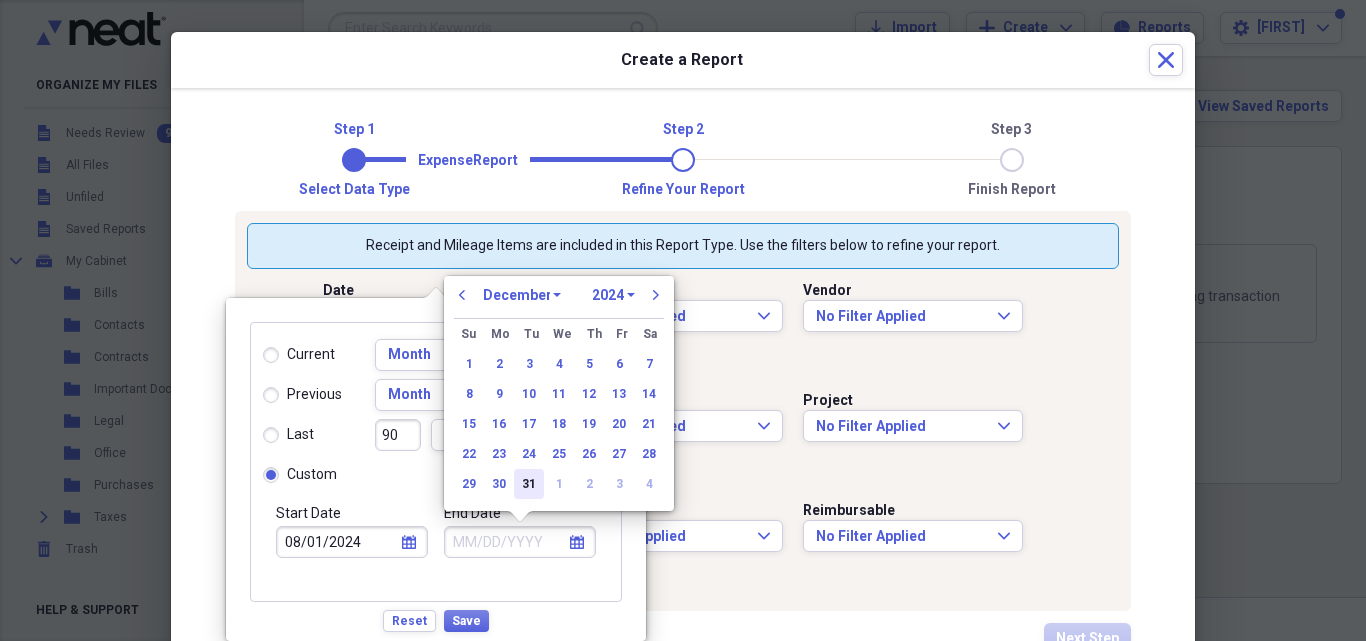 click on "31" at bounding box center [529, 484] 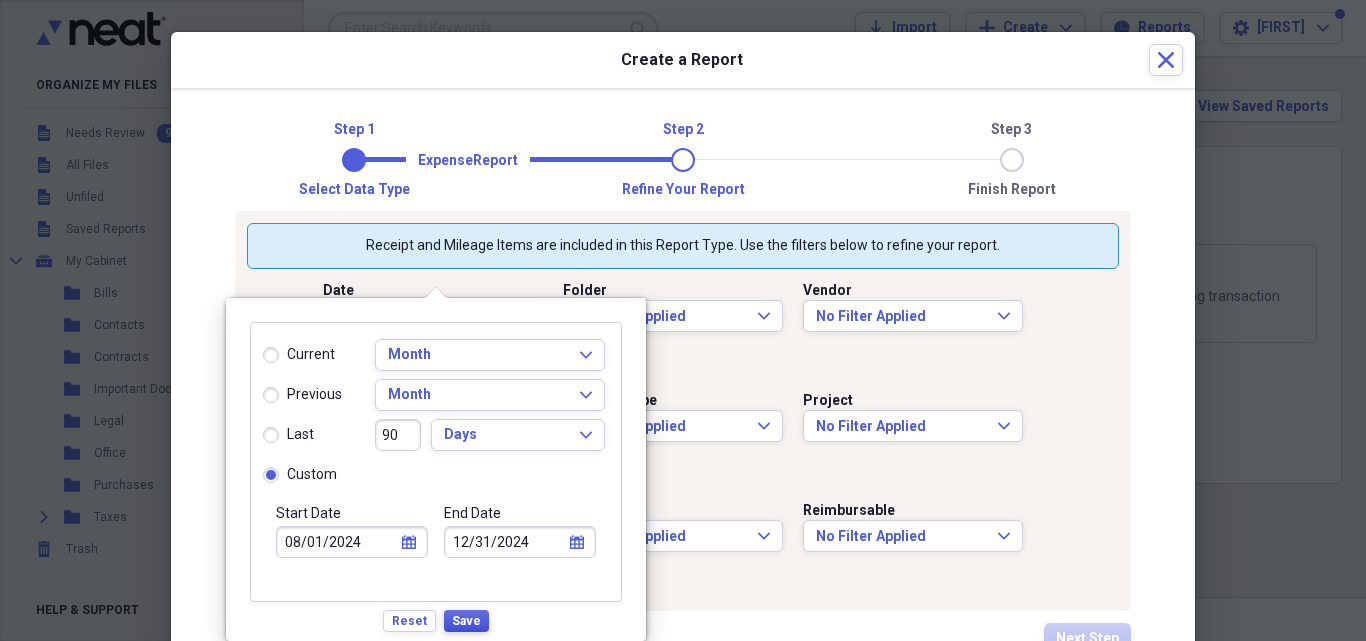 click on "Save" at bounding box center (466, 621) 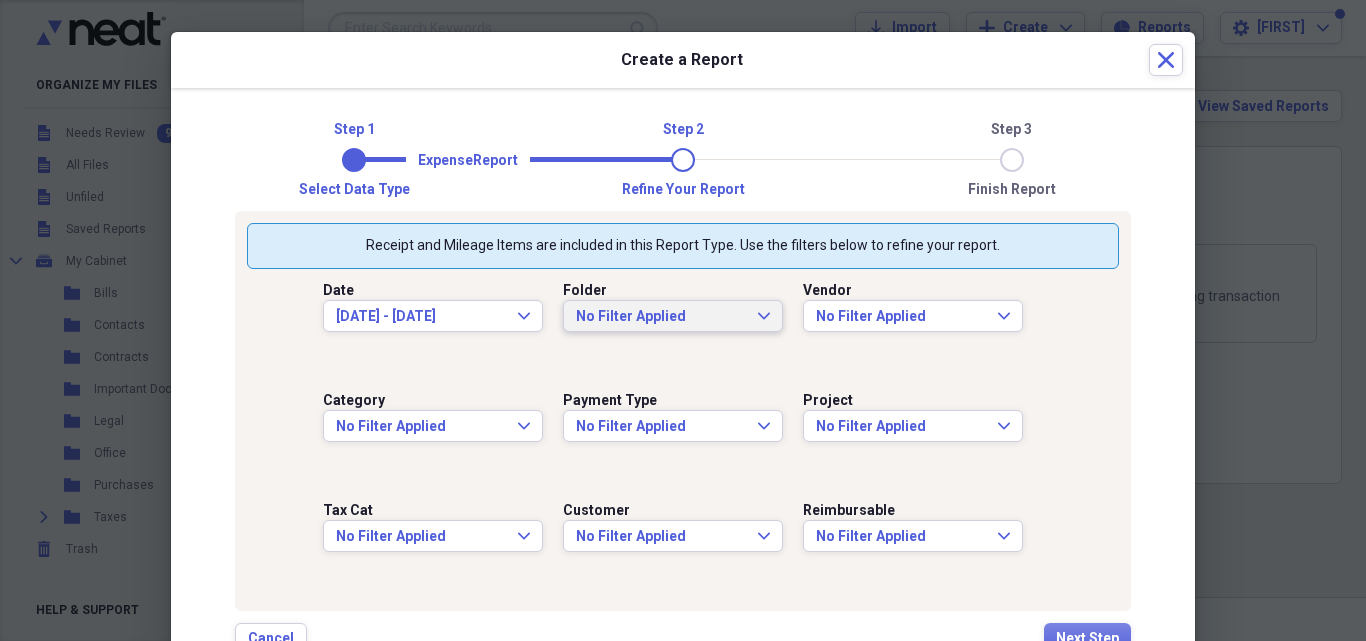 click on "No Filter Applied" at bounding box center (661, 317) 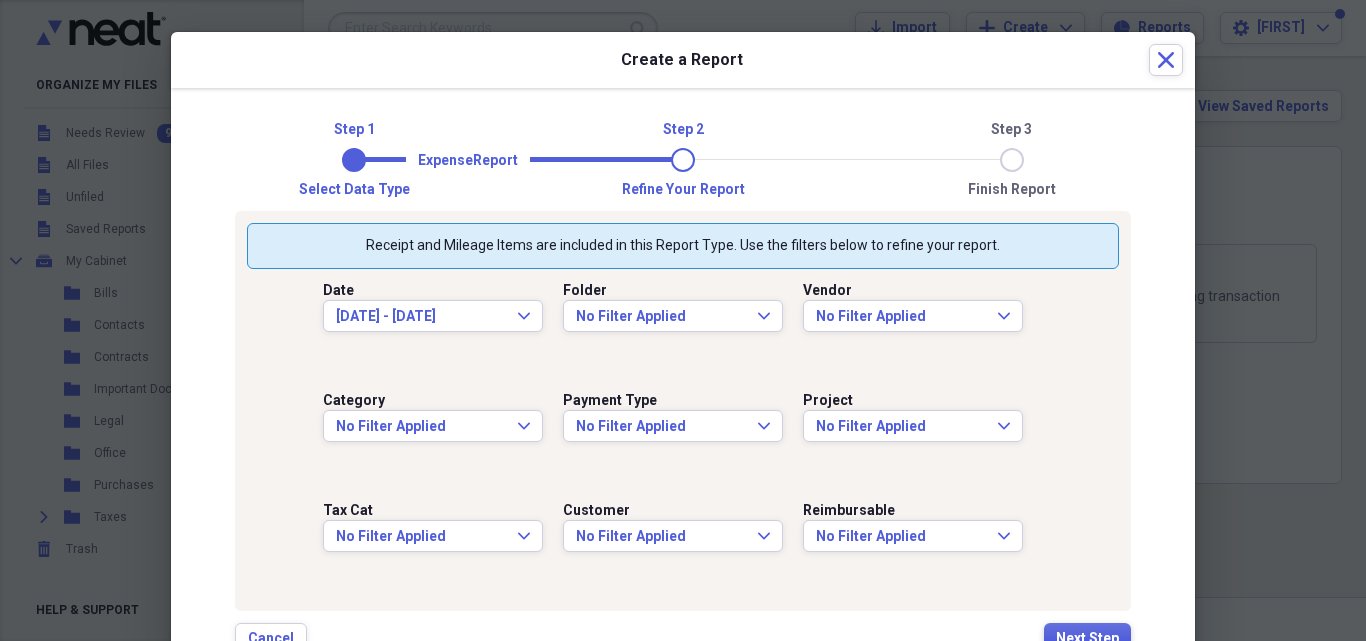 click on "Next Step" at bounding box center [1087, 639] 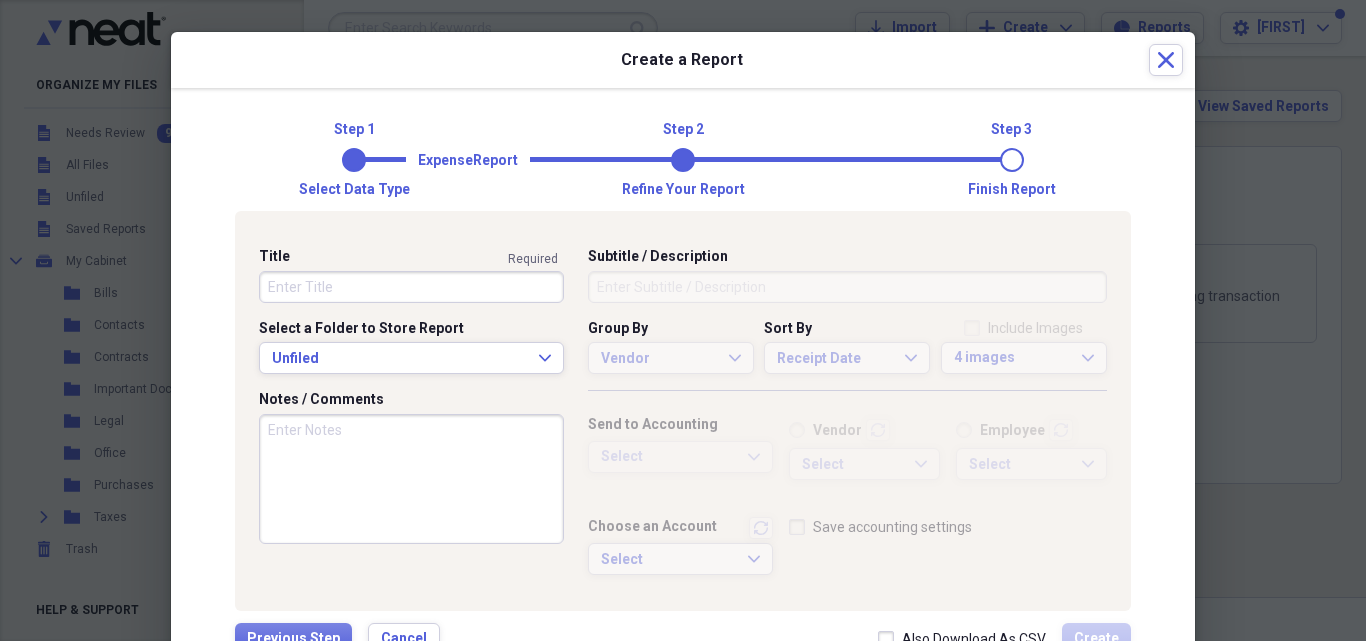 click on "Title" at bounding box center [411, 287] 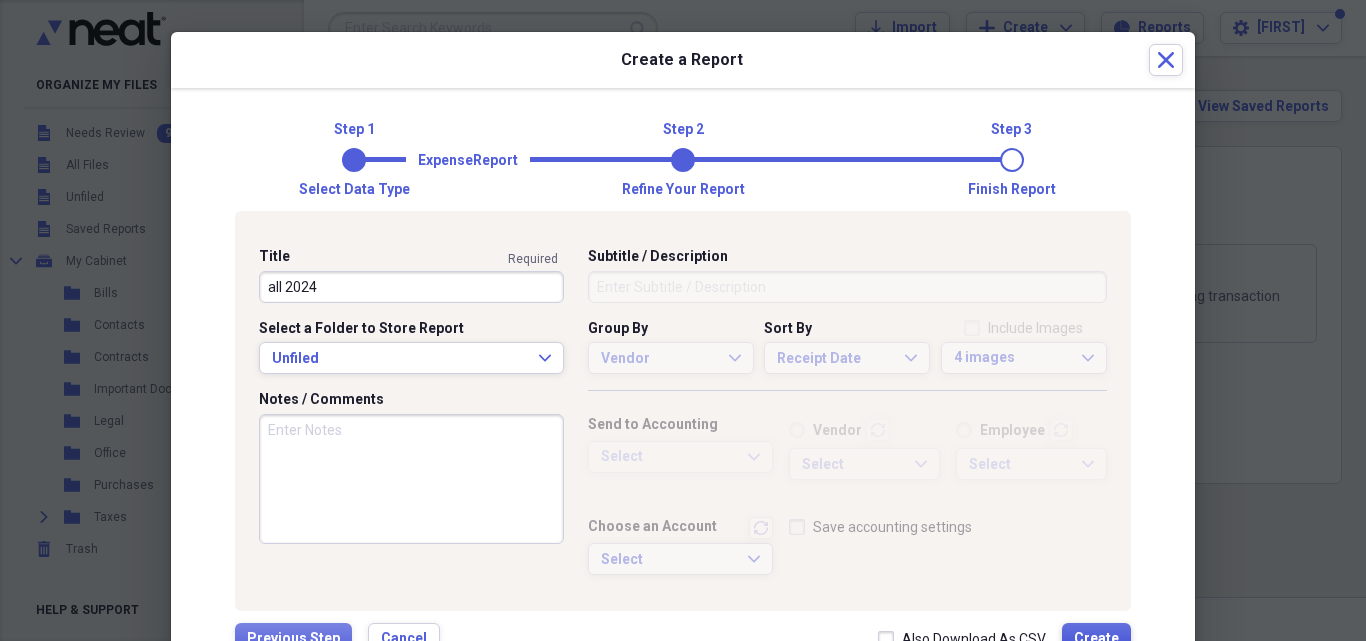 type on "all 2024" 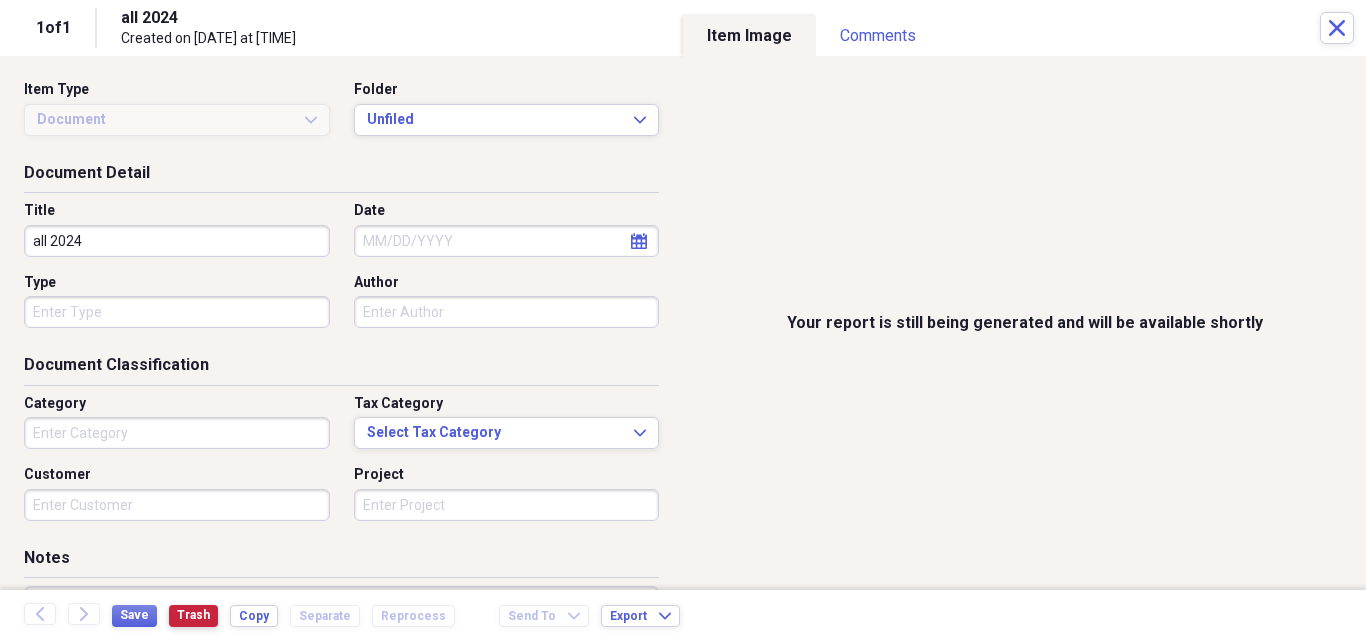 click on "Trash" at bounding box center (193, 615) 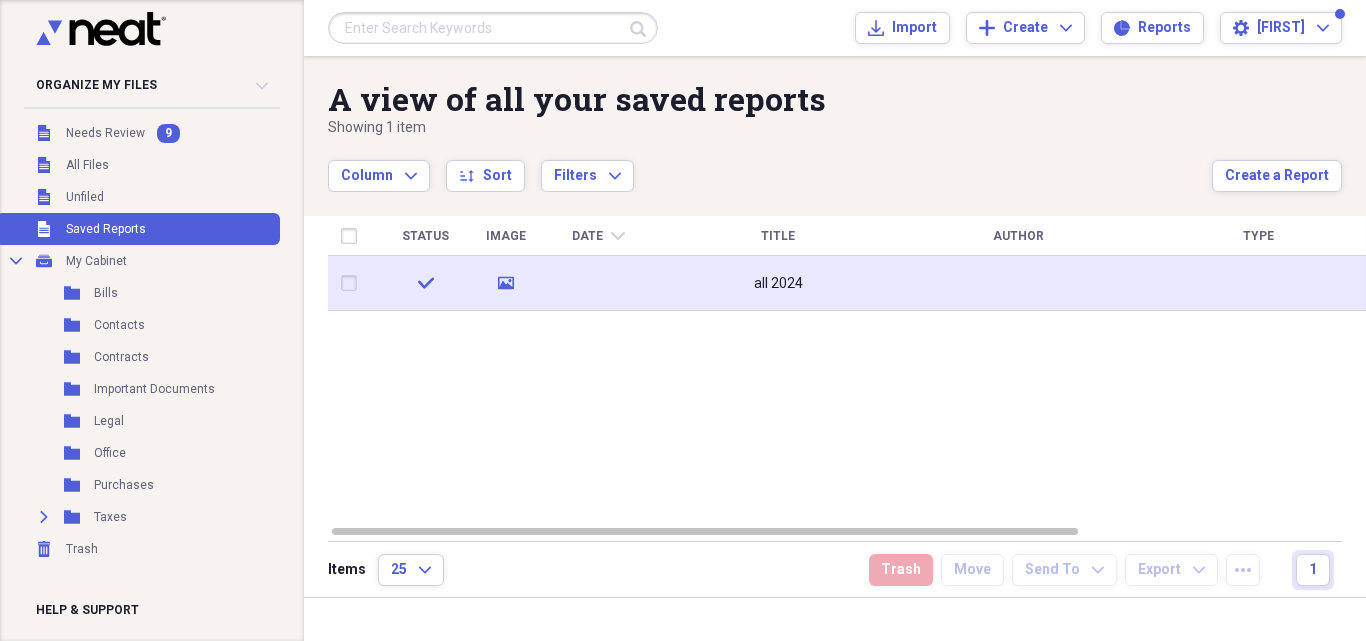 click at bounding box center [353, 283] 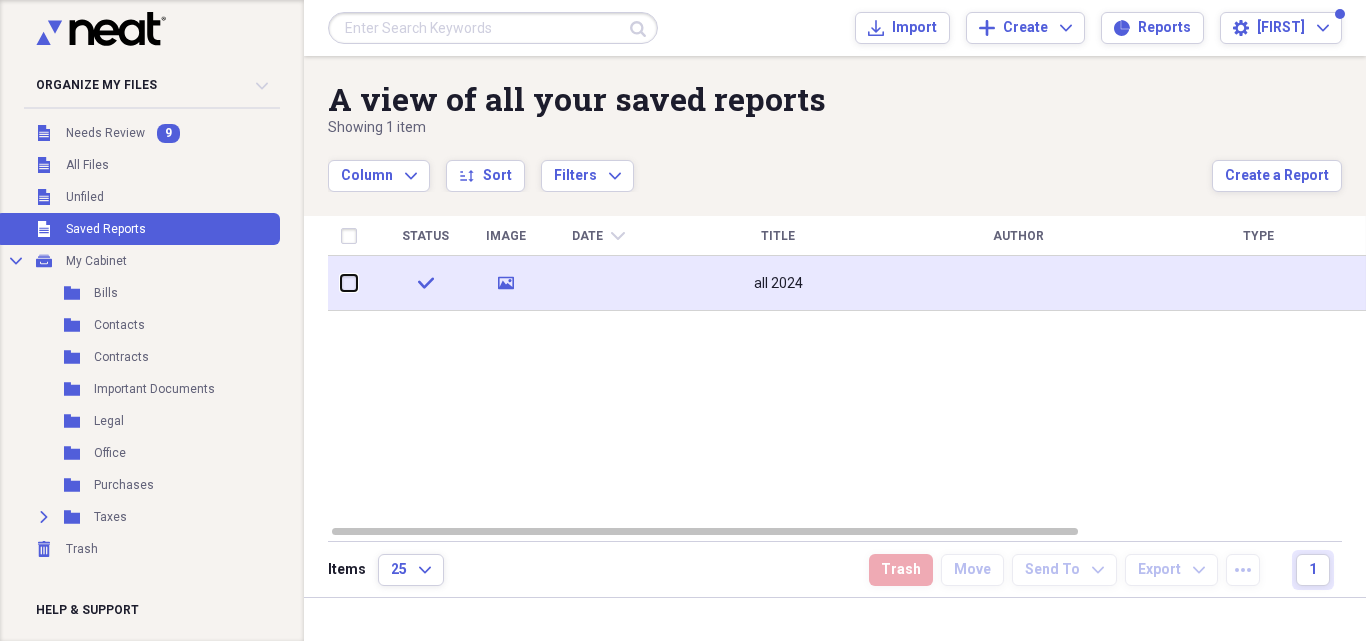 click at bounding box center (341, 283) 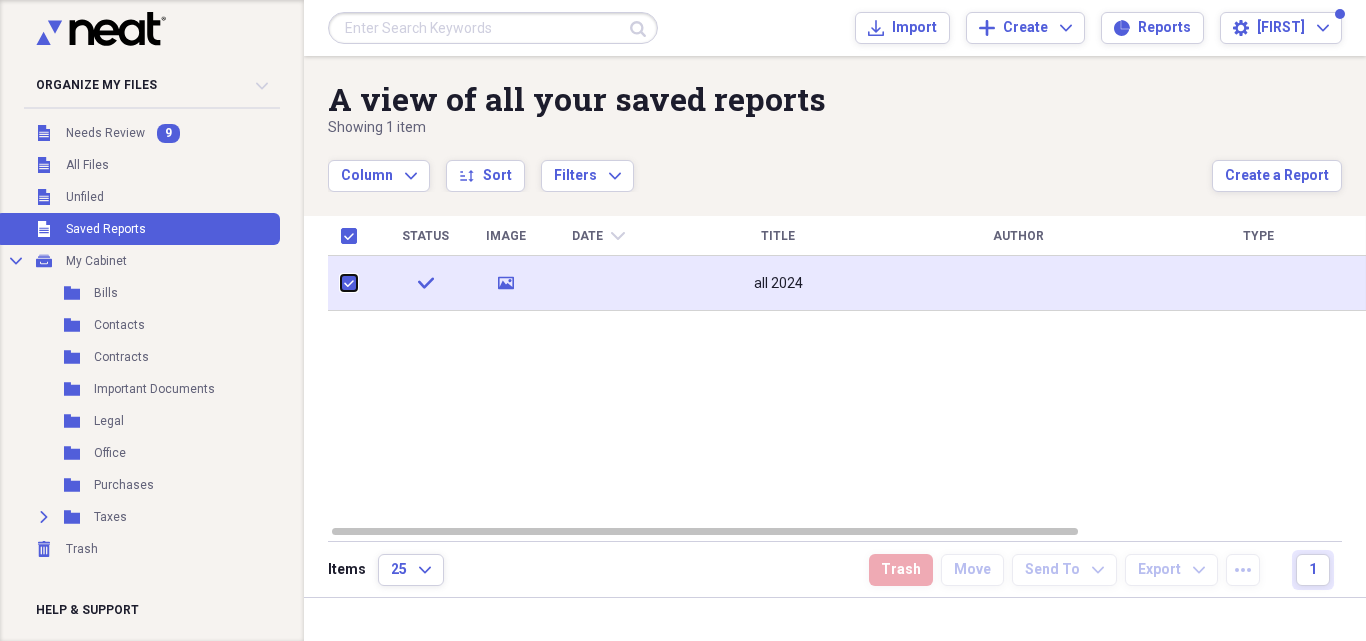 checkbox on "true" 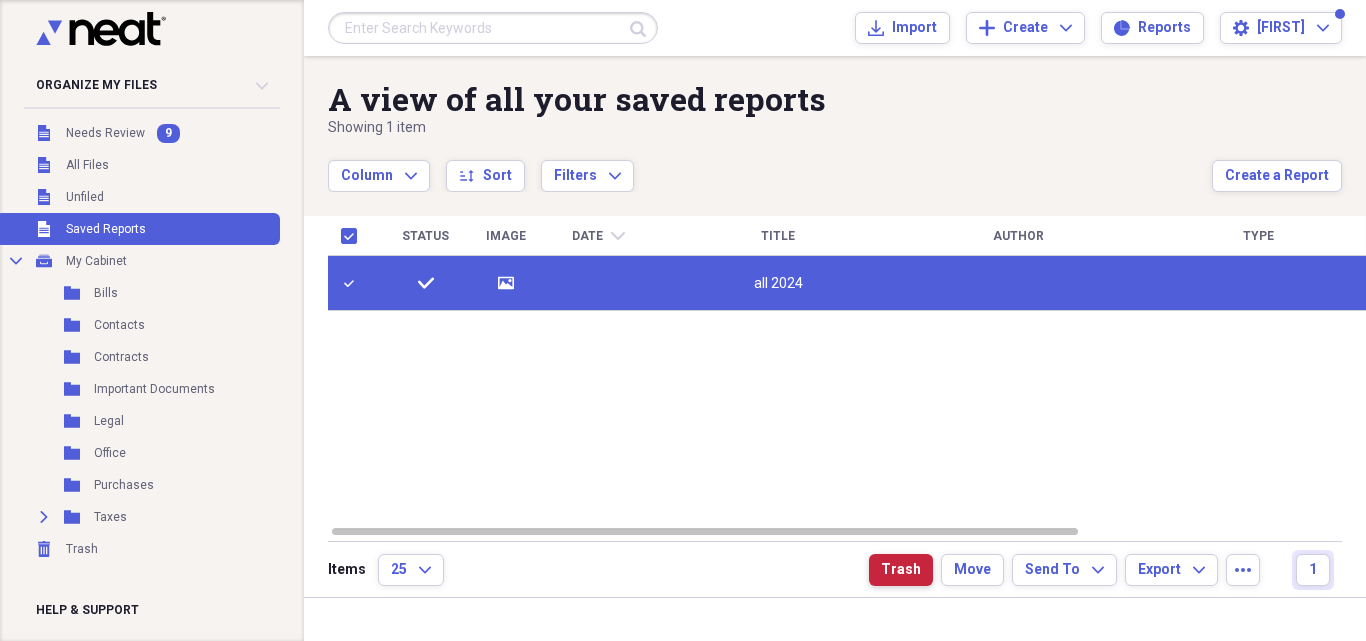 click on "Trash" at bounding box center (901, 570) 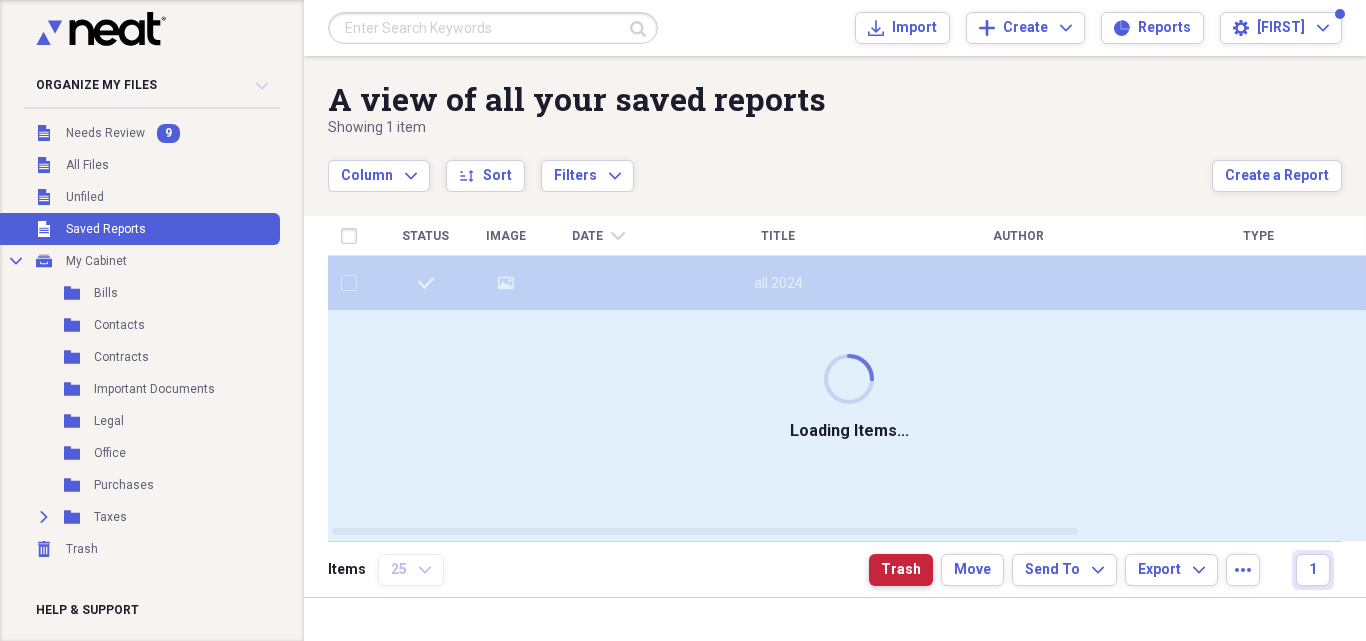 checkbox on "false" 